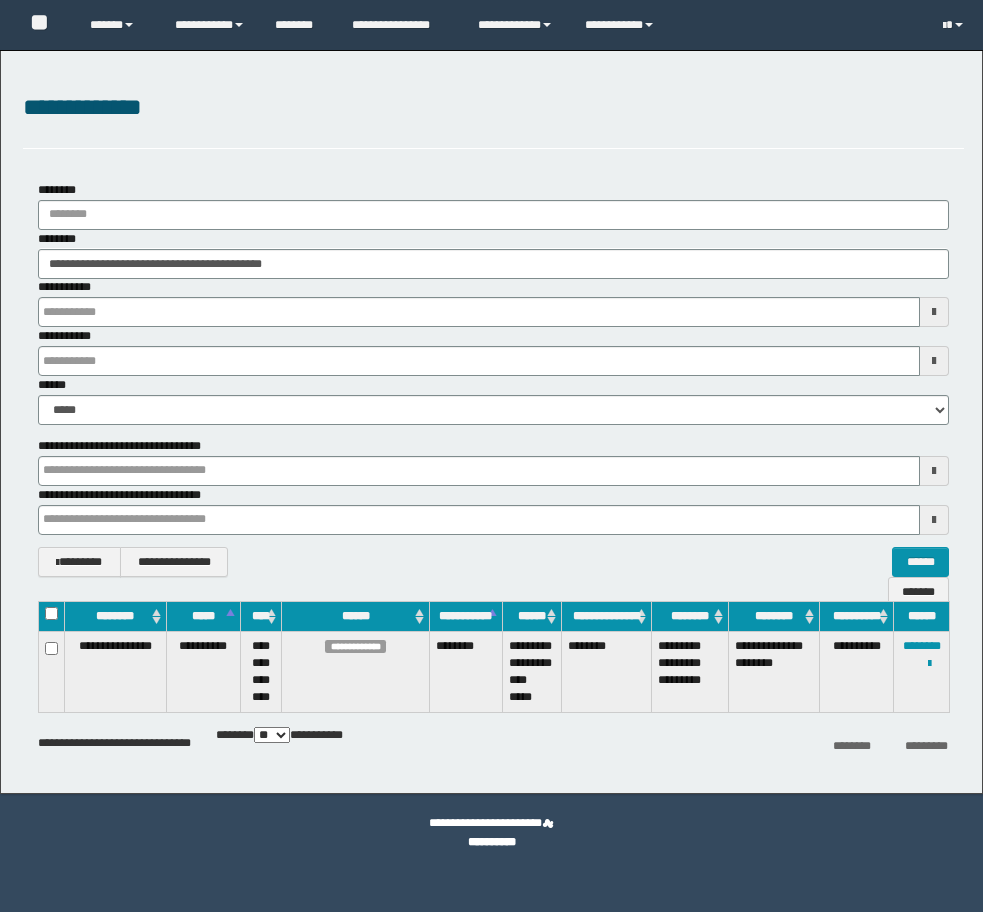 scroll, scrollTop: 0, scrollLeft: 0, axis: both 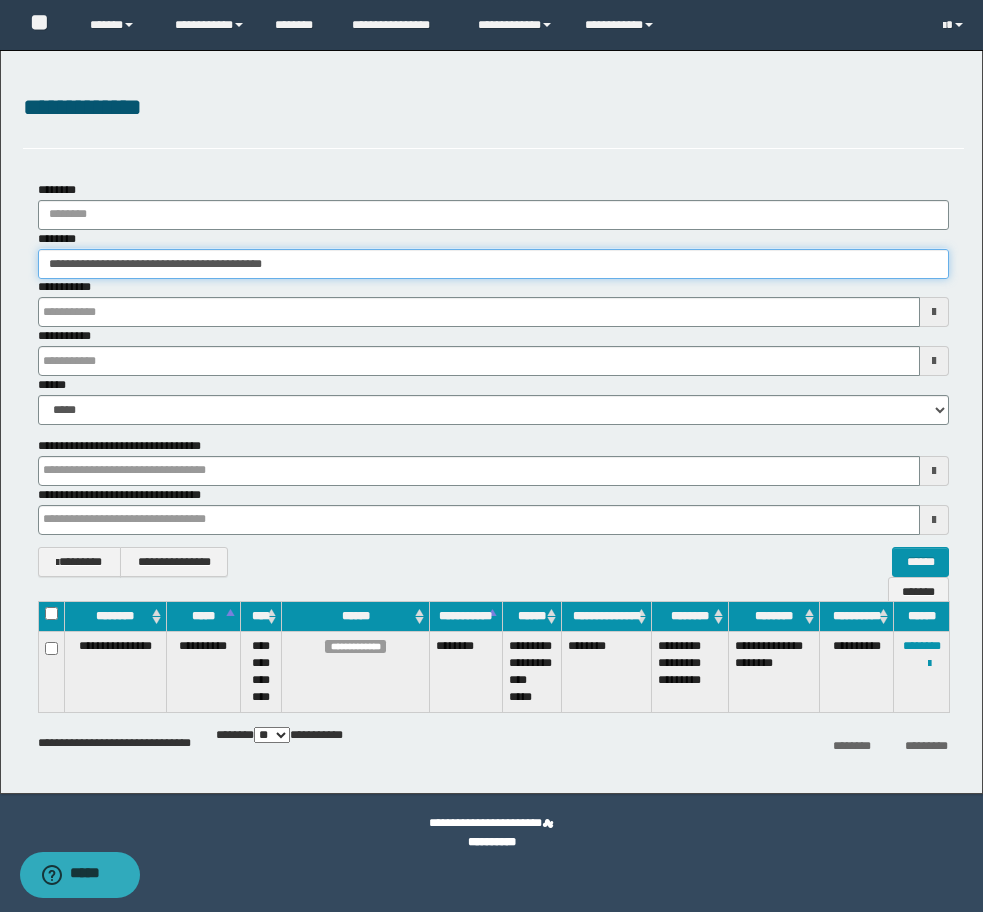 drag, startPoint x: 361, startPoint y: 257, endPoint x: -8, endPoint y: 265, distance: 369.0867 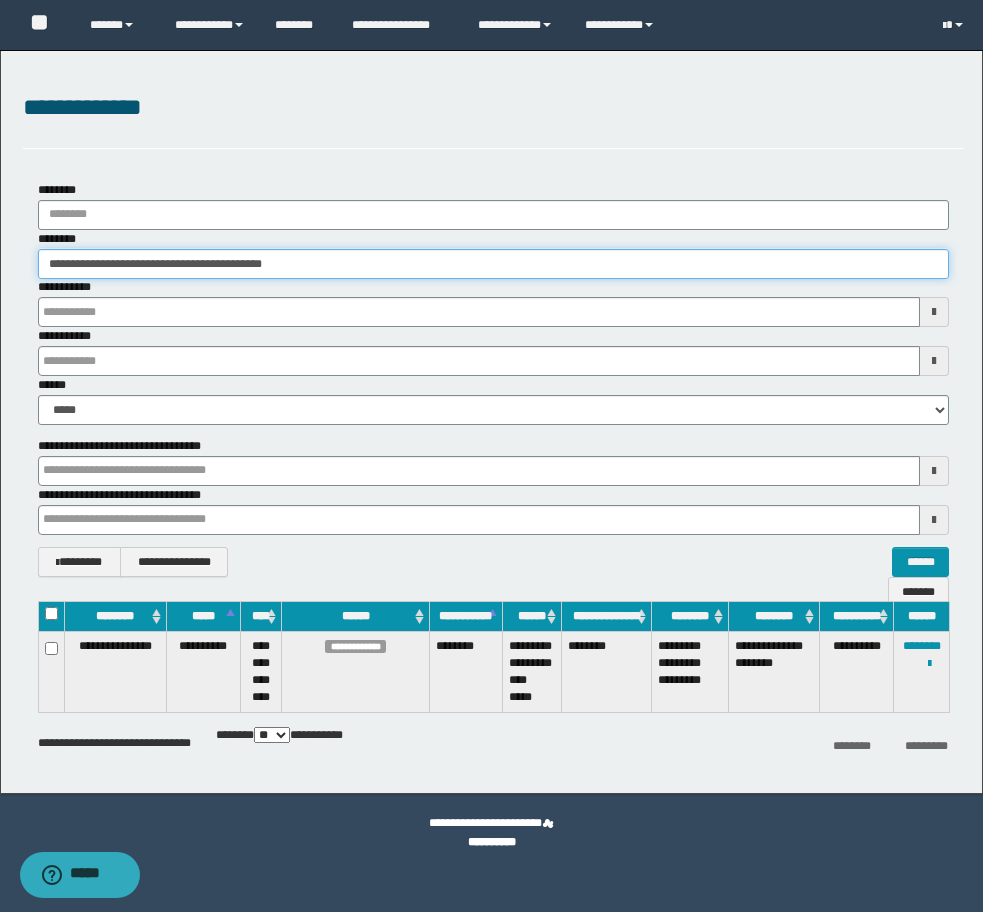click on "**********" at bounding box center (491, 456) 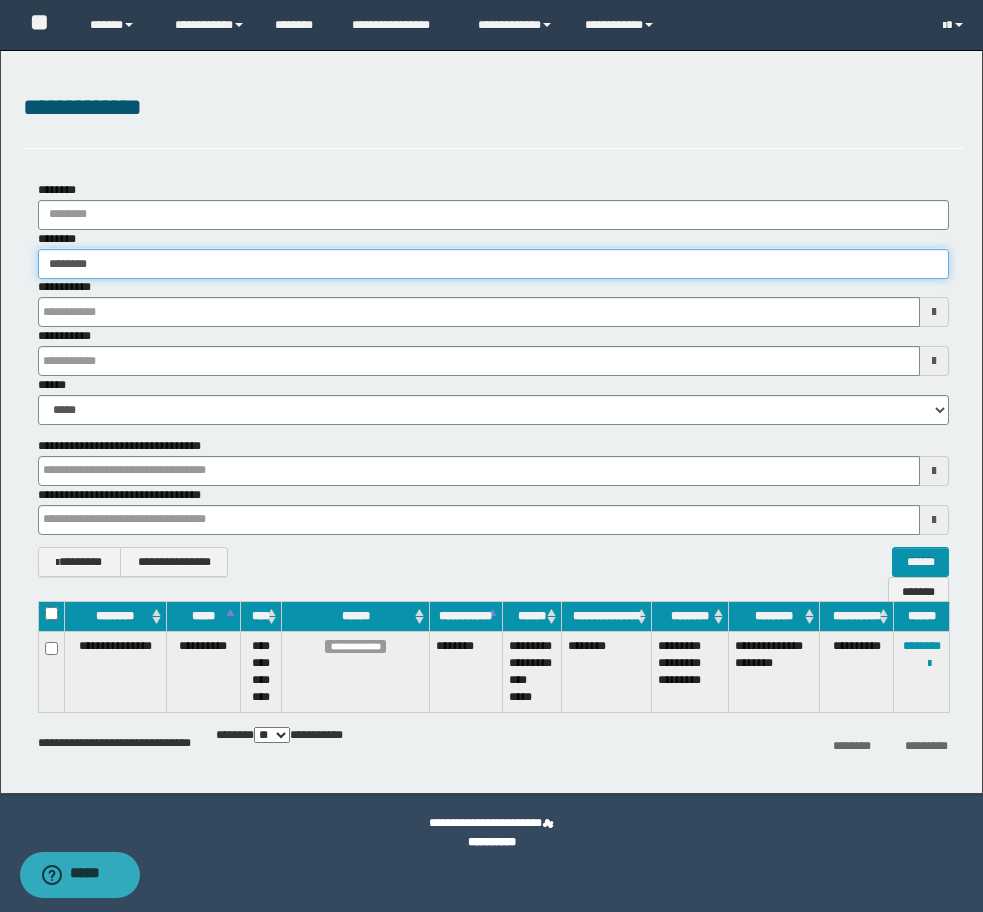 type on "********" 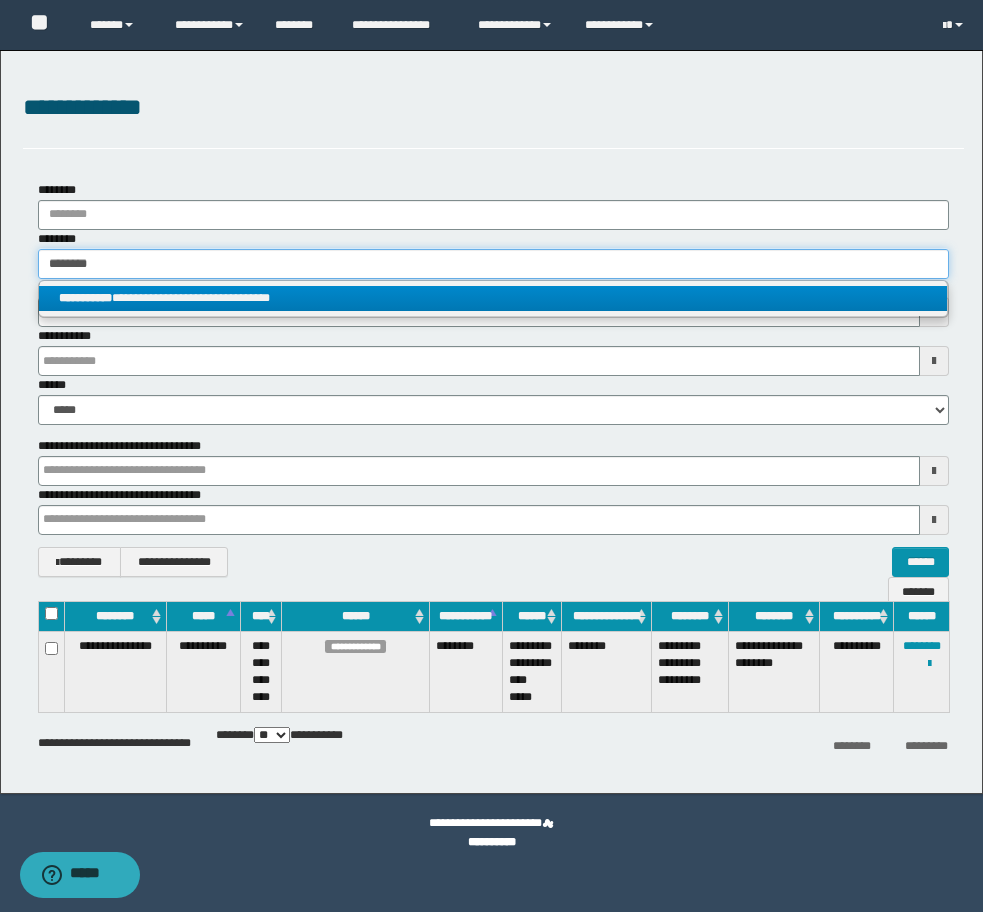 type on "********" 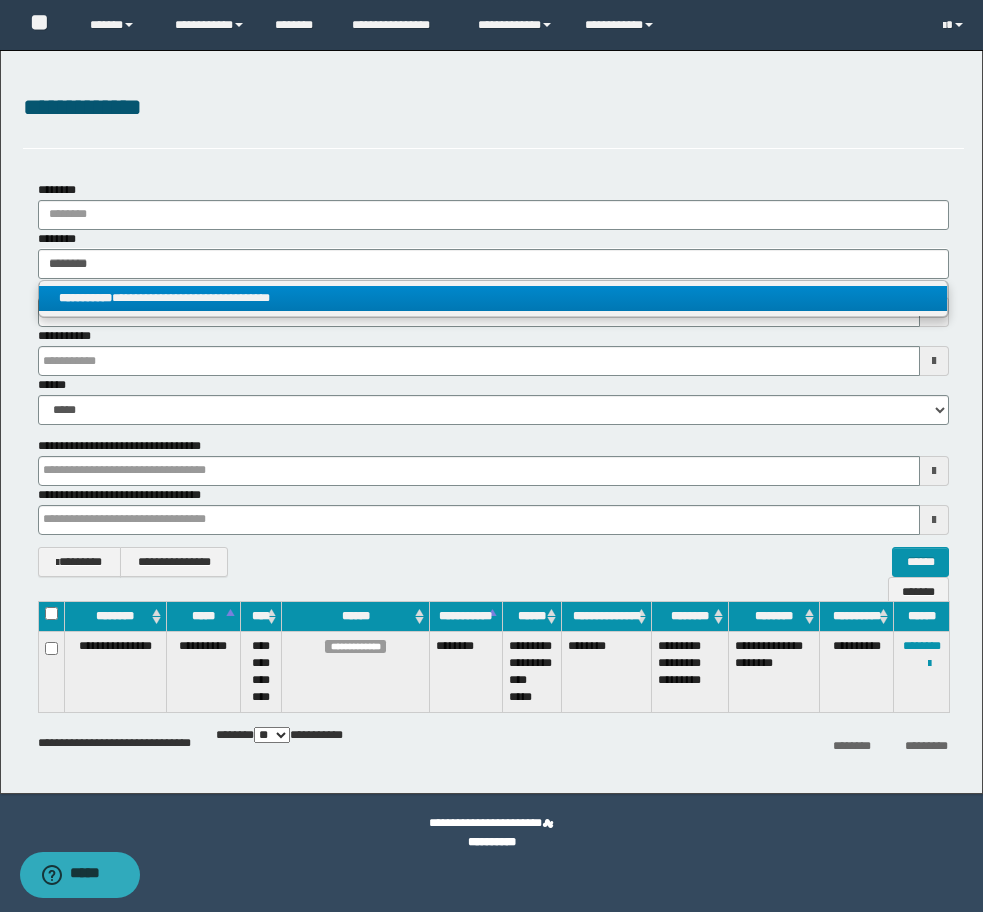 click on "**********" at bounding box center [493, 298] 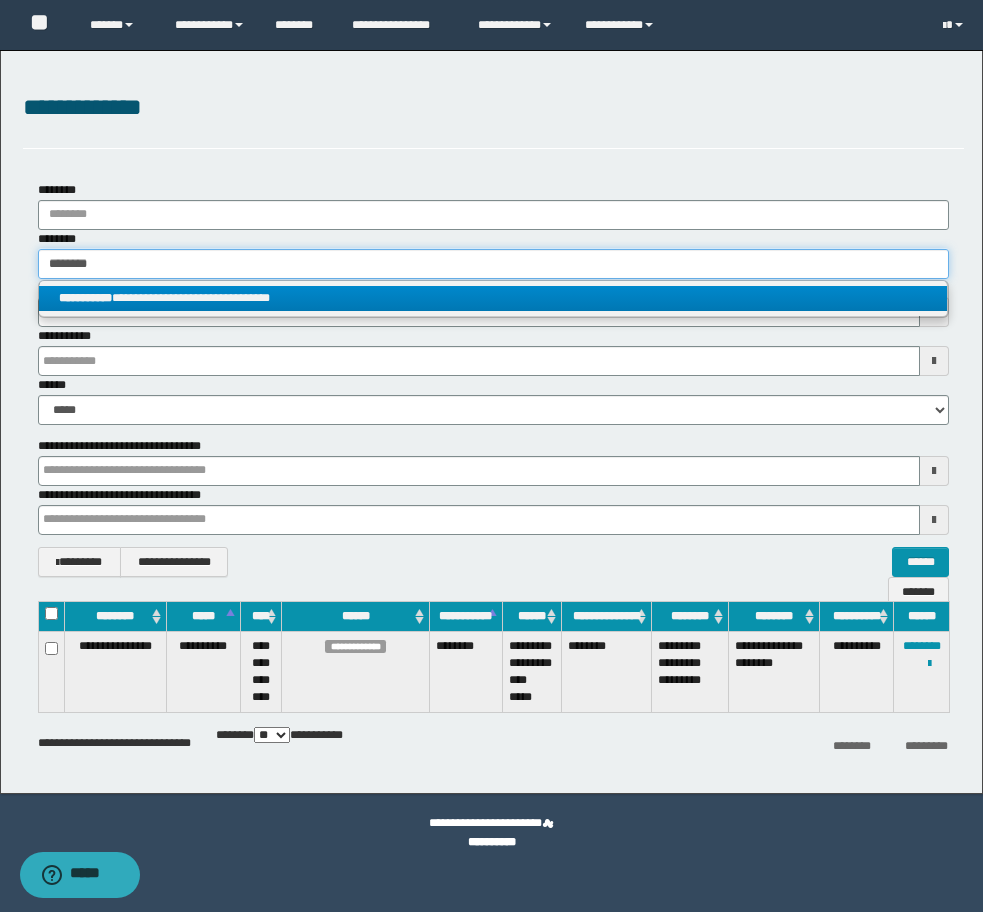 type 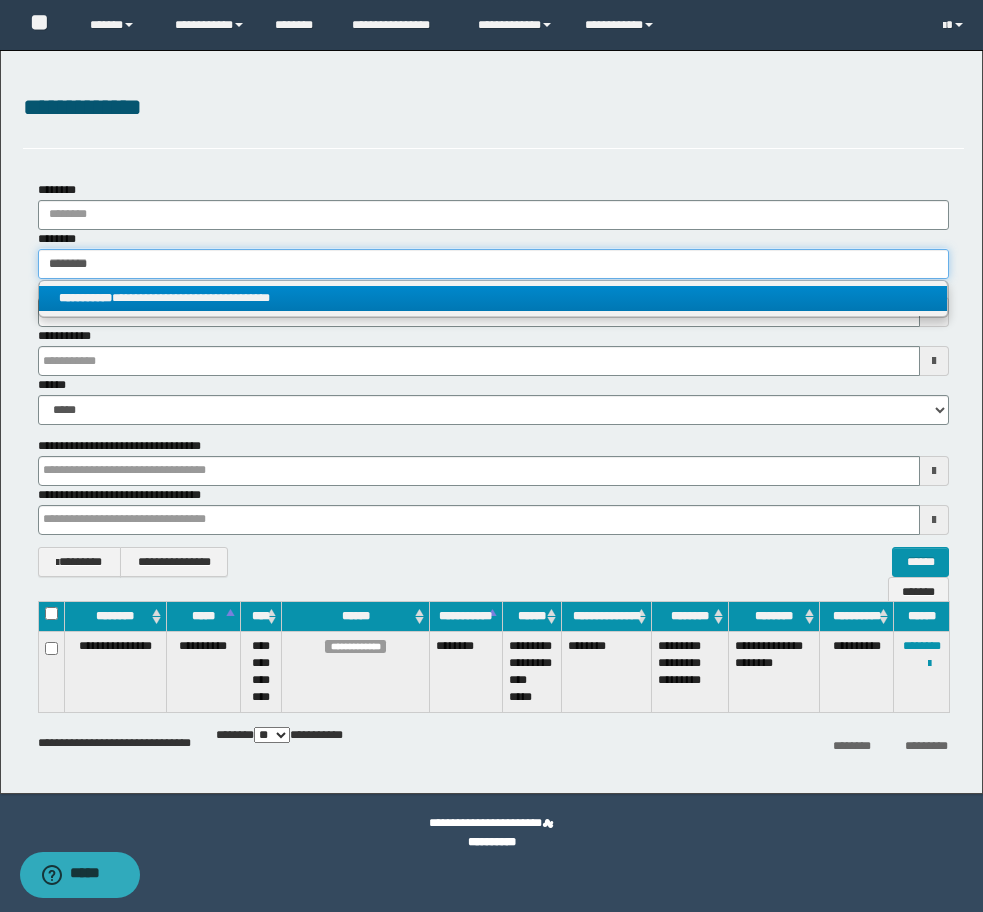type on "**********" 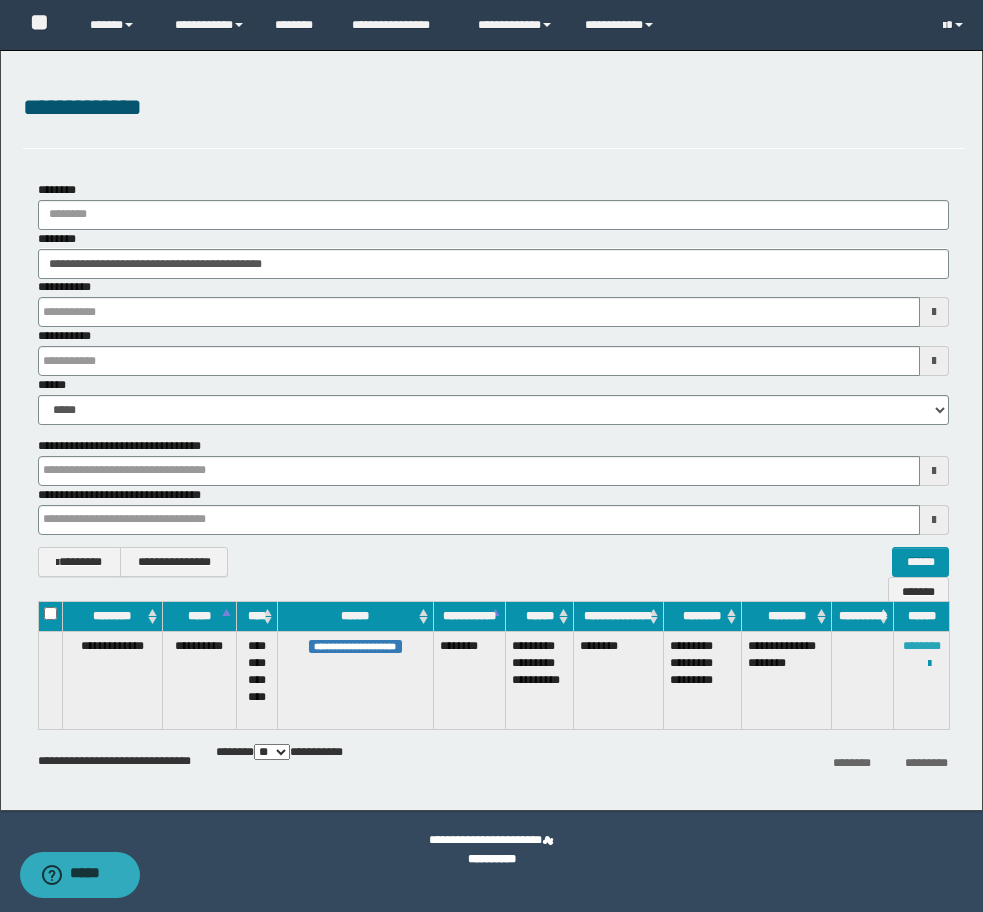click on "********" at bounding box center [922, 646] 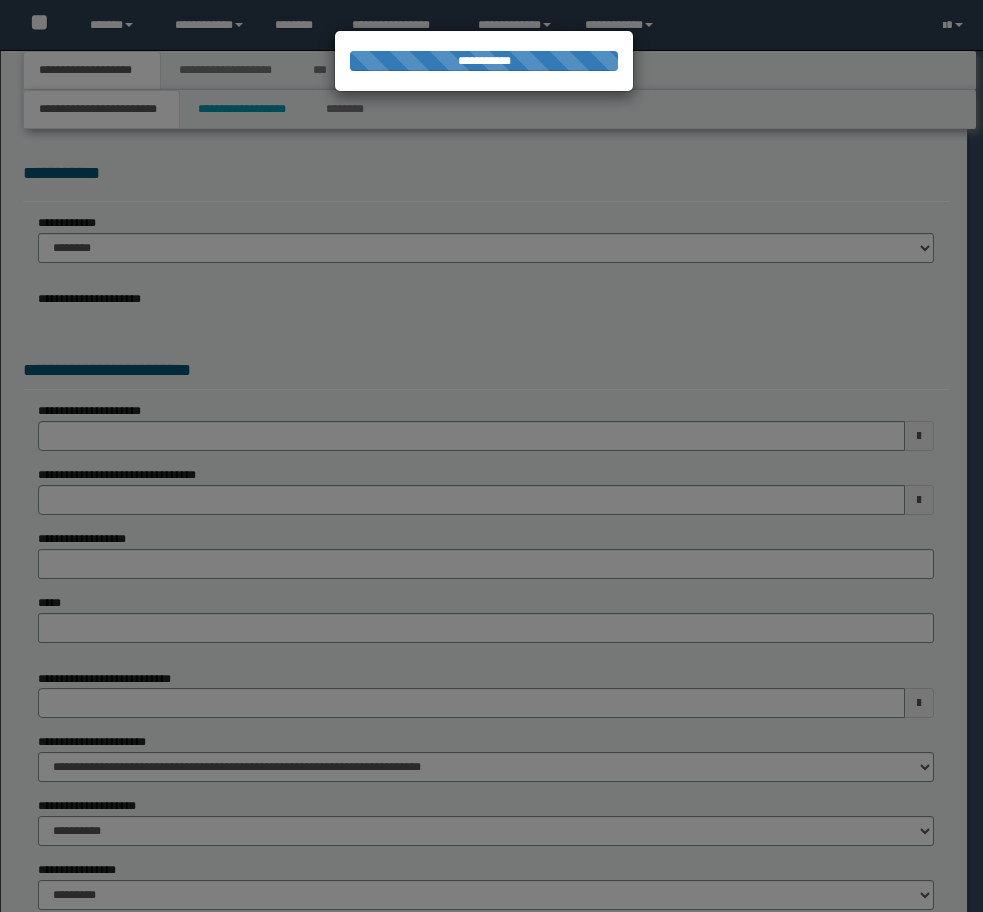 scroll, scrollTop: 0, scrollLeft: 0, axis: both 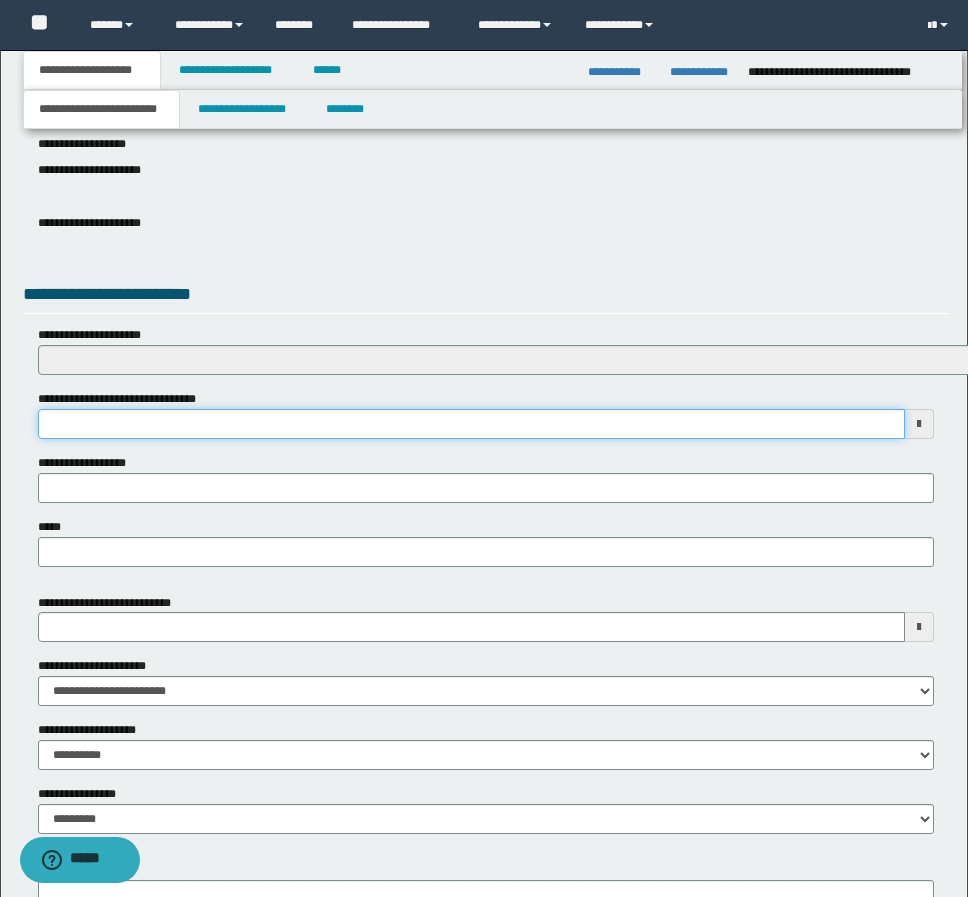 click on "**********" at bounding box center (471, 424) 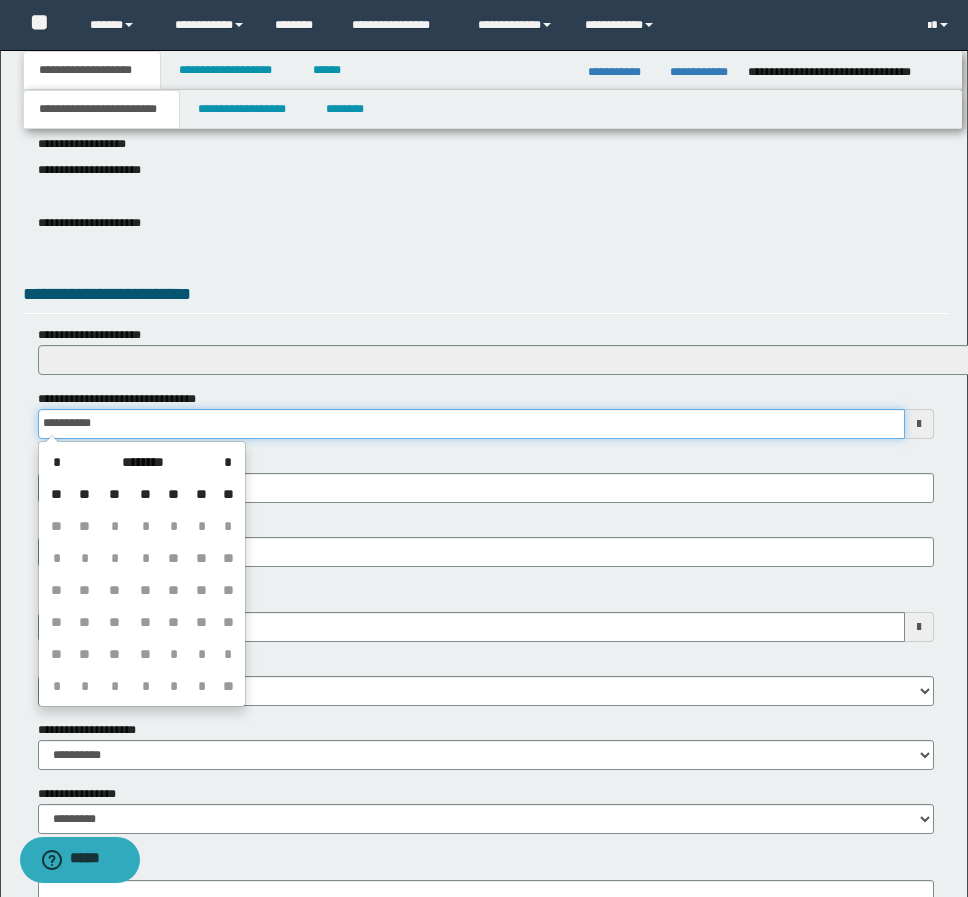 type on "**********" 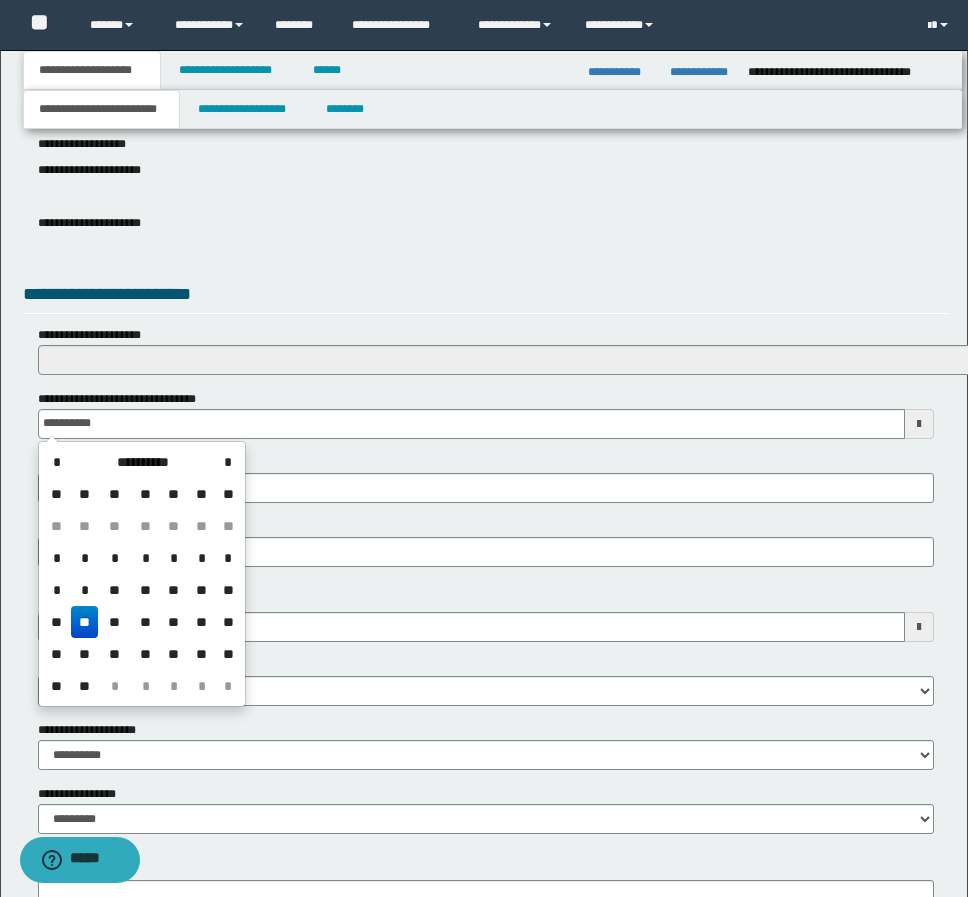 click on "**" at bounding box center (85, 622) 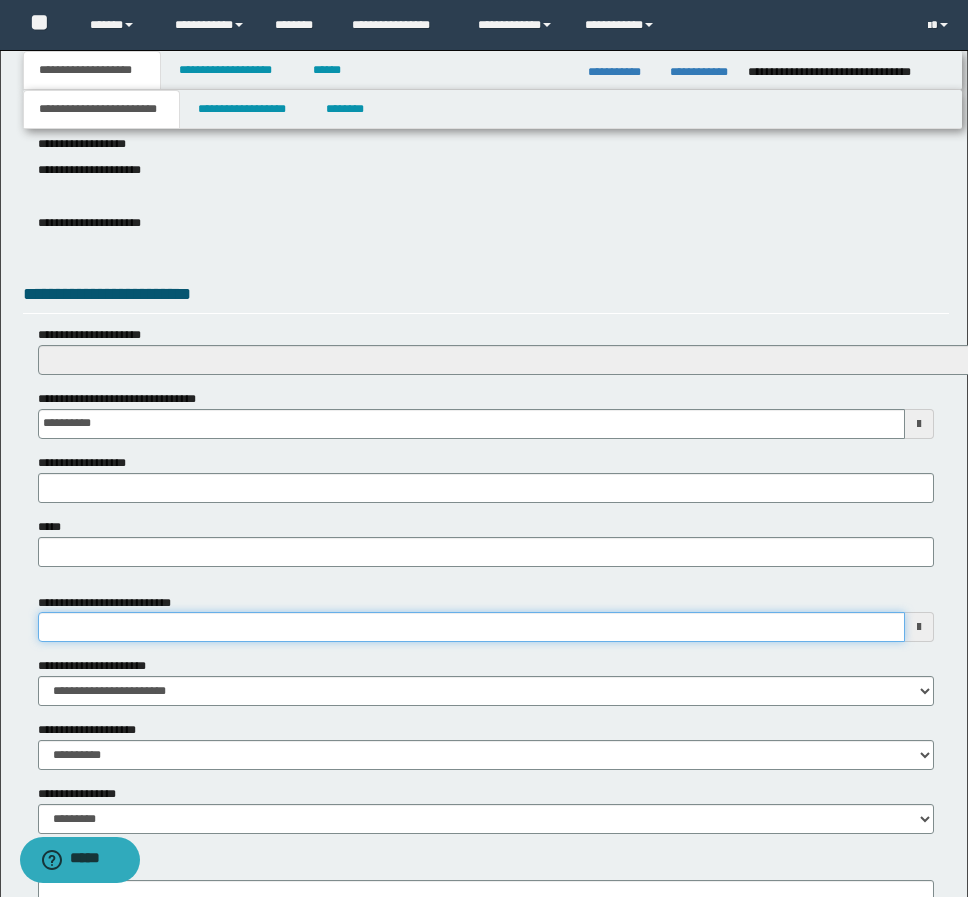 click on "**********" at bounding box center (471, 627) 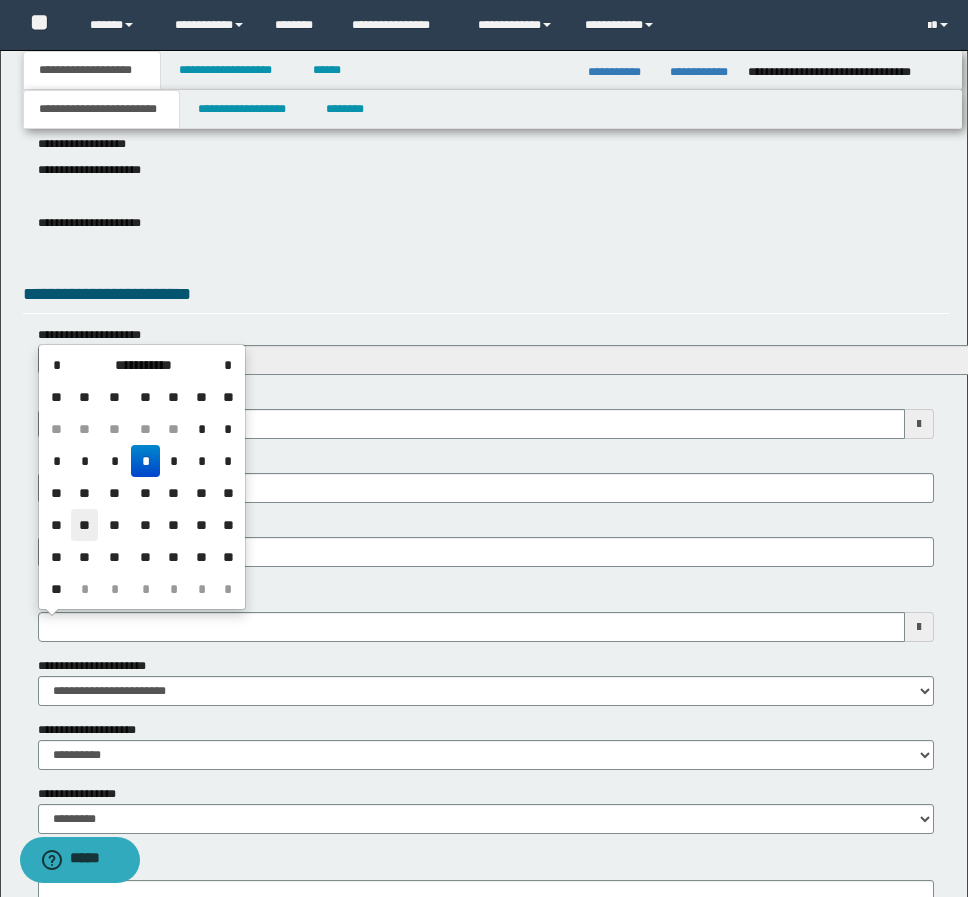 click on "**" at bounding box center (85, 525) 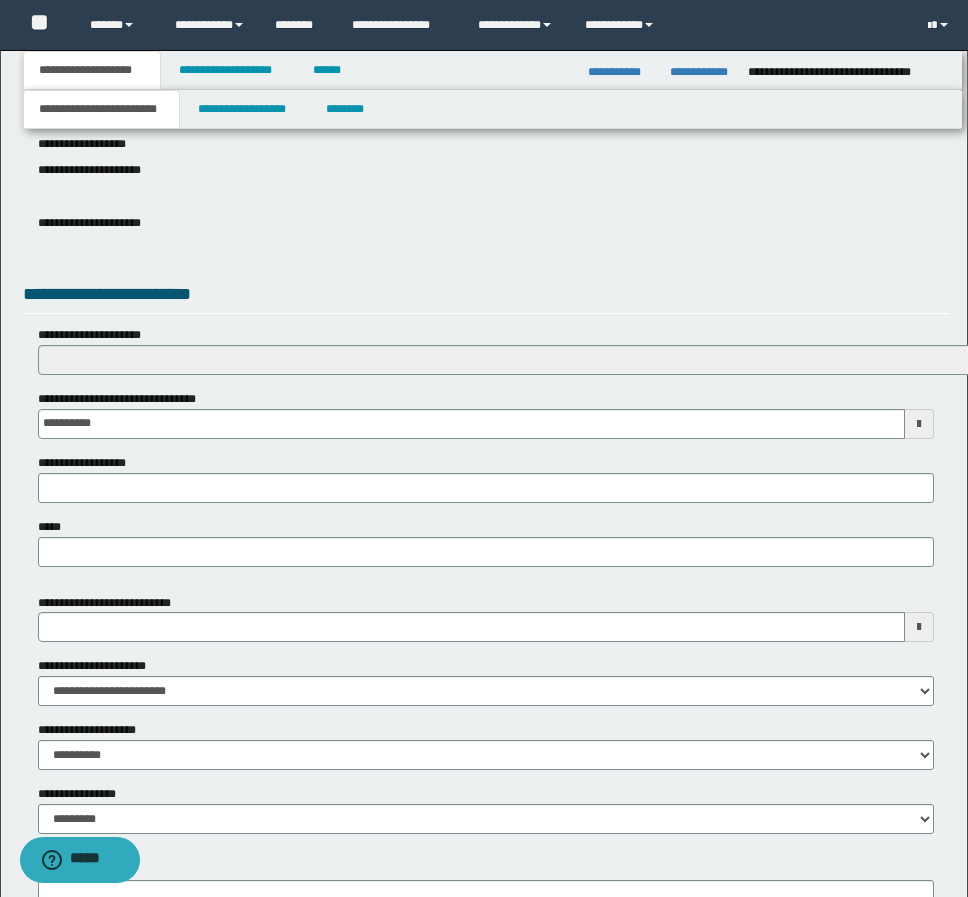click on "*****" at bounding box center (486, 542) 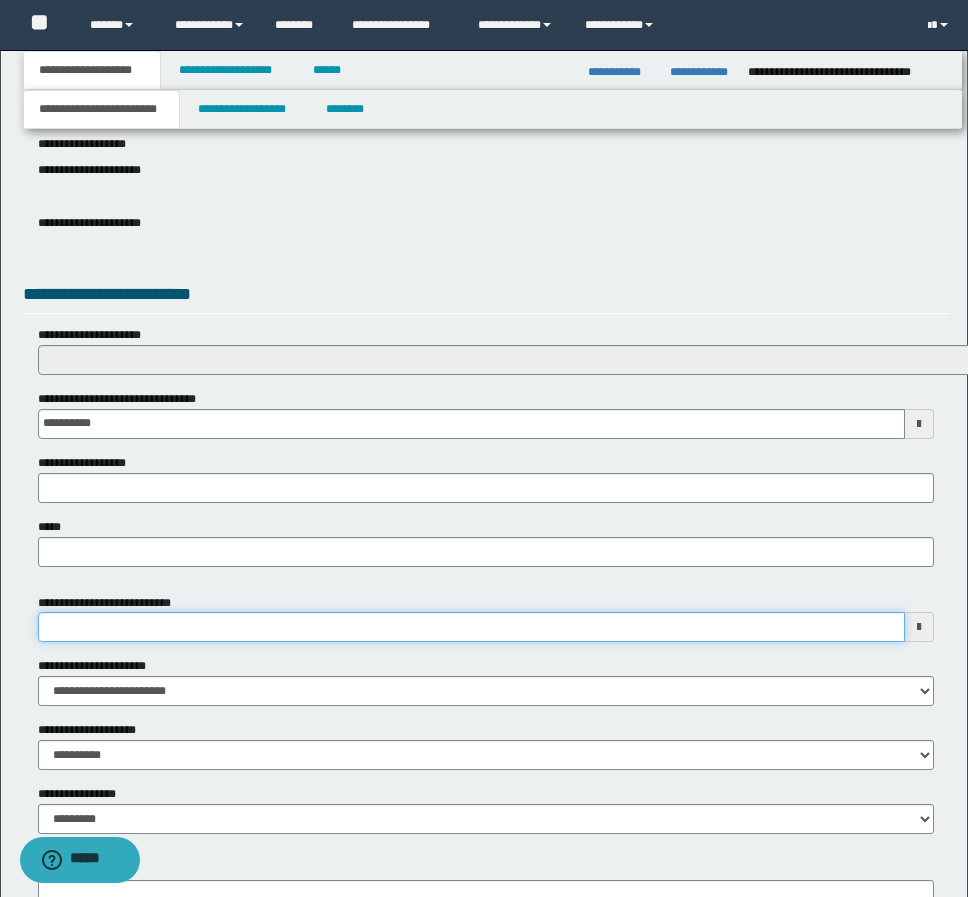 click on "**********" at bounding box center [471, 627] 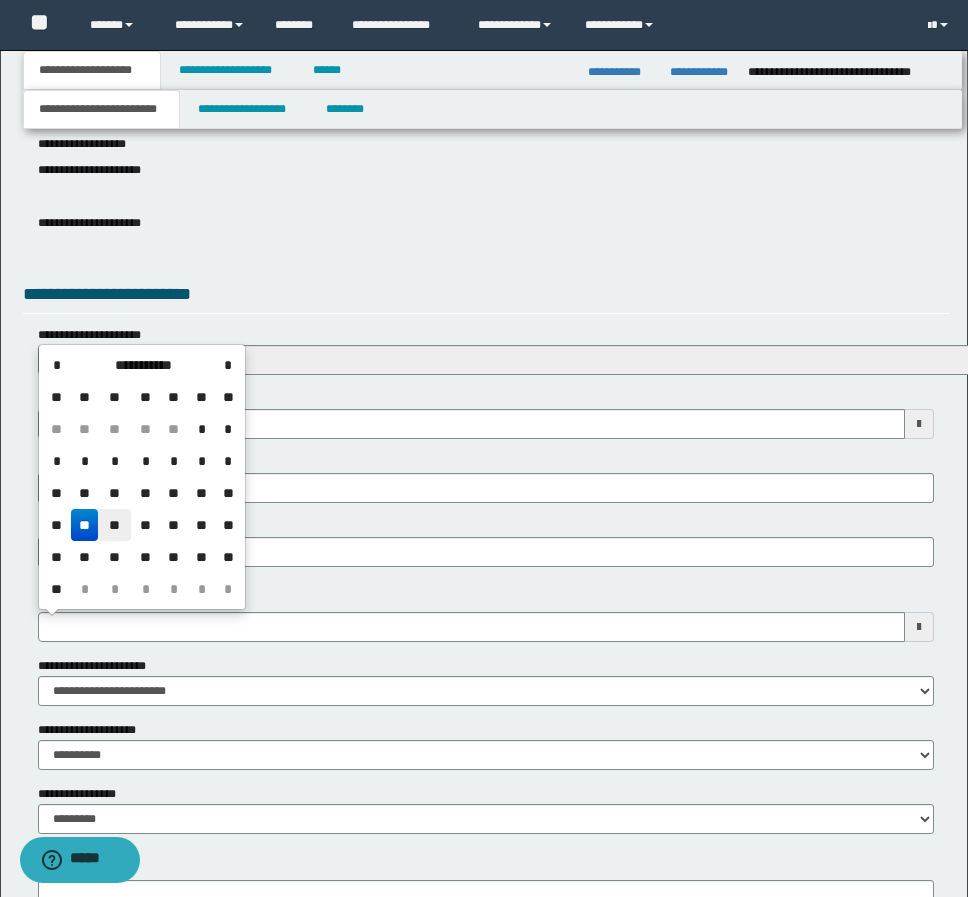 click on "**" at bounding box center [114, 525] 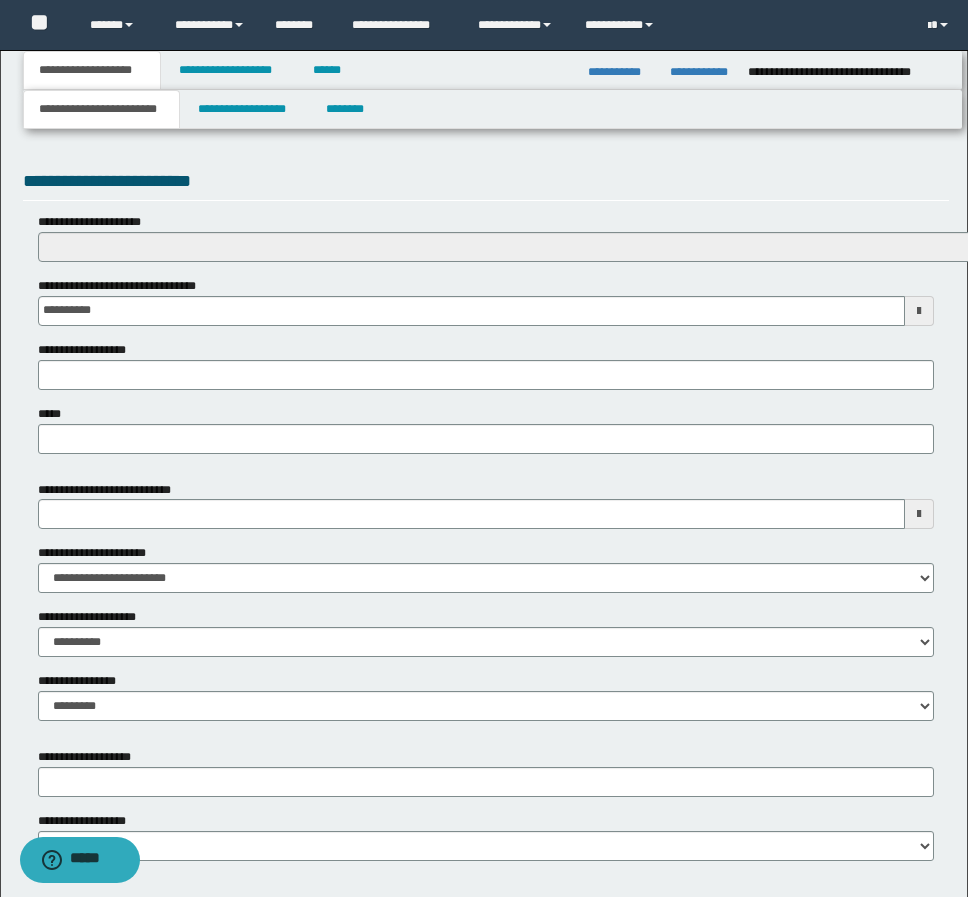 scroll, scrollTop: 748, scrollLeft: 0, axis: vertical 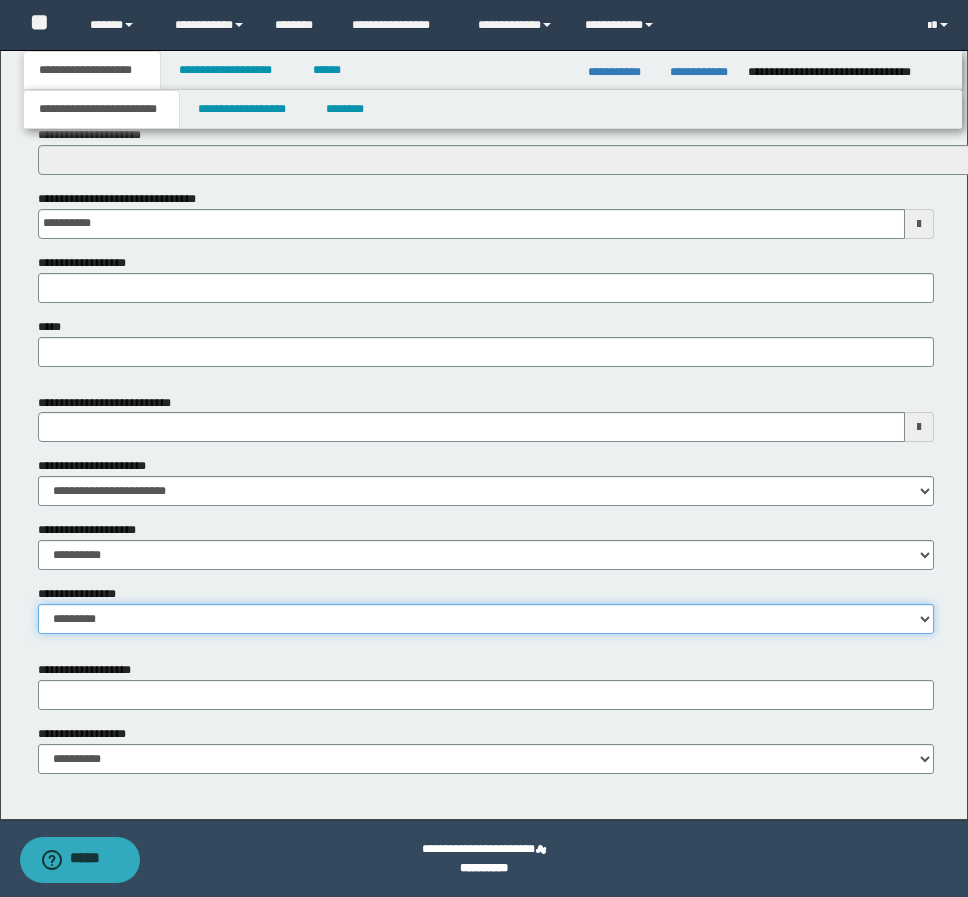 click on "**********" at bounding box center (486, 619) 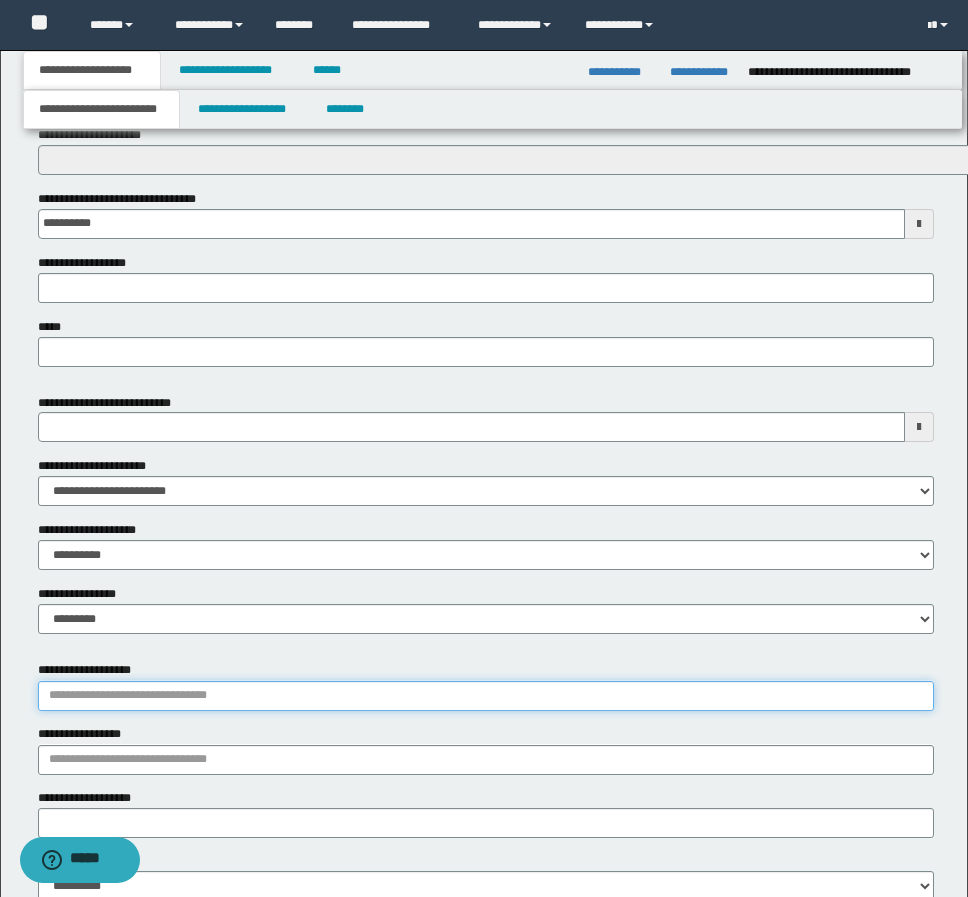 click on "**********" at bounding box center (486, 696) 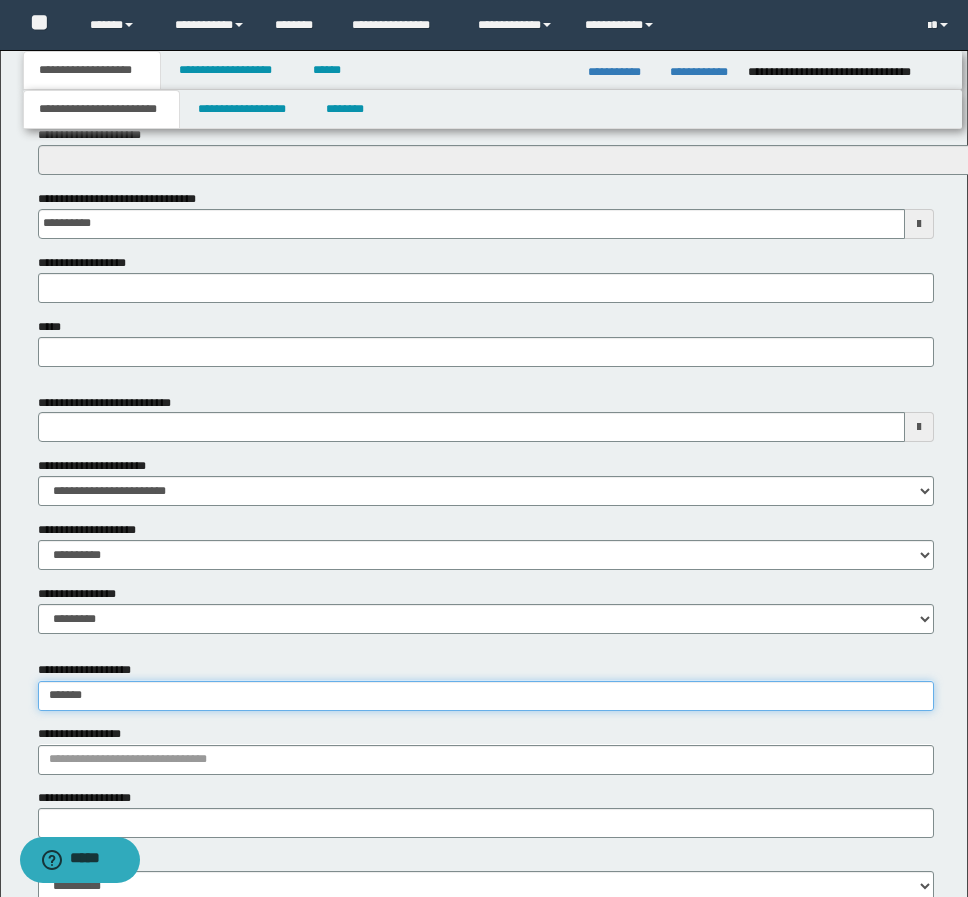 type on "********" 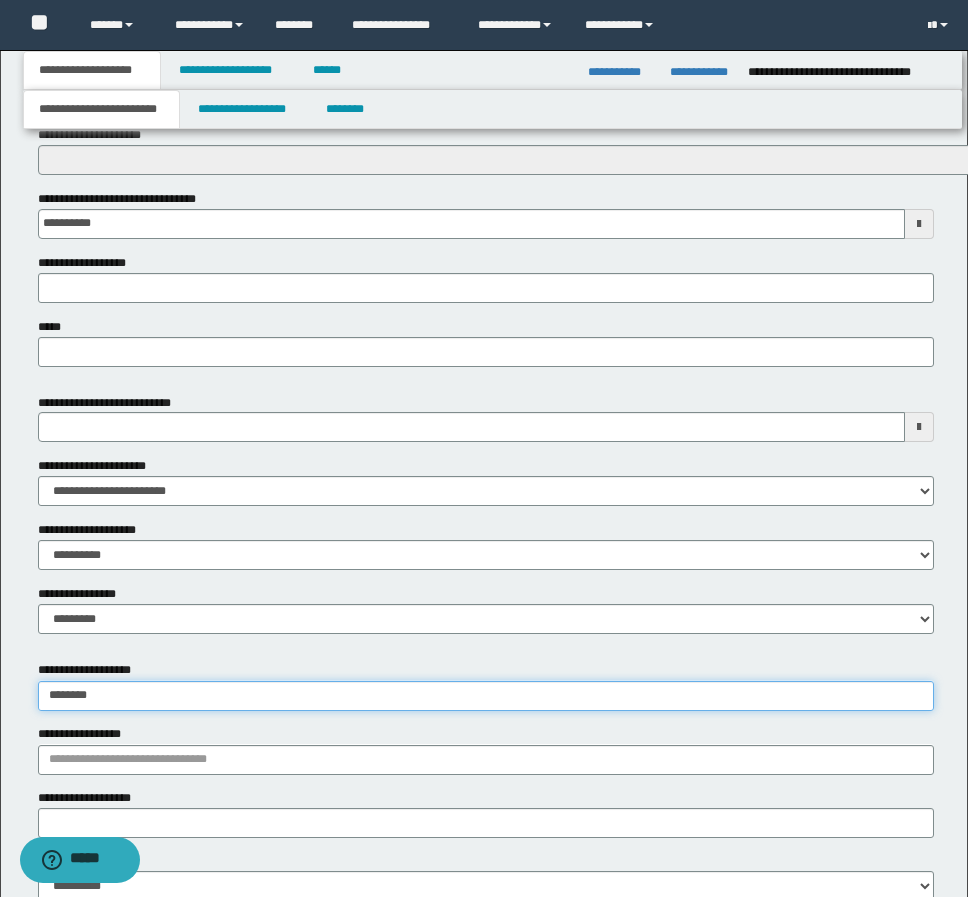 type on "********" 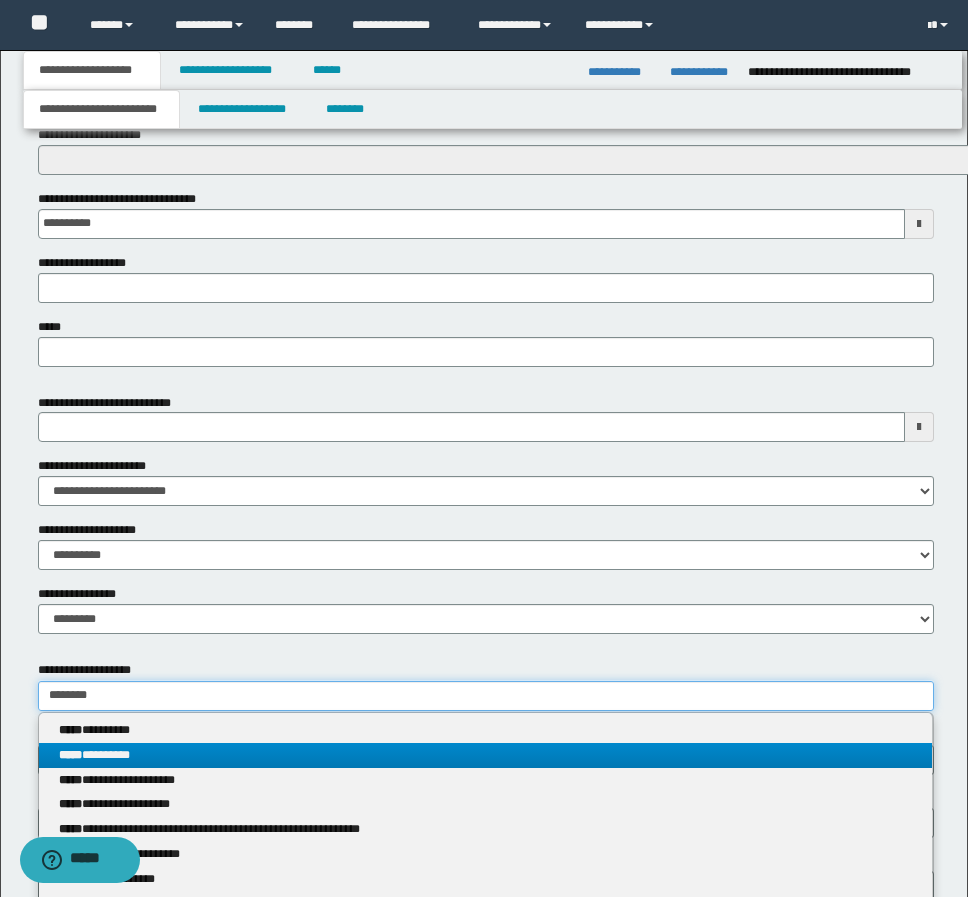 type on "********" 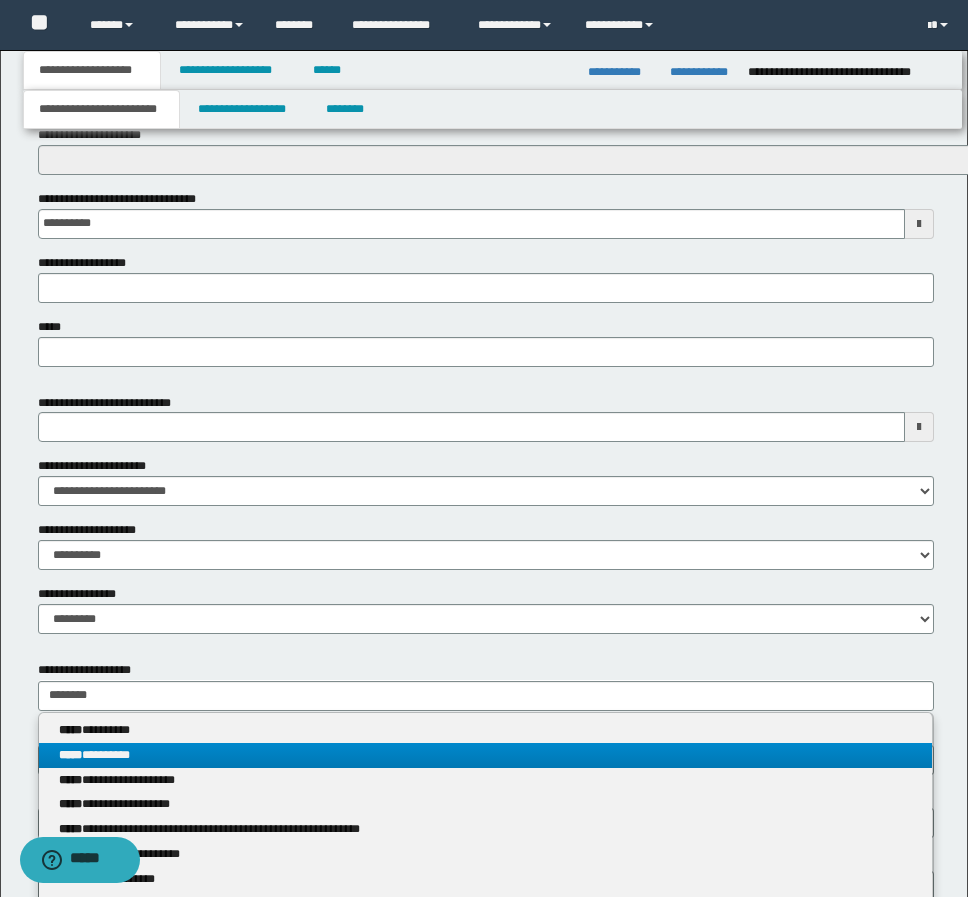click on "**********" at bounding box center [485, 755] 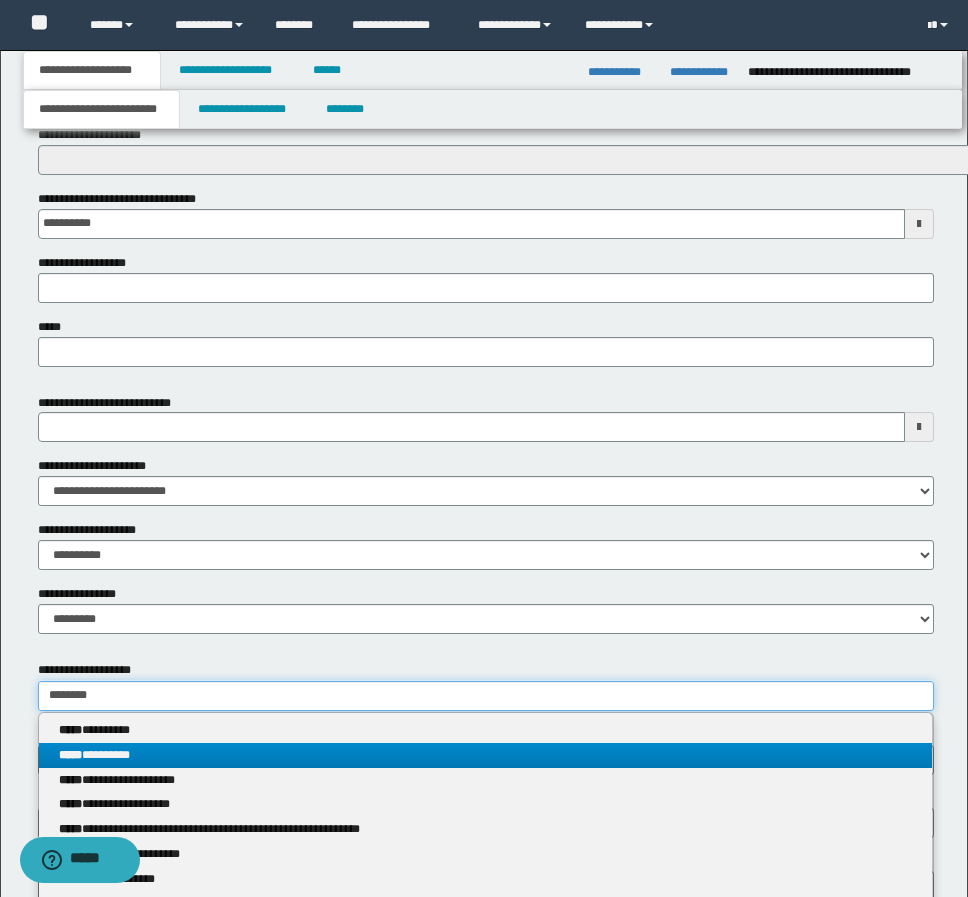 type 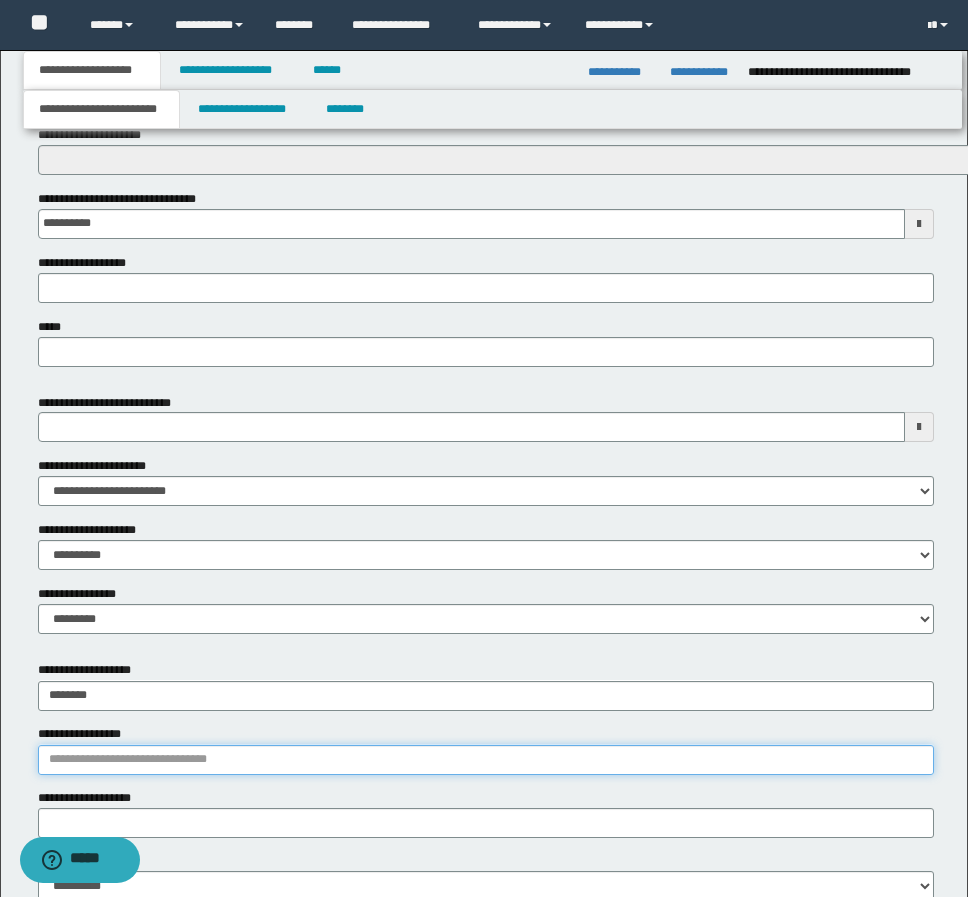 click on "**********" at bounding box center [486, 760] 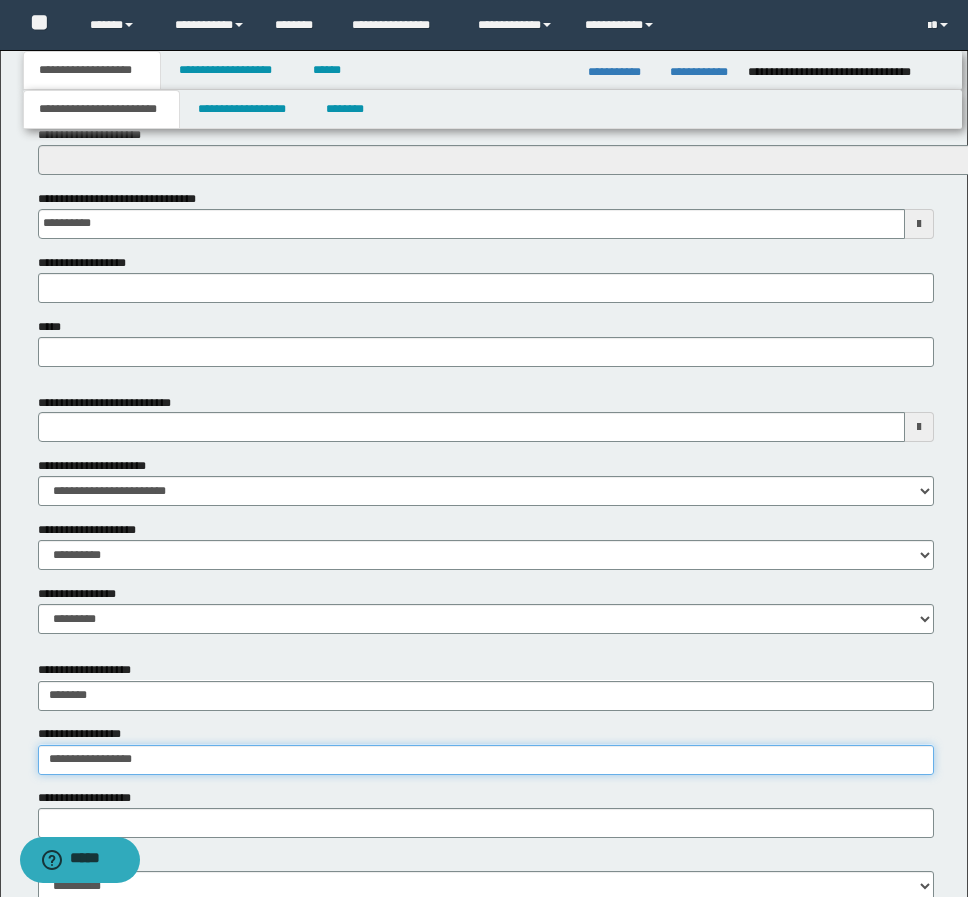 type on "**********" 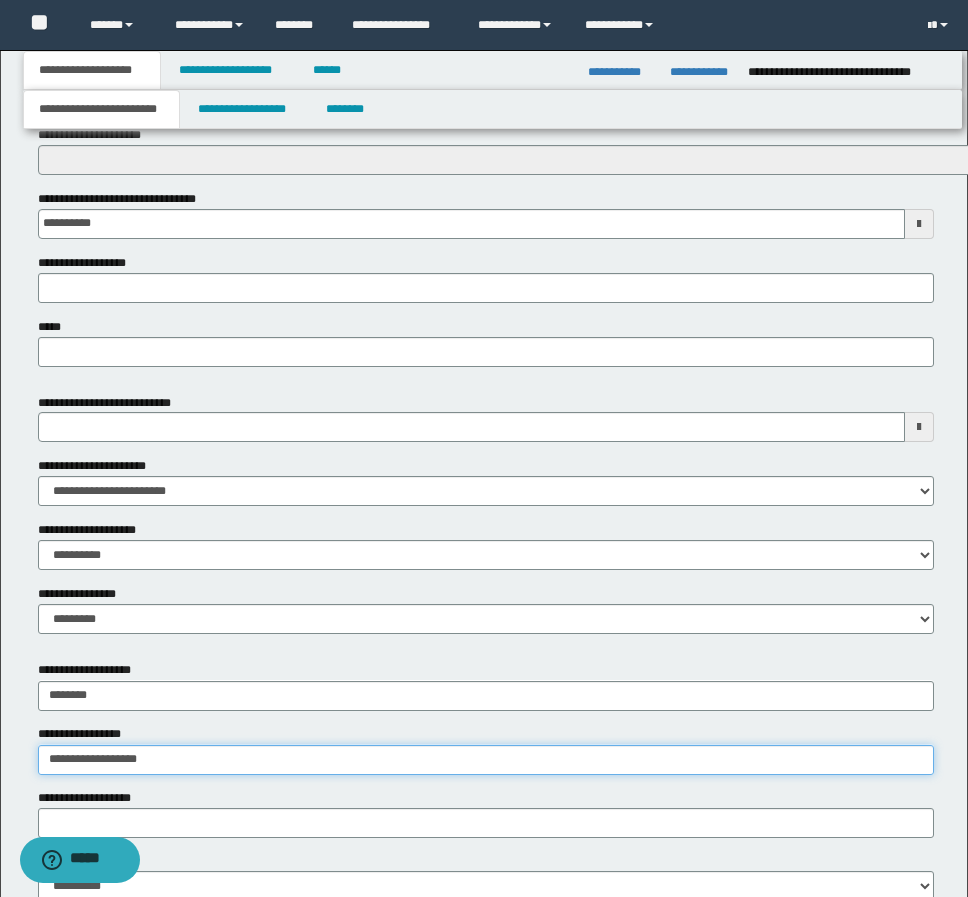 type on "**********" 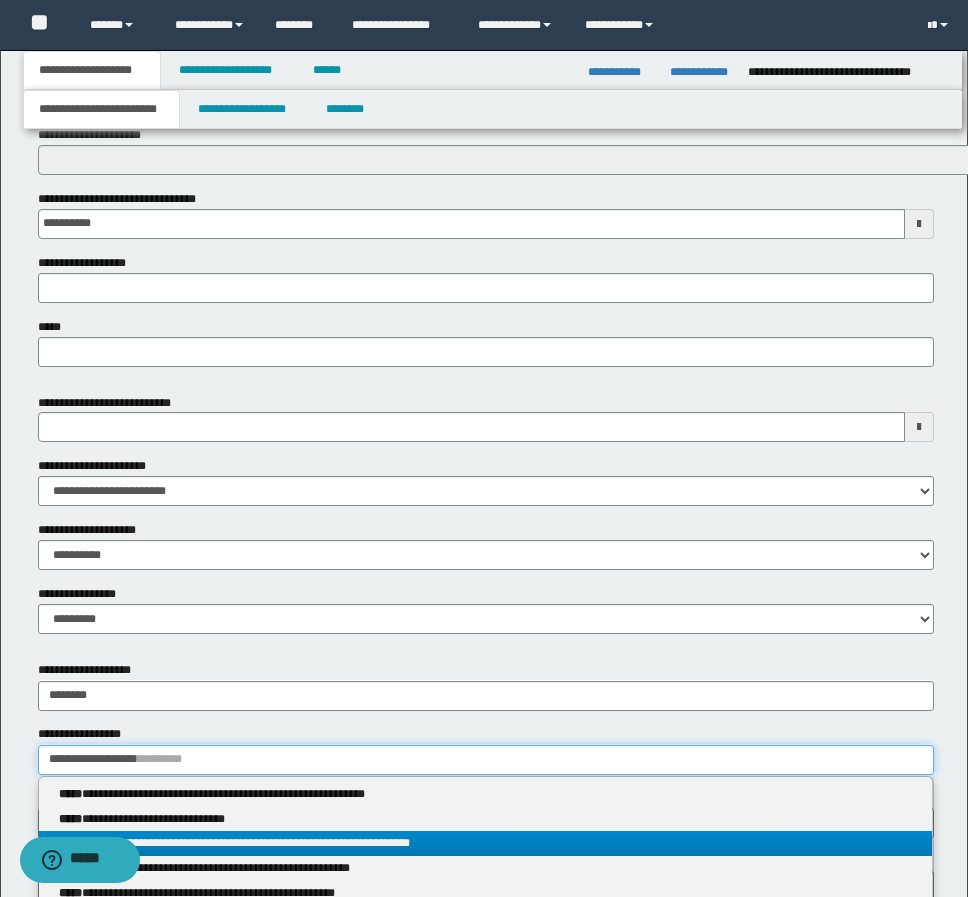 type on "**********" 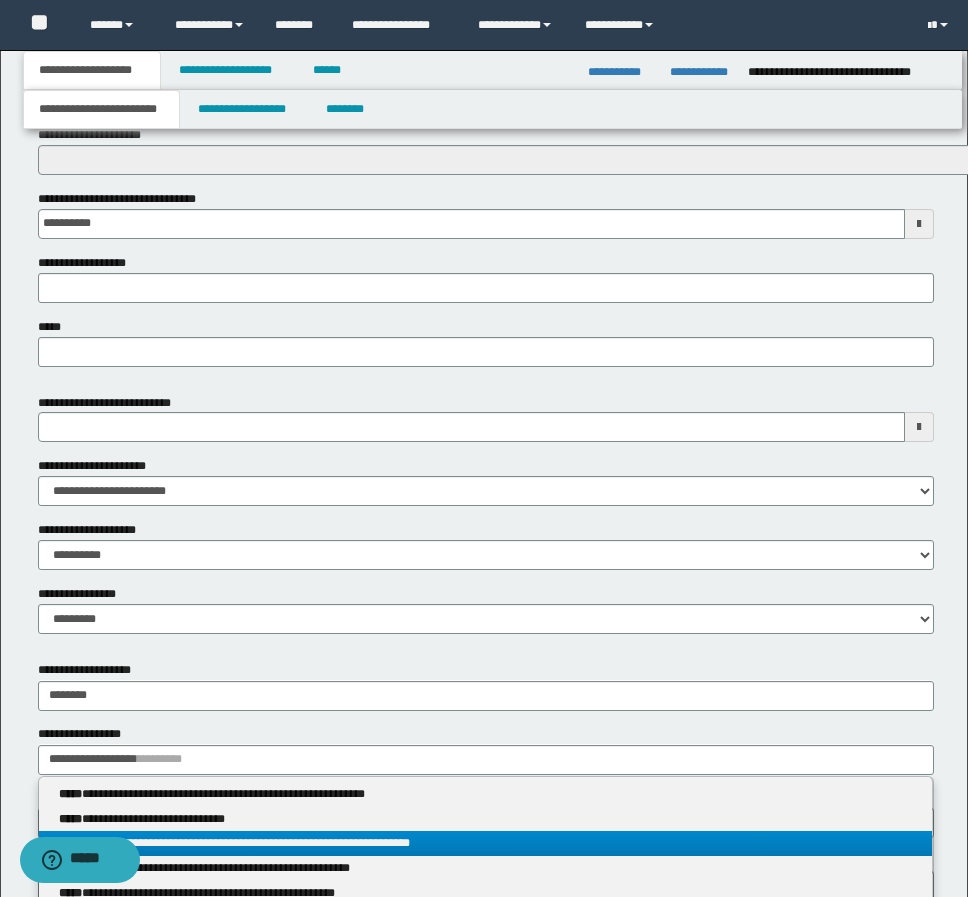 drag, startPoint x: 213, startPoint y: 847, endPoint x: 215, endPoint y: 837, distance: 10.198039 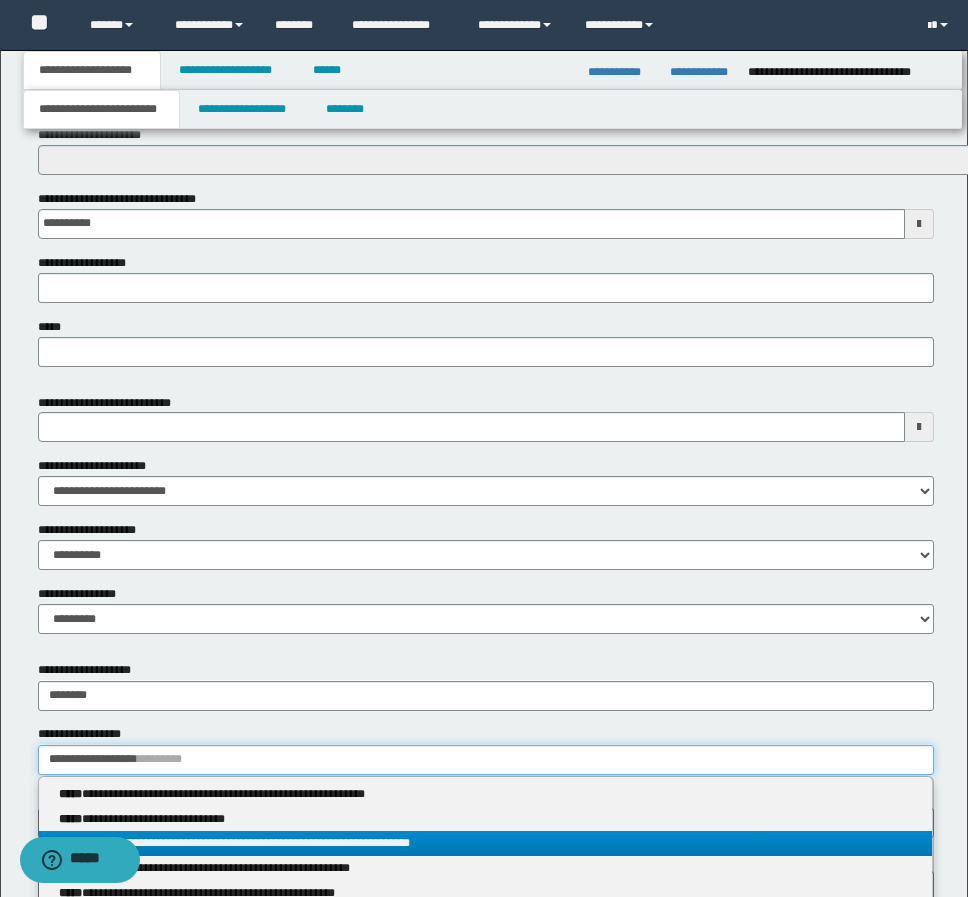 type 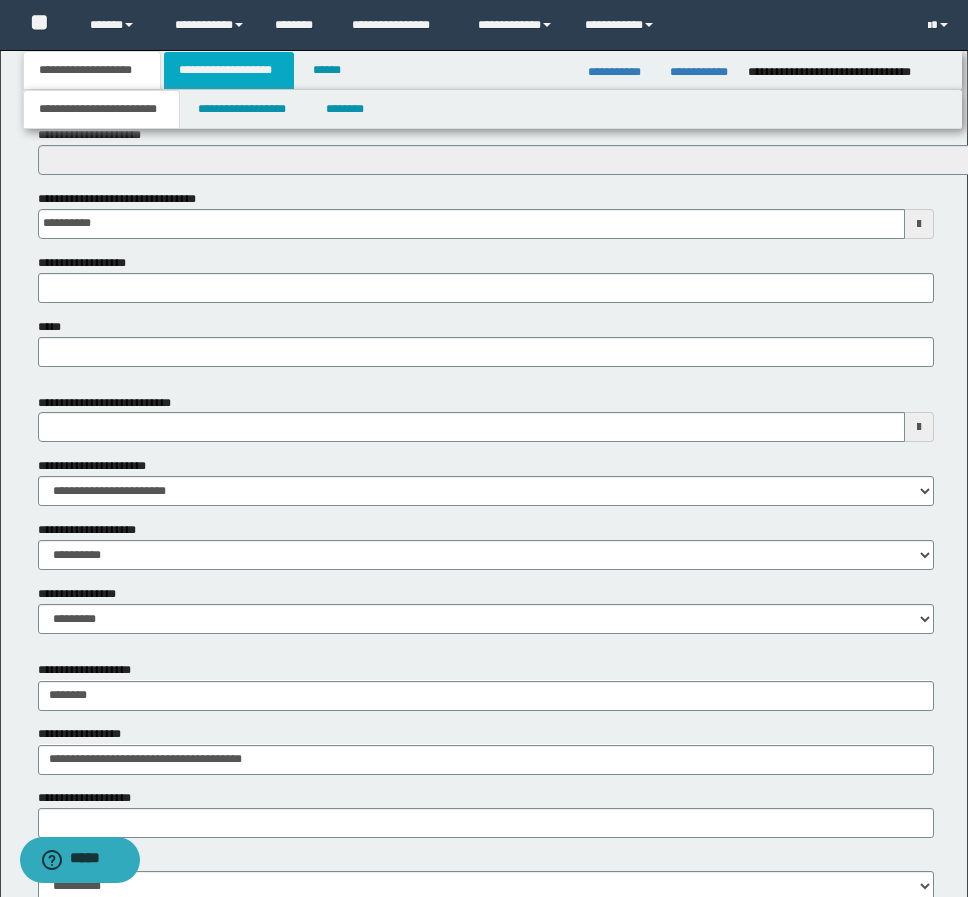 click on "**********" at bounding box center (229, 70) 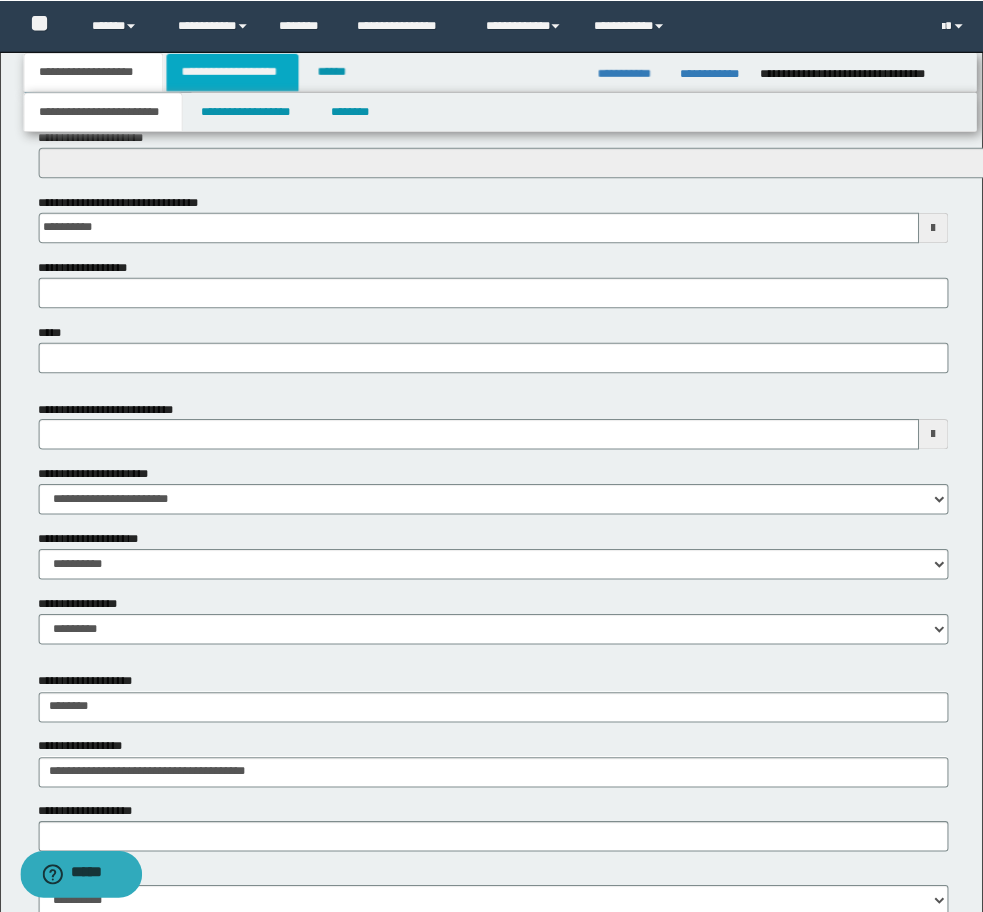 scroll, scrollTop: 0, scrollLeft: 0, axis: both 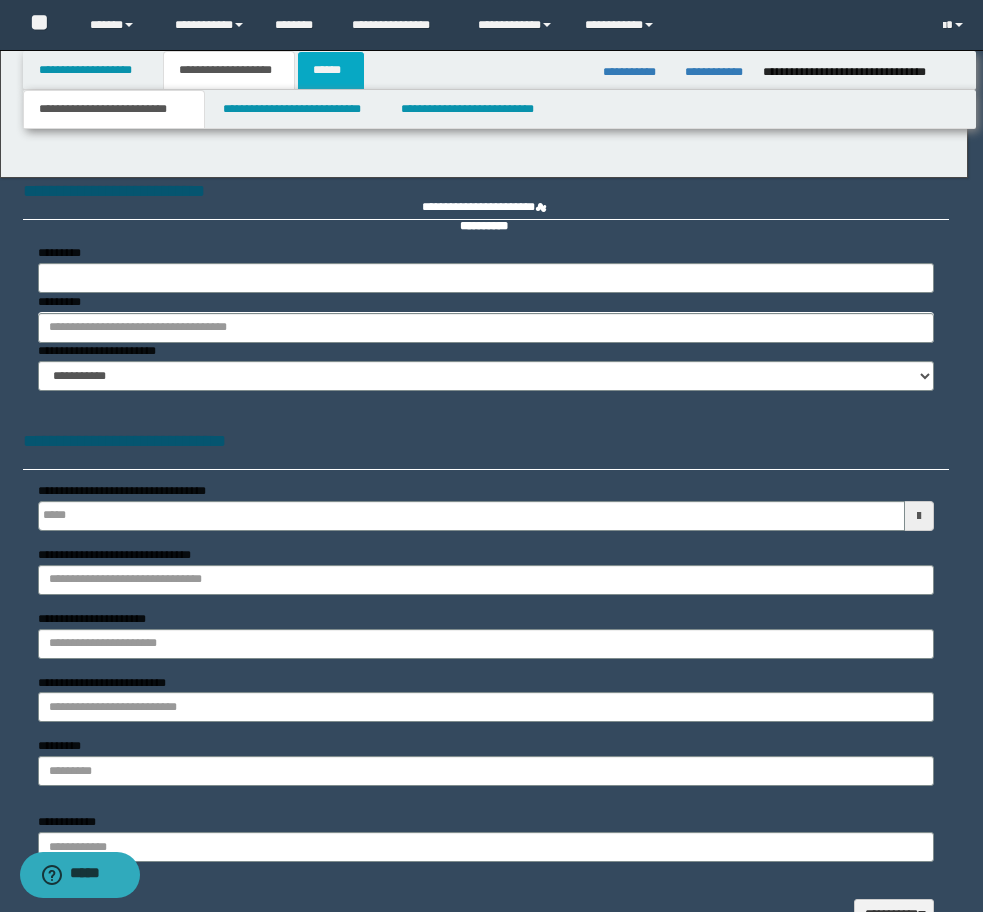 type 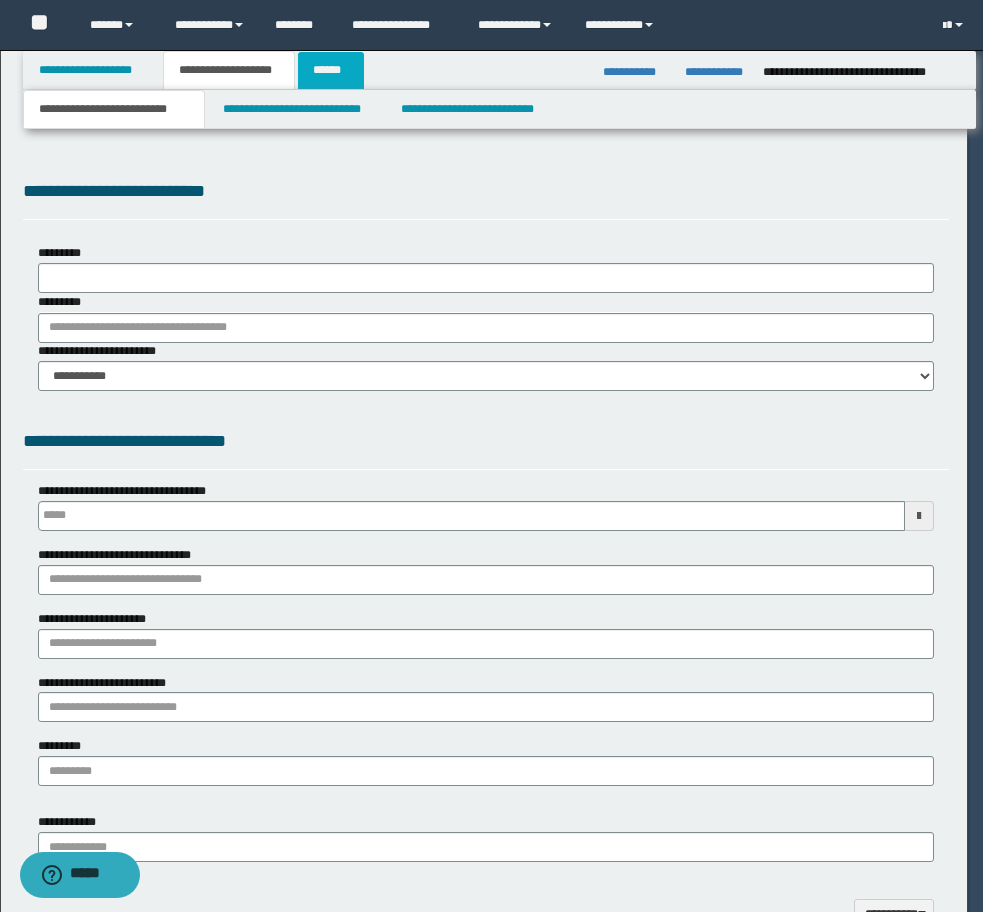 scroll, scrollTop: 0, scrollLeft: 0, axis: both 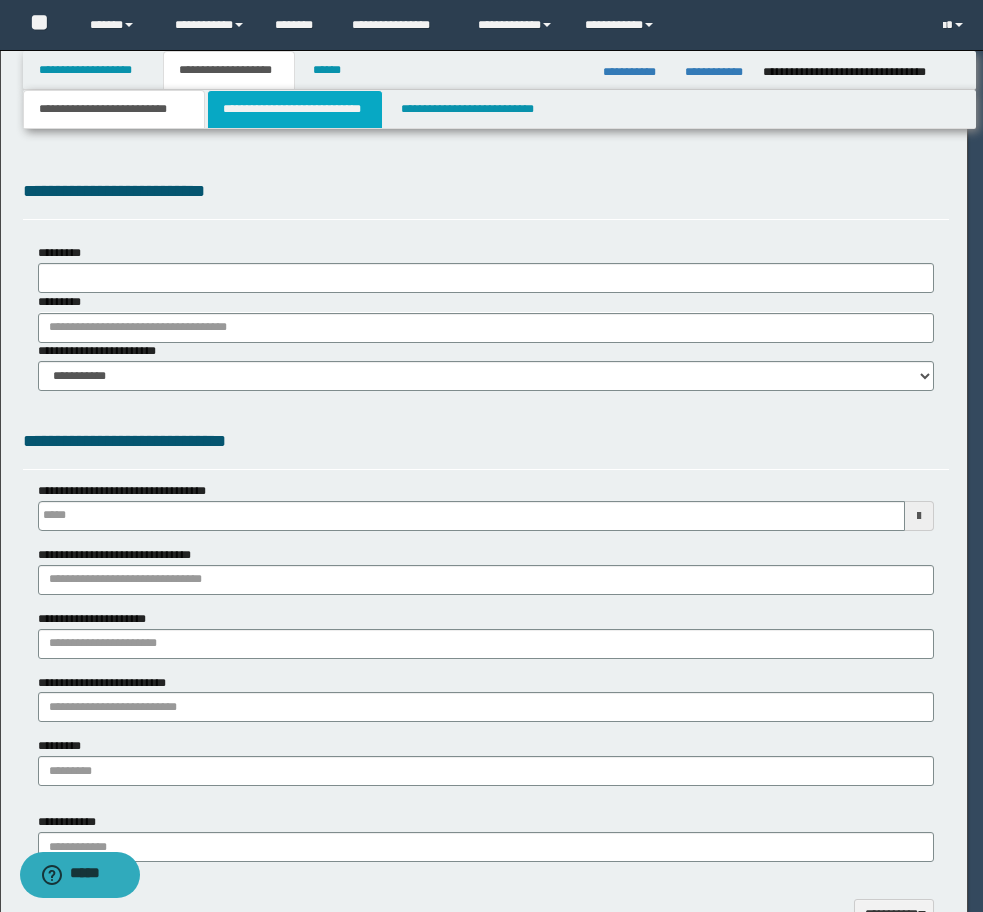select on "*" 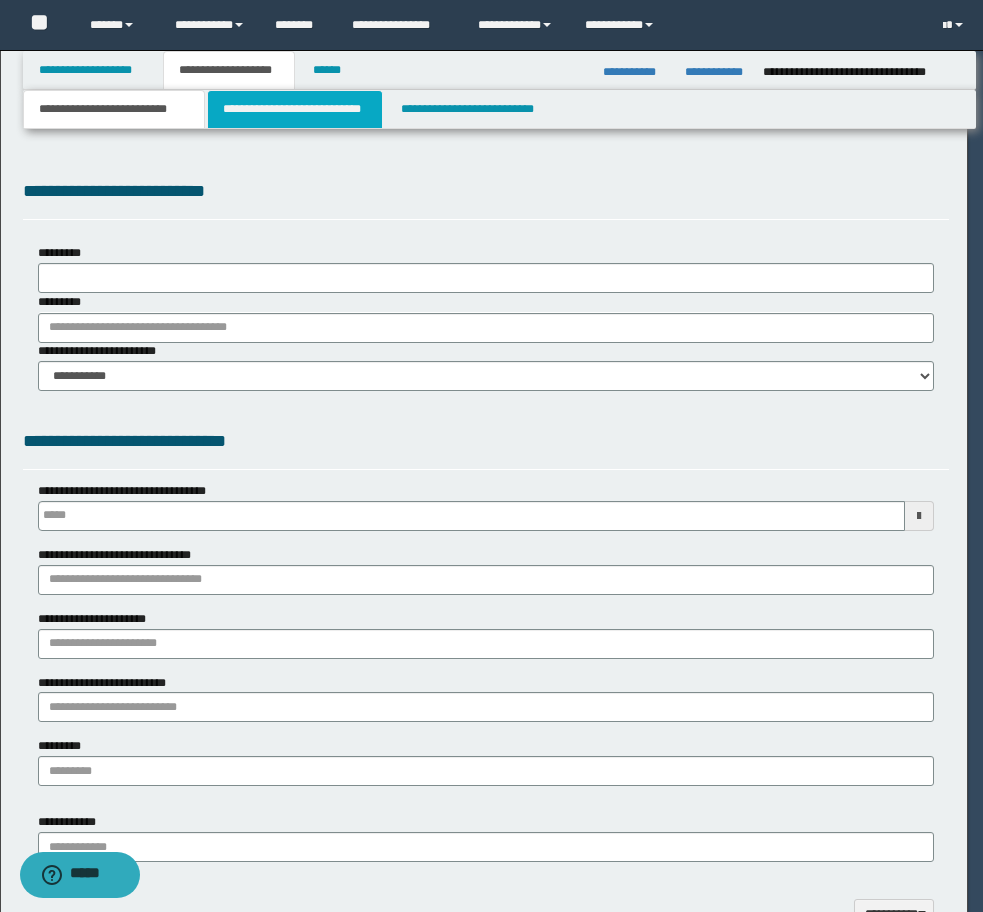 type 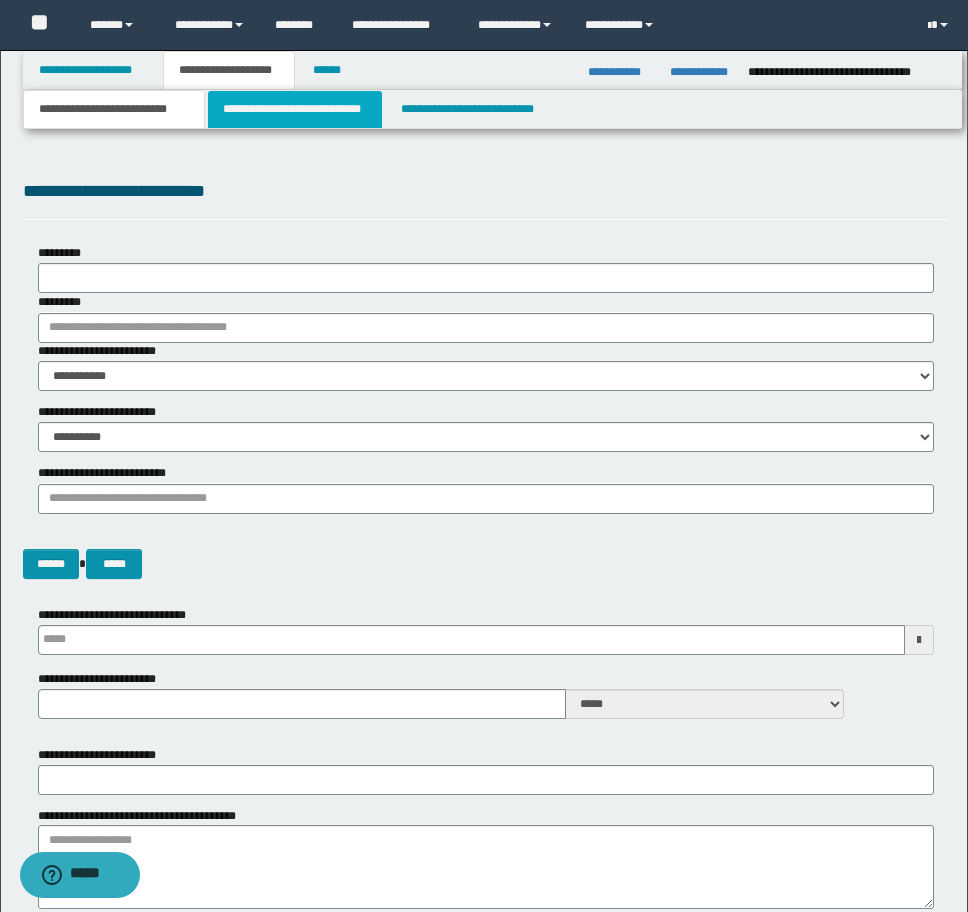 click on "**********" at bounding box center [295, 109] 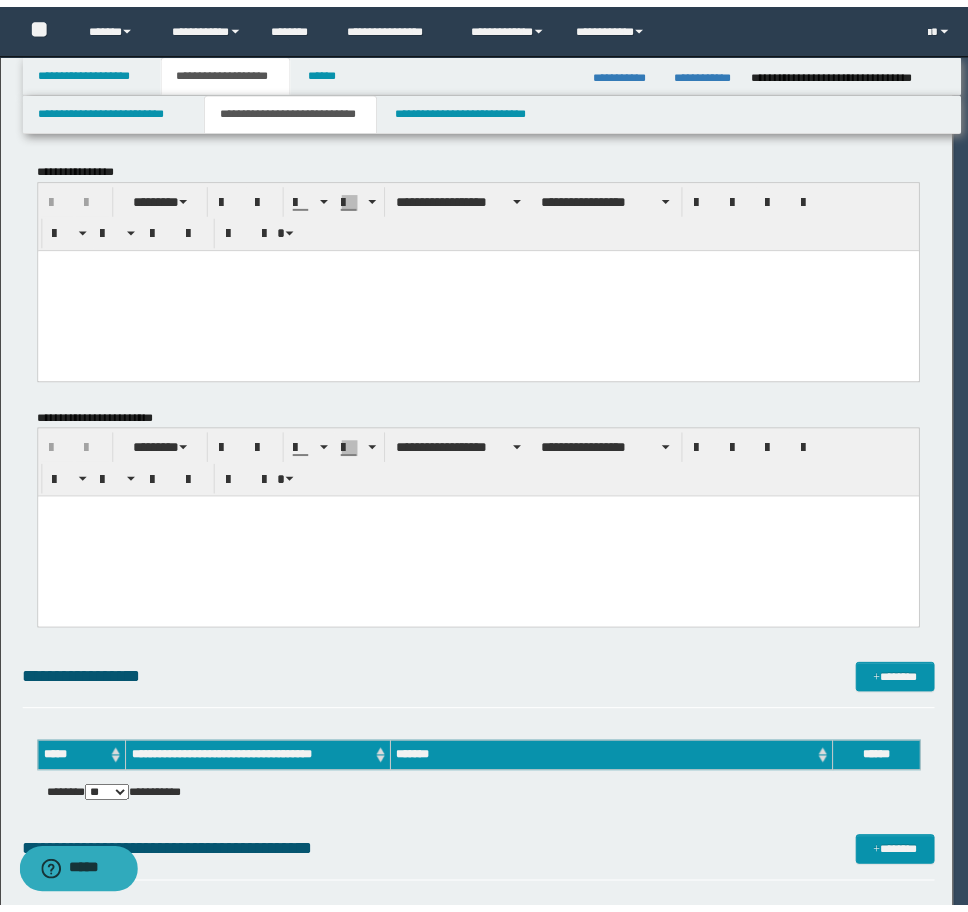 scroll, scrollTop: 0, scrollLeft: 0, axis: both 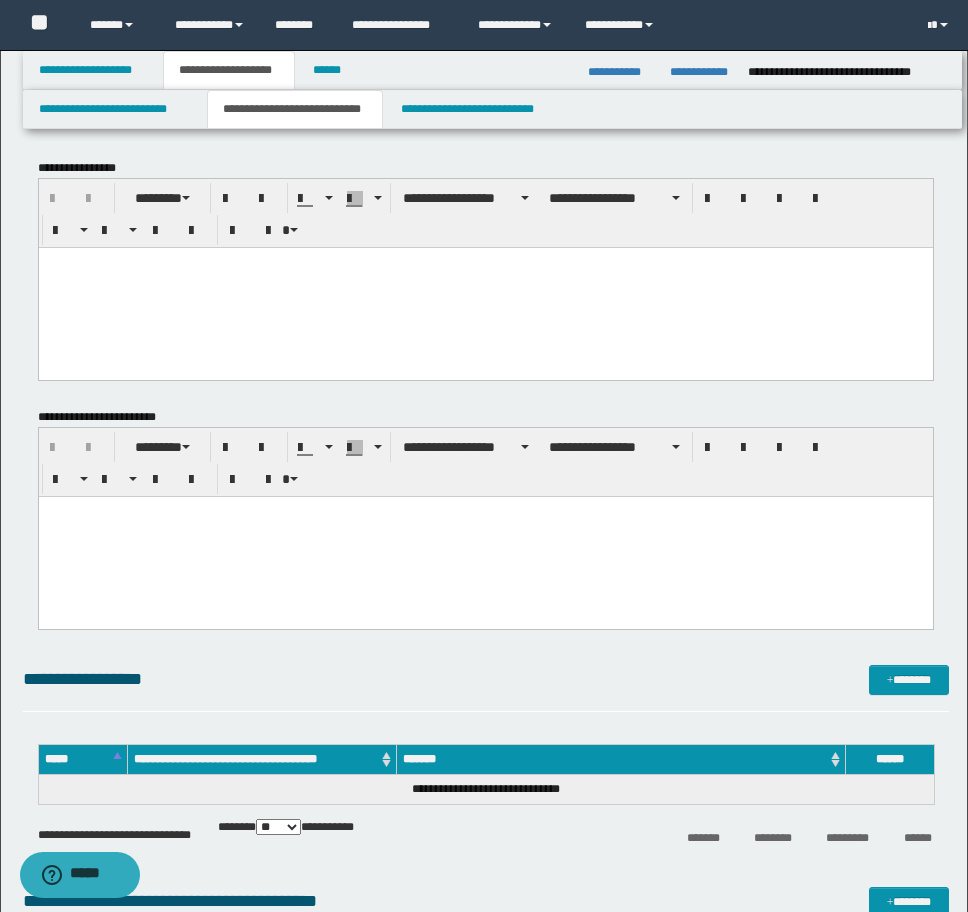 click at bounding box center [485, 287] 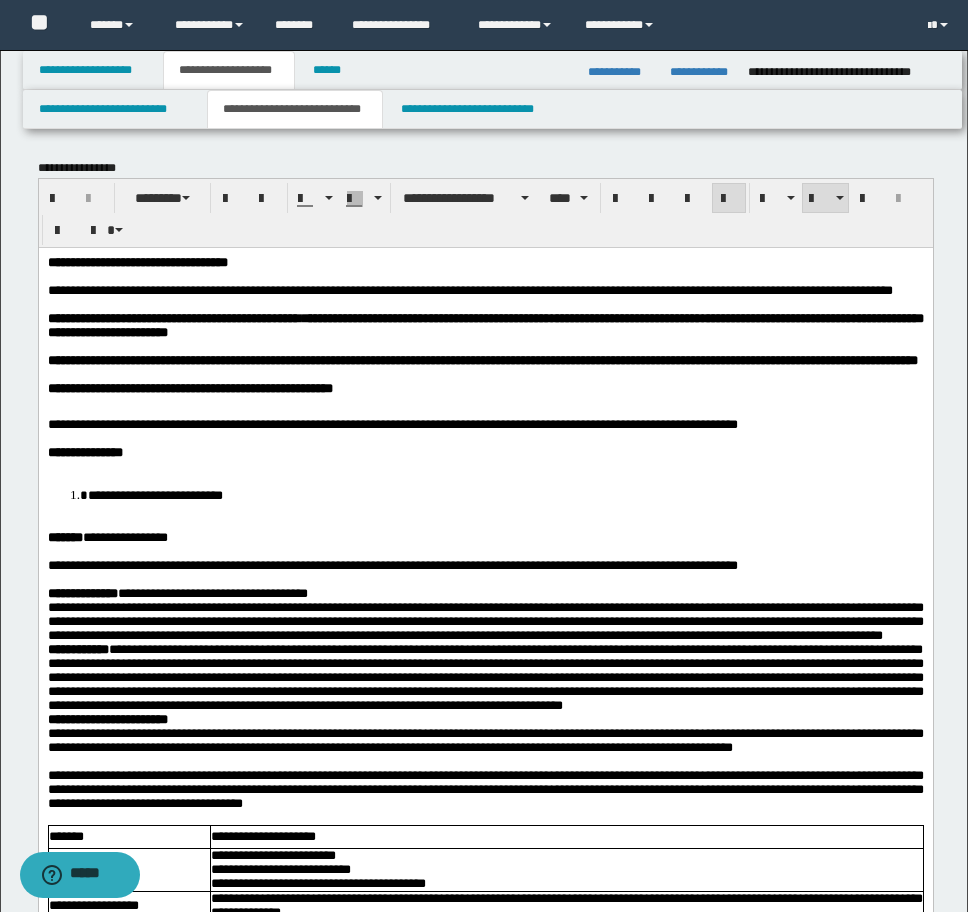 click on "**********" at bounding box center (505, 494) 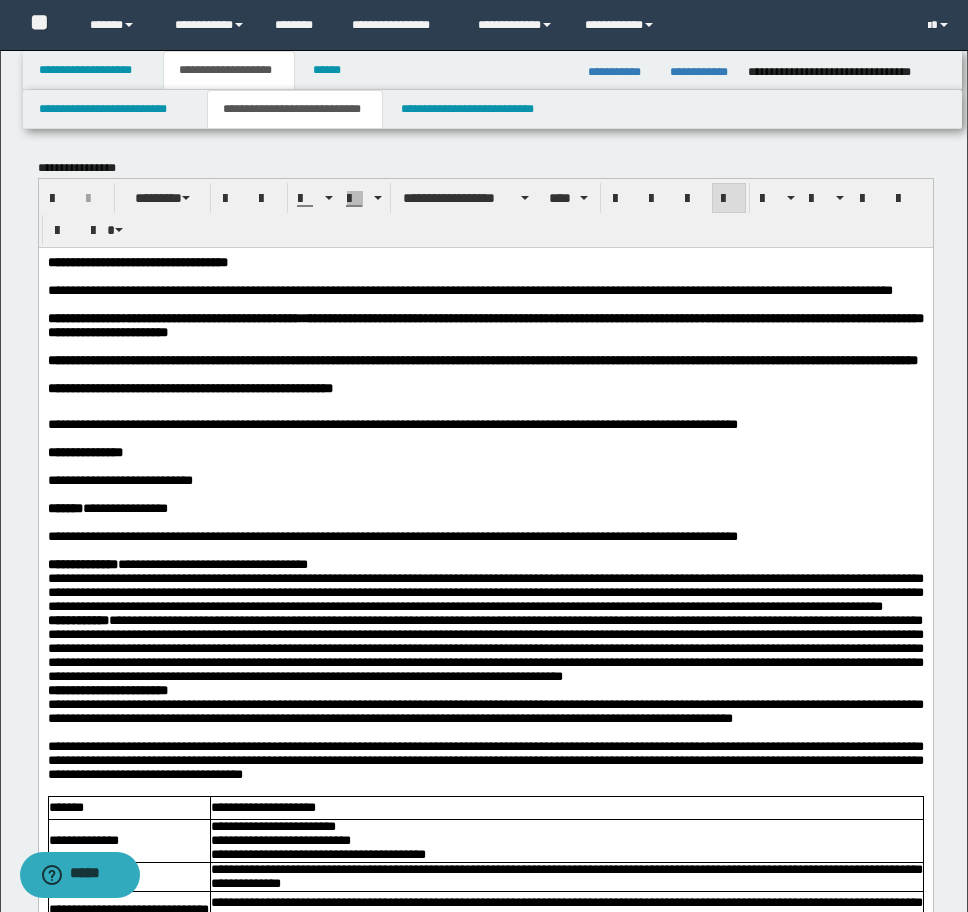 click on "**********" at bounding box center [137, 261] 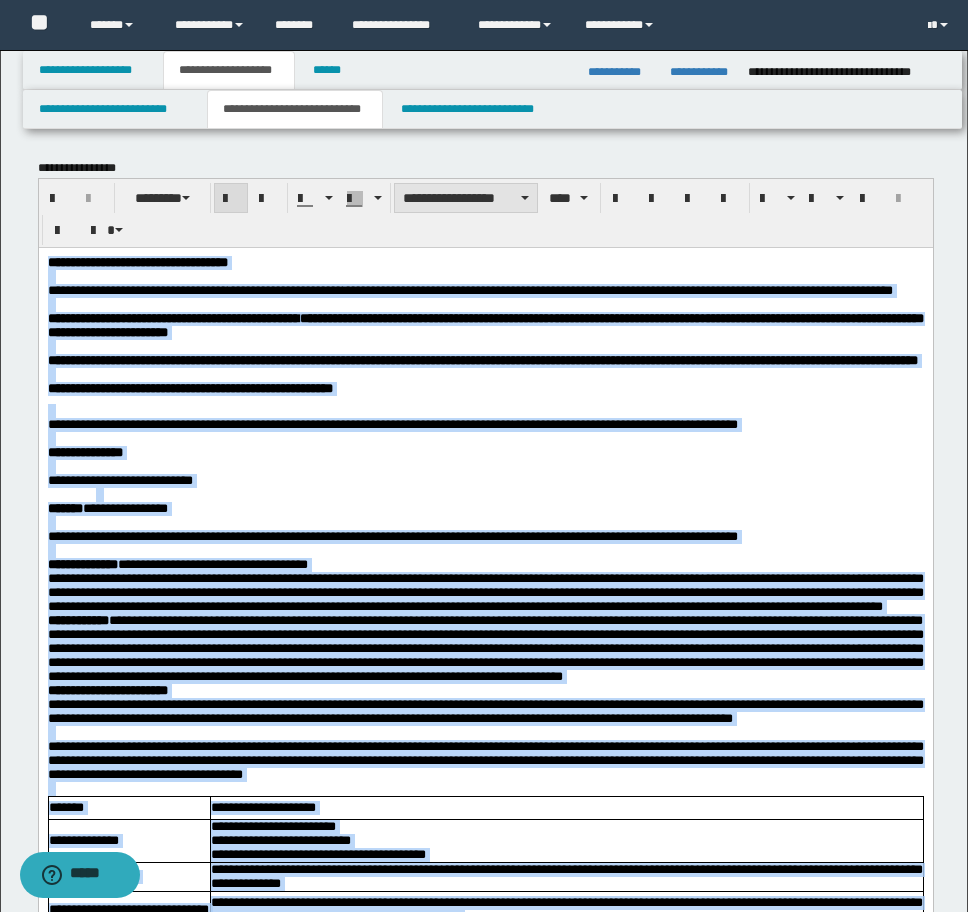 click on "**********" at bounding box center [466, 198] 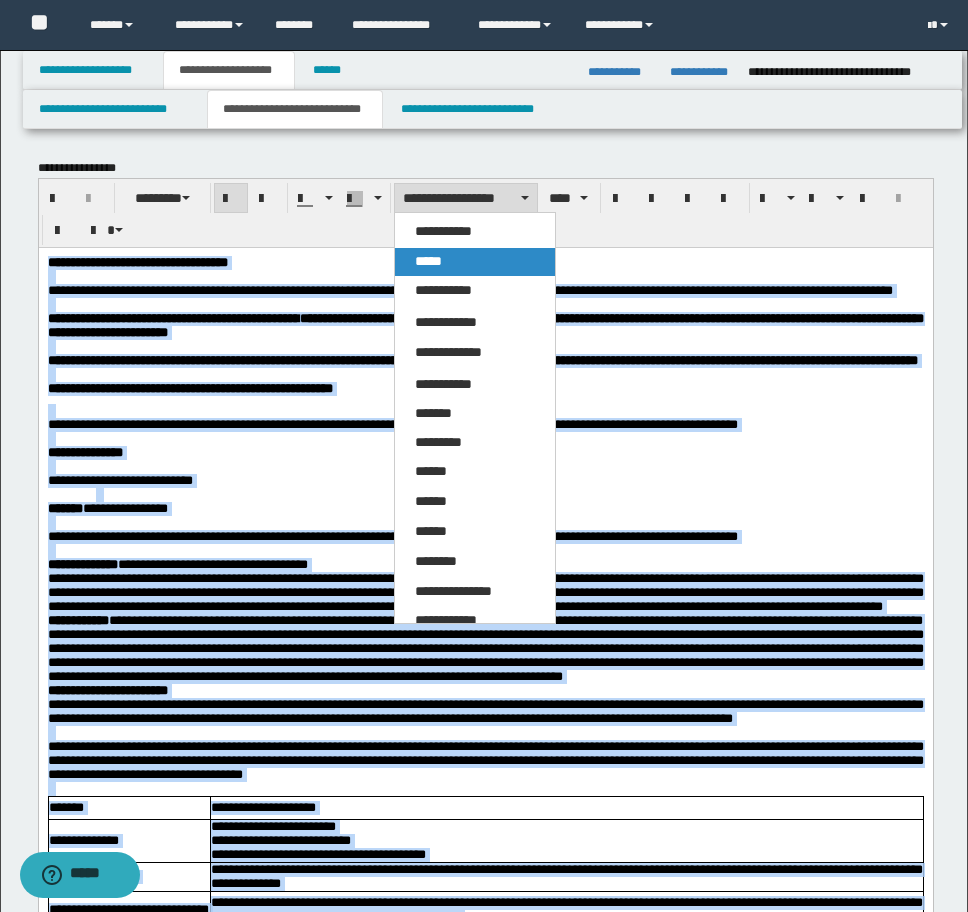 click on "*****" at bounding box center (475, 262) 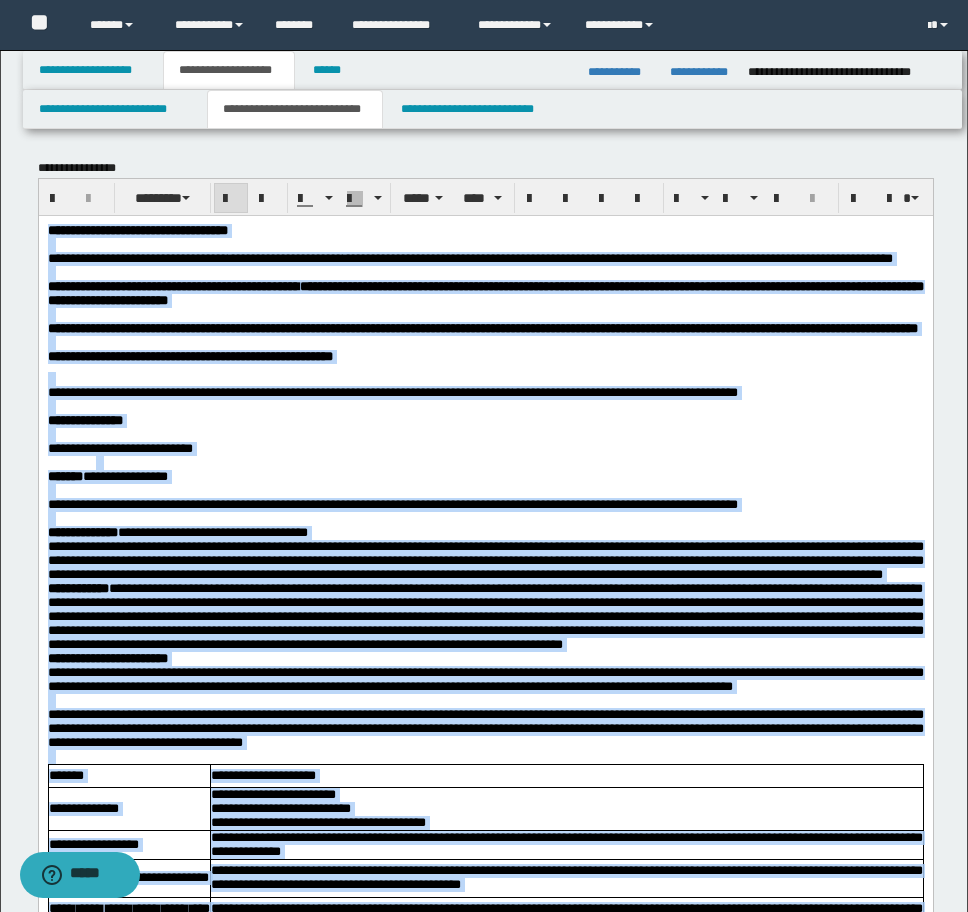 click on "**********" at bounding box center [392, 503] 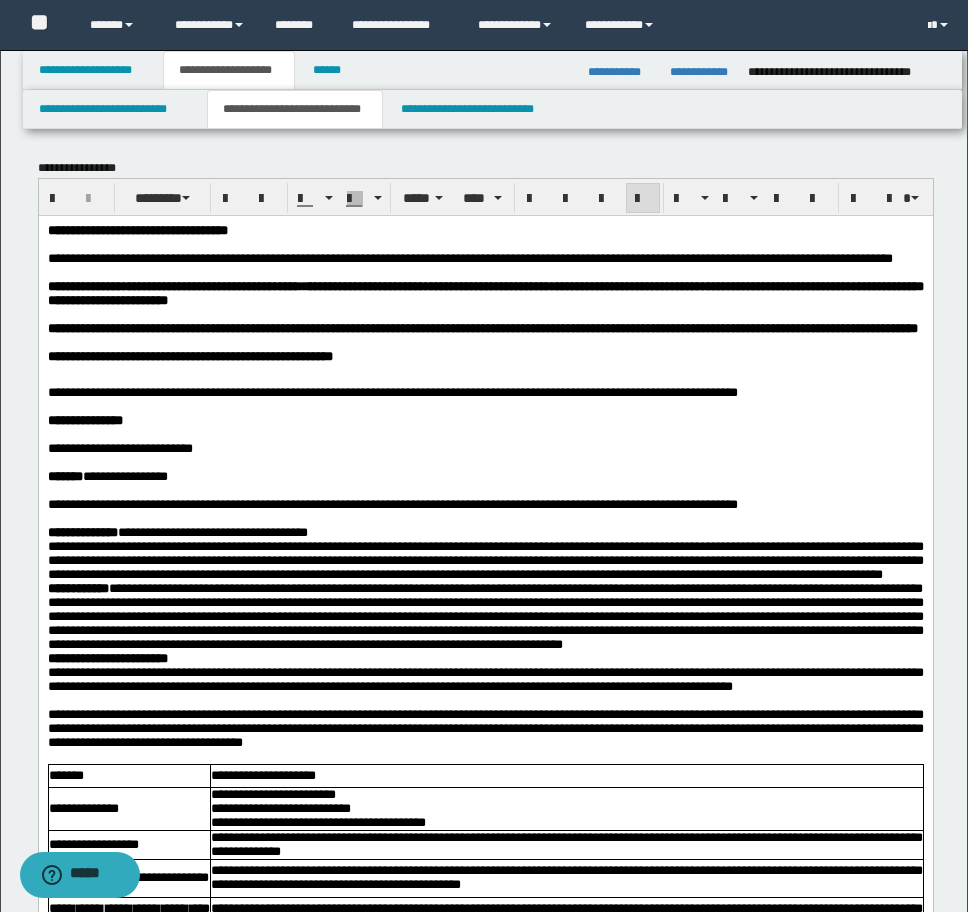 click on "**********" at bounding box center (485, 559) 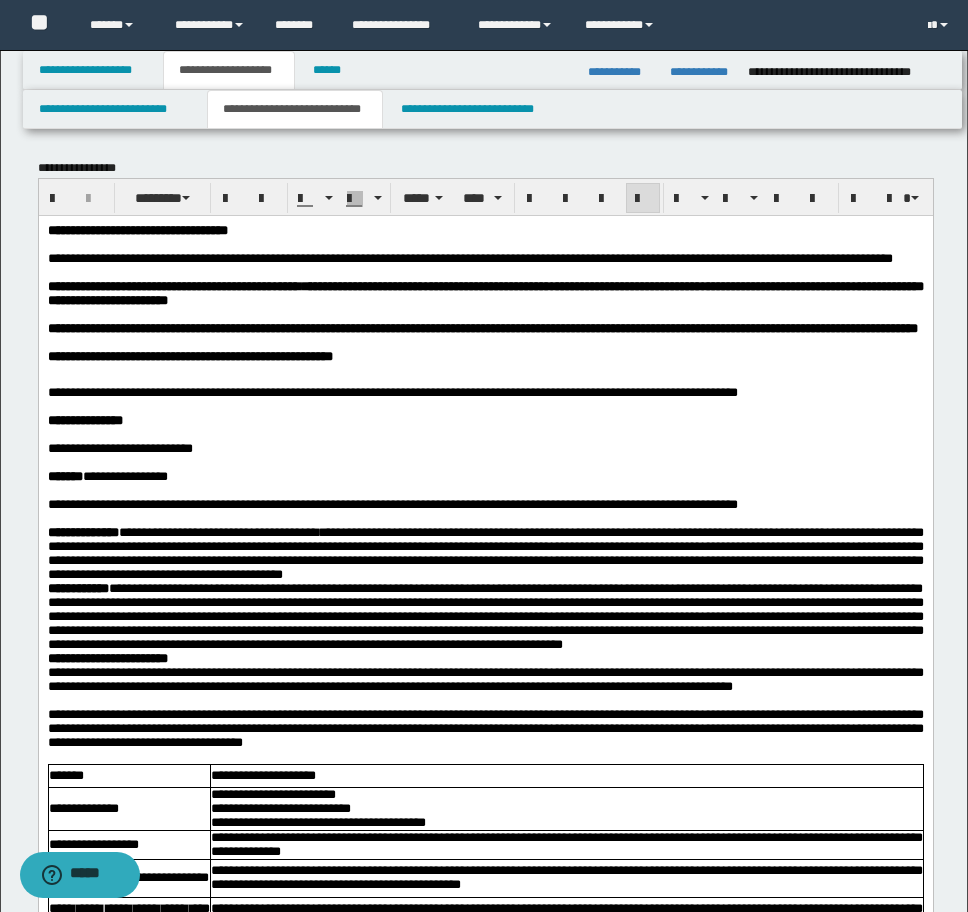 click on "**********" at bounding box center [485, 553] 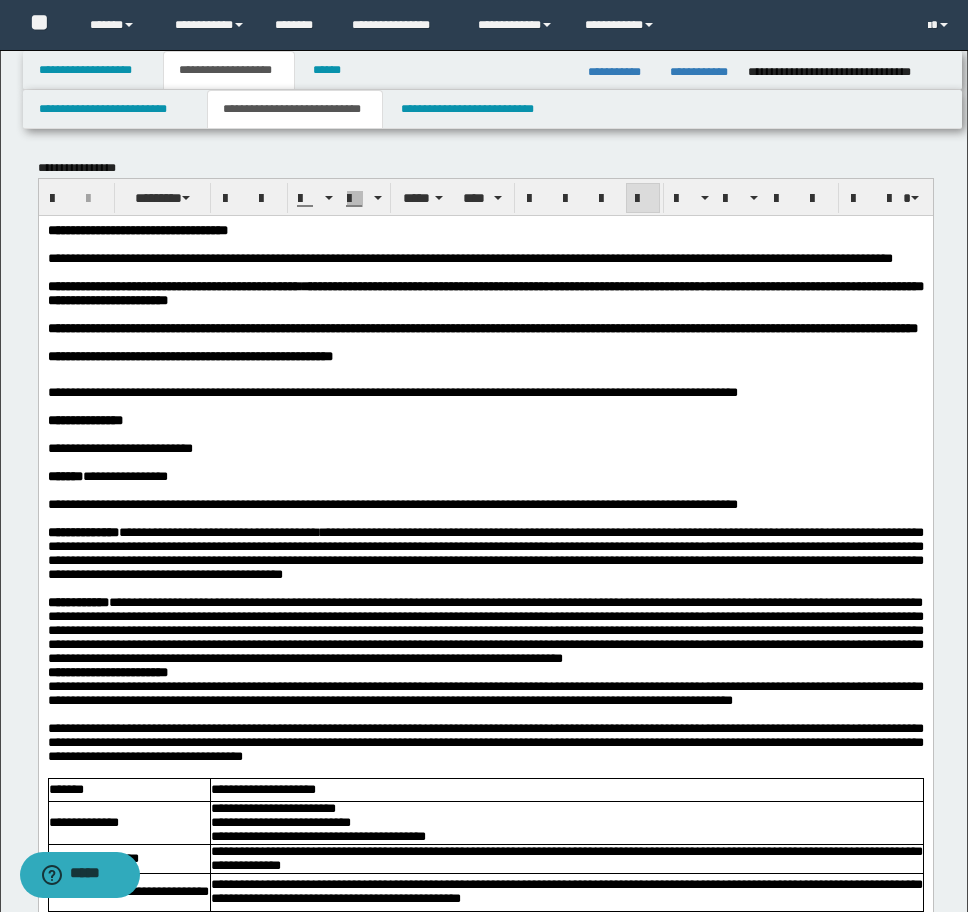 scroll, scrollTop: 300, scrollLeft: 0, axis: vertical 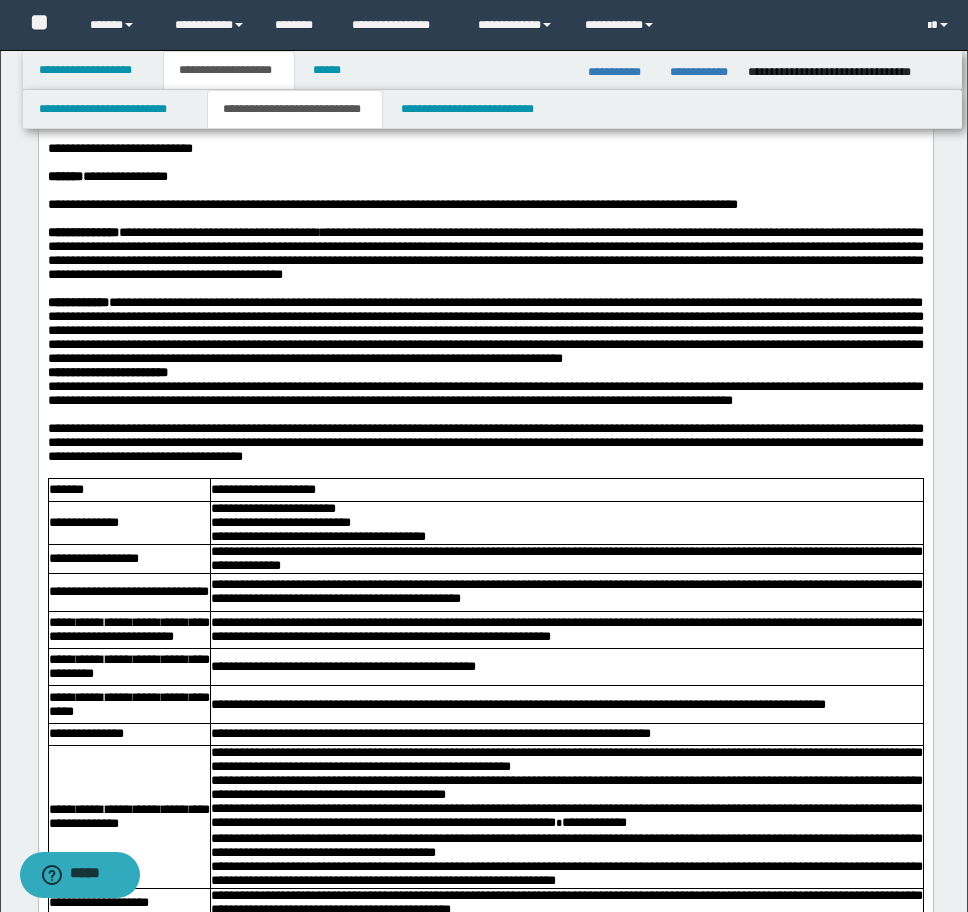 click on "**********" at bounding box center (107, 372) 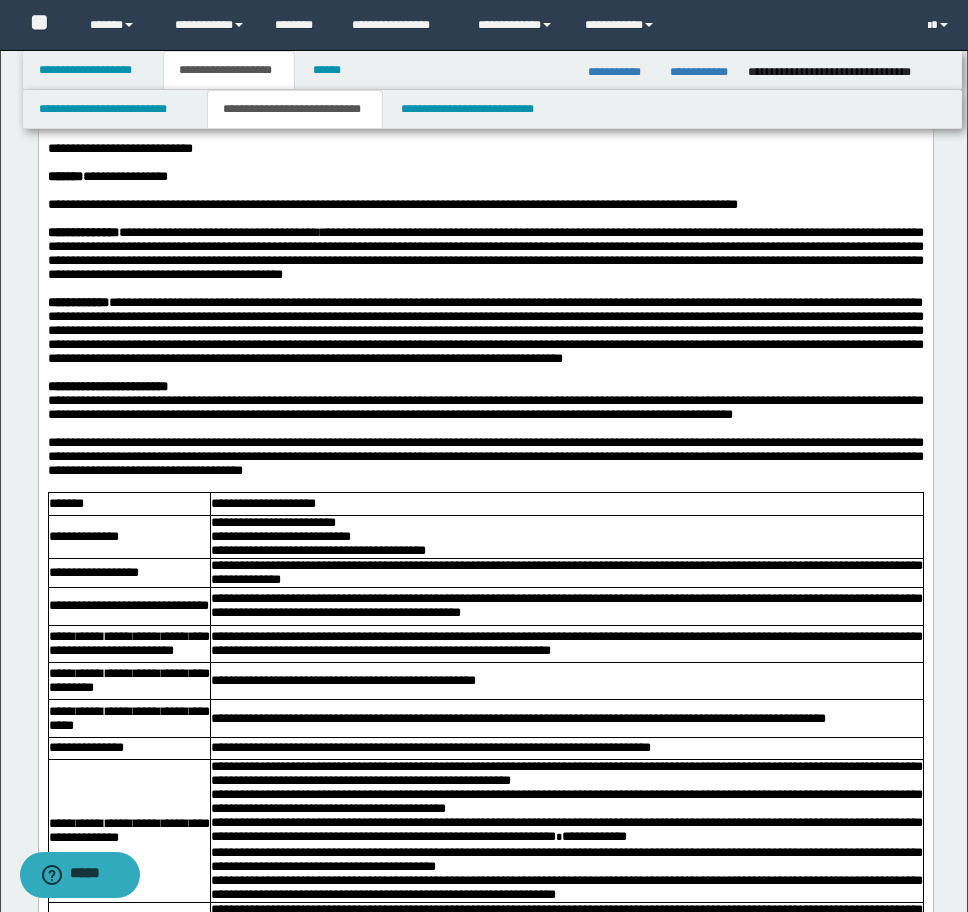 click on "**********" at bounding box center [485, 387] 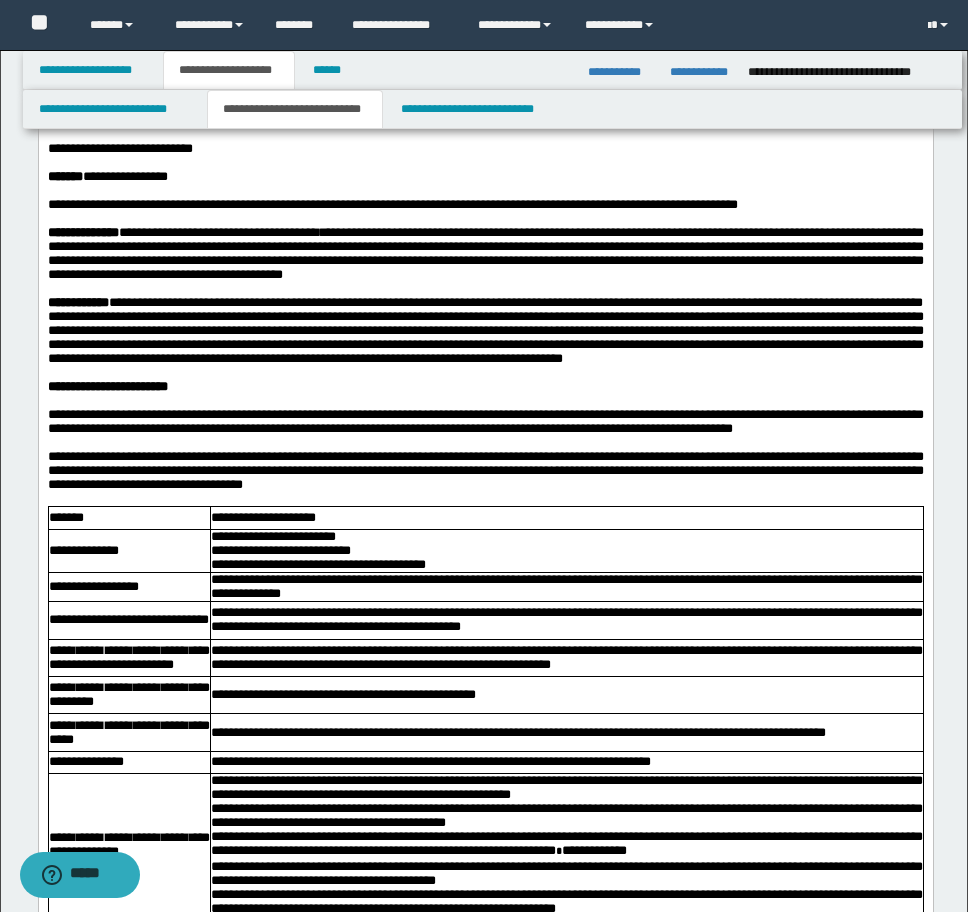 click on "**********" at bounding box center [485, 253] 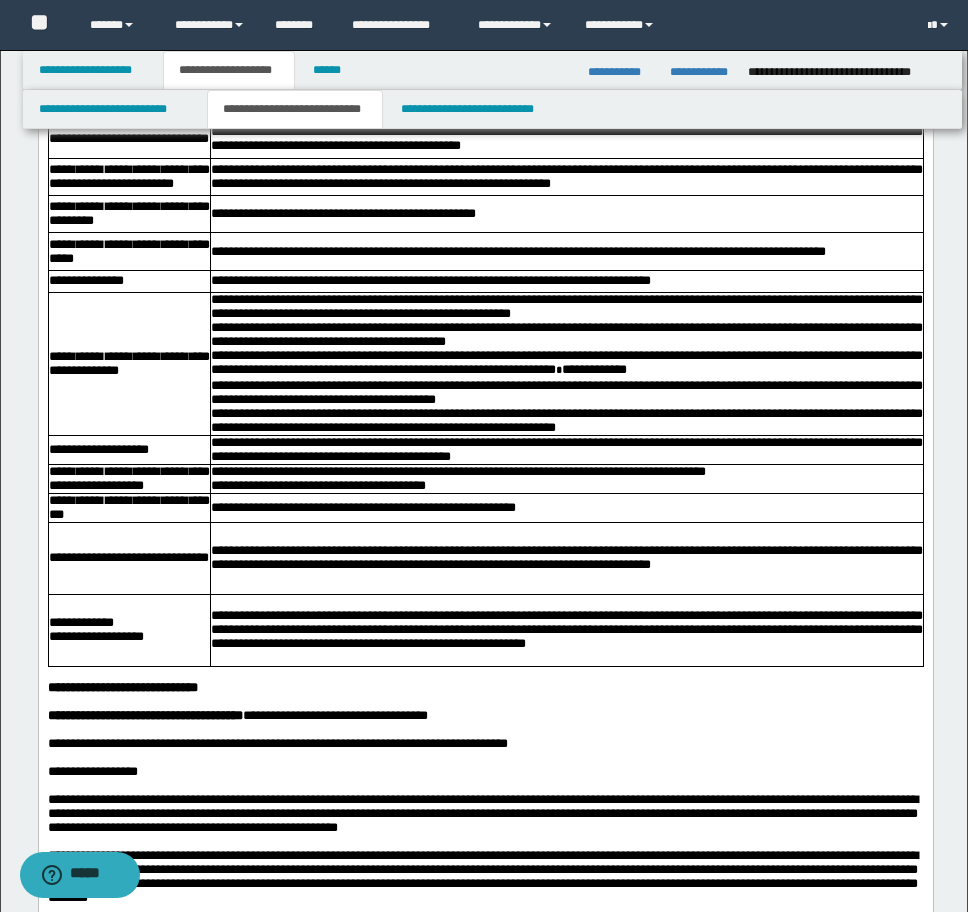 scroll, scrollTop: 800, scrollLeft: 0, axis: vertical 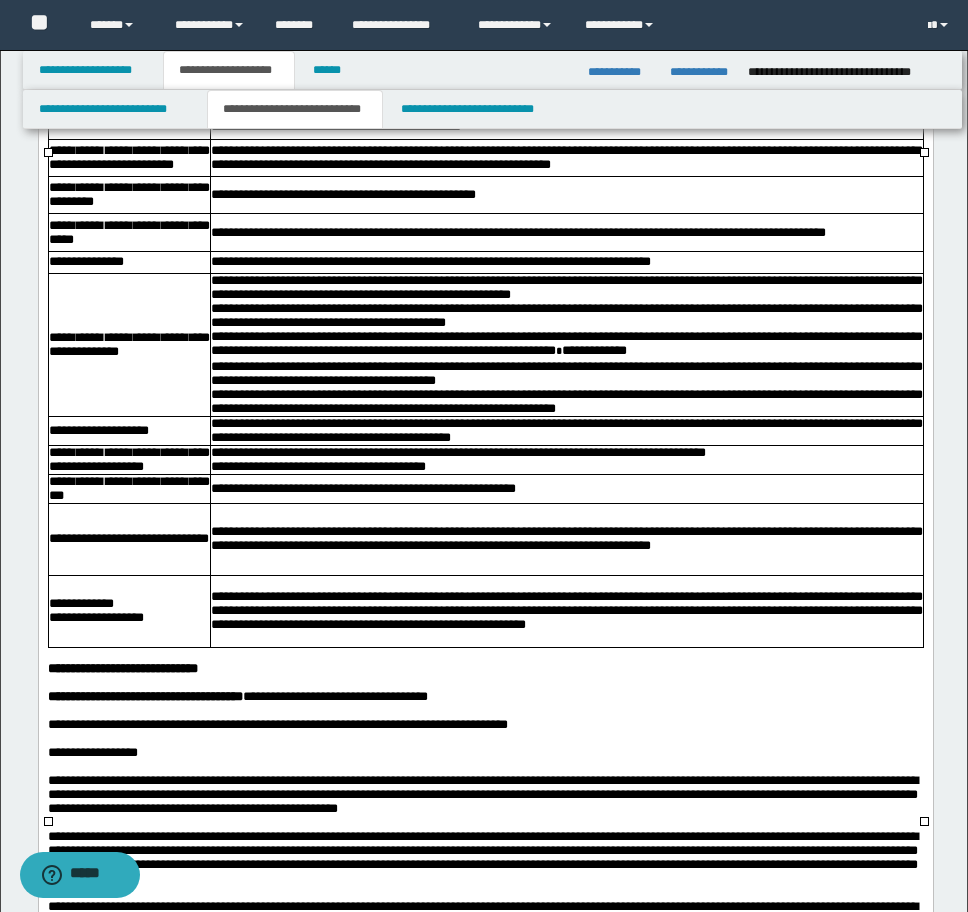 click on "**********" at bounding box center (566, 402) 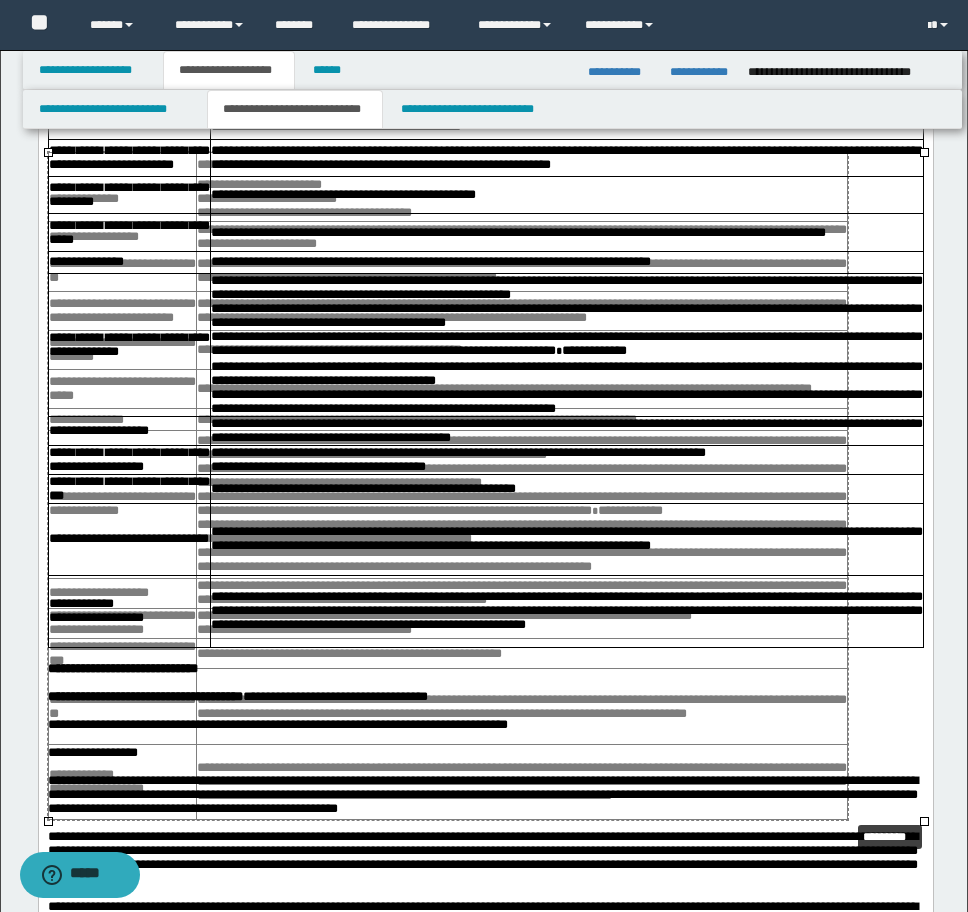 drag, startPoint x: 923, startPoint y: 816, endPoint x: 847, endPoint y: 815, distance: 76.00658 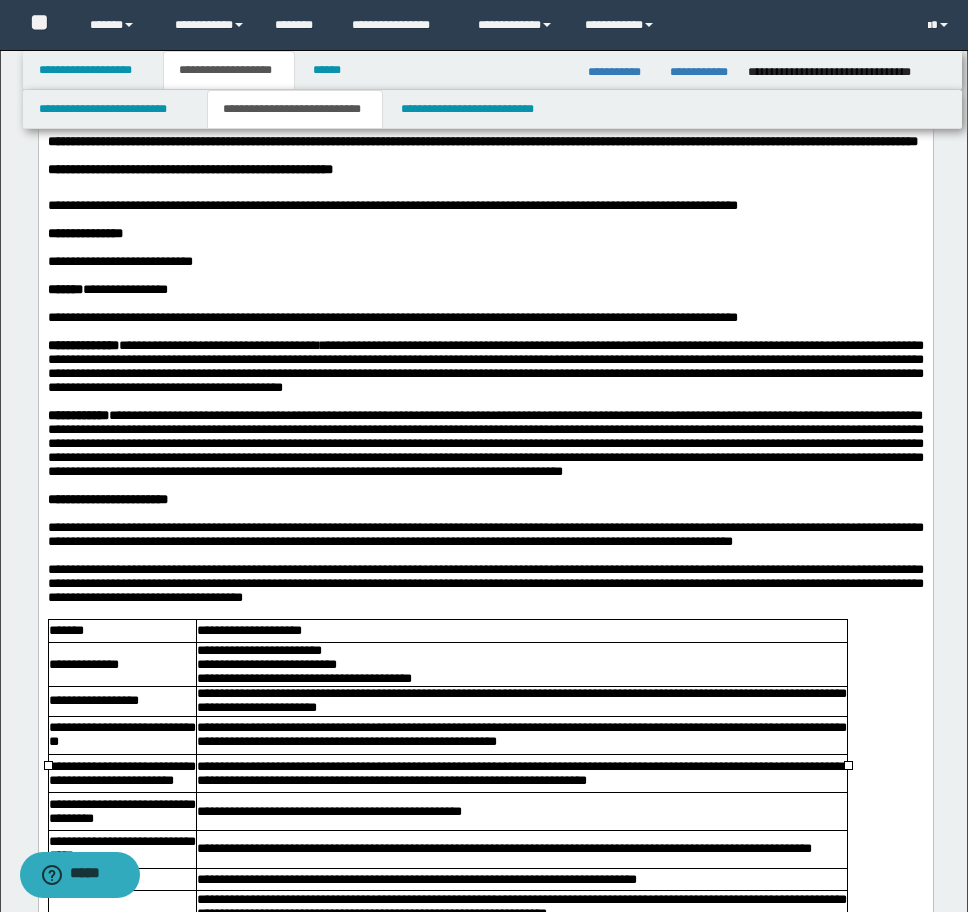 scroll, scrollTop: 0, scrollLeft: 0, axis: both 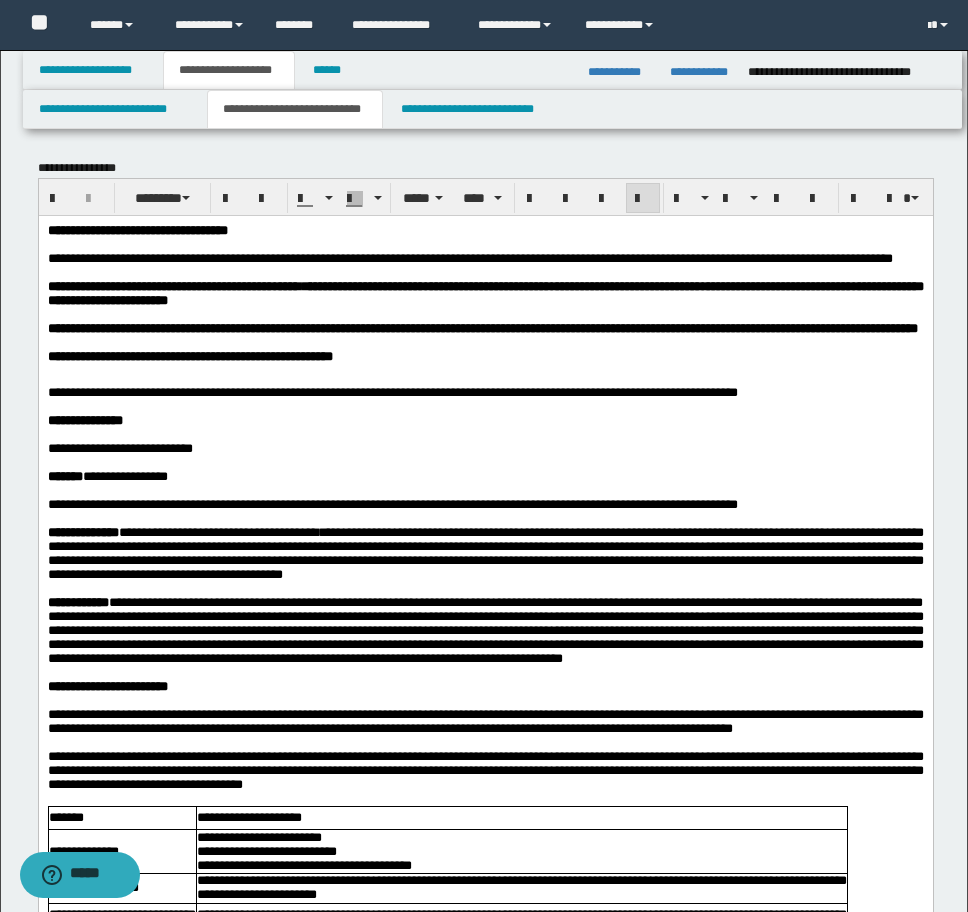 click on "**********" at bounding box center (137, 229) 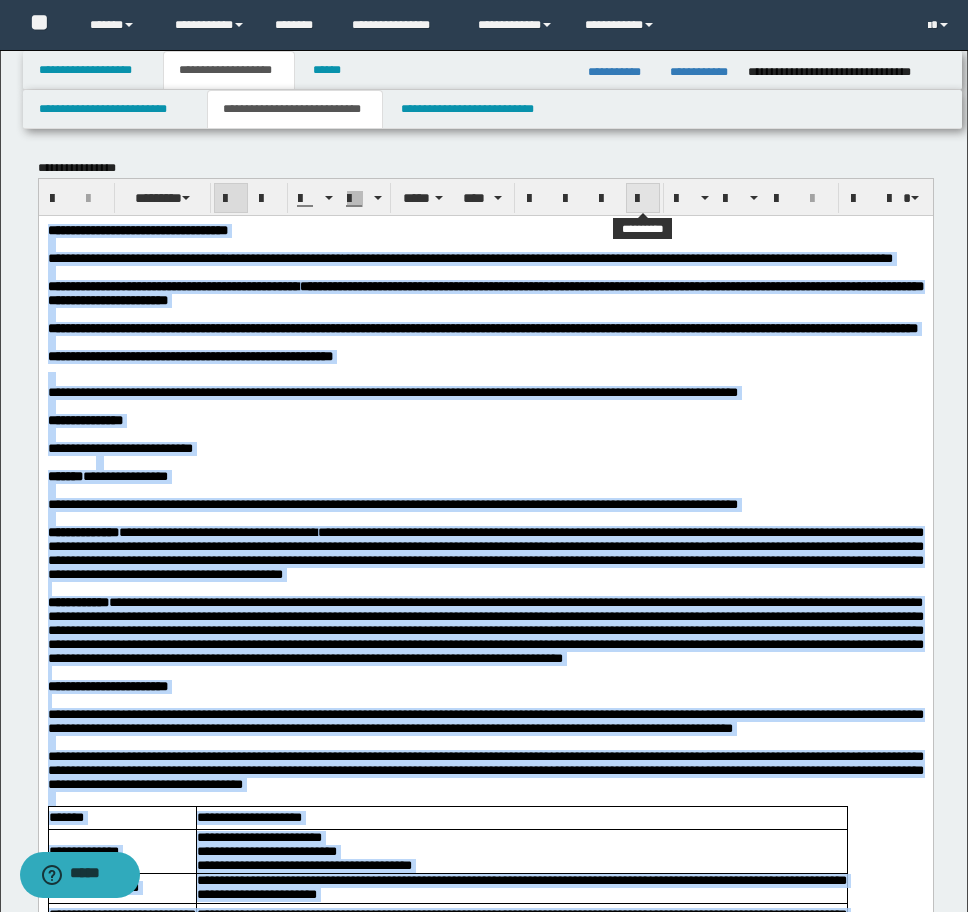 click at bounding box center [643, 198] 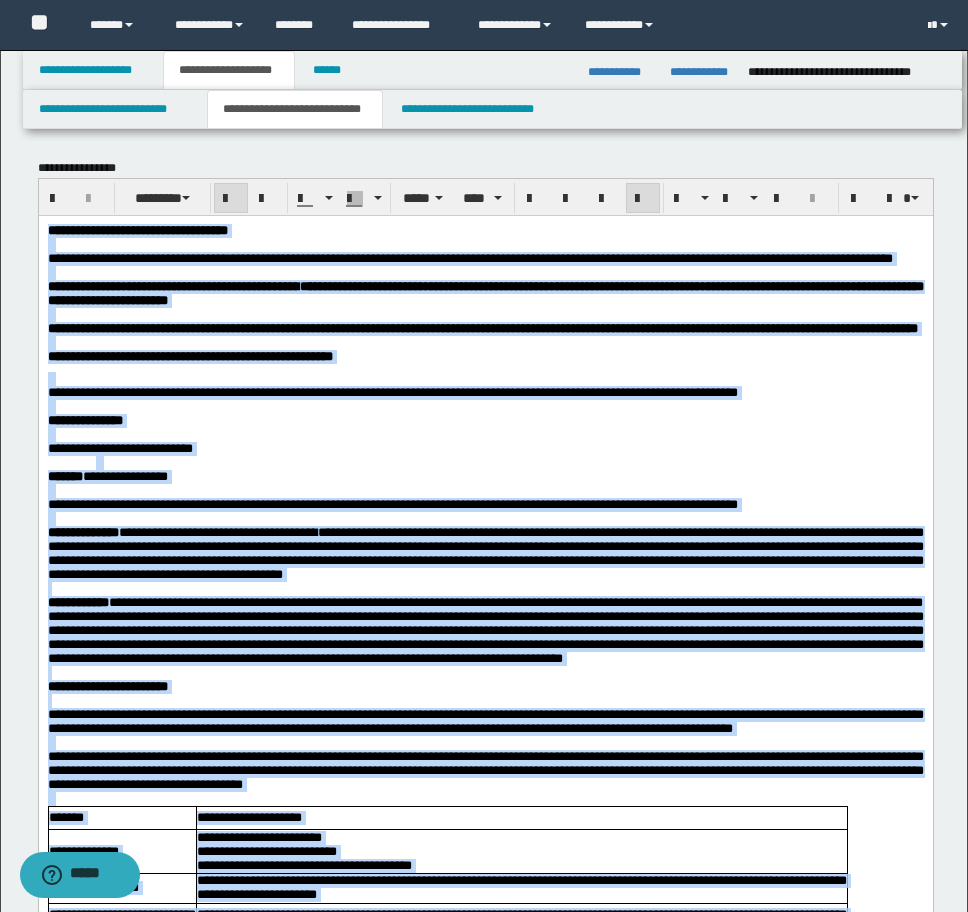 click at bounding box center [643, 198] 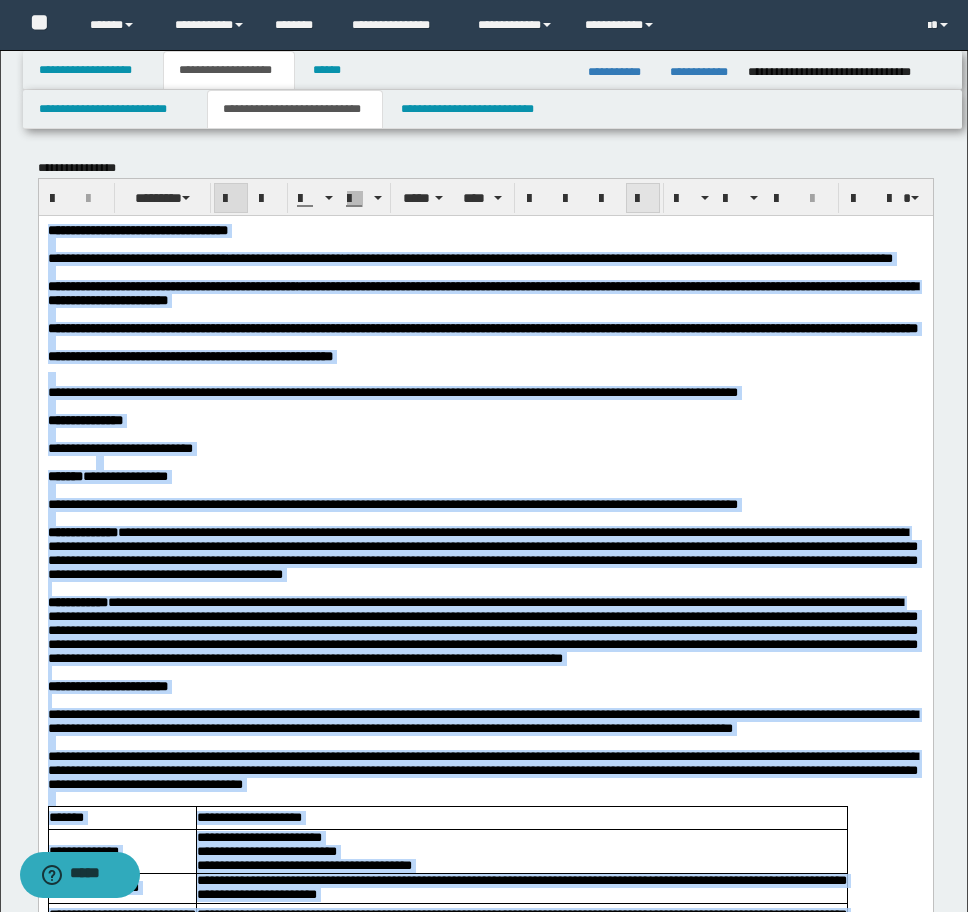 click at bounding box center [643, 198] 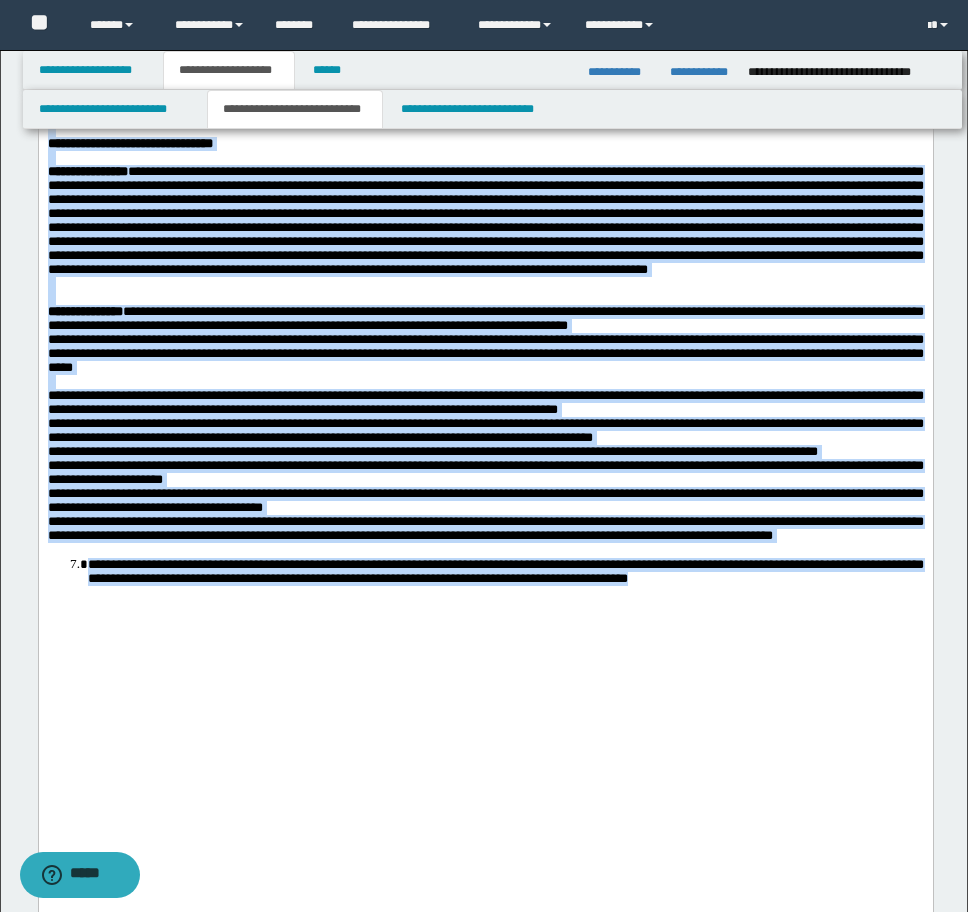 scroll, scrollTop: 2000, scrollLeft: 0, axis: vertical 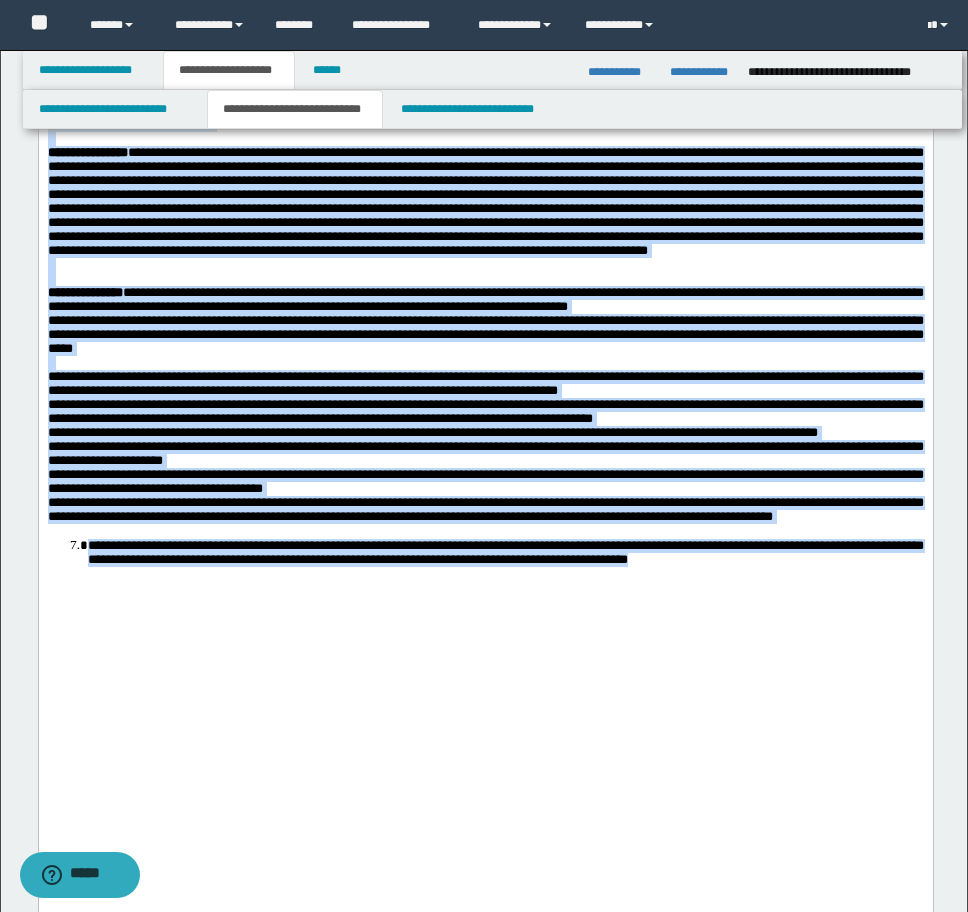 click on "**********" at bounding box center [485, 90] 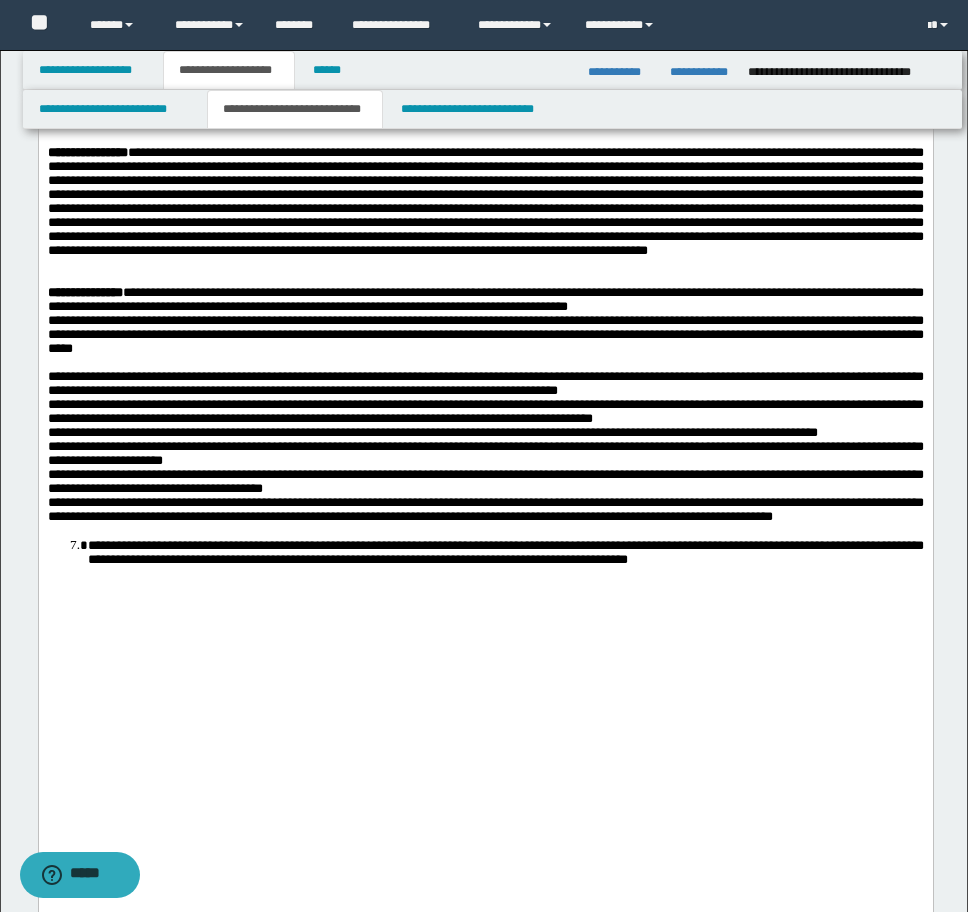 drag, startPoint x: 215, startPoint y: 344, endPoint x: 252, endPoint y: 345, distance: 37.01351 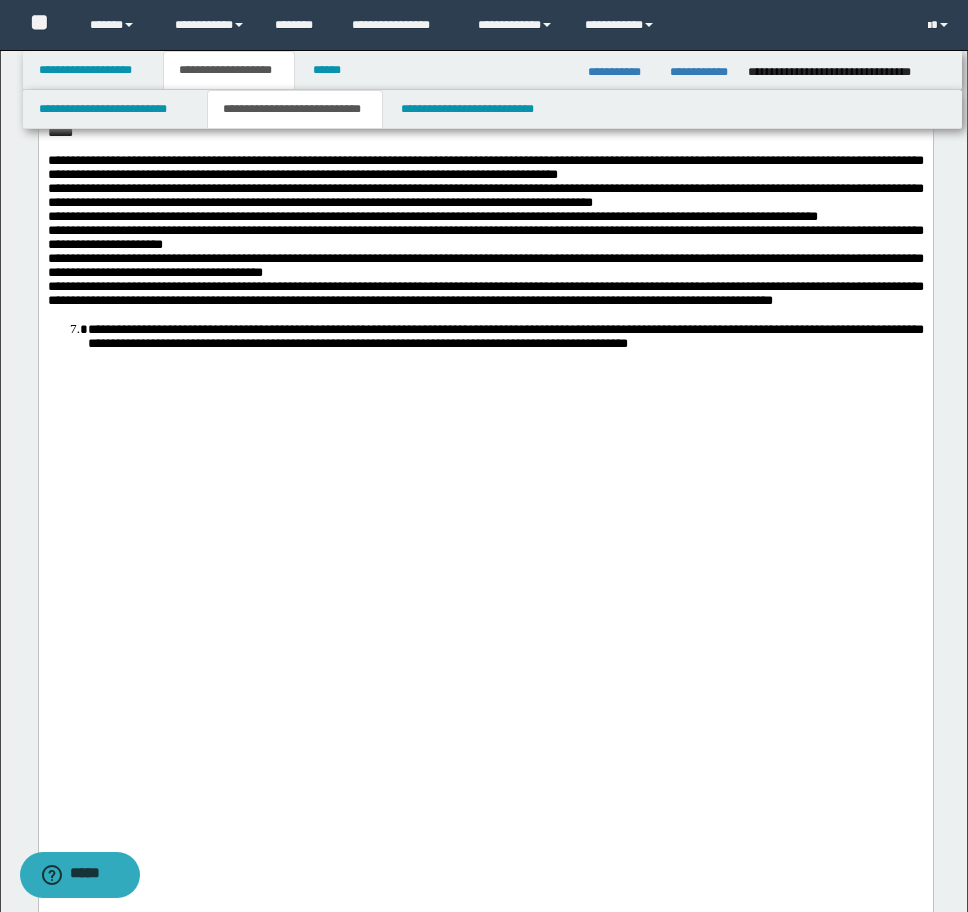 scroll, scrollTop: 2200, scrollLeft: 0, axis: vertical 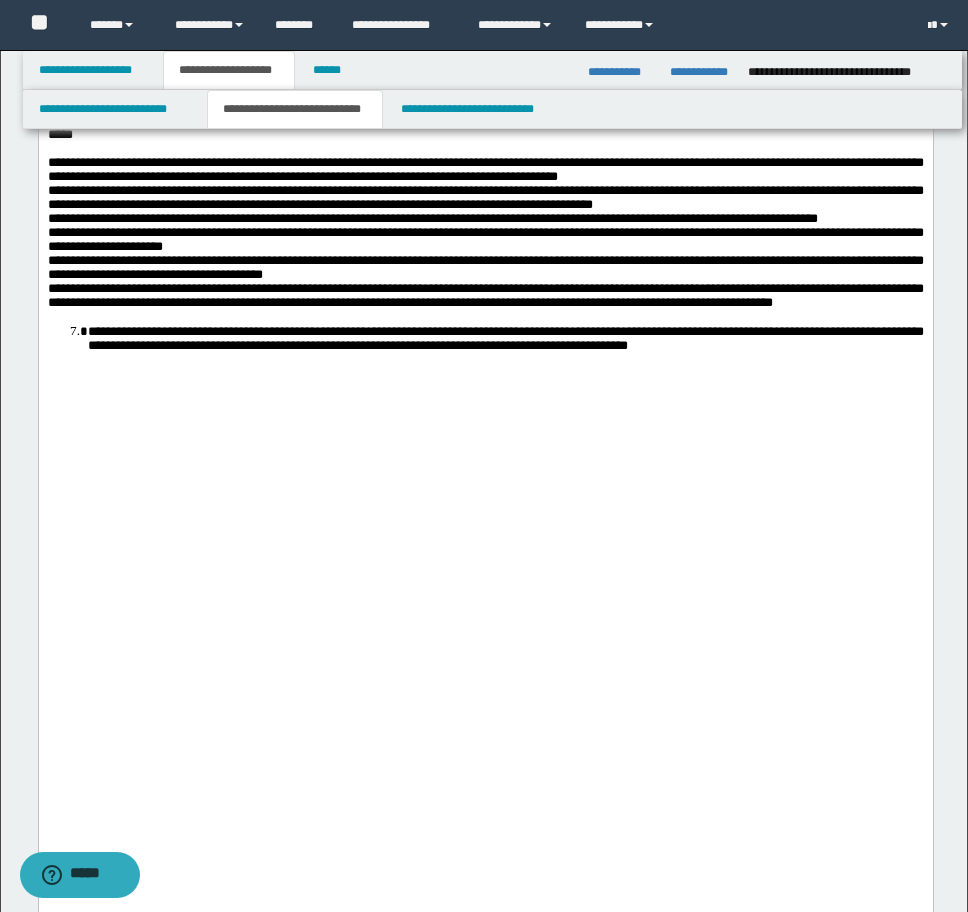 click on "**********" at bounding box center (505, 338) 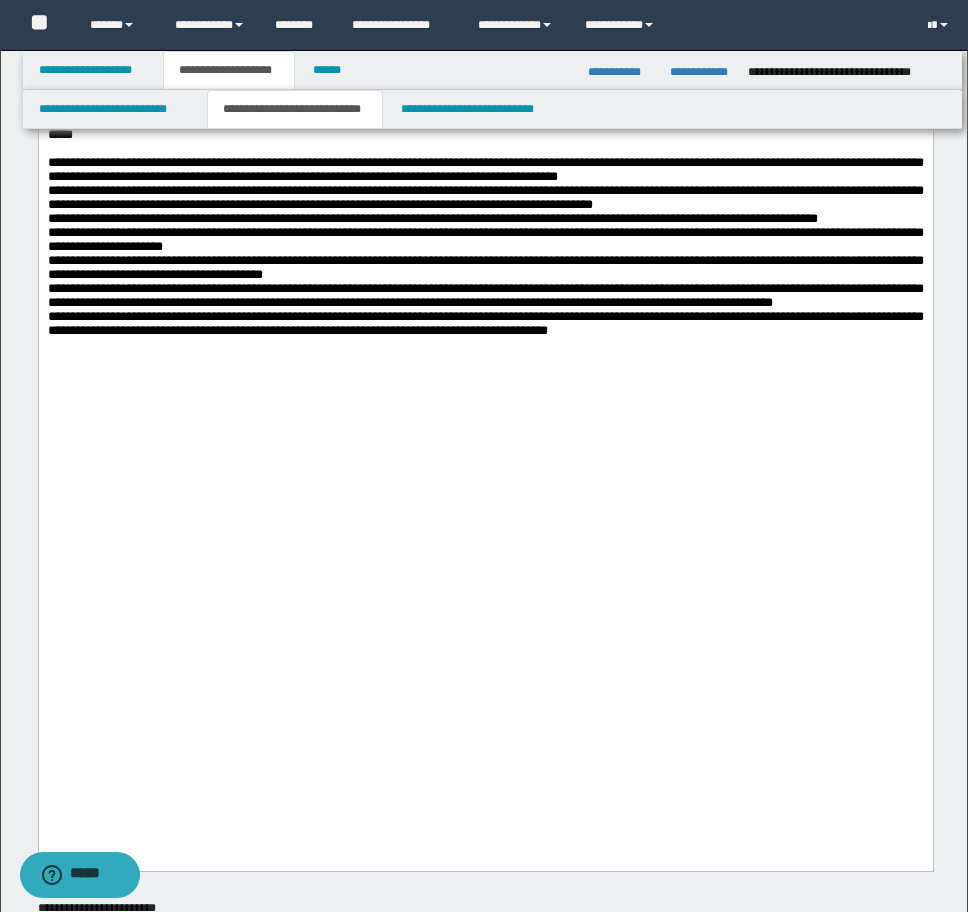 scroll, scrollTop: 2500, scrollLeft: 0, axis: vertical 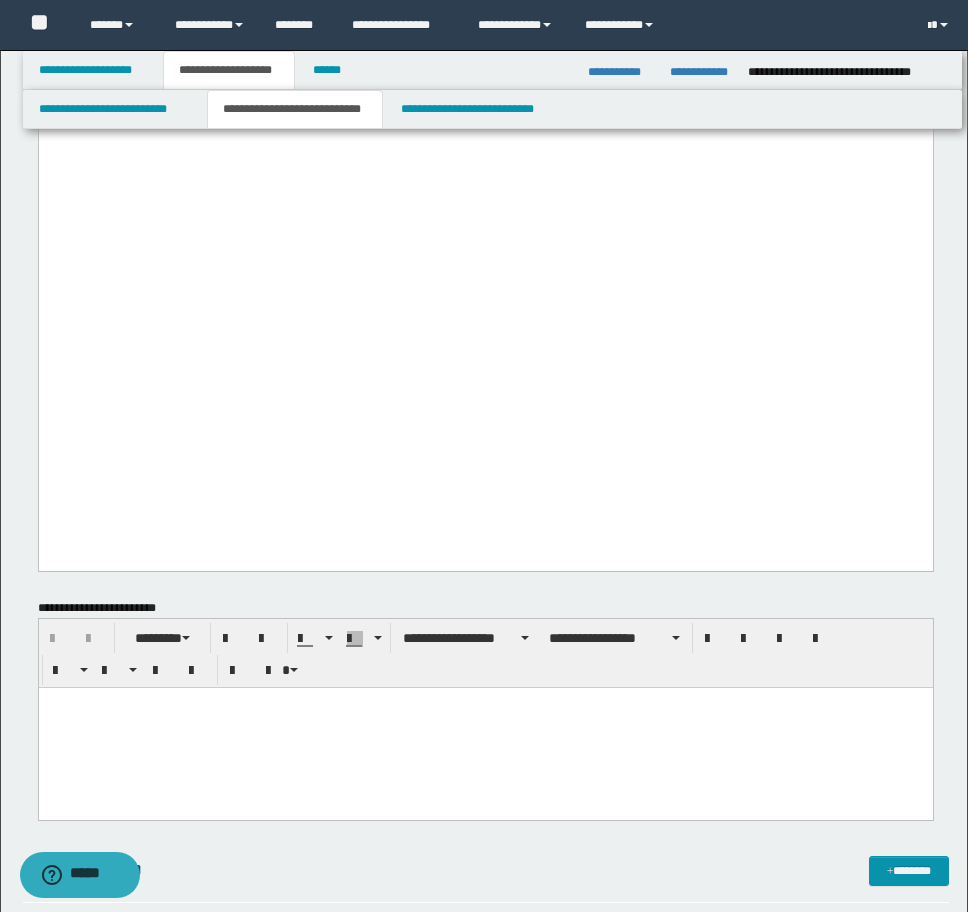 click at bounding box center [485, 727] 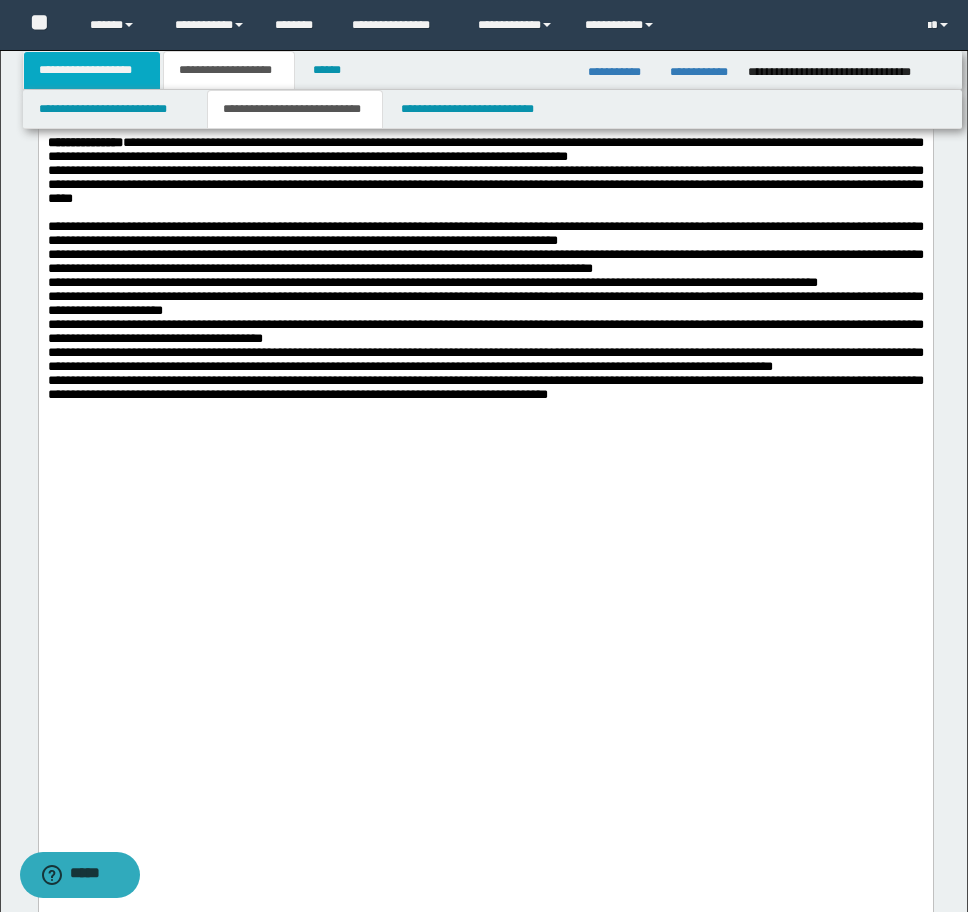 scroll, scrollTop: 2100, scrollLeft: 0, axis: vertical 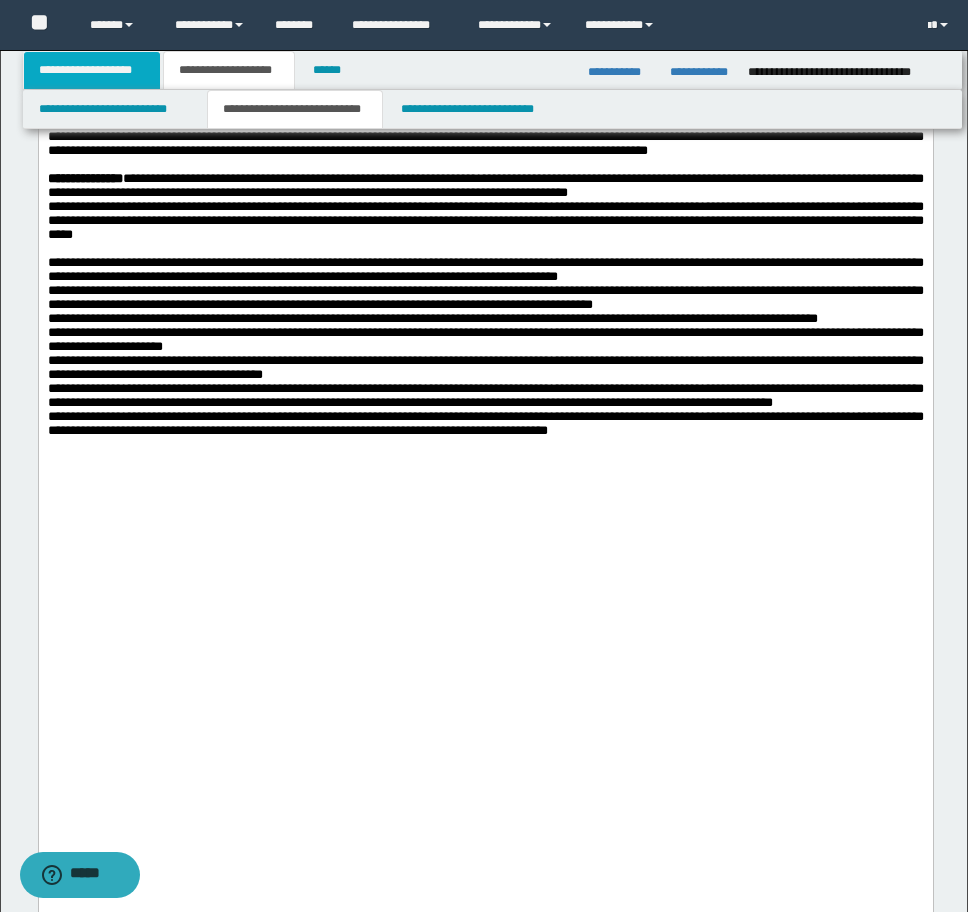 click on "**********" at bounding box center (92, 70) 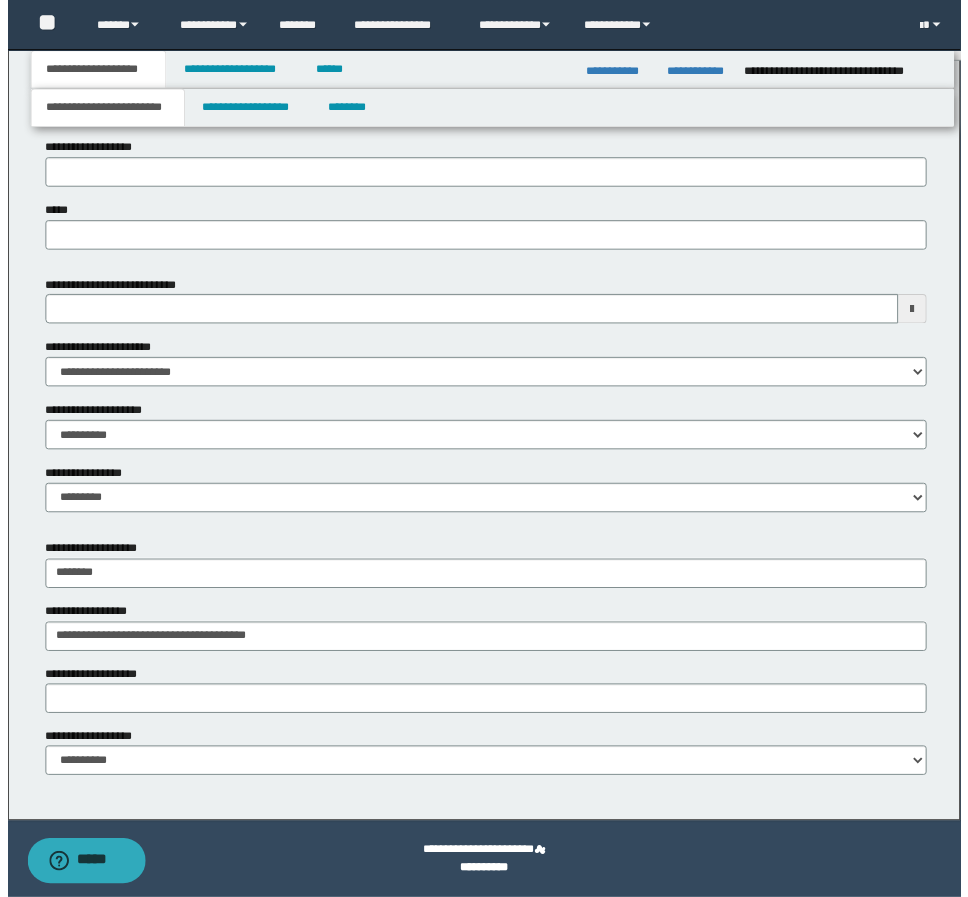 scroll, scrollTop: 876, scrollLeft: 0, axis: vertical 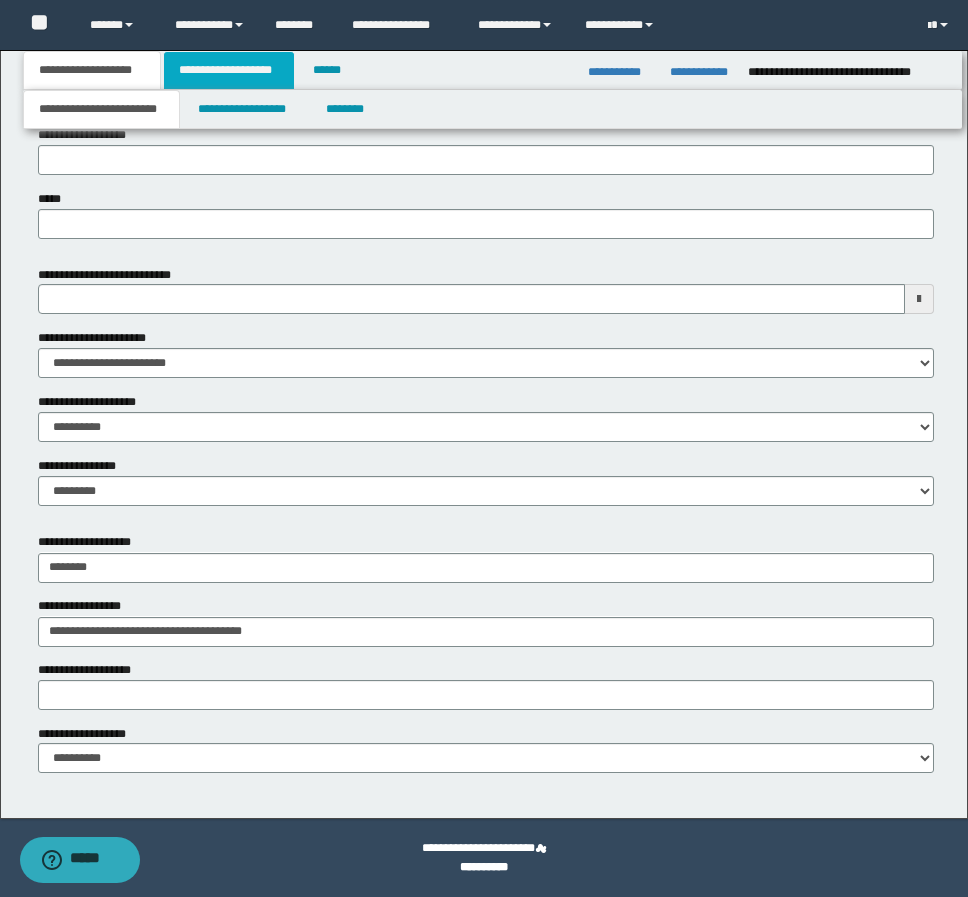 click on "**********" at bounding box center (229, 70) 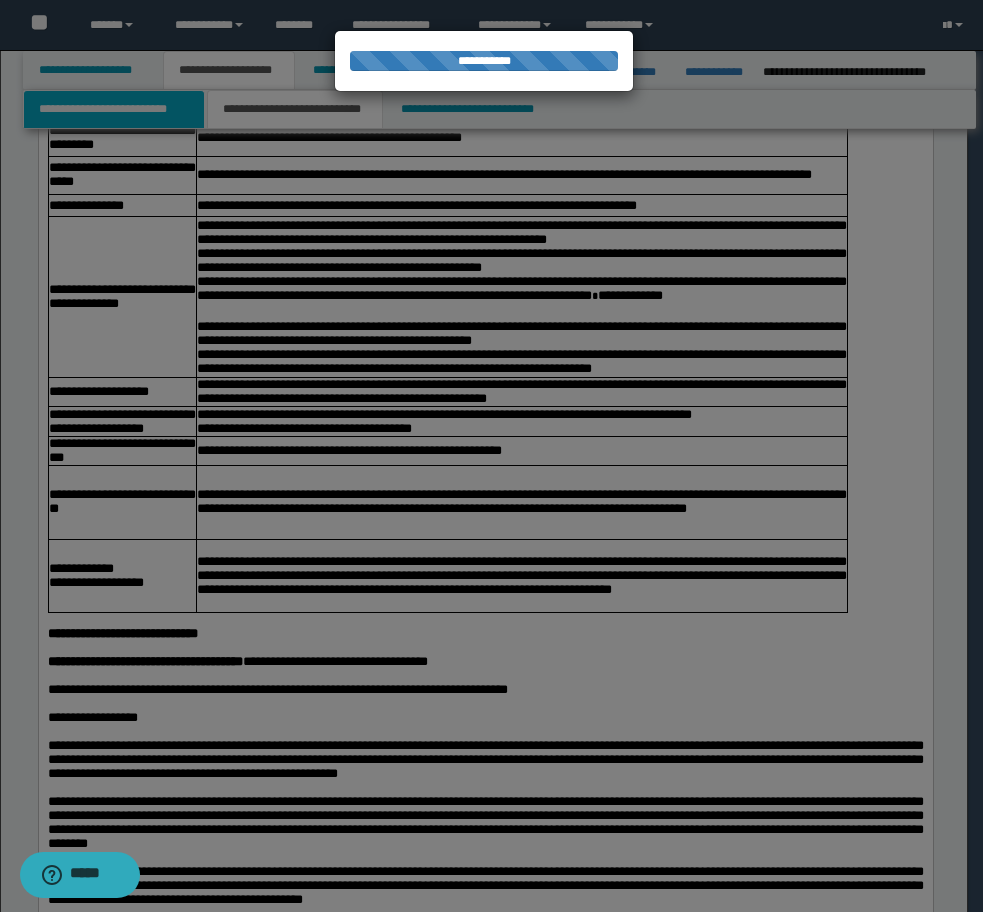 type 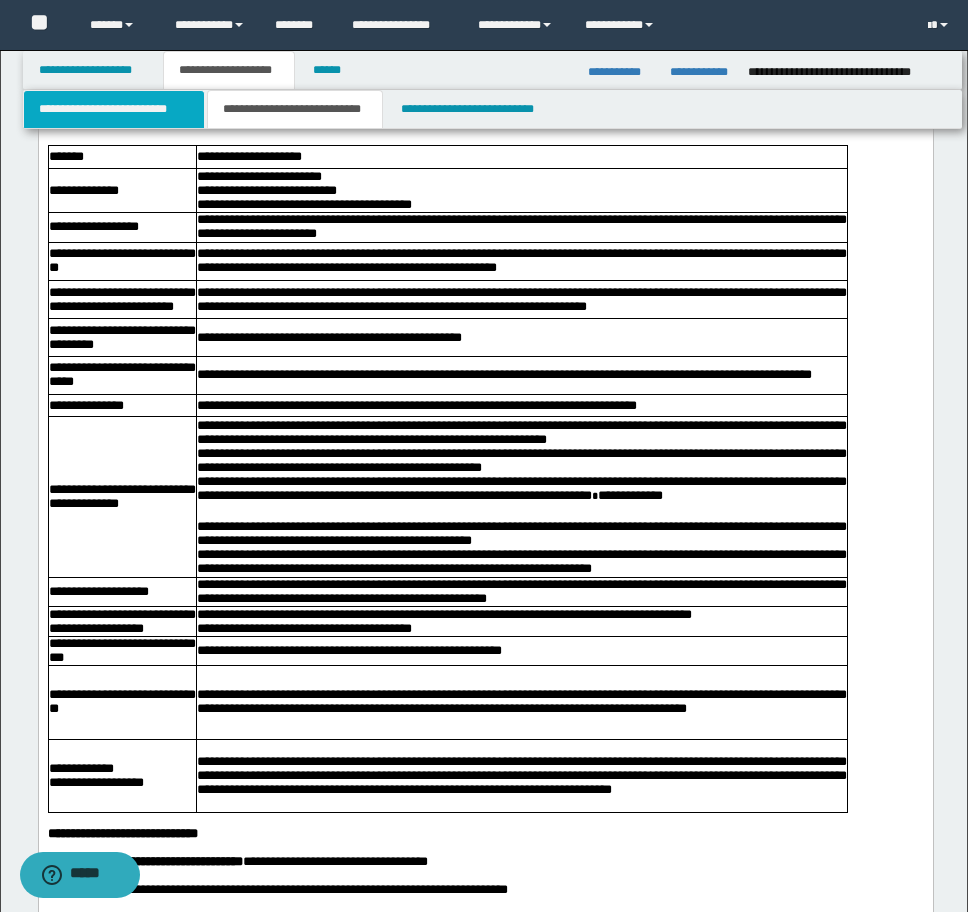 click on "**********" at bounding box center [114, 109] 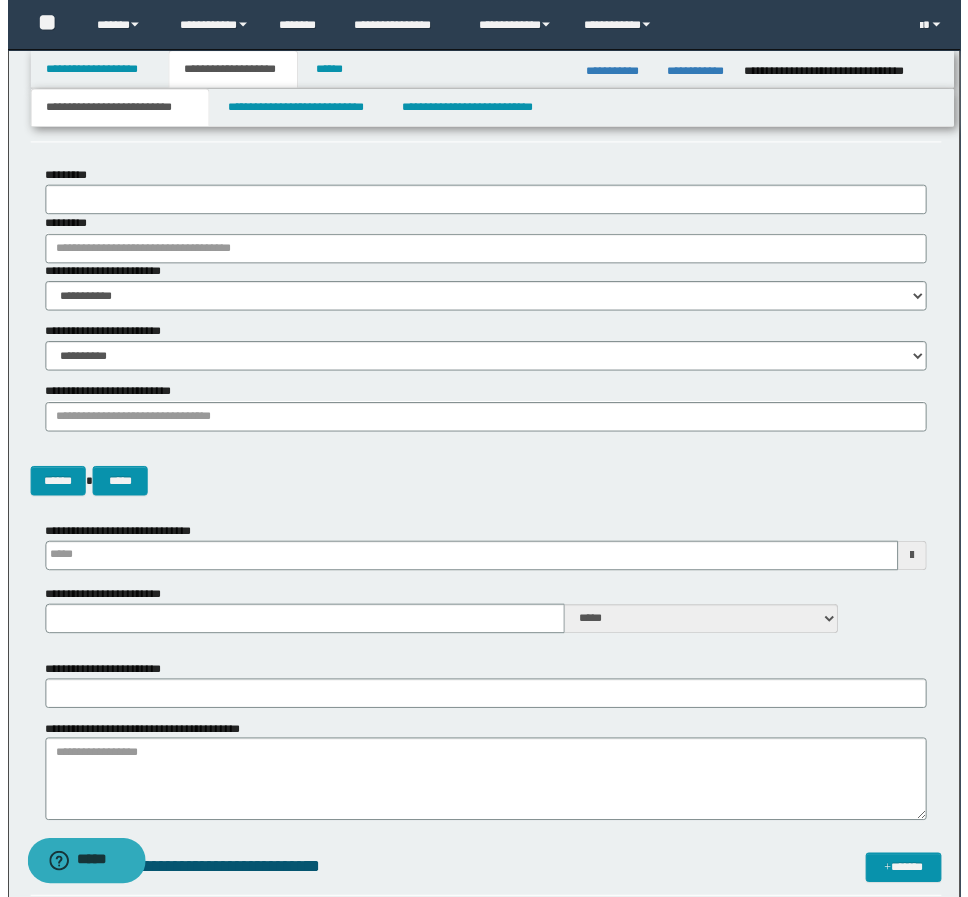 scroll, scrollTop: 0, scrollLeft: 0, axis: both 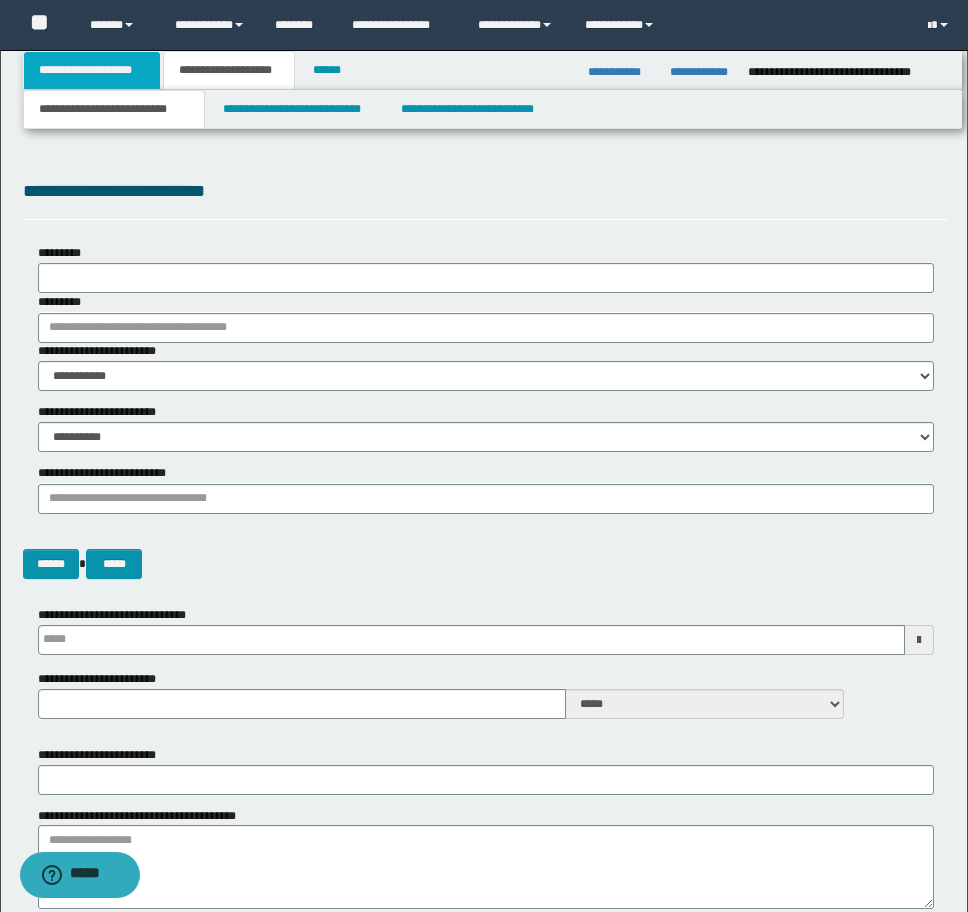 click on "**********" at bounding box center (92, 70) 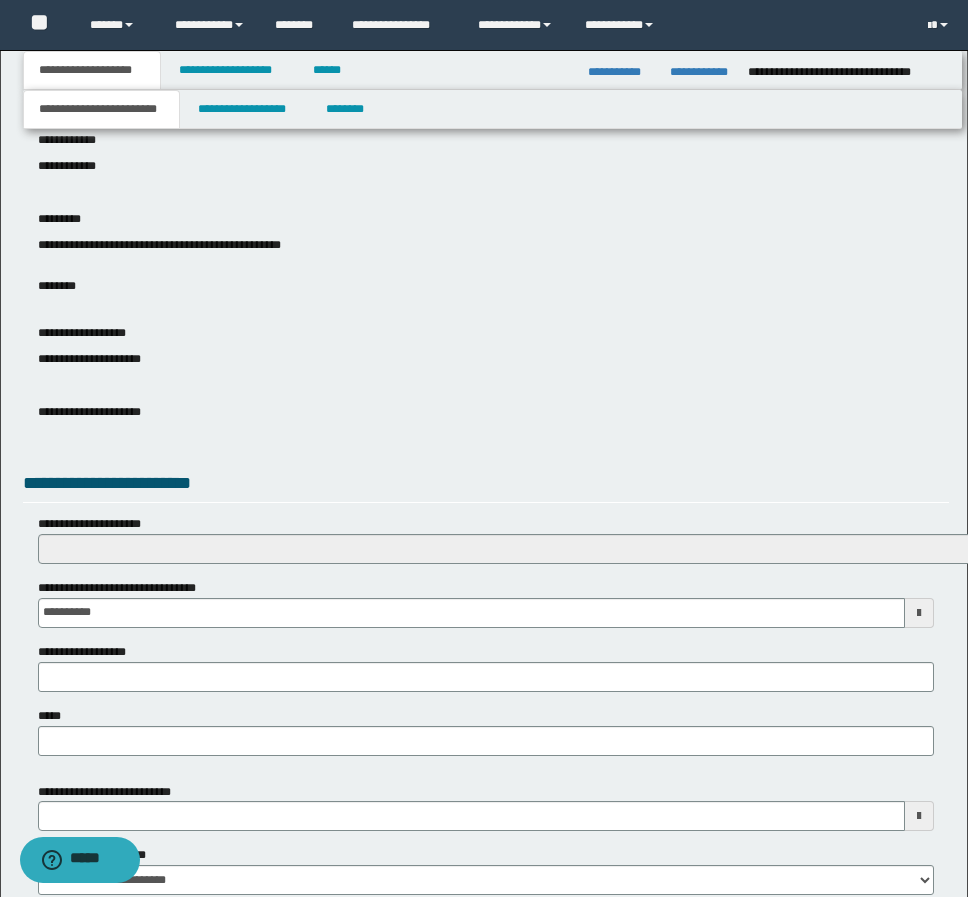 scroll, scrollTop: 400, scrollLeft: 0, axis: vertical 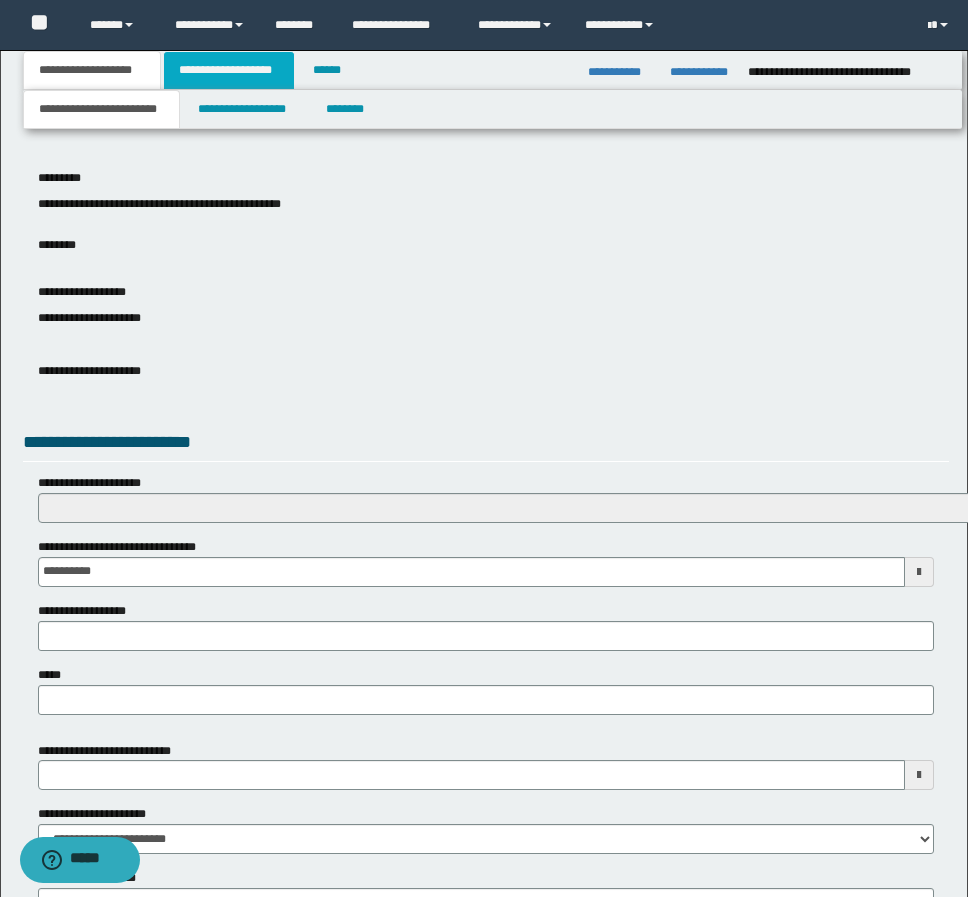 click on "**********" at bounding box center [229, 70] 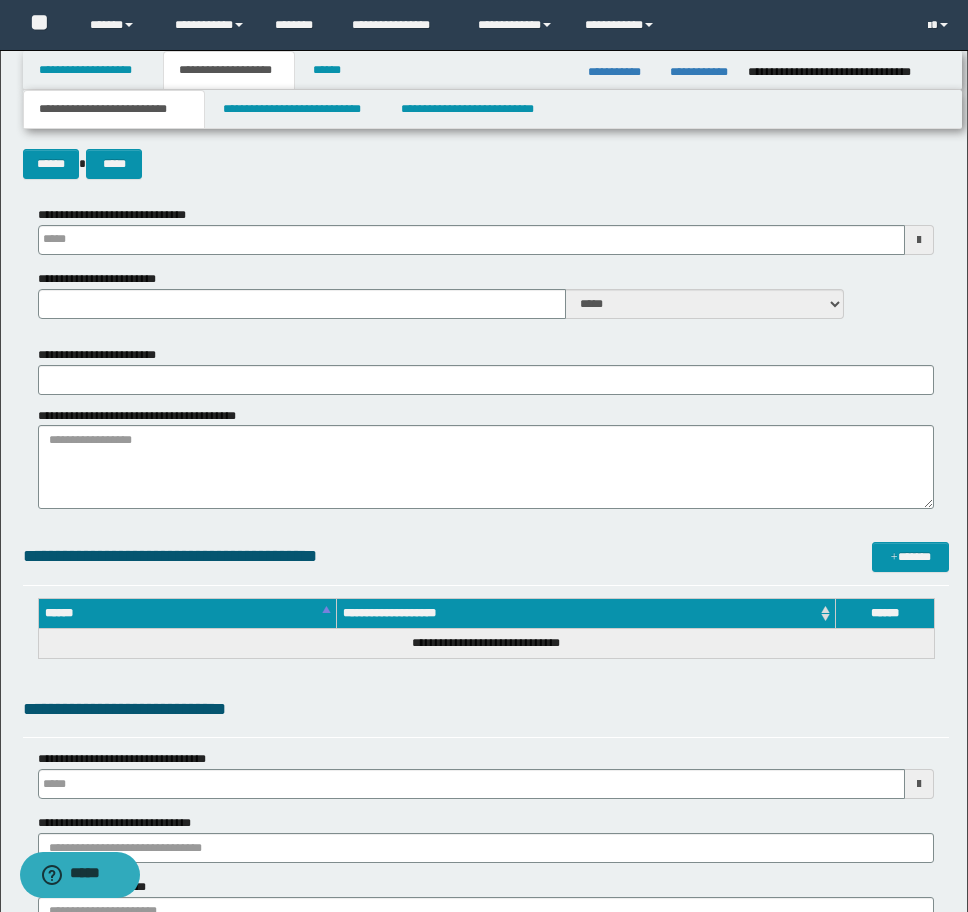 type 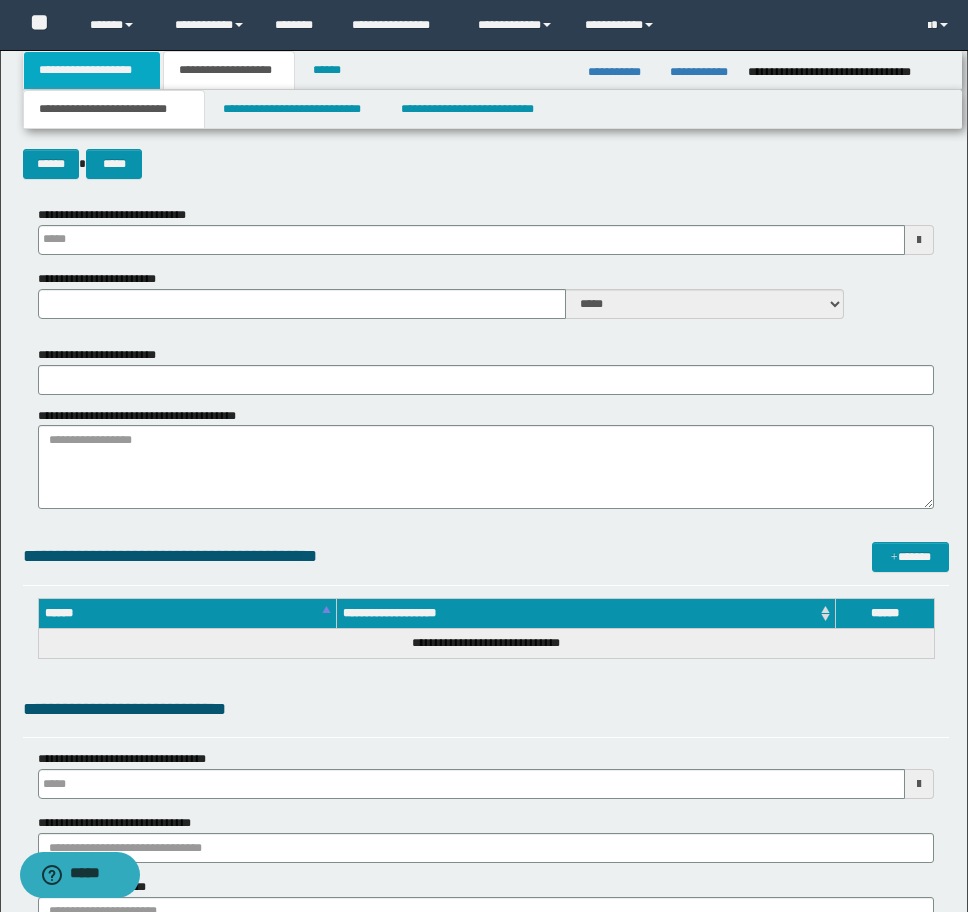 click on "**********" at bounding box center (92, 70) 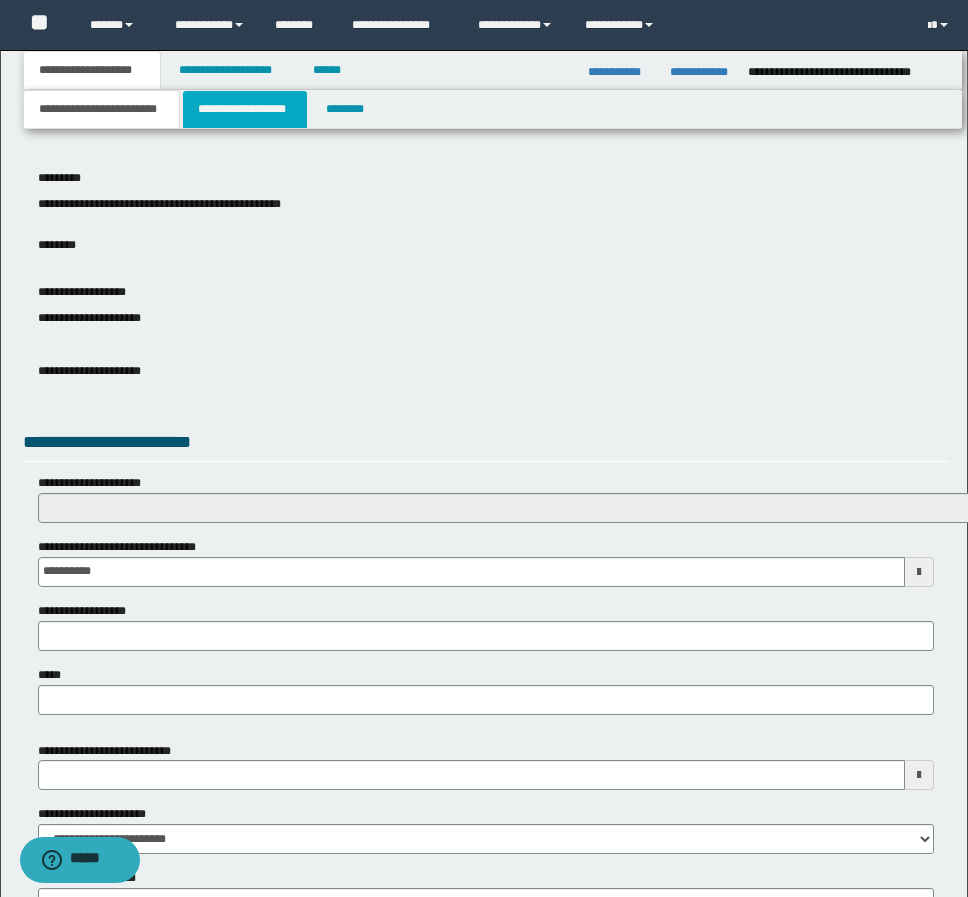 click on "**********" at bounding box center (245, 109) 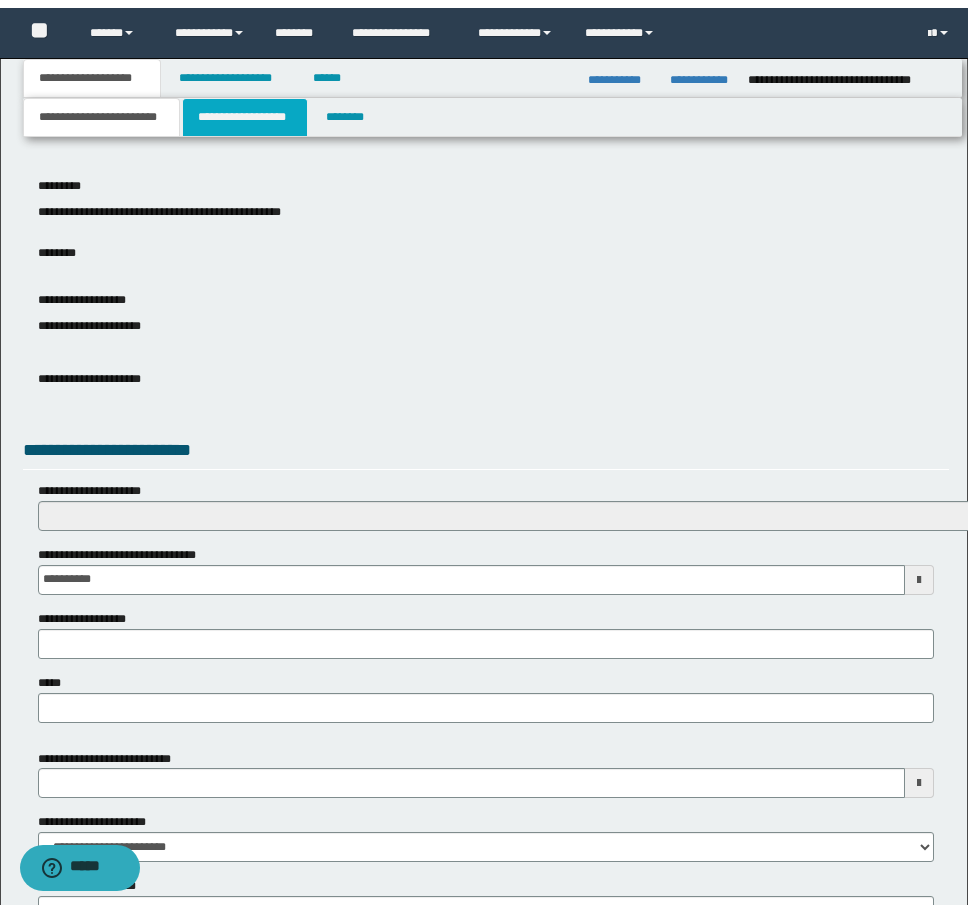 scroll, scrollTop: 0, scrollLeft: 0, axis: both 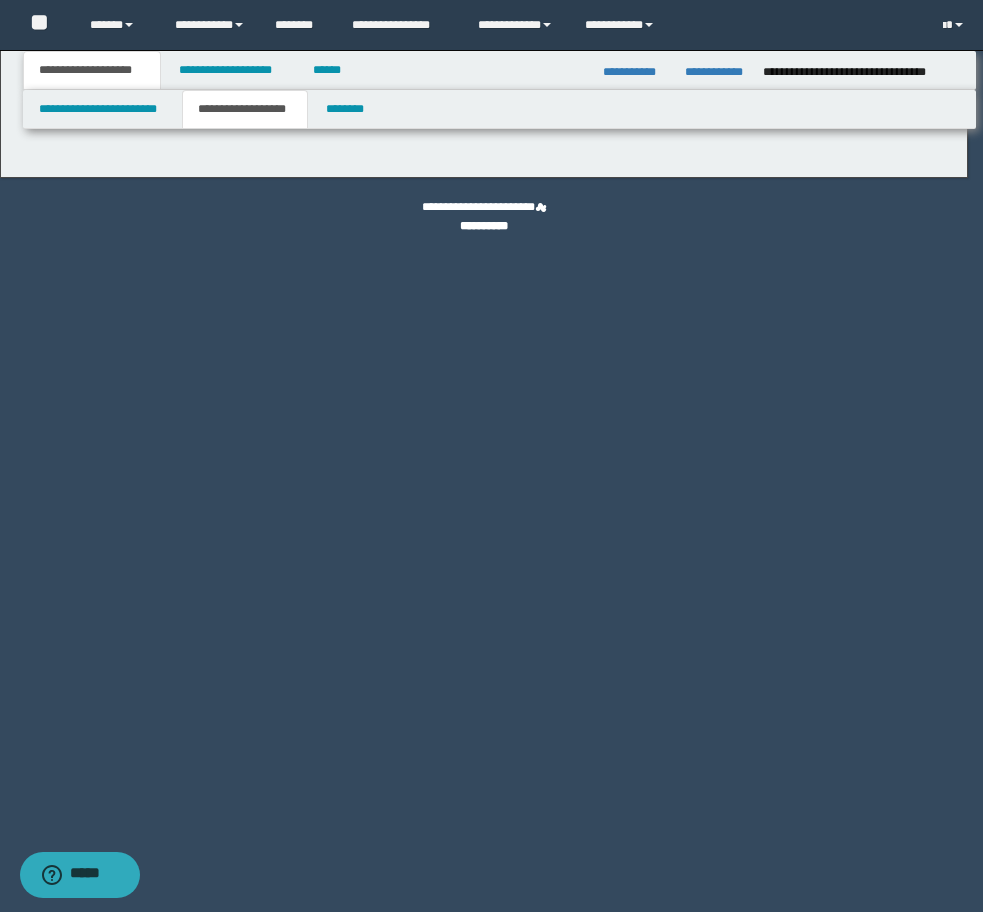 type on "********" 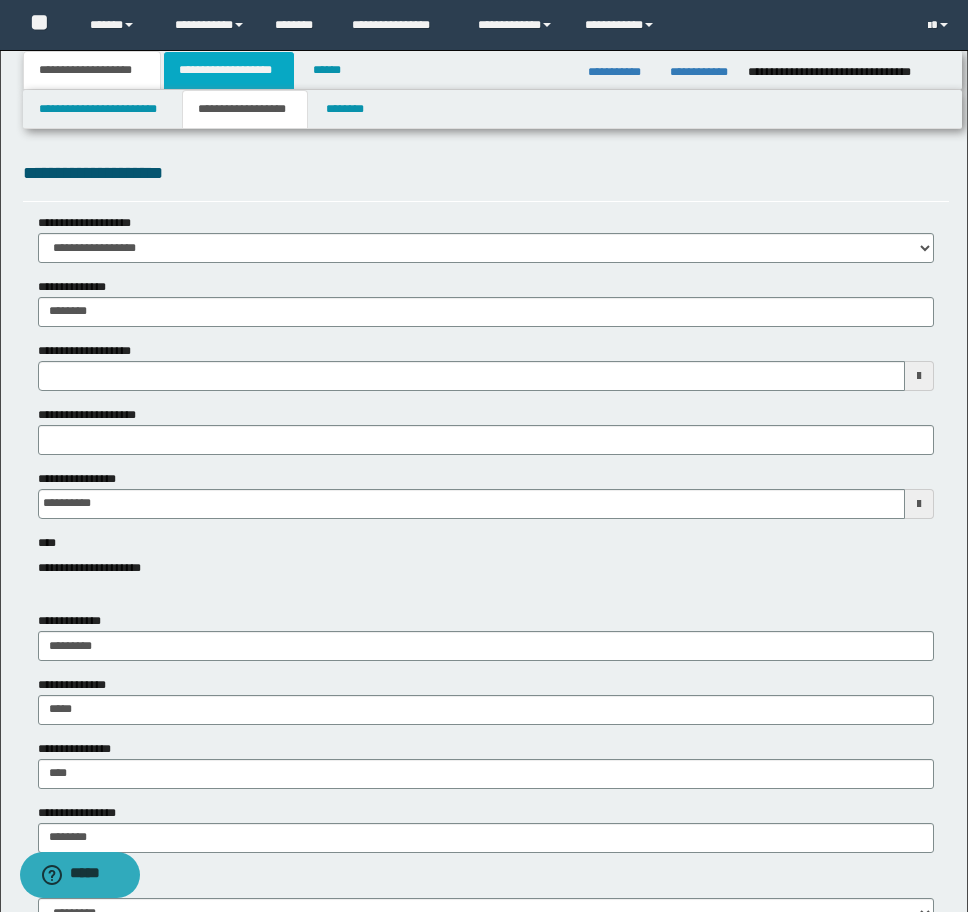 click on "**********" at bounding box center [229, 70] 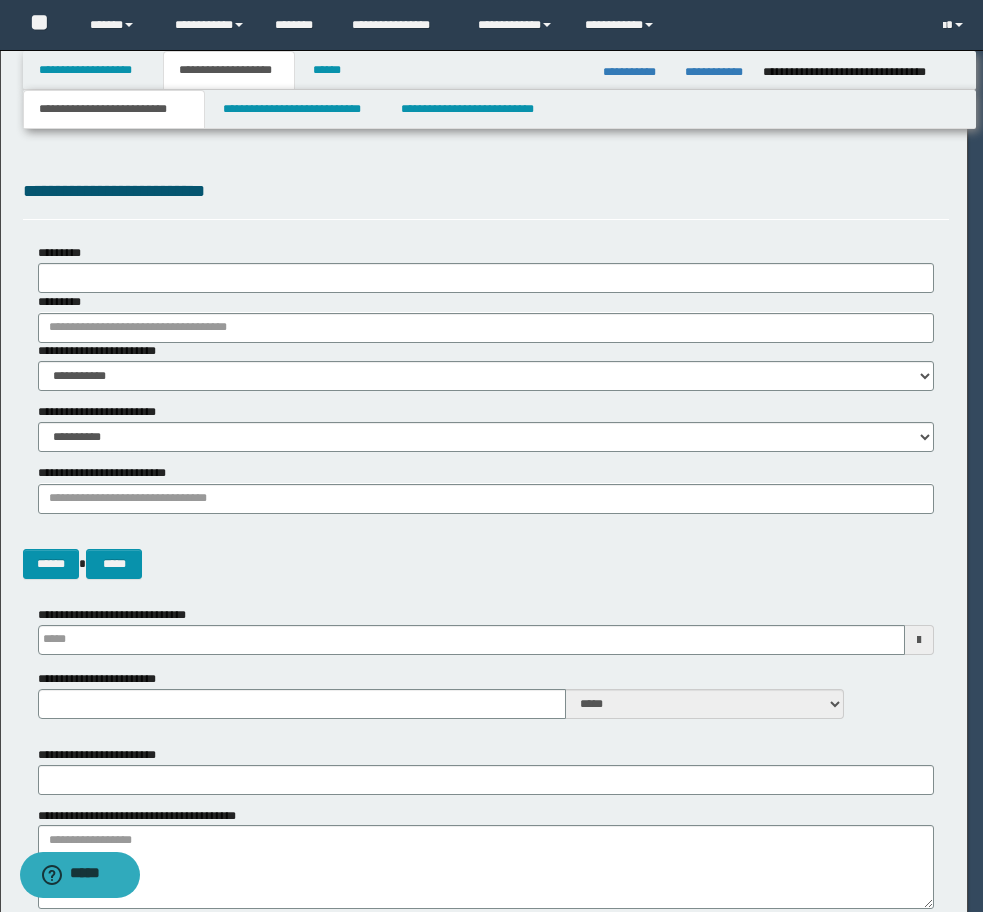 type 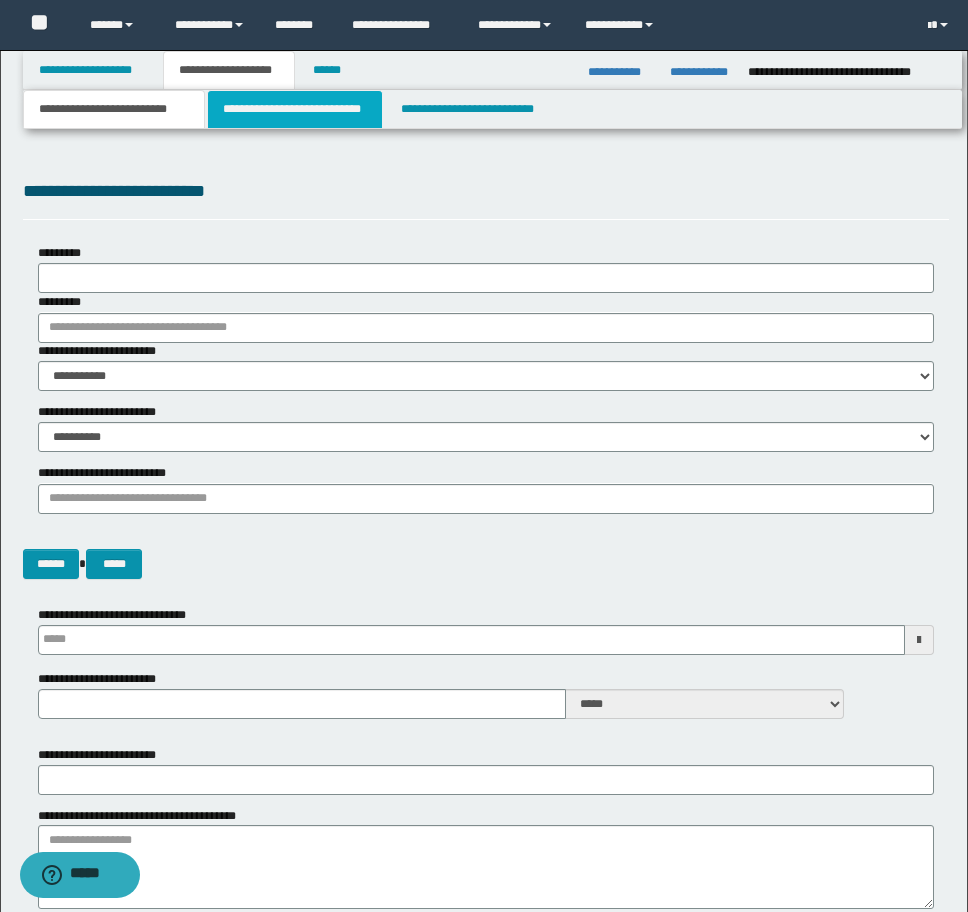 click on "**********" at bounding box center [295, 109] 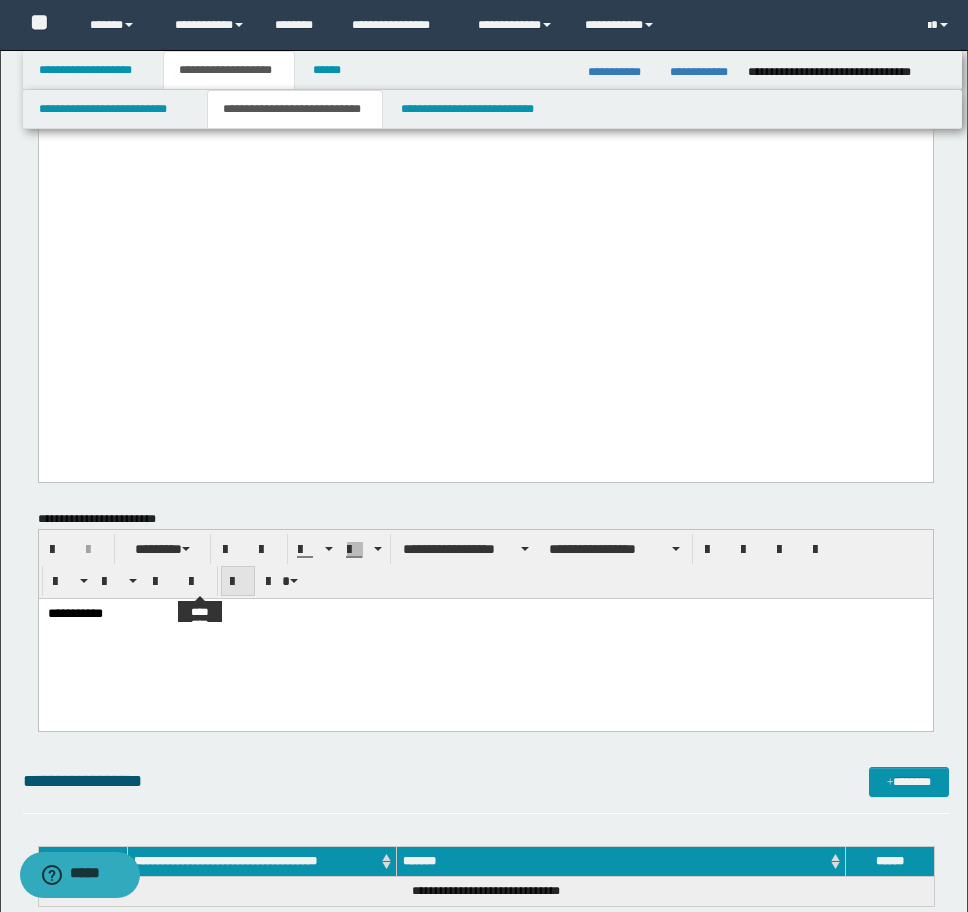 scroll, scrollTop: 2600, scrollLeft: 0, axis: vertical 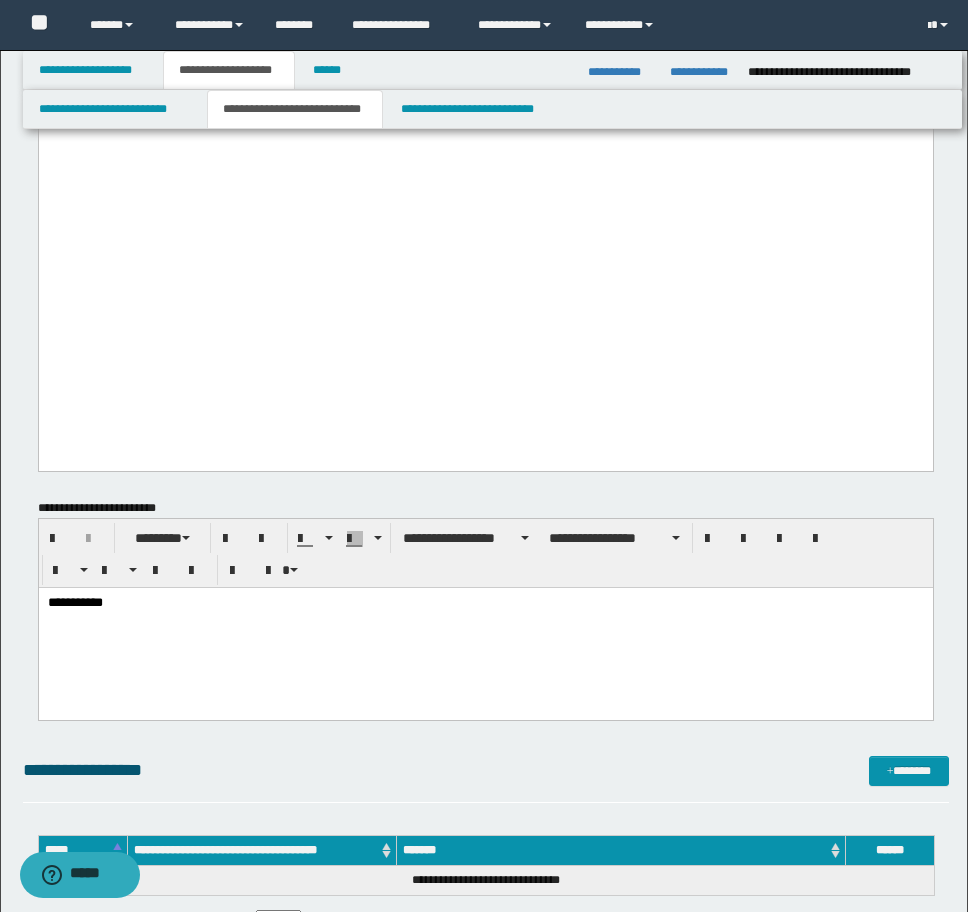 click on "**********" at bounding box center (485, 603) 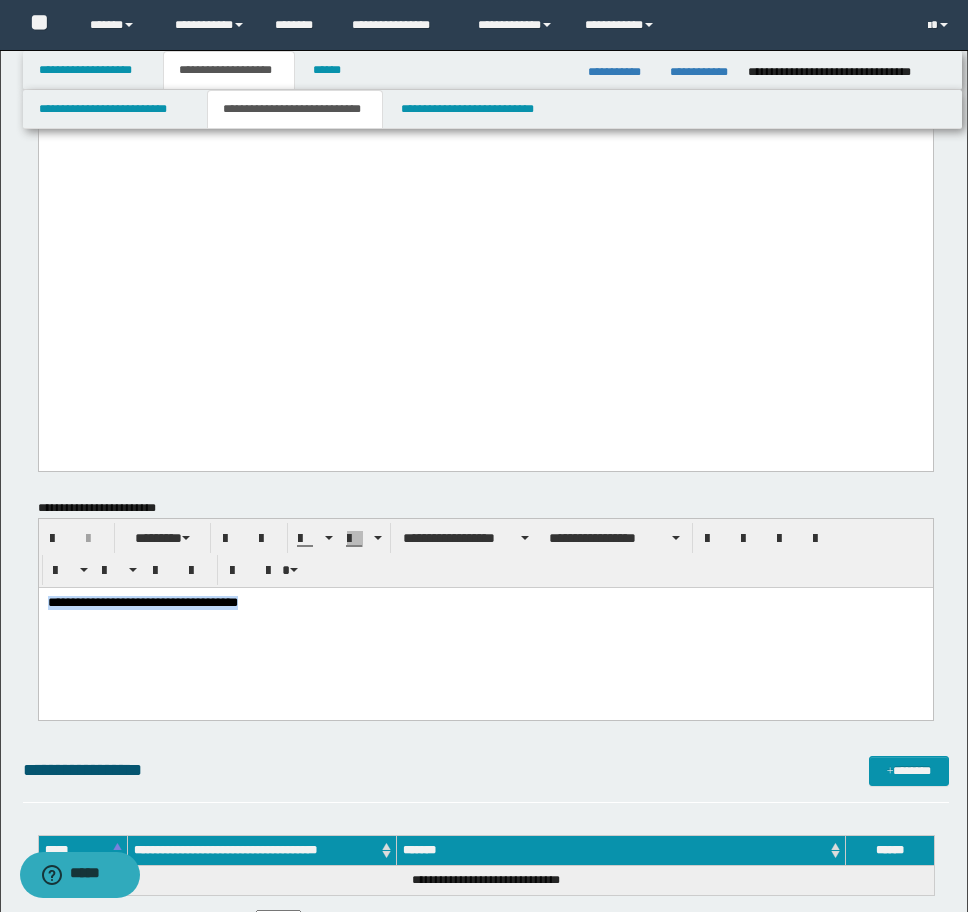 drag, startPoint x: 104, startPoint y: 616, endPoint x: -9, endPoint y: 616, distance: 113 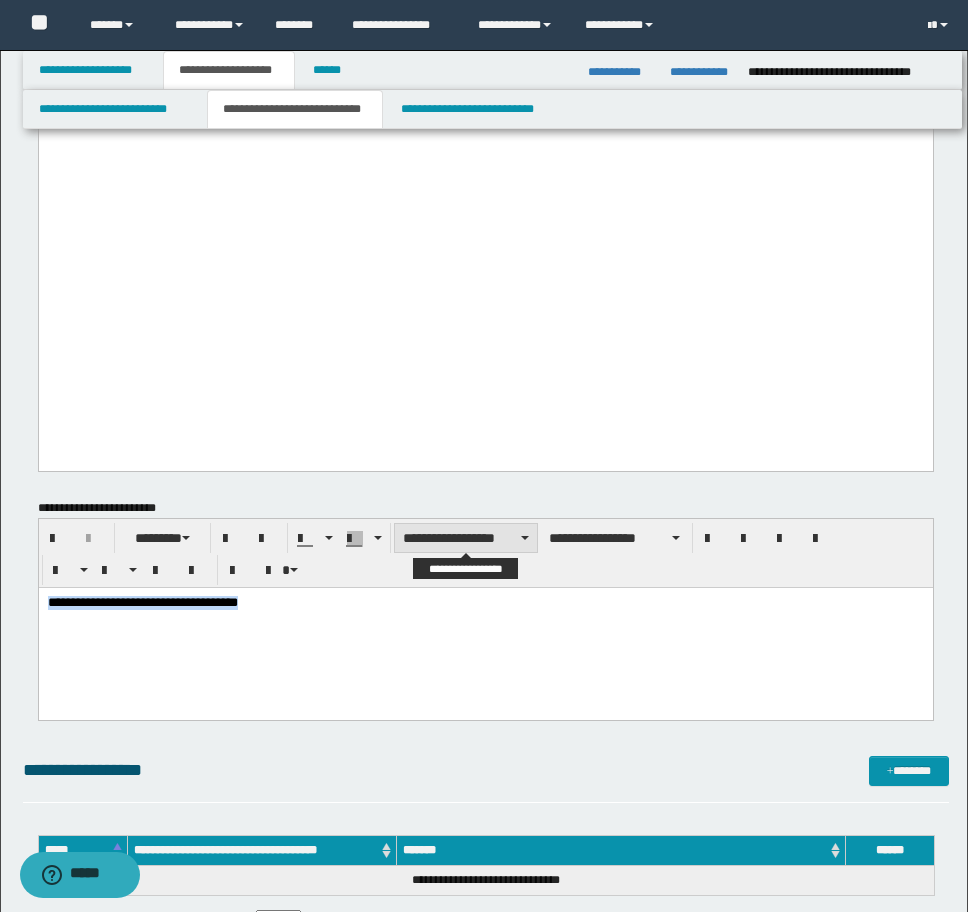 click on "**********" at bounding box center [466, 538] 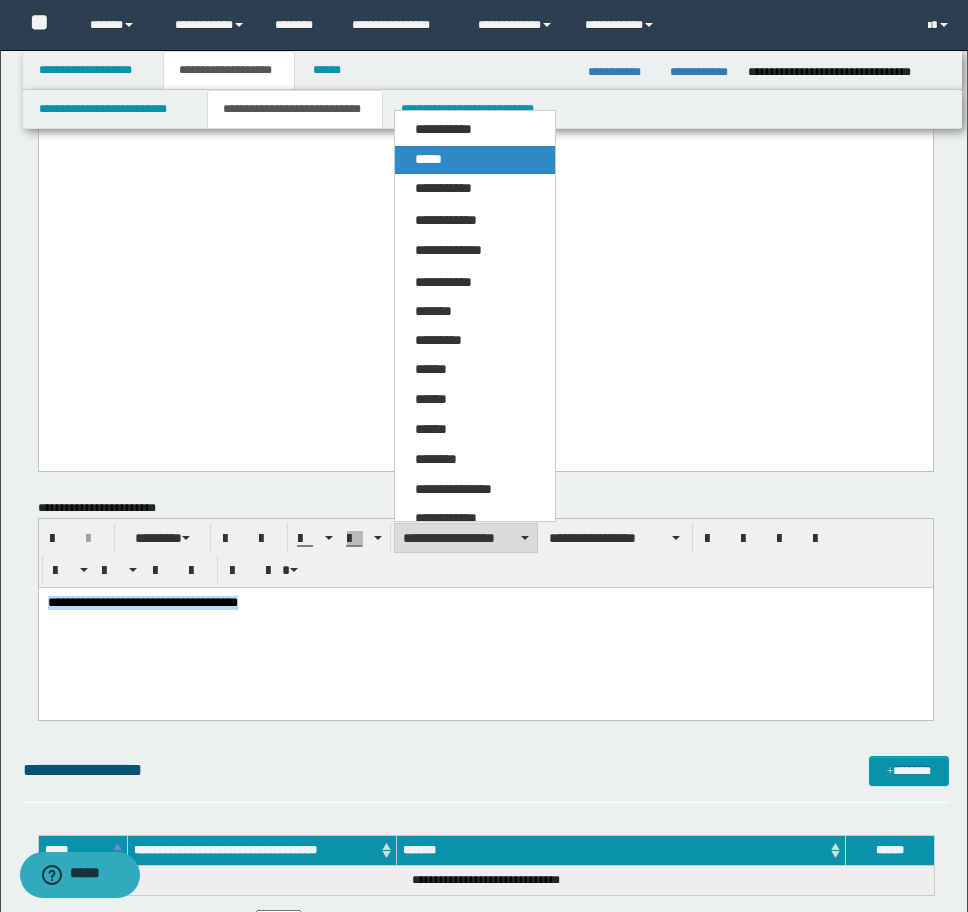 click on "*****" at bounding box center [428, 159] 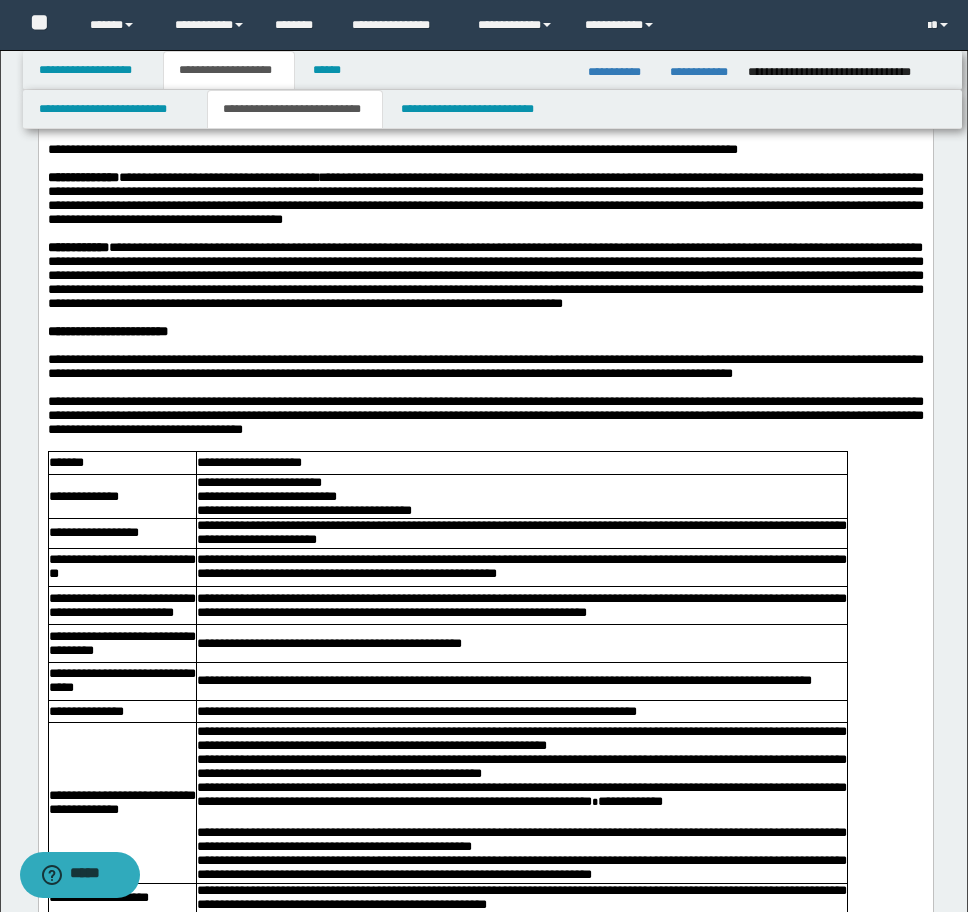 scroll, scrollTop: 345, scrollLeft: 0, axis: vertical 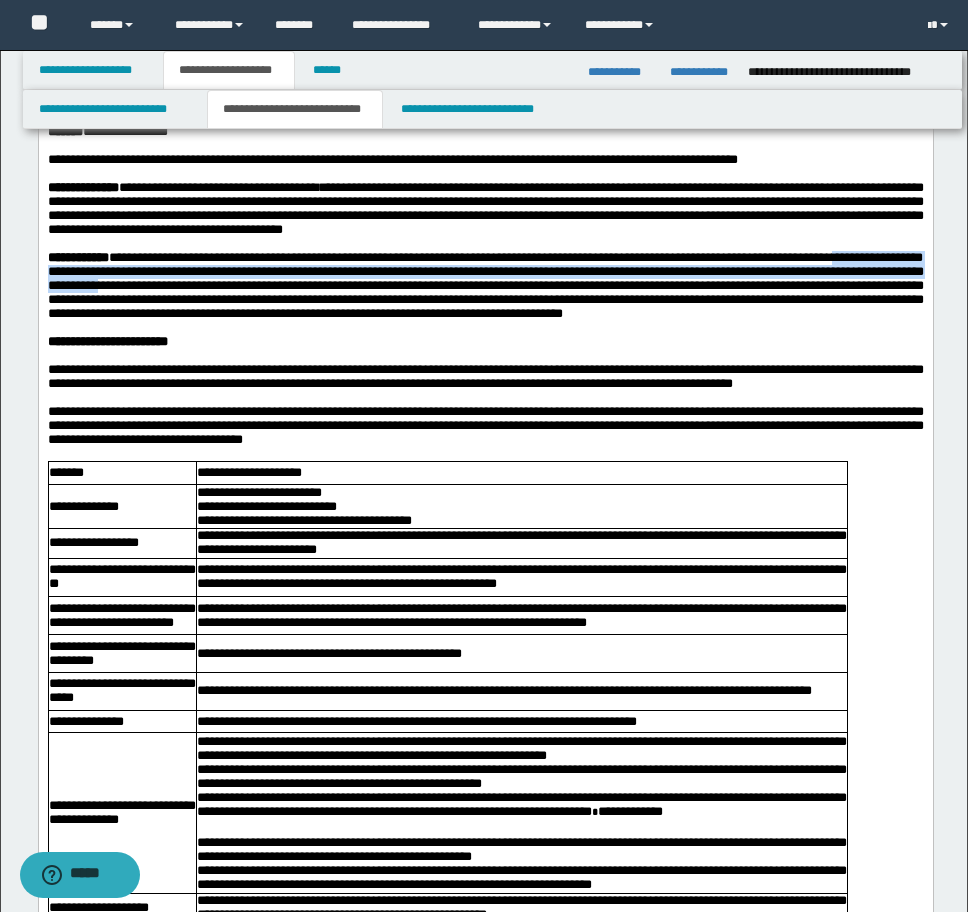 drag, startPoint x: 101, startPoint y: 360, endPoint x: 514, endPoint y: 373, distance: 413.20456 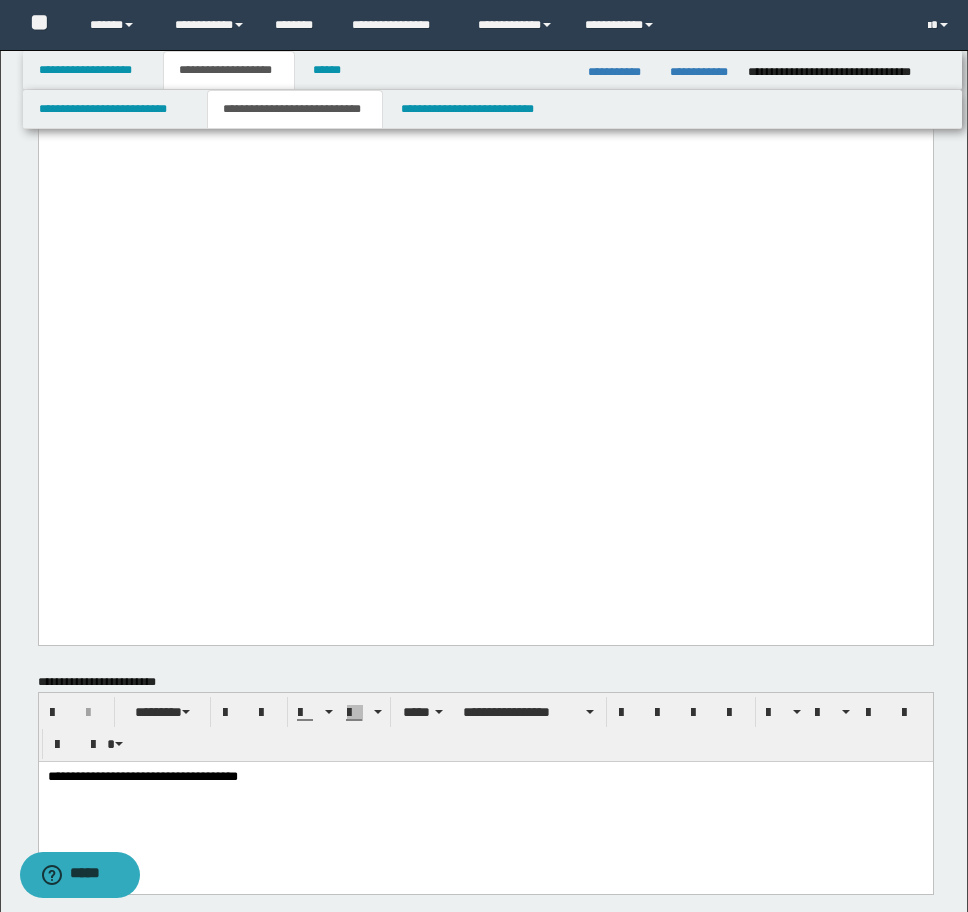 scroll, scrollTop: 2645, scrollLeft: 0, axis: vertical 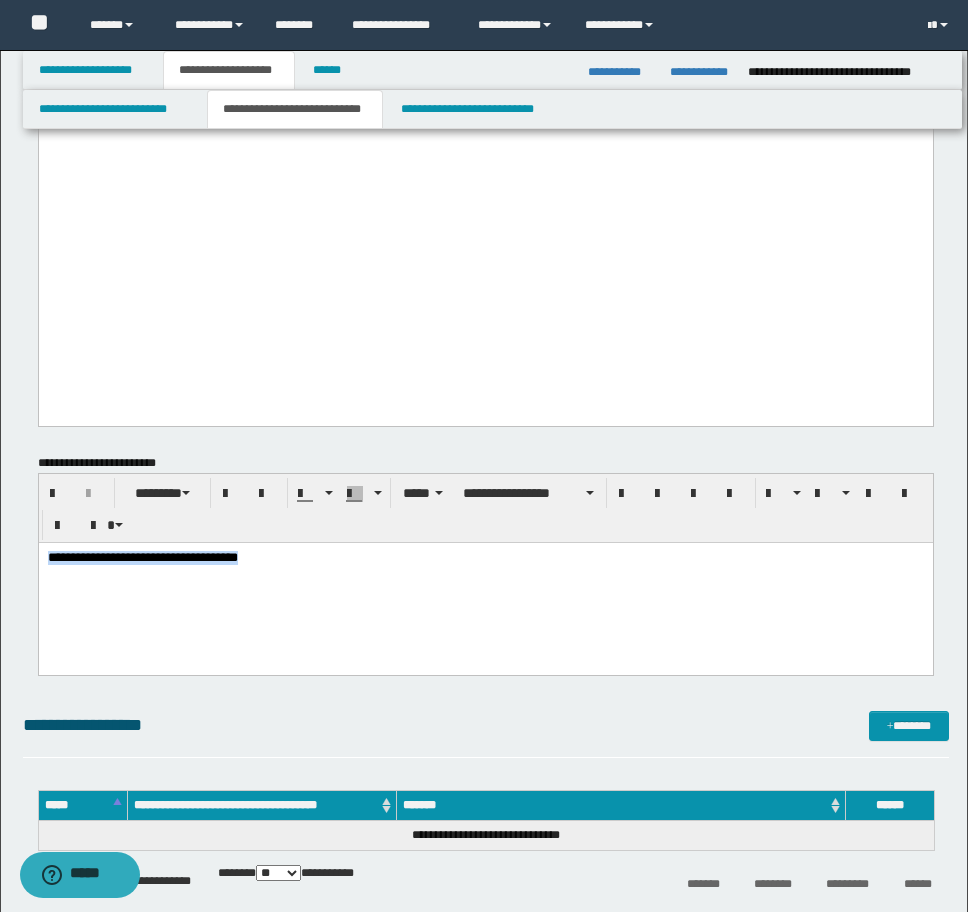 click on "**********" at bounding box center [485, 583] 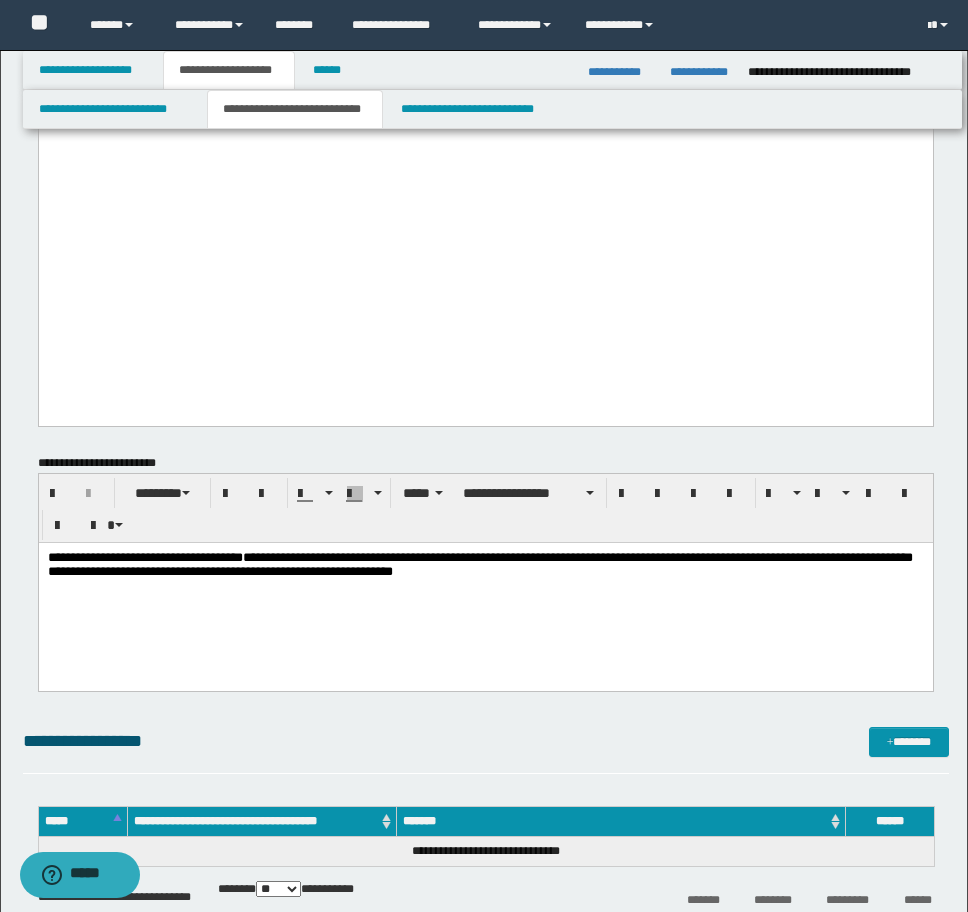 click on "**********" at bounding box center [479, 563] 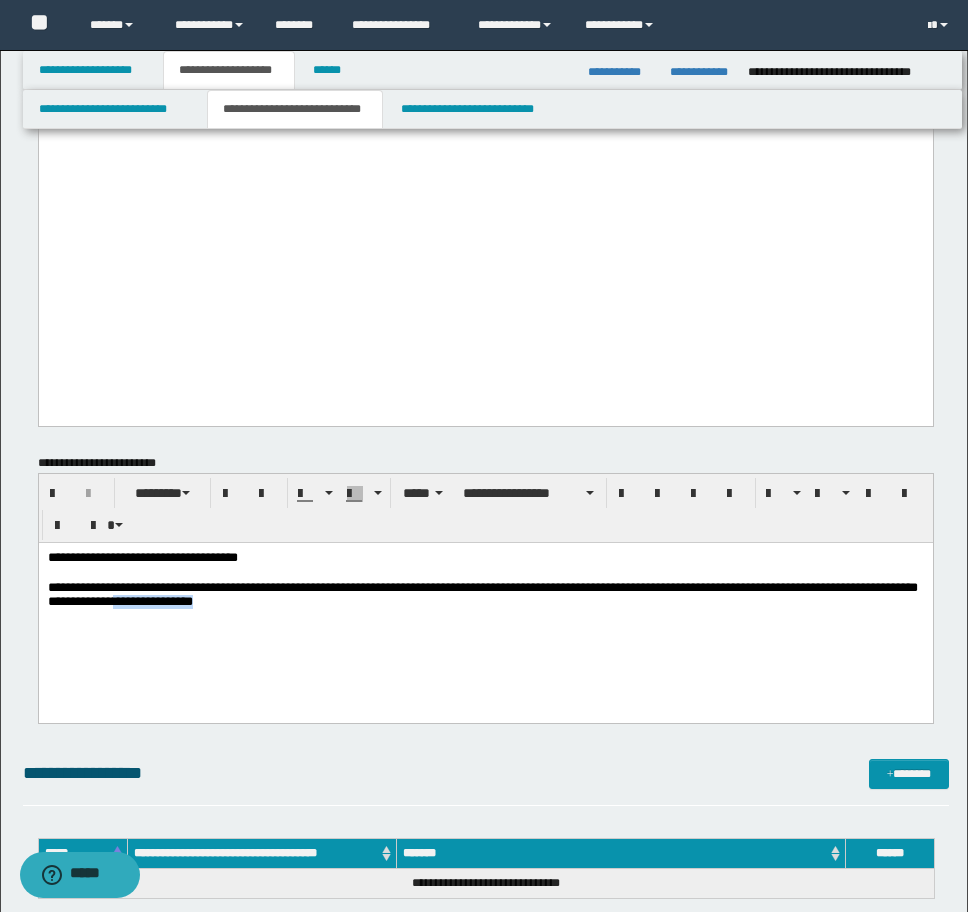 drag, startPoint x: 459, startPoint y: 605, endPoint x: 330, endPoint y: 604, distance: 129.00388 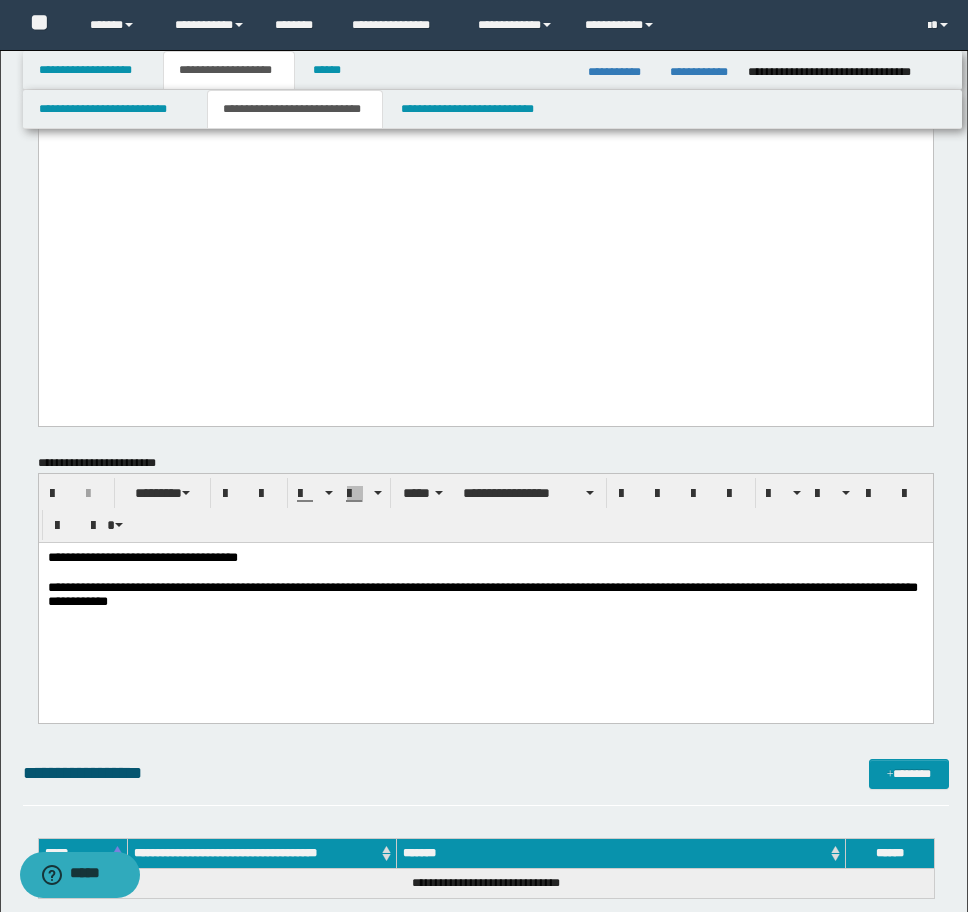 click on "**********" at bounding box center [485, 558] 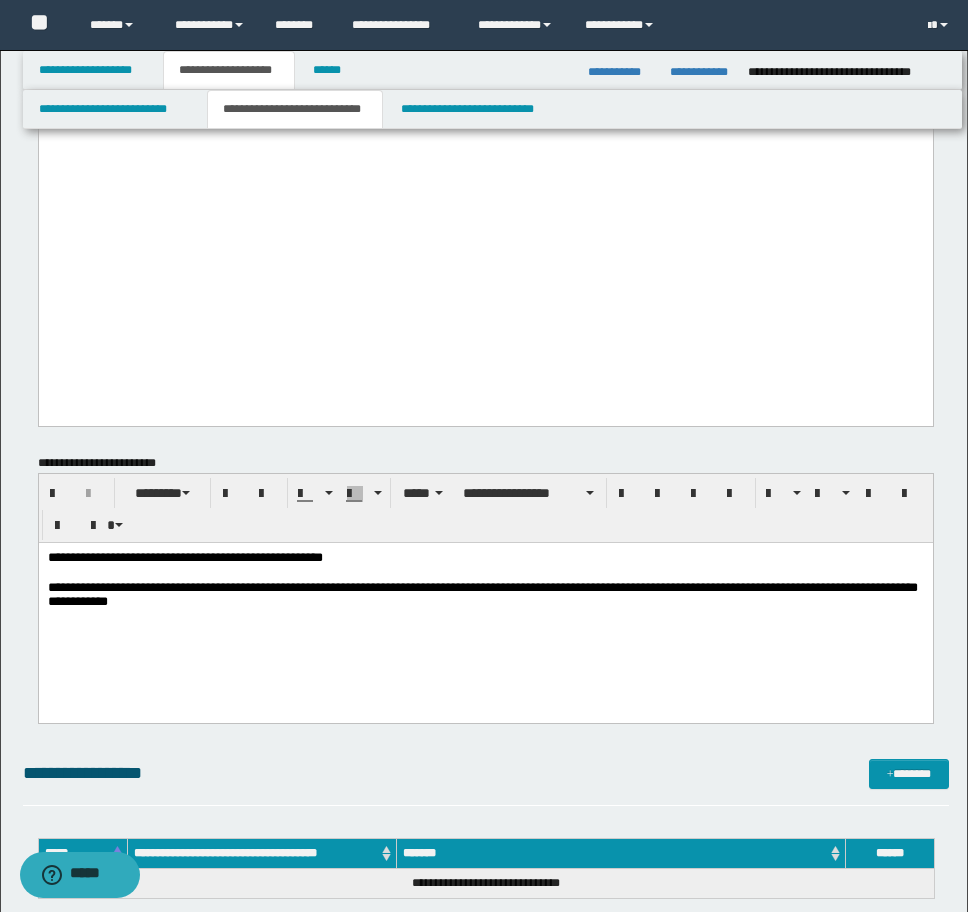 click on "**********" at bounding box center [184, 556] 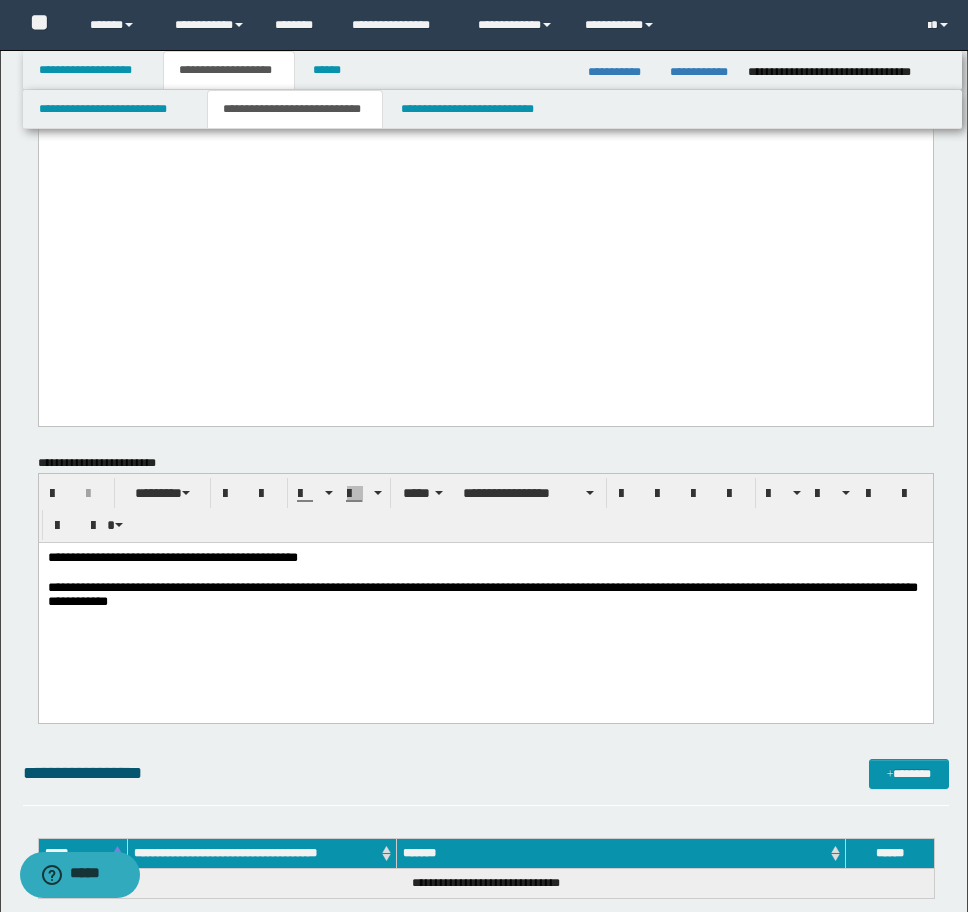 click on "**********" at bounding box center [485, 558] 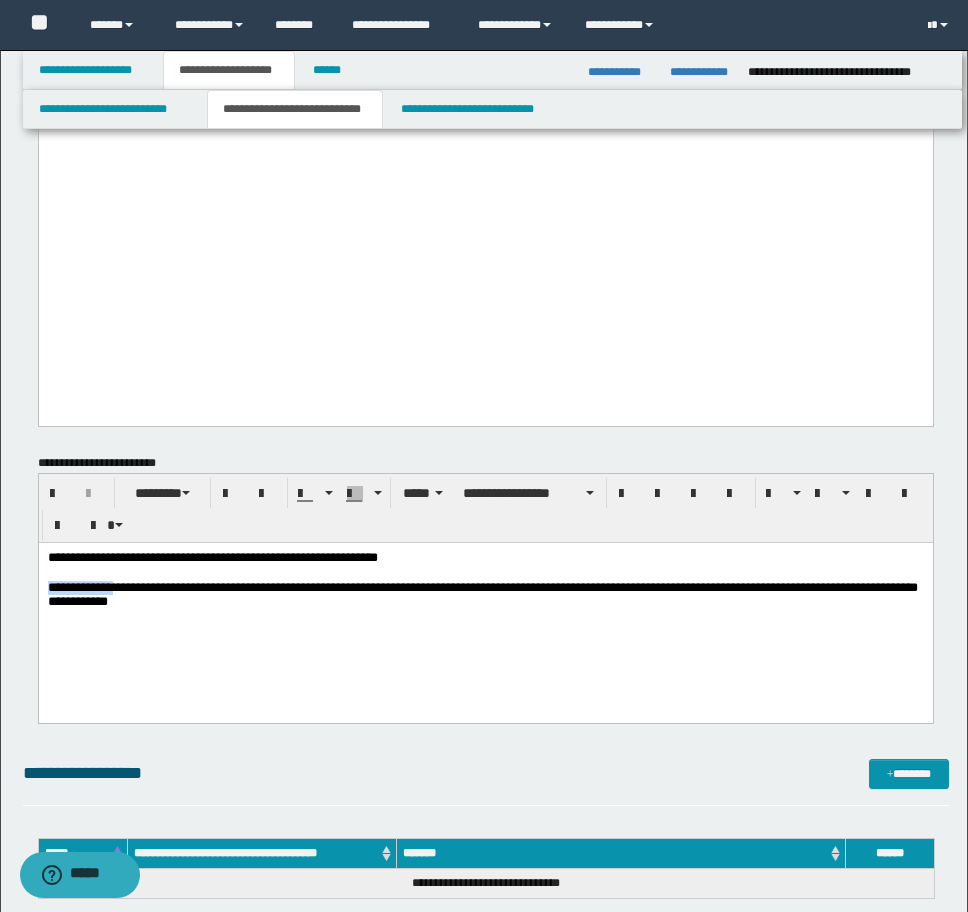 drag, startPoint x: 132, startPoint y: 585, endPoint x: -9, endPoint y: 585, distance: 141 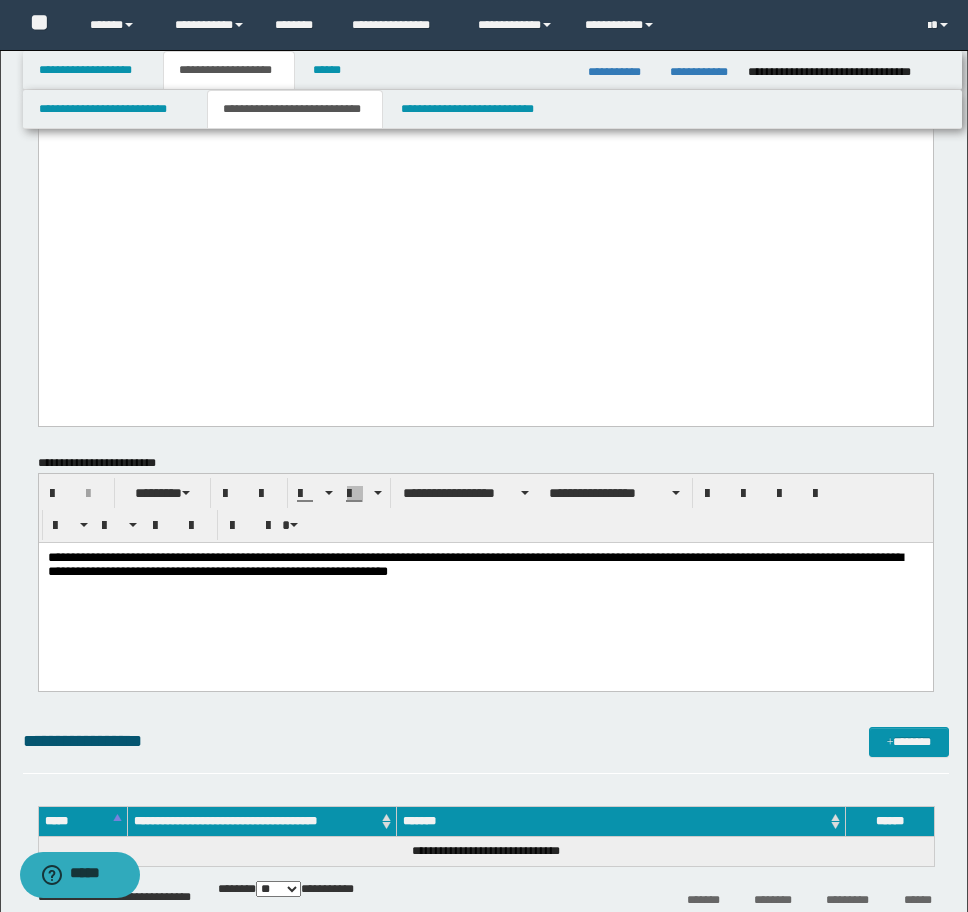 drag, startPoint x: 566, startPoint y: 563, endPoint x: 612, endPoint y: 557, distance: 46.389652 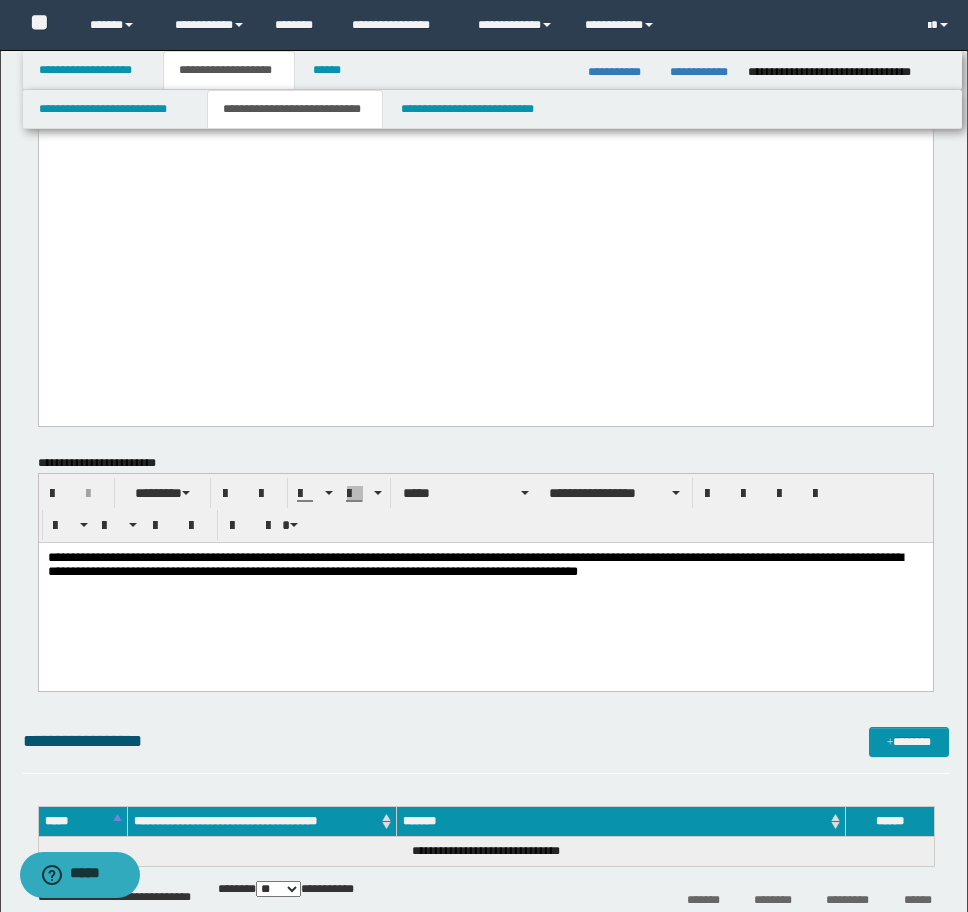 click on "**********" at bounding box center (214, 556) 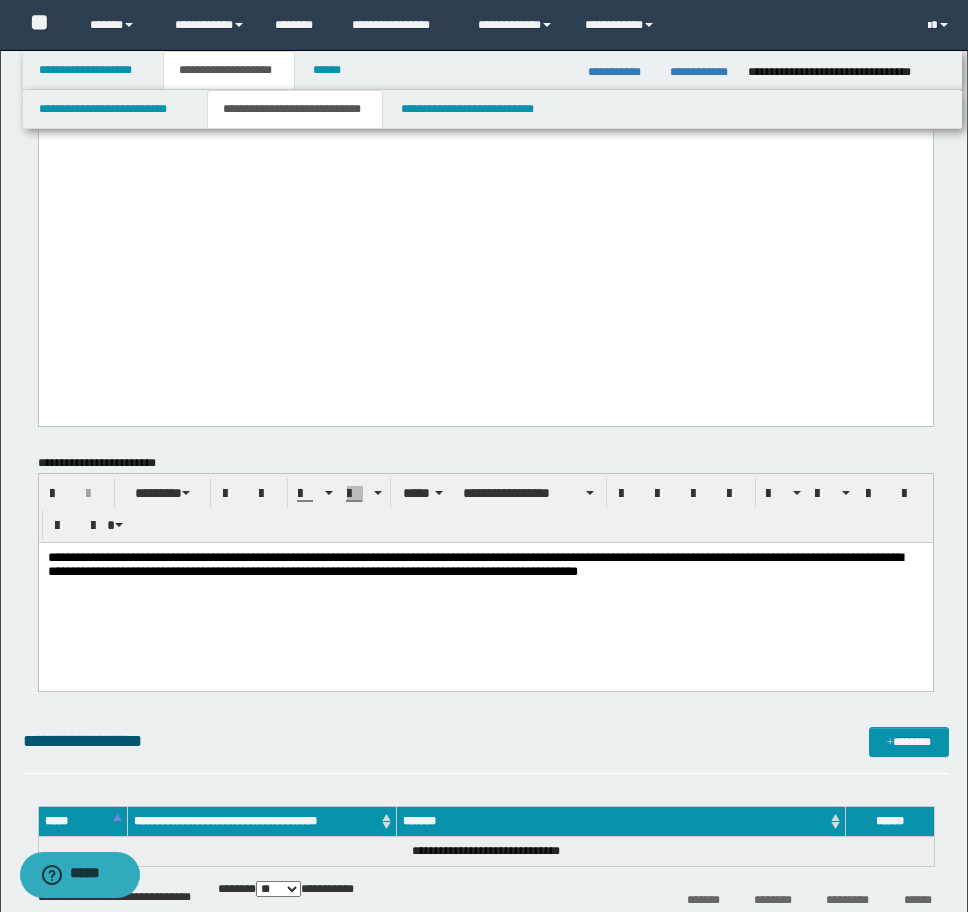 click on "**********" at bounding box center (214, 556) 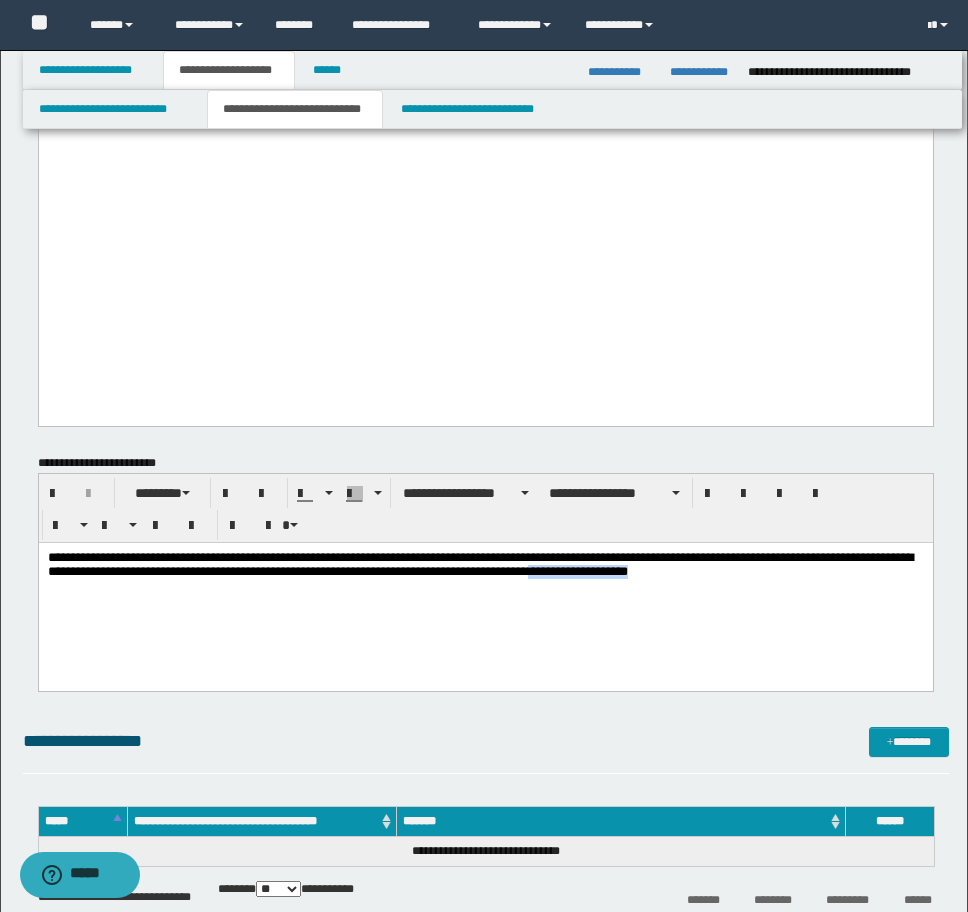 drag, startPoint x: 714, startPoint y: 574, endPoint x: 880, endPoint y: 576, distance: 166.01205 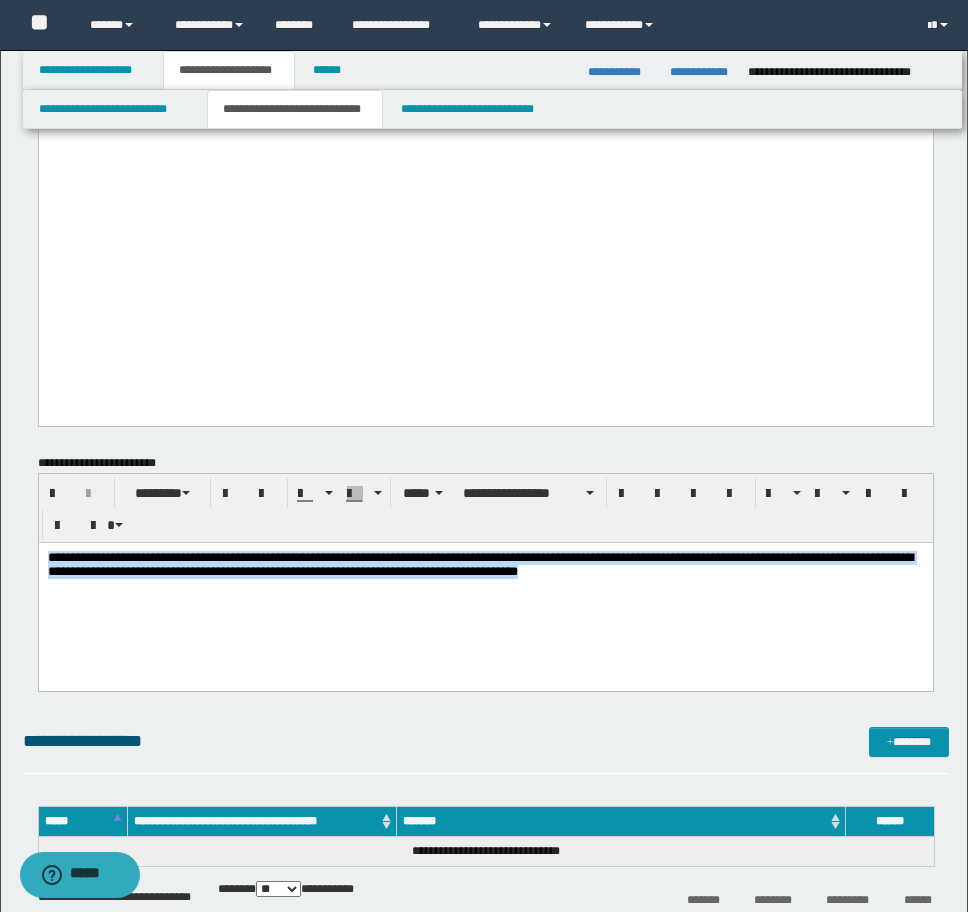 drag, startPoint x: 750, startPoint y: 574, endPoint x: -9, endPoint y: 549, distance: 759.4116 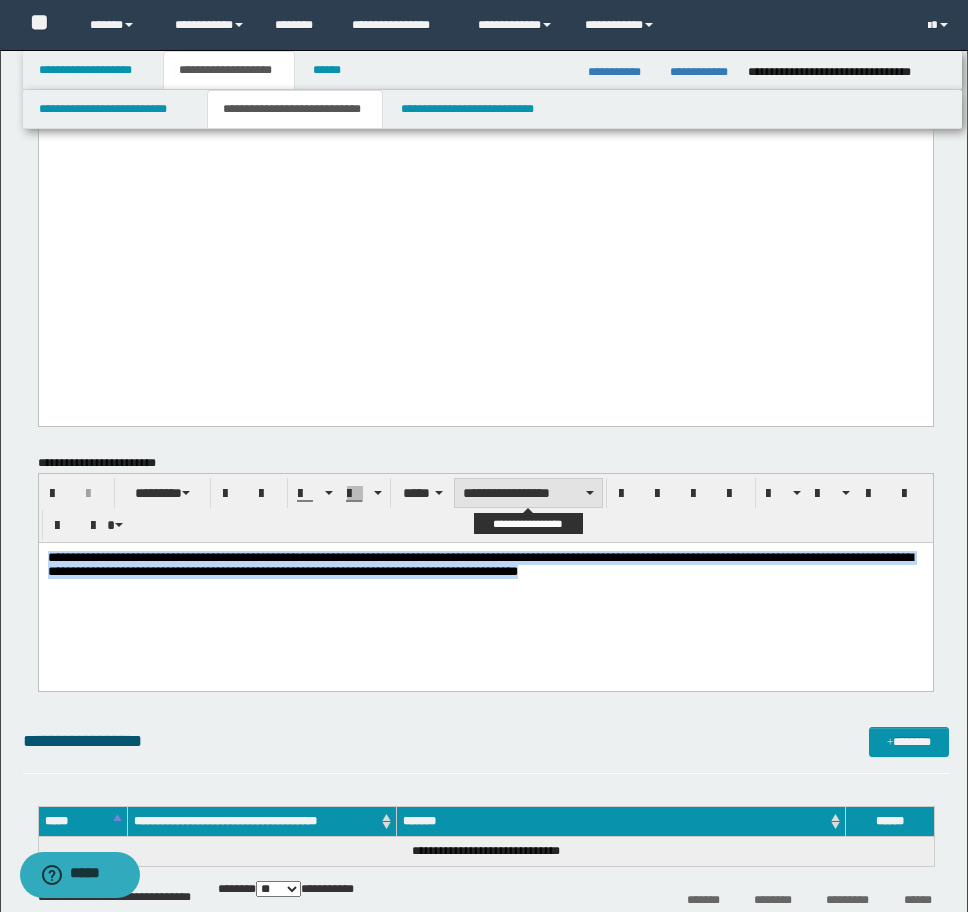 click on "**********" at bounding box center [528, 493] 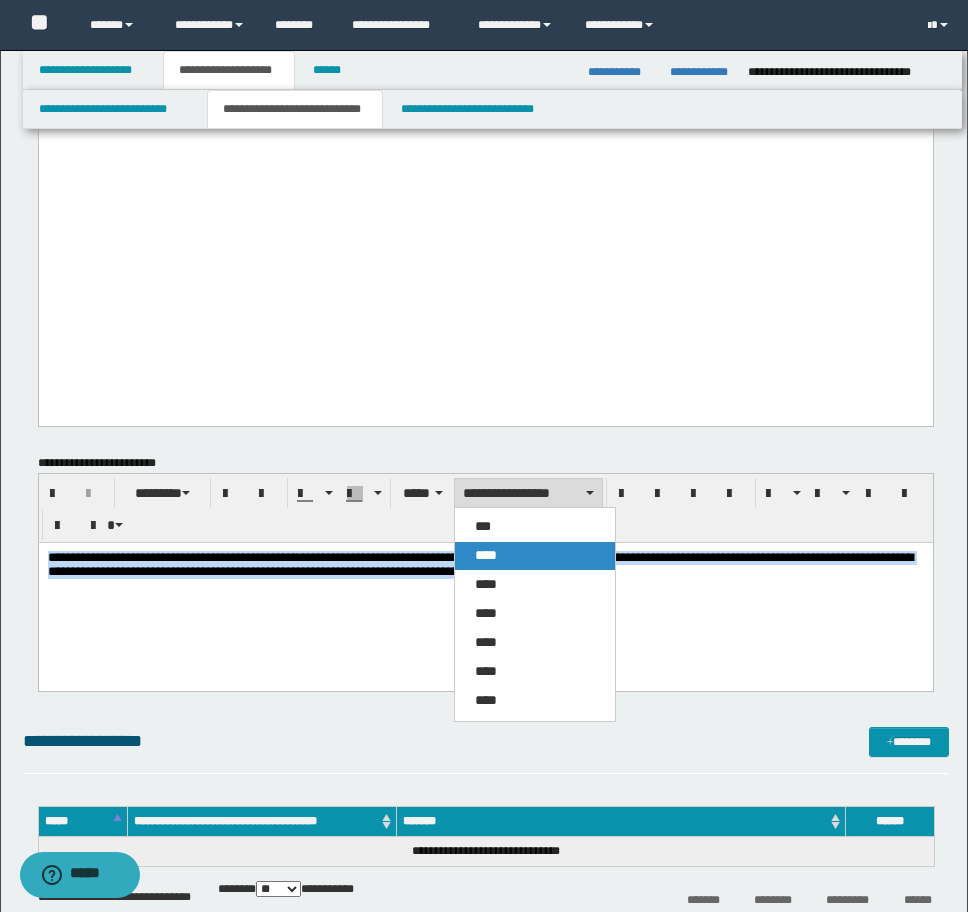 click on "****" at bounding box center [486, 555] 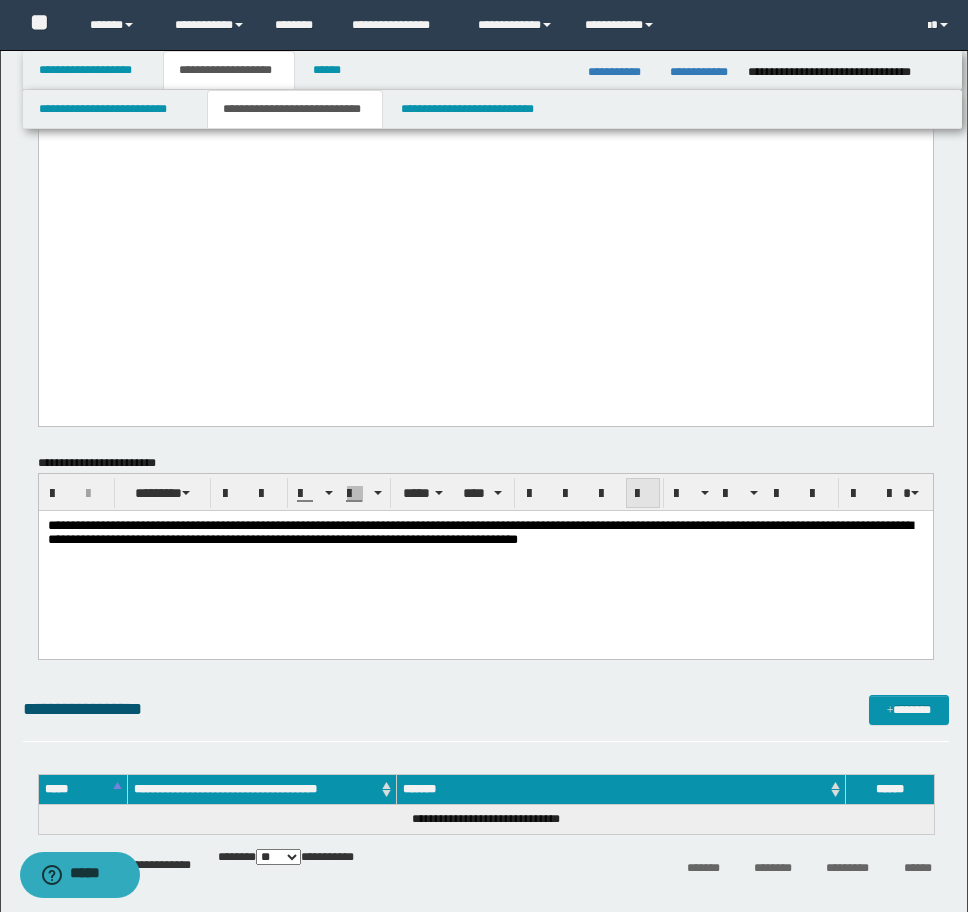 click at bounding box center [643, 494] 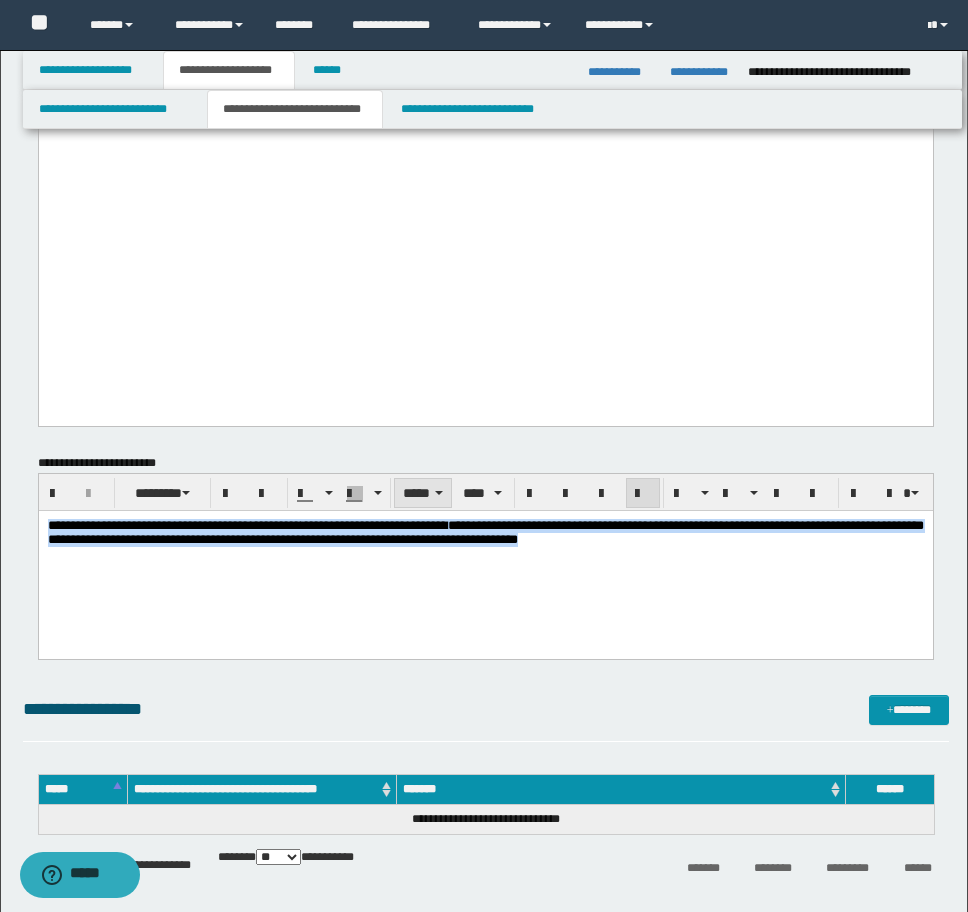 click on "*****" at bounding box center [423, 493] 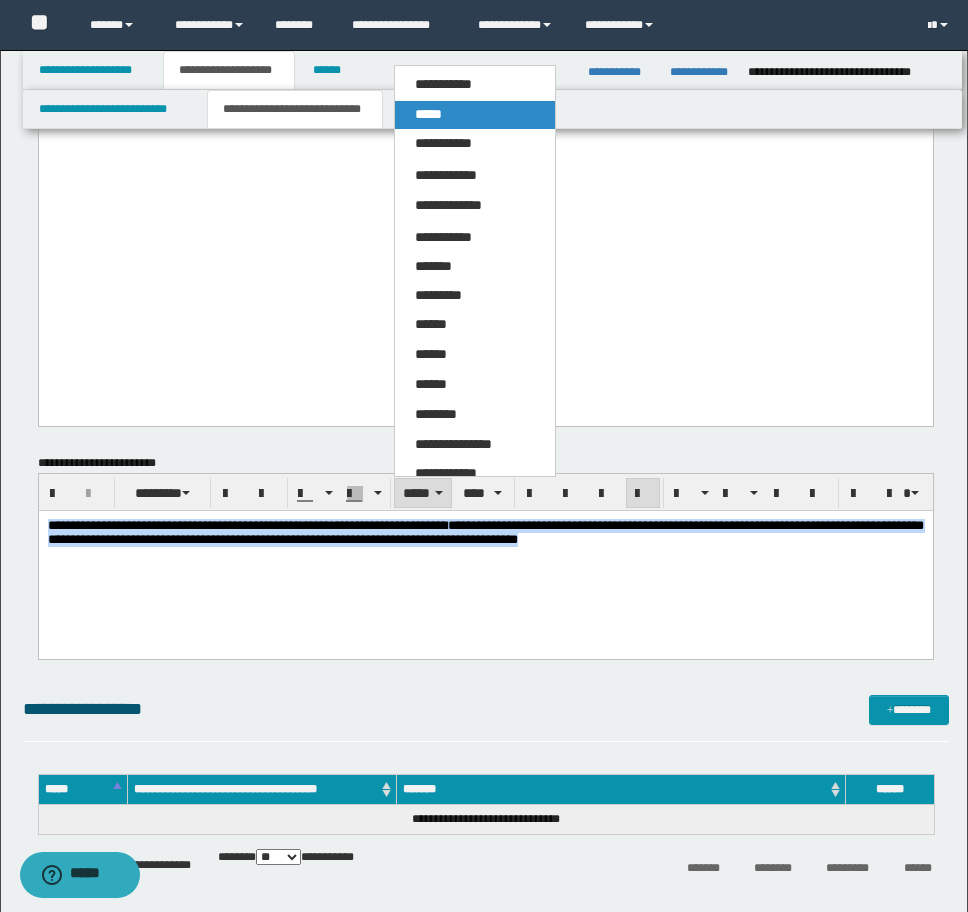 click on "*****" at bounding box center (475, 115) 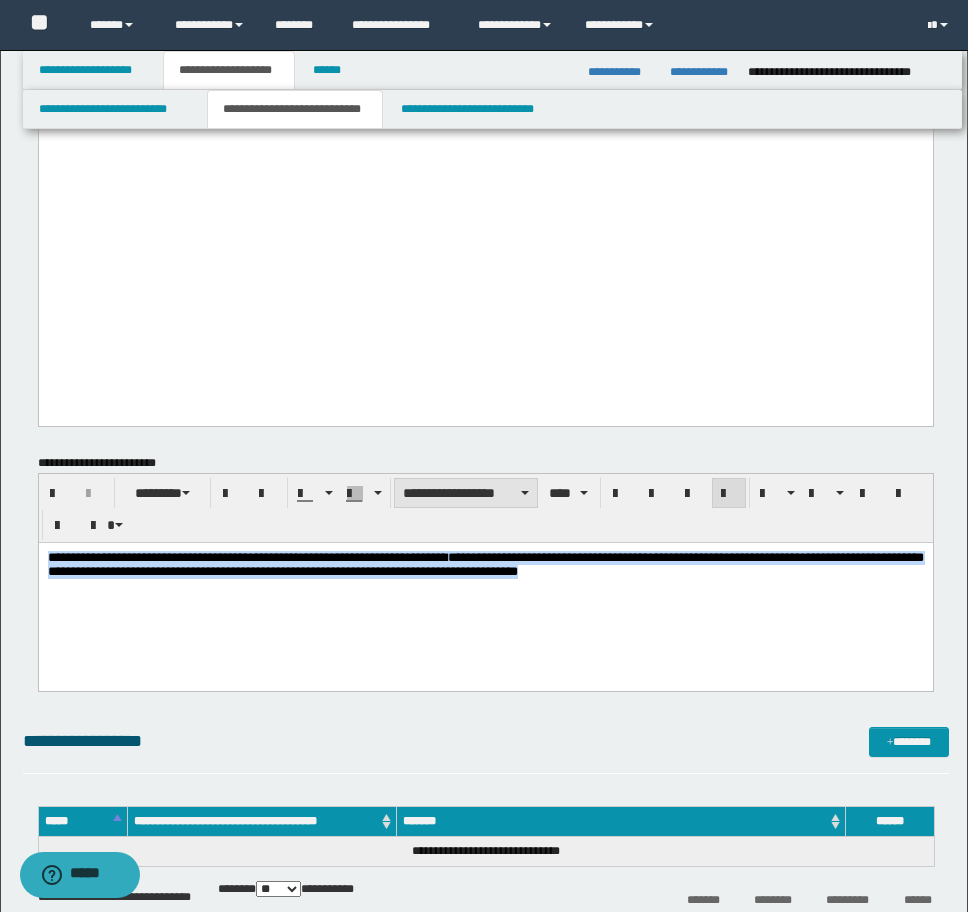 click on "**********" at bounding box center [466, 493] 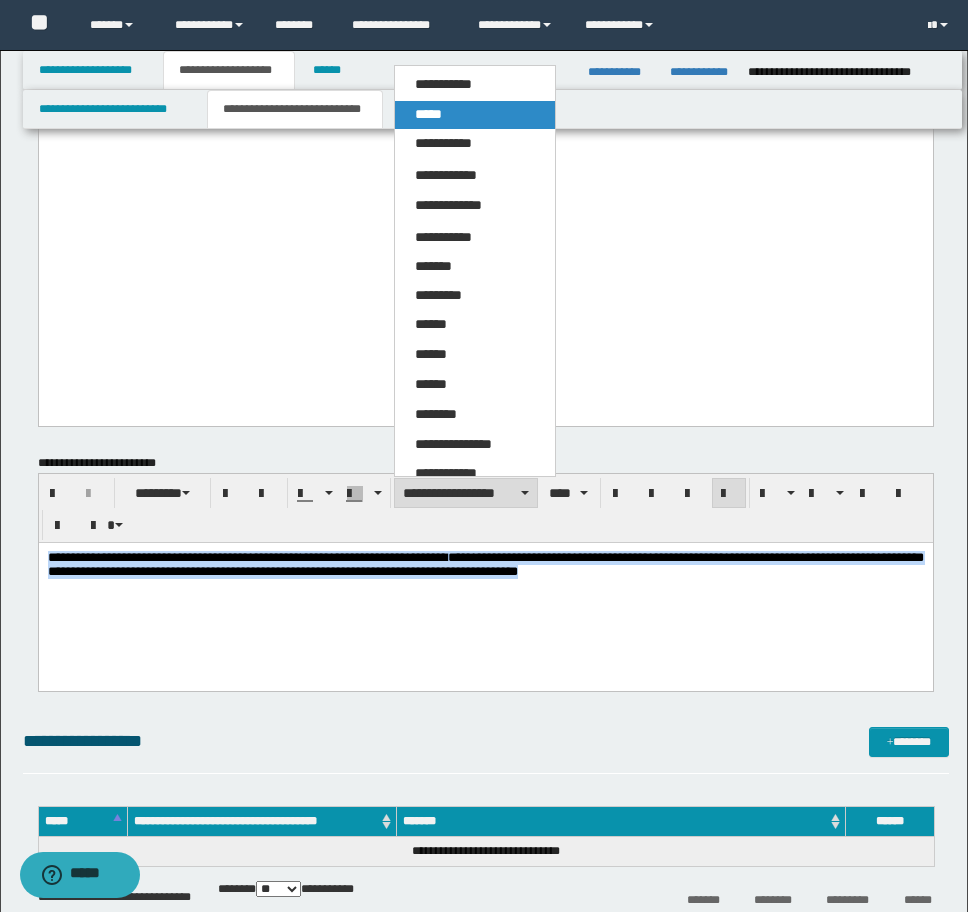 click on "*****" at bounding box center (475, 115) 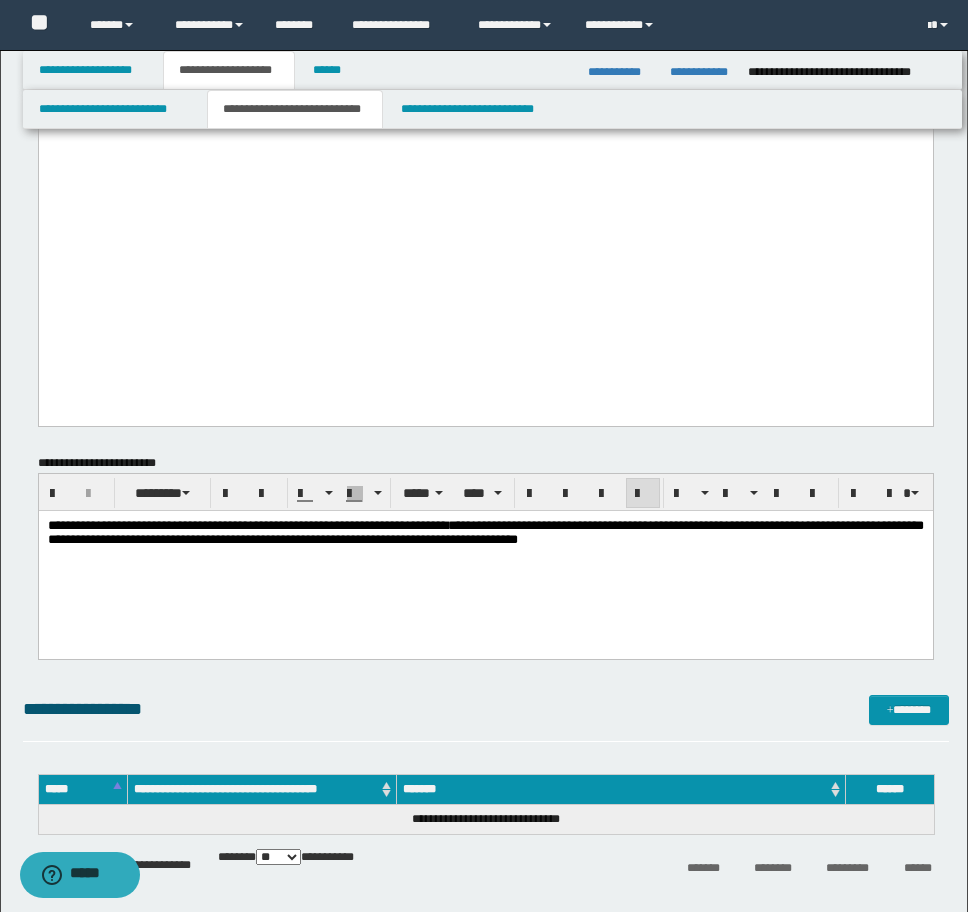 click on "**********" at bounding box center [485, 559] 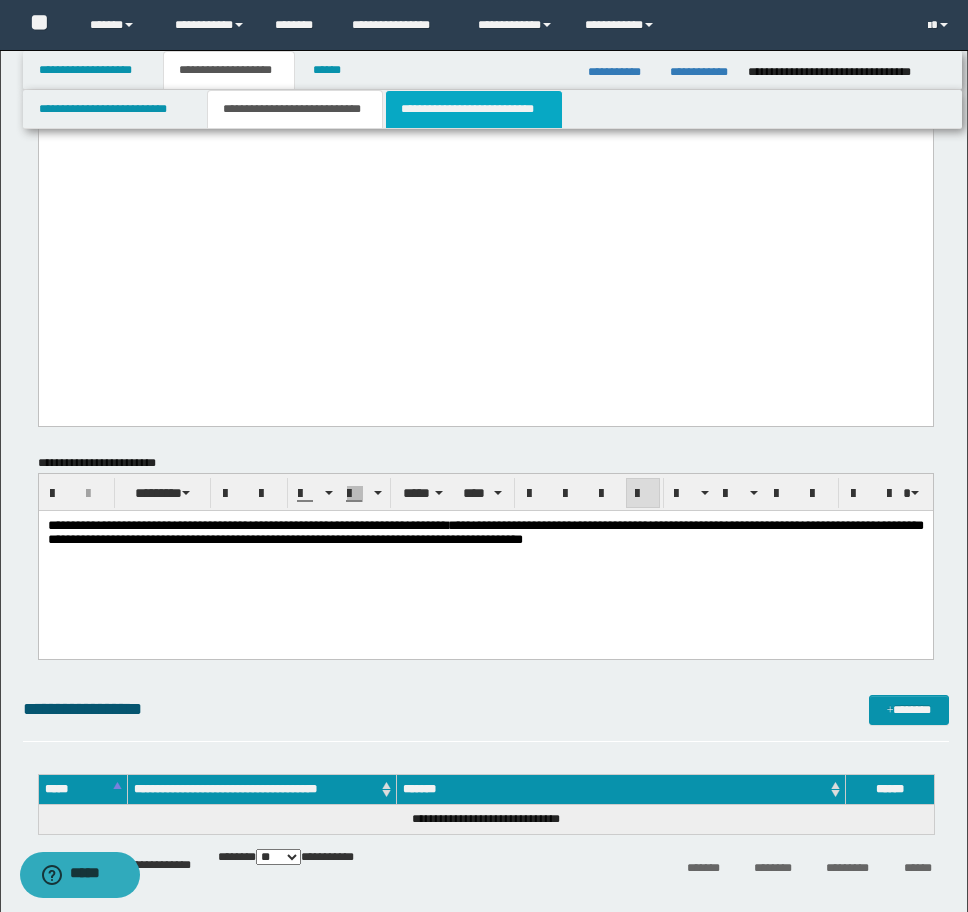 click on "**********" at bounding box center [474, 109] 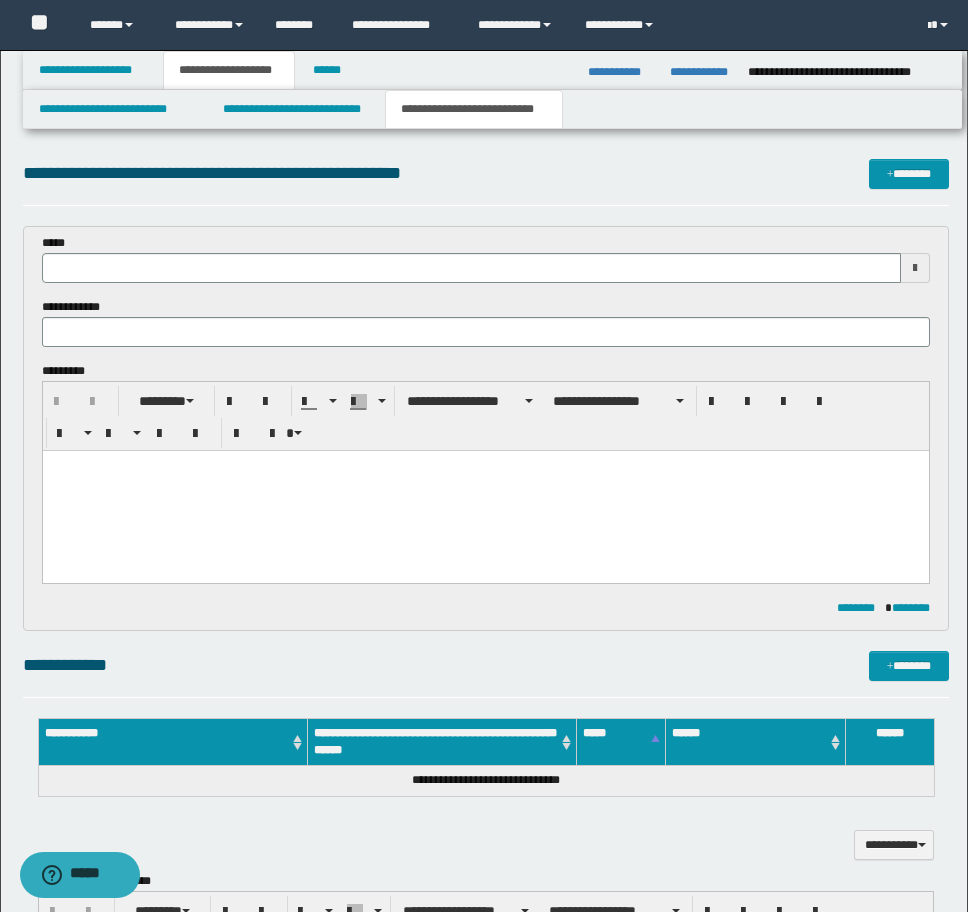 scroll, scrollTop: 0, scrollLeft: 0, axis: both 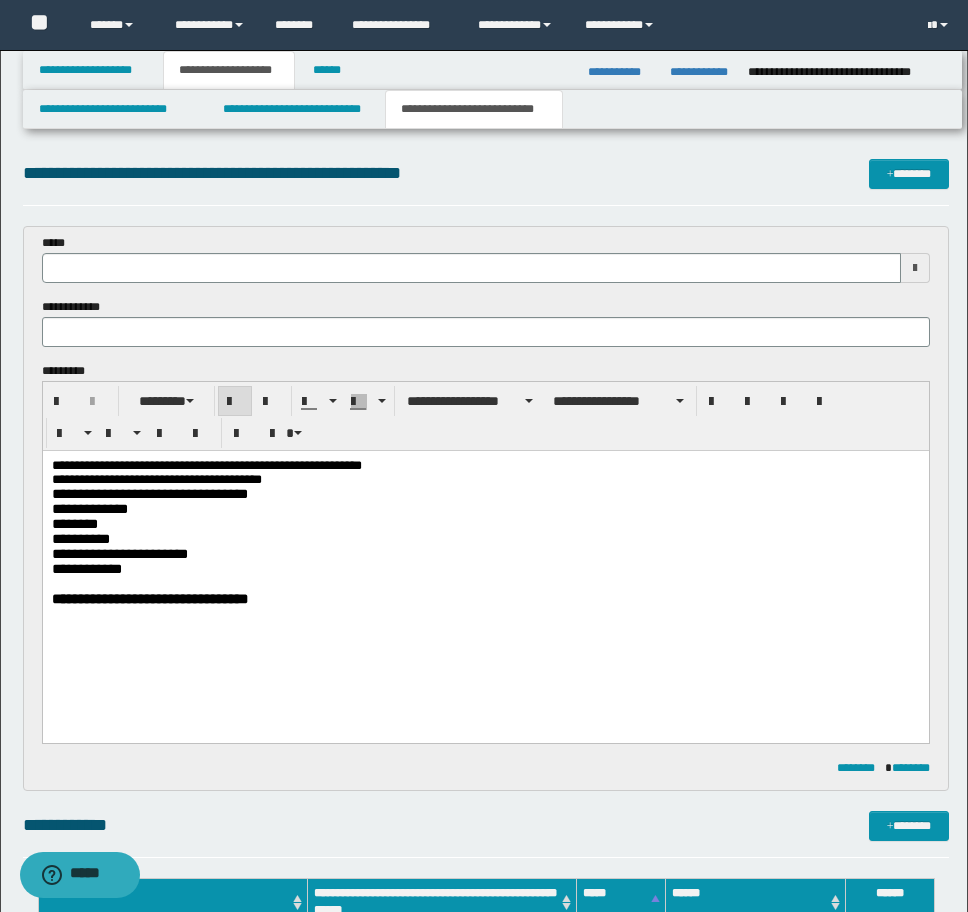 click on "**********" at bounding box center (486, 298) 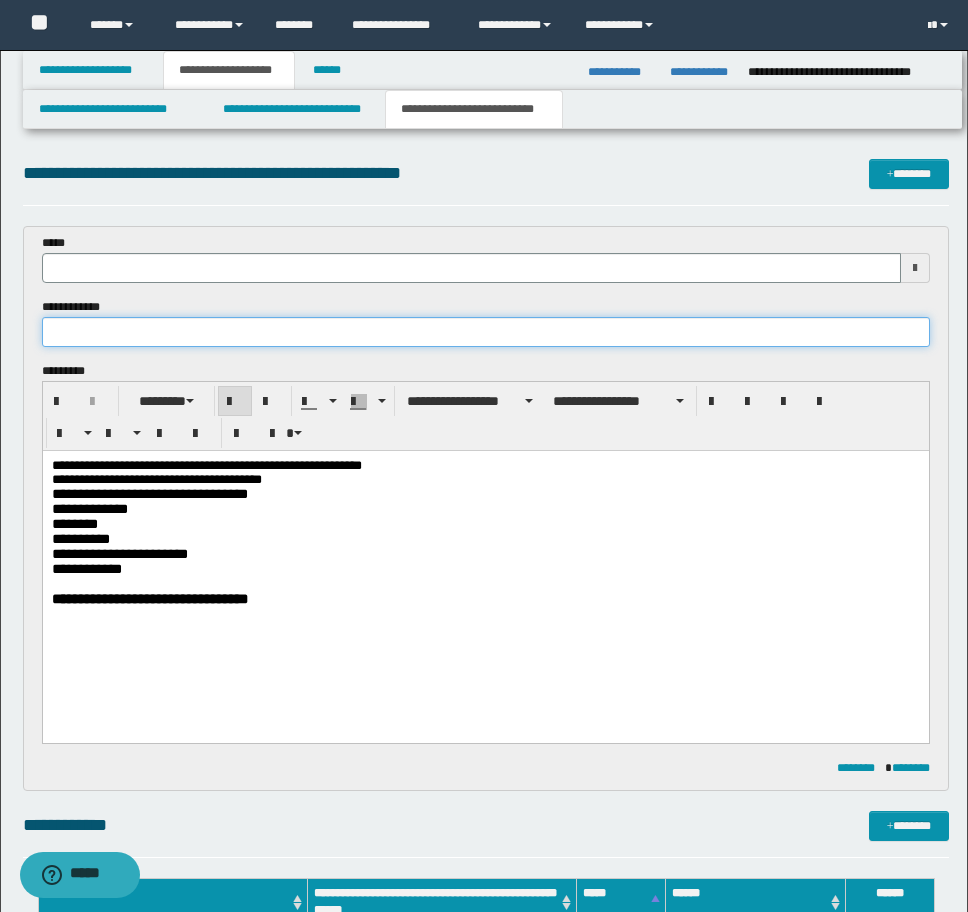 click at bounding box center (486, 332) 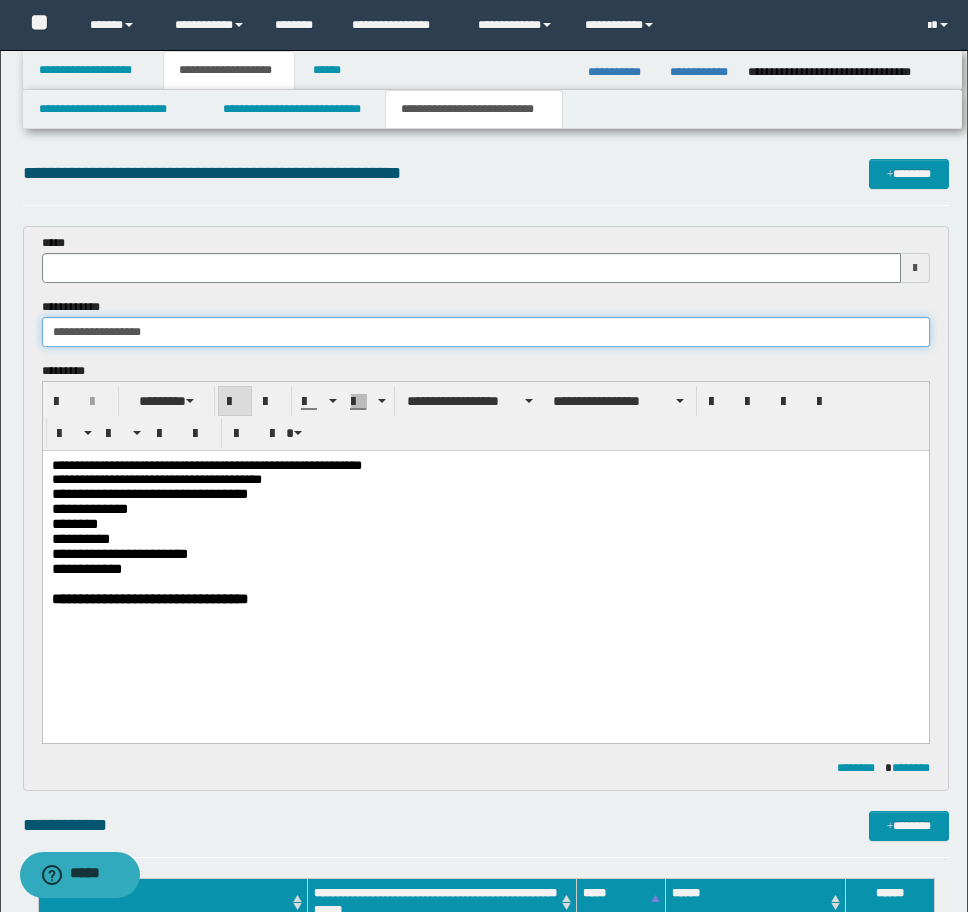 type 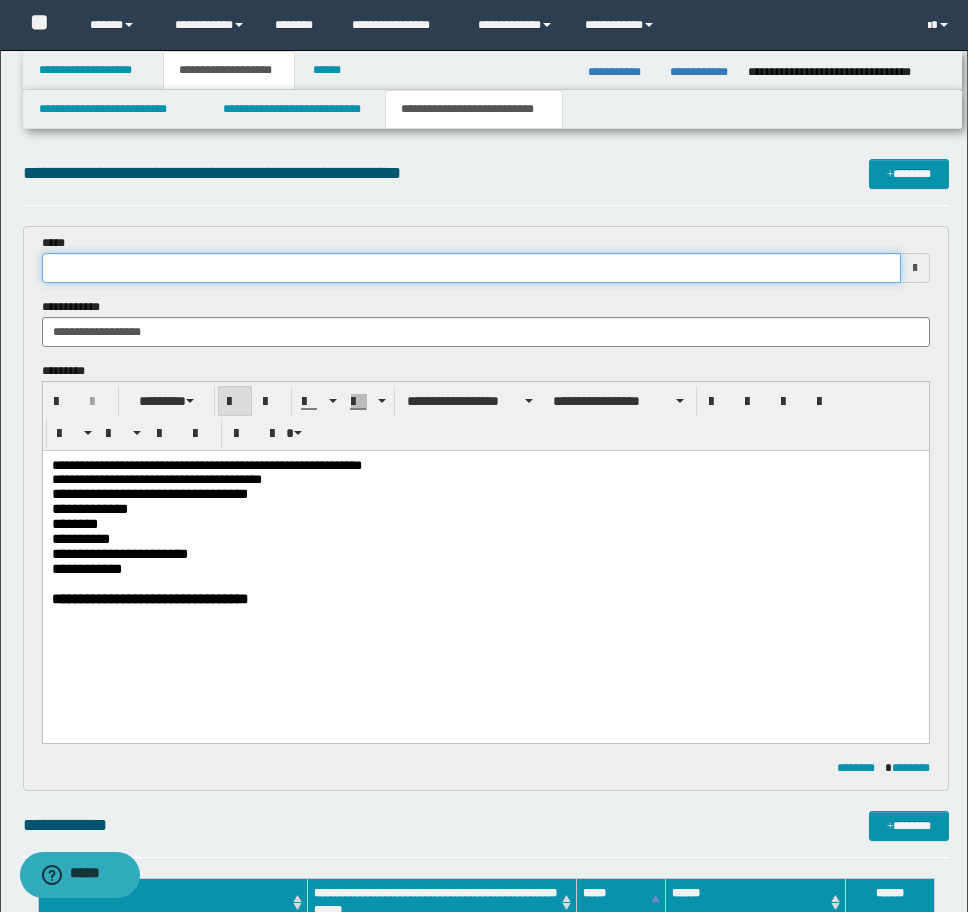 click at bounding box center (471, 268) 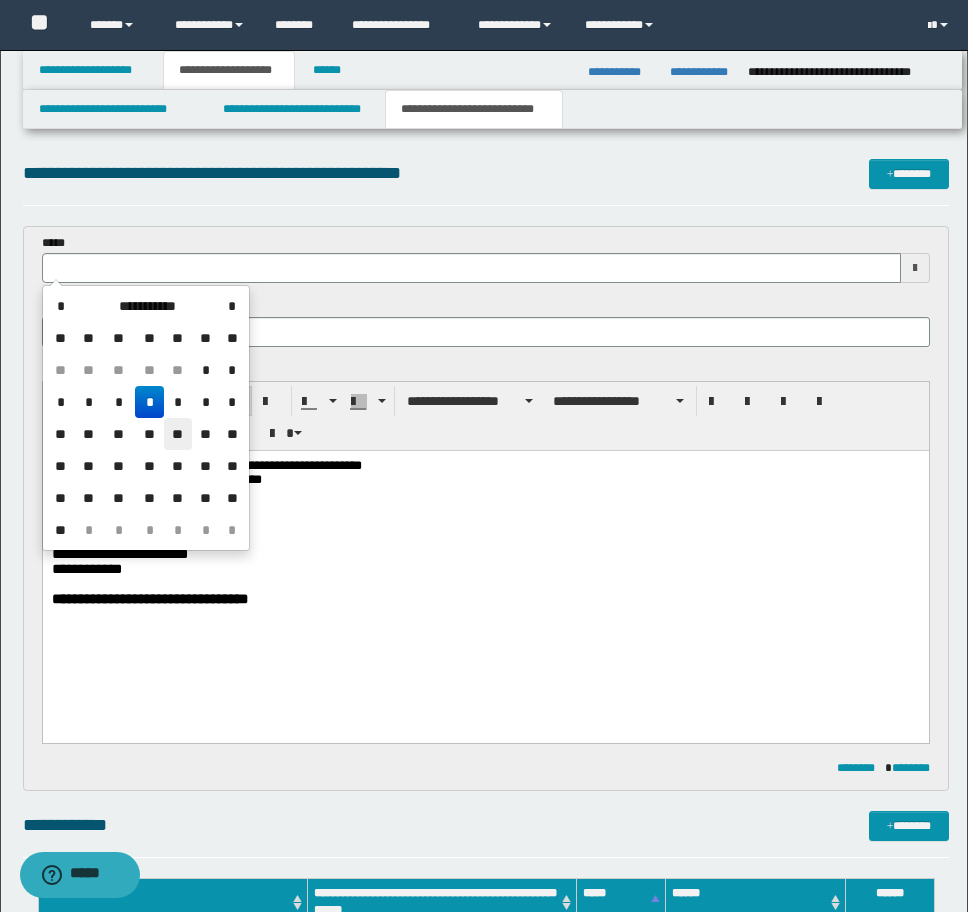 click on "**" at bounding box center (178, 434) 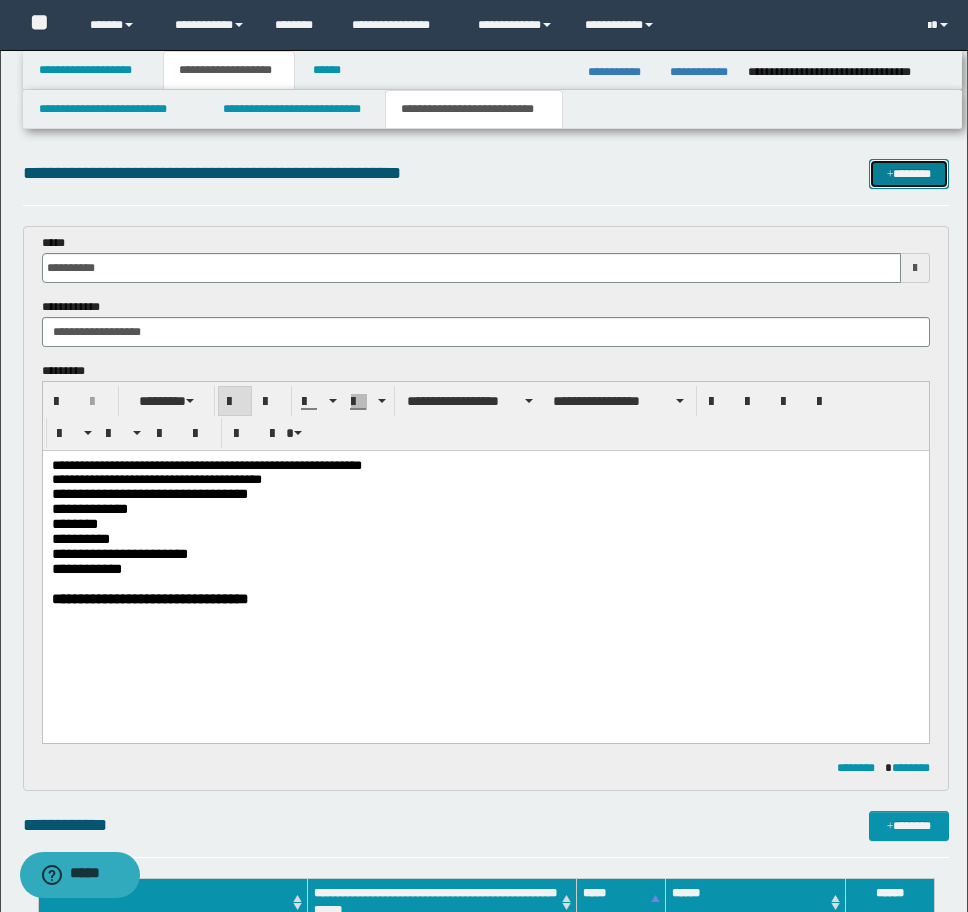 click on "*******" at bounding box center (909, 174) 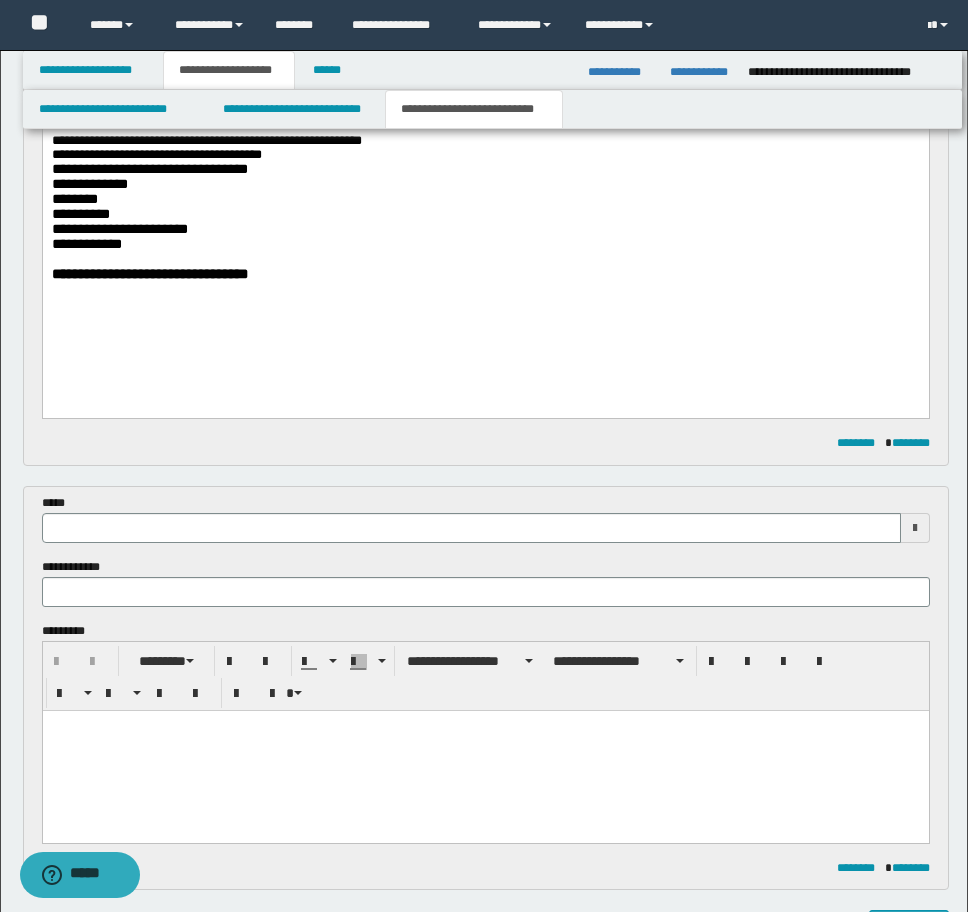 scroll, scrollTop: 138, scrollLeft: 0, axis: vertical 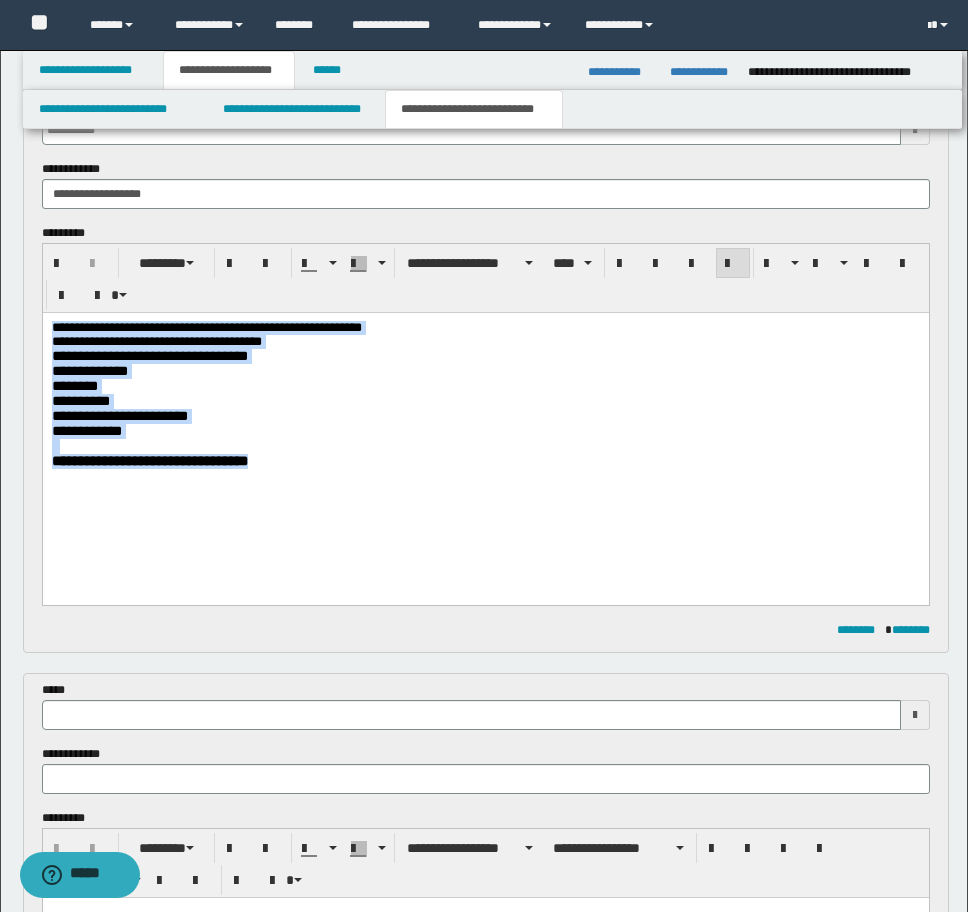 drag, startPoint x: 306, startPoint y: 482, endPoint x: 98, endPoint y: 606, distance: 242.15697 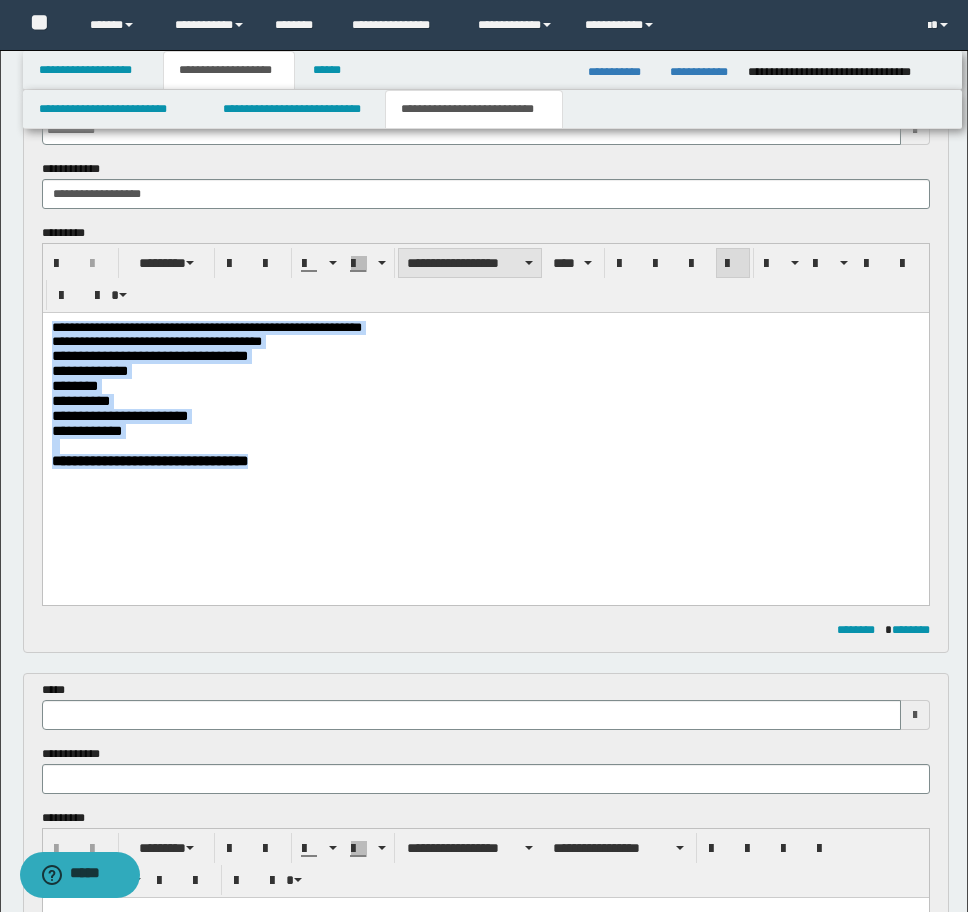 click on "**********" at bounding box center [470, 263] 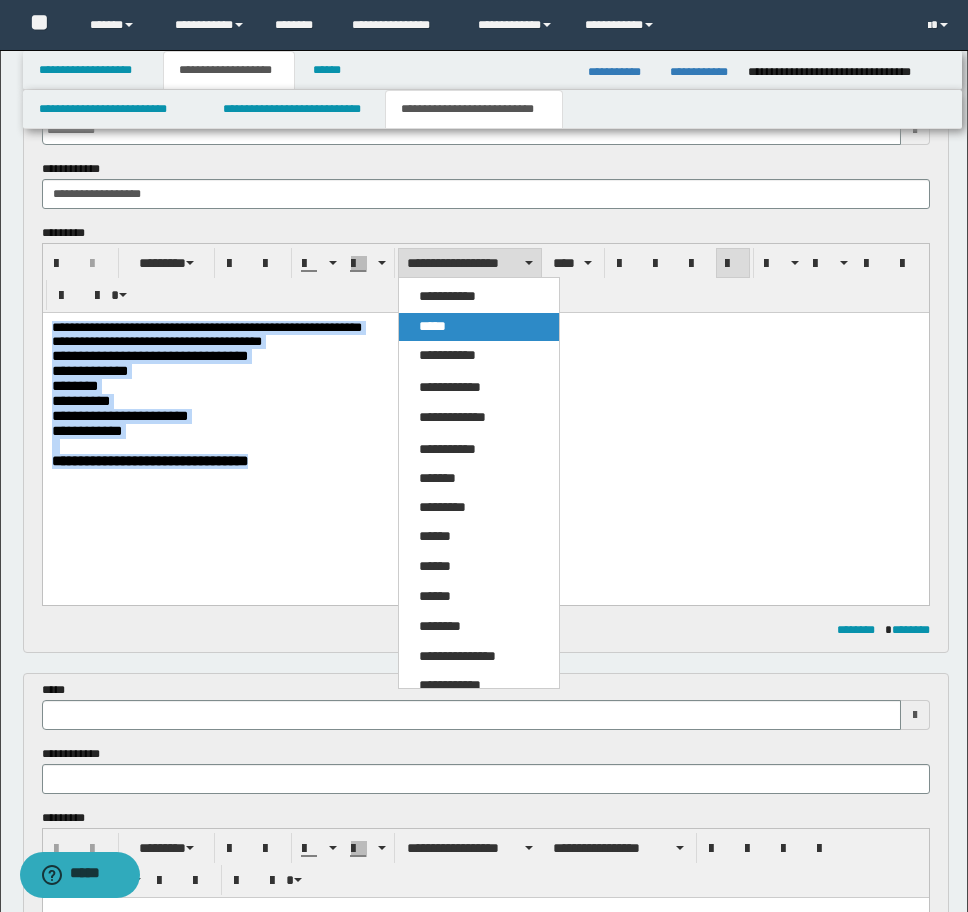 click on "*****" at bounding box center (432, 326) 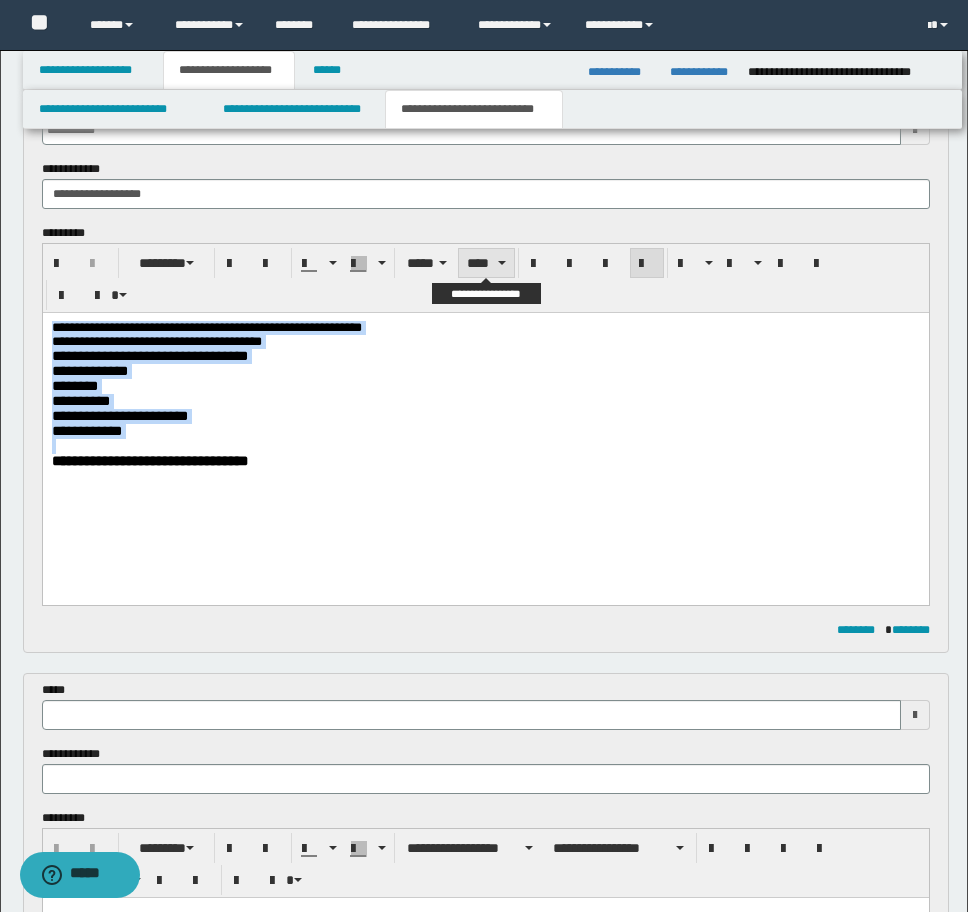 click on "****" at bounding box center [486, 263] 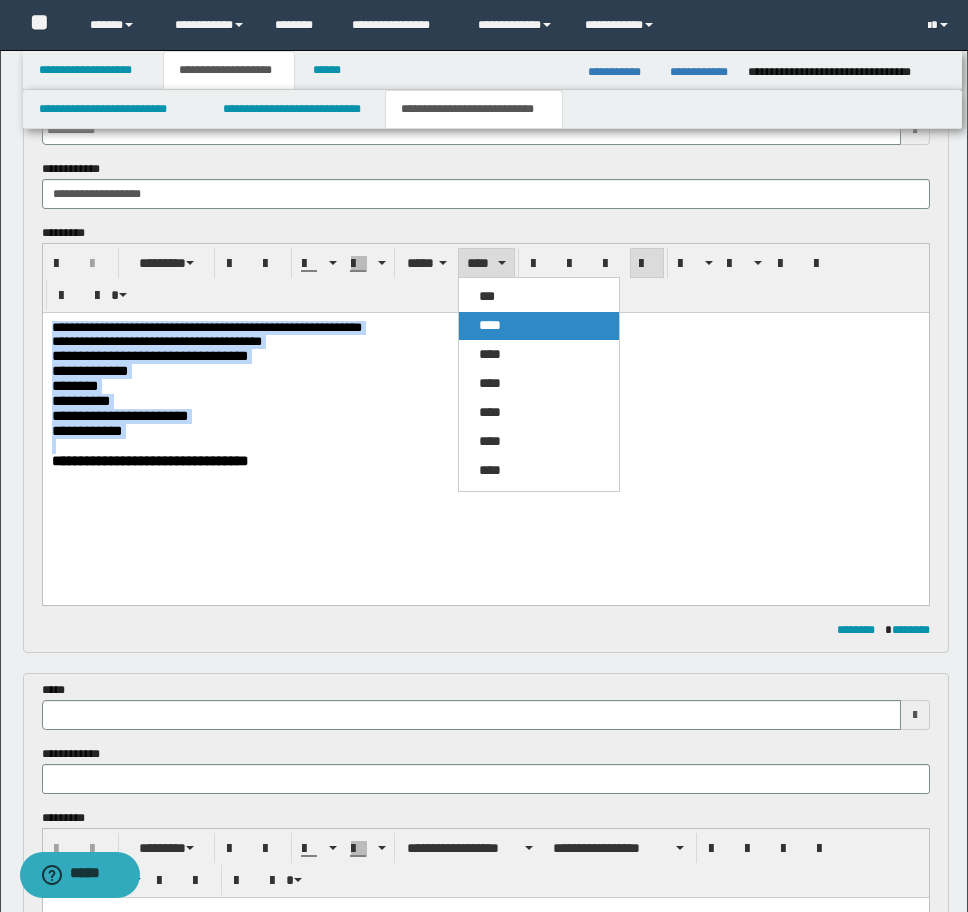 click on "****" at bounding box center (490, 325) 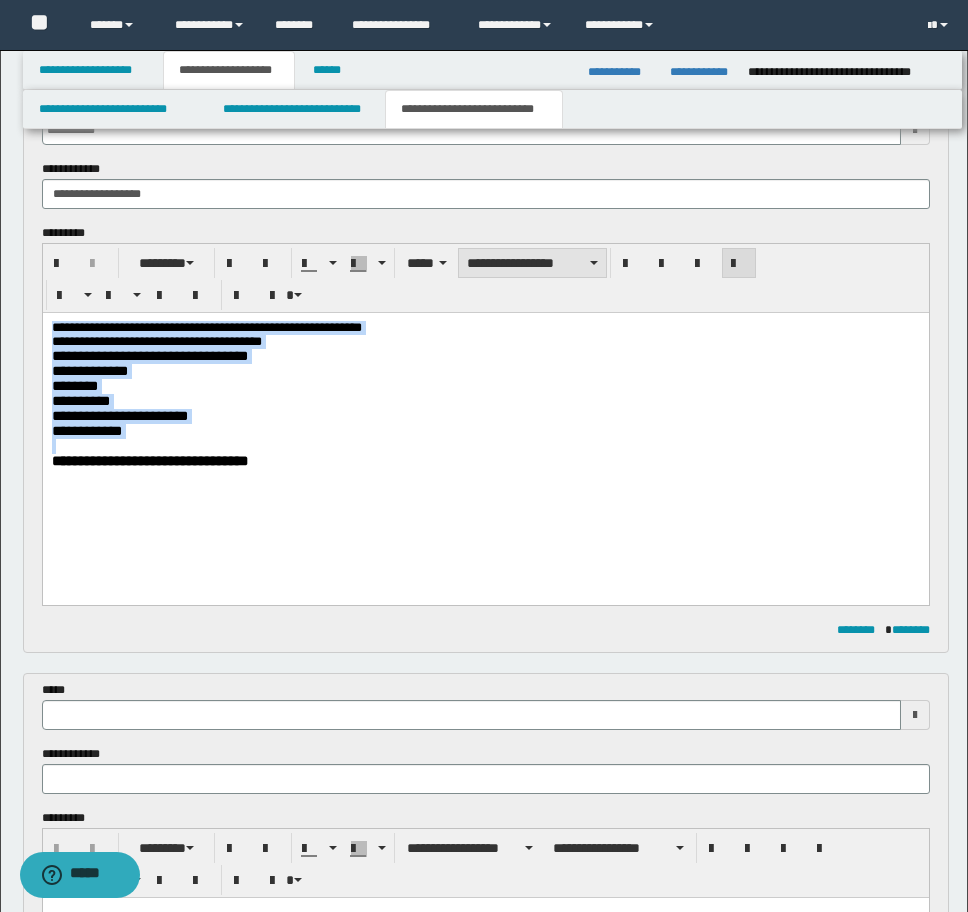 click on "**********" at bounding box center [532, 263] 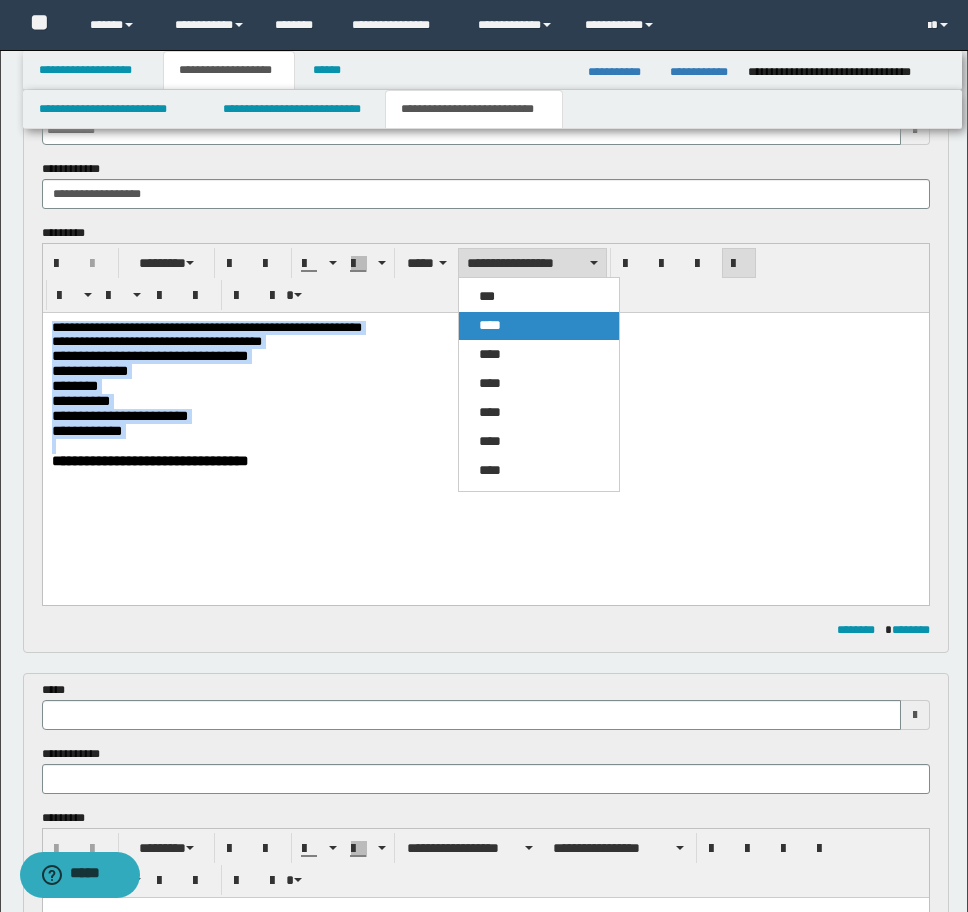 click on "****" at bounding box center [490, 325] 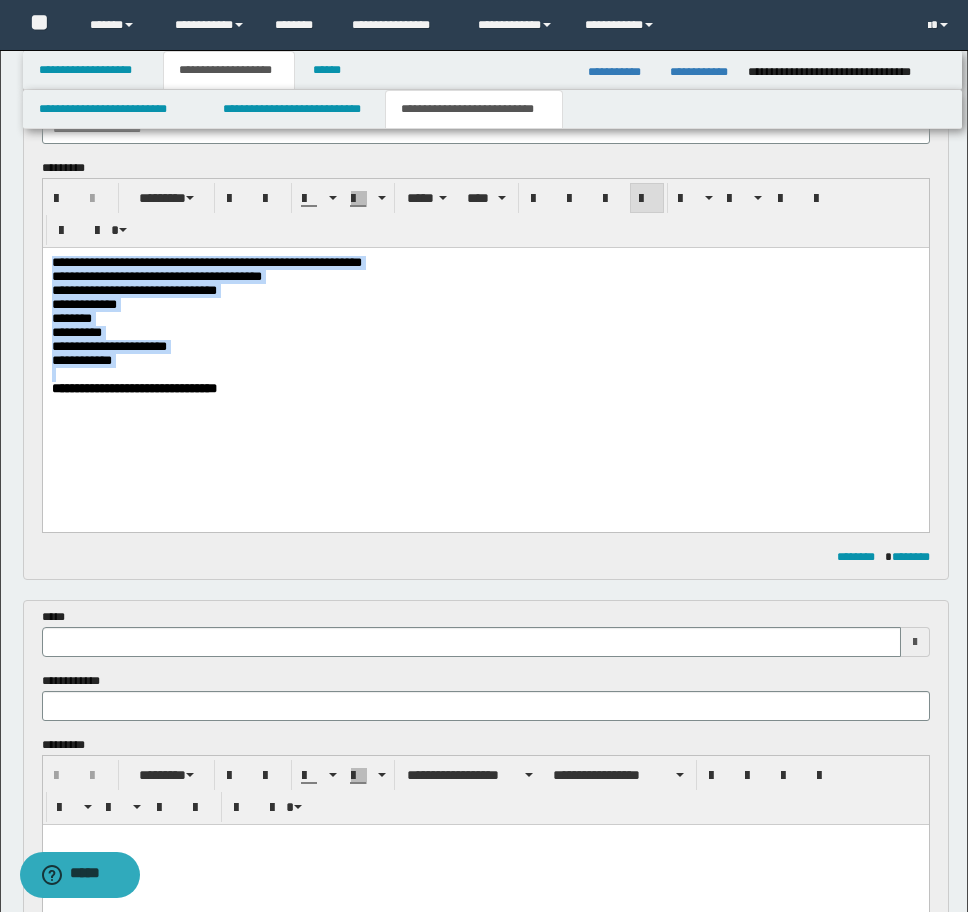 scroll, scrollTop: 238, scrollLeft: 0, axis: vertical 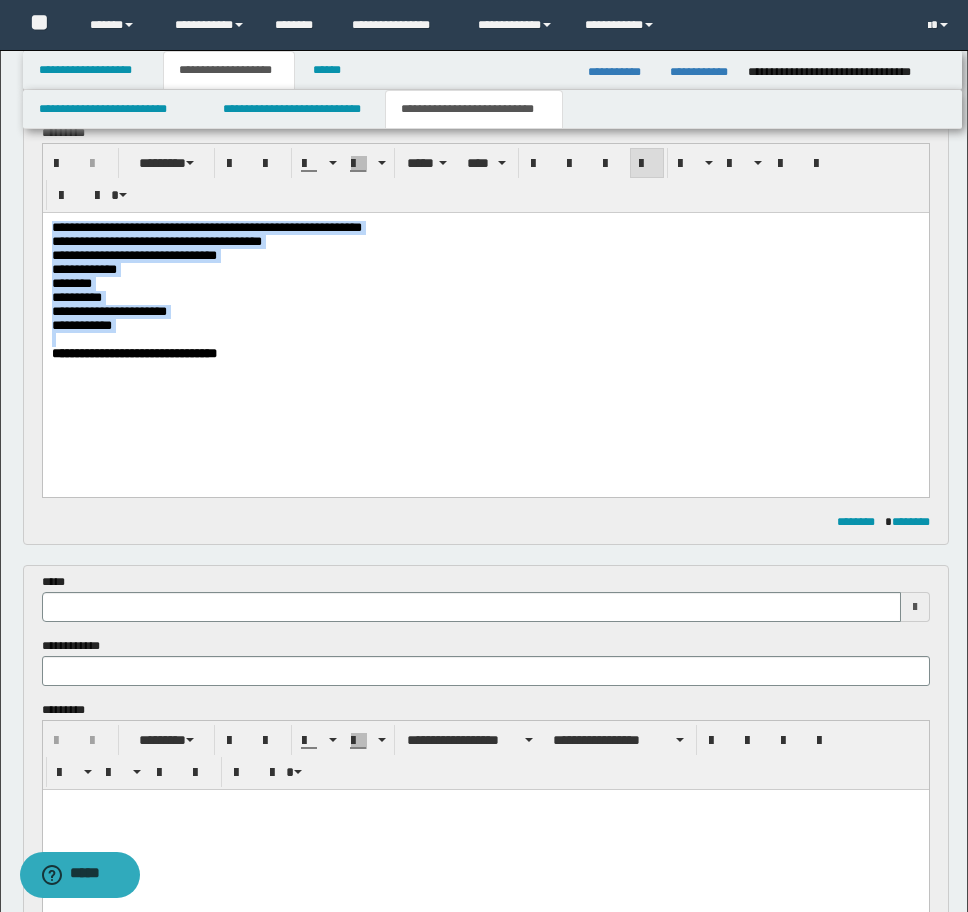 click on "**********" at bounding box center (485, 320) 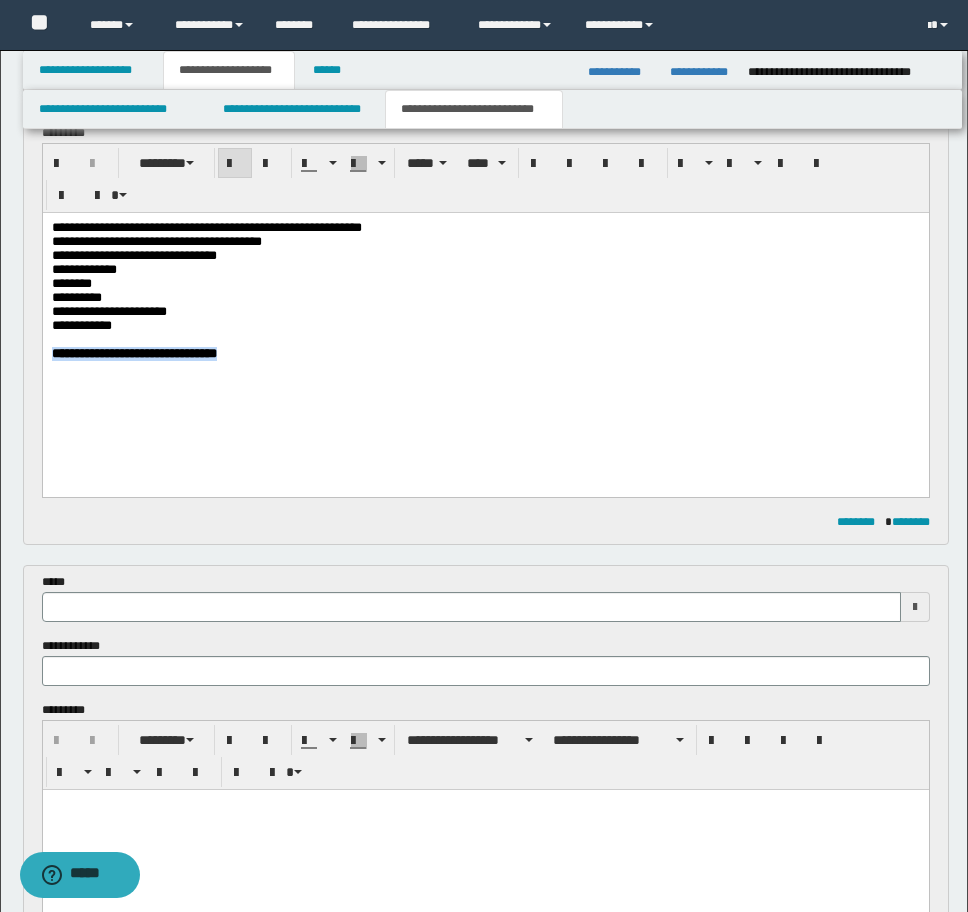 drag, startPoint x: 298, startPoint y: 370, endPoint x: 21, endPoint y: 377, distance: 277.08844 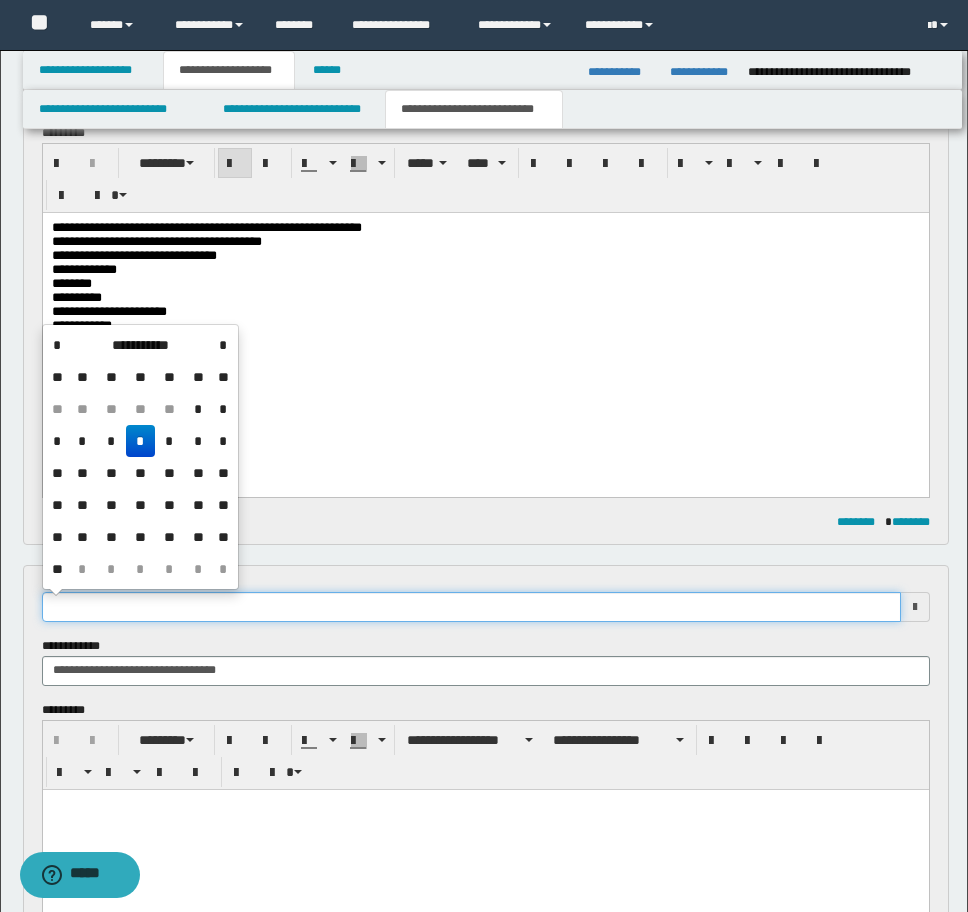 click at bounding box center (471, 607) 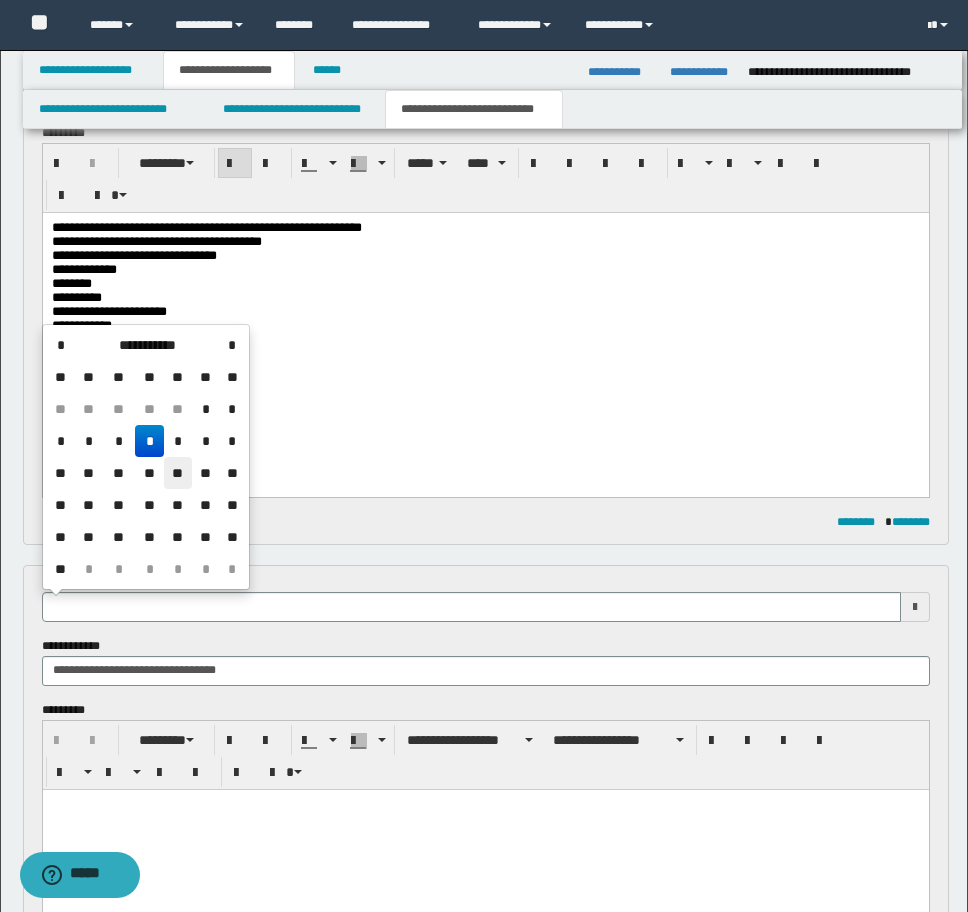 click on "**" at bounding box center (178, 473) 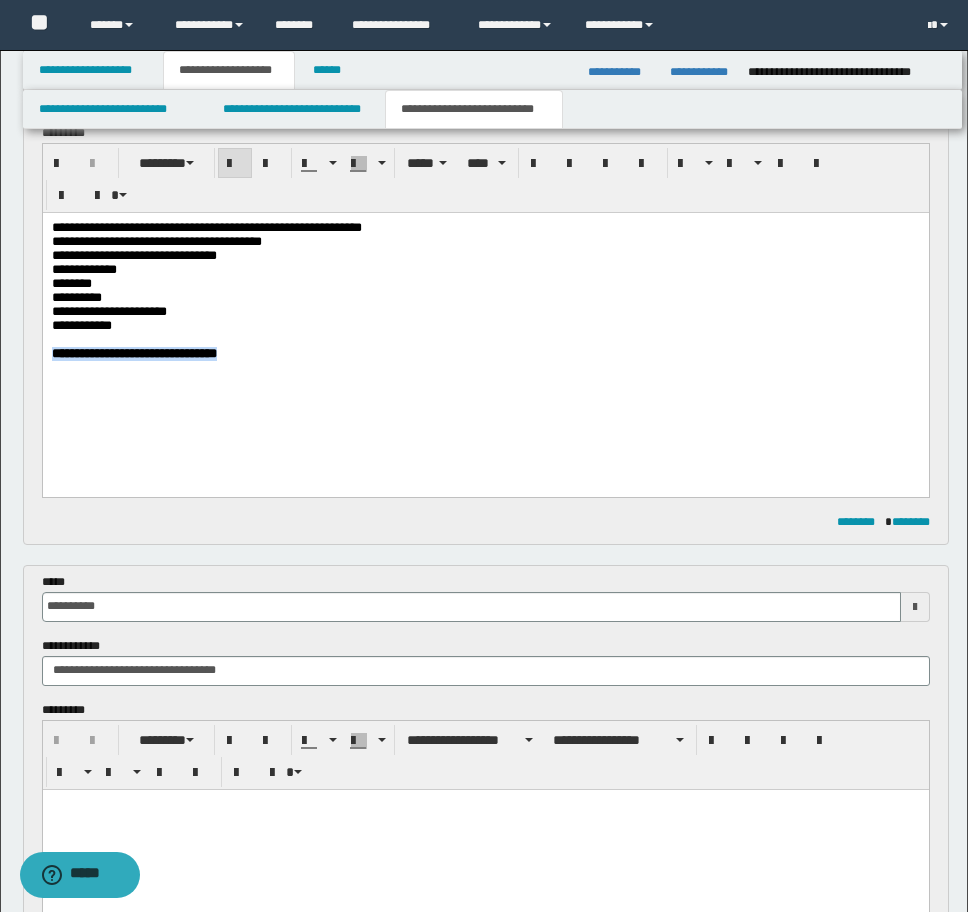 click on "**********" at bounding box center (485, 320) 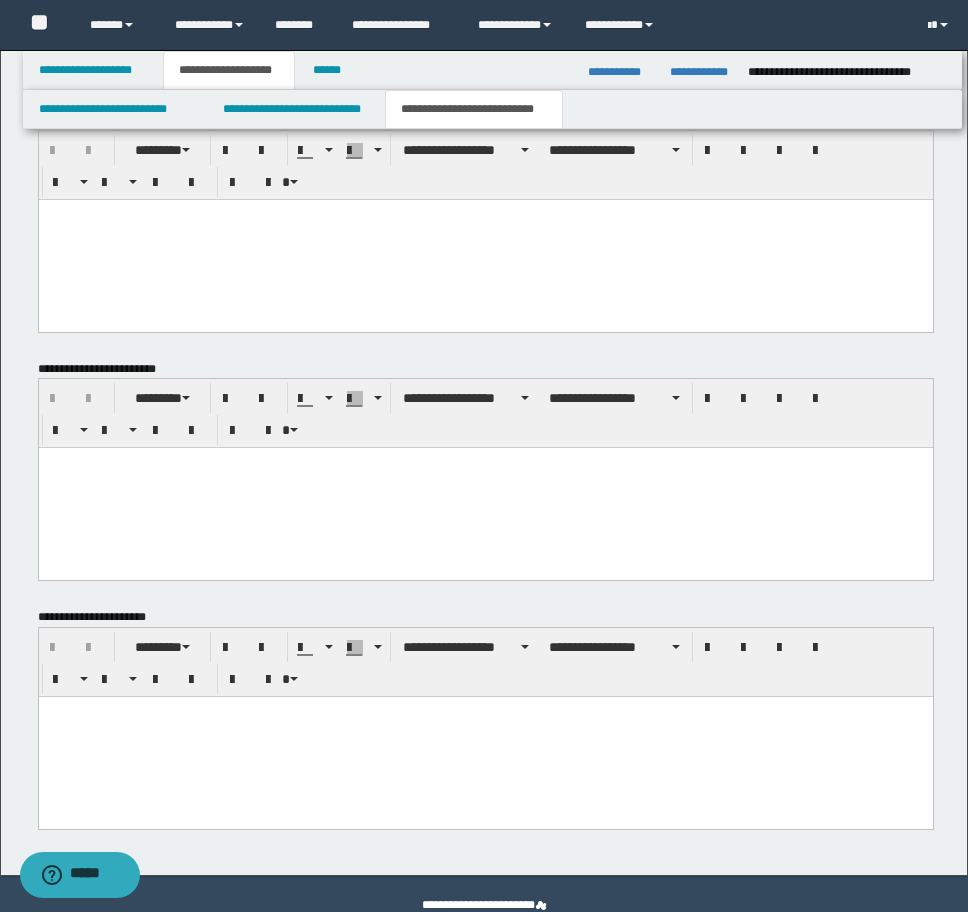 scroll, scrollTop: 1338, scrollLeft: 0, axis: vertical 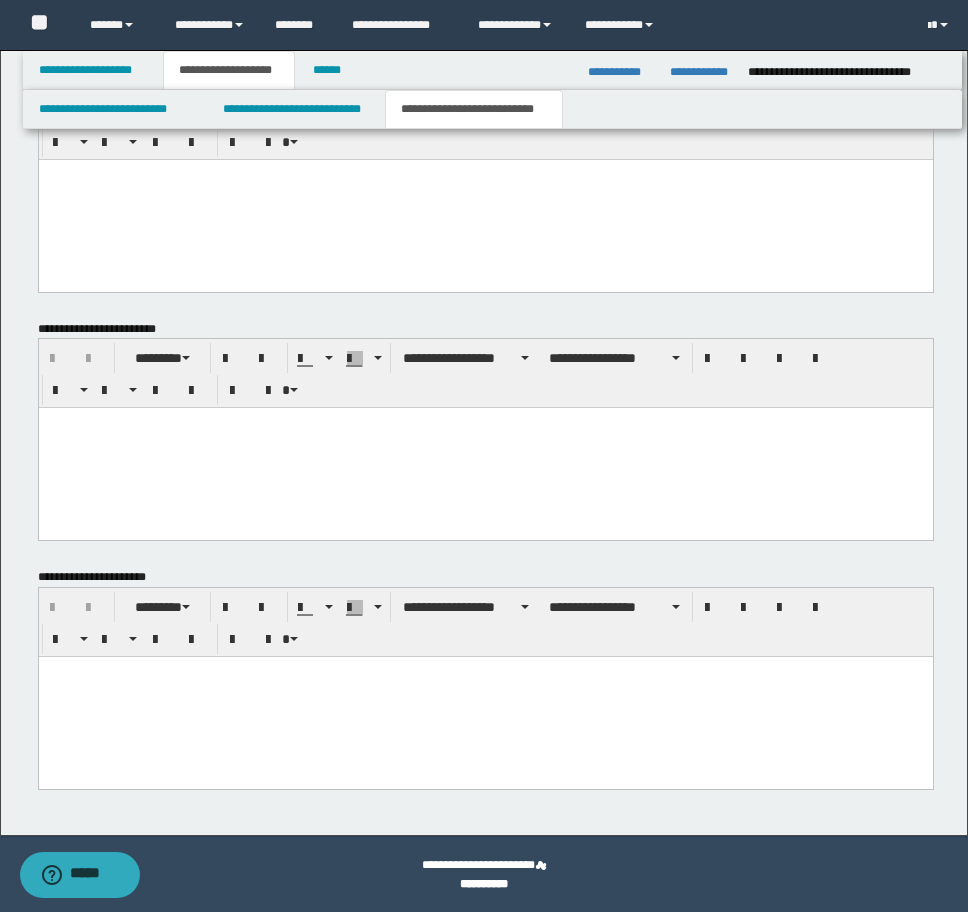 click at bounding box center (485, 697) 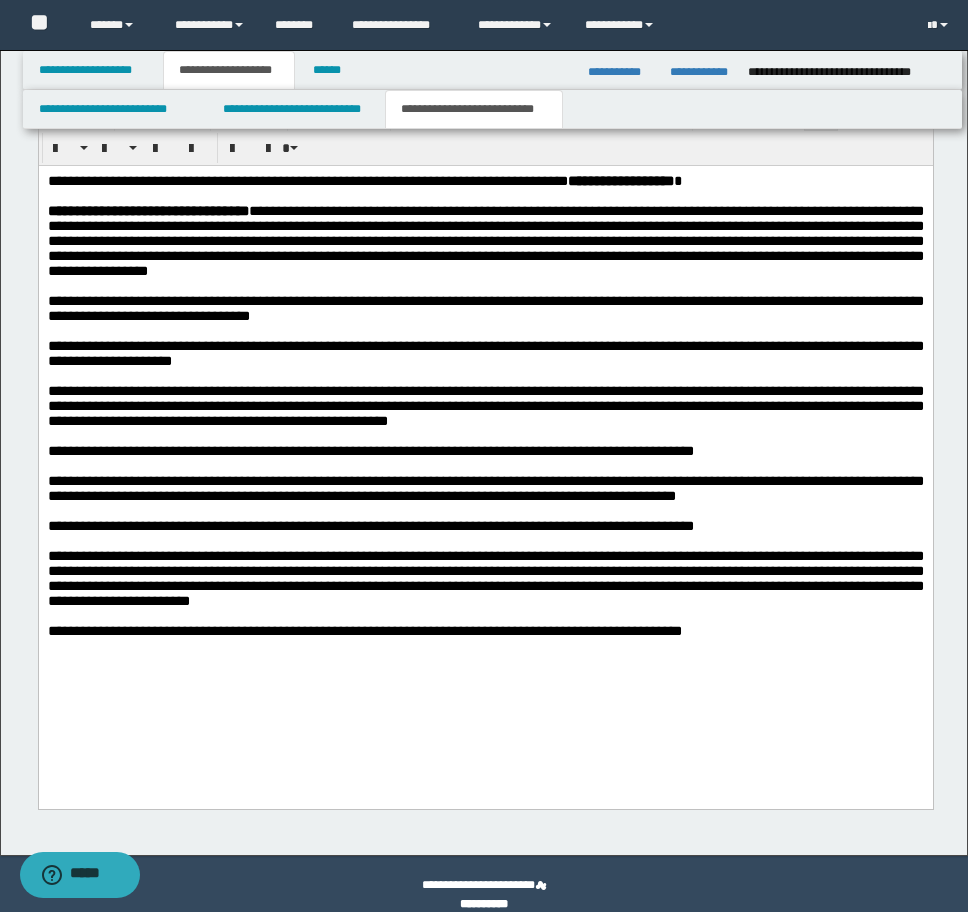 scroll, scrollTop: 1838, scrollLeft: 0, axis: vertical 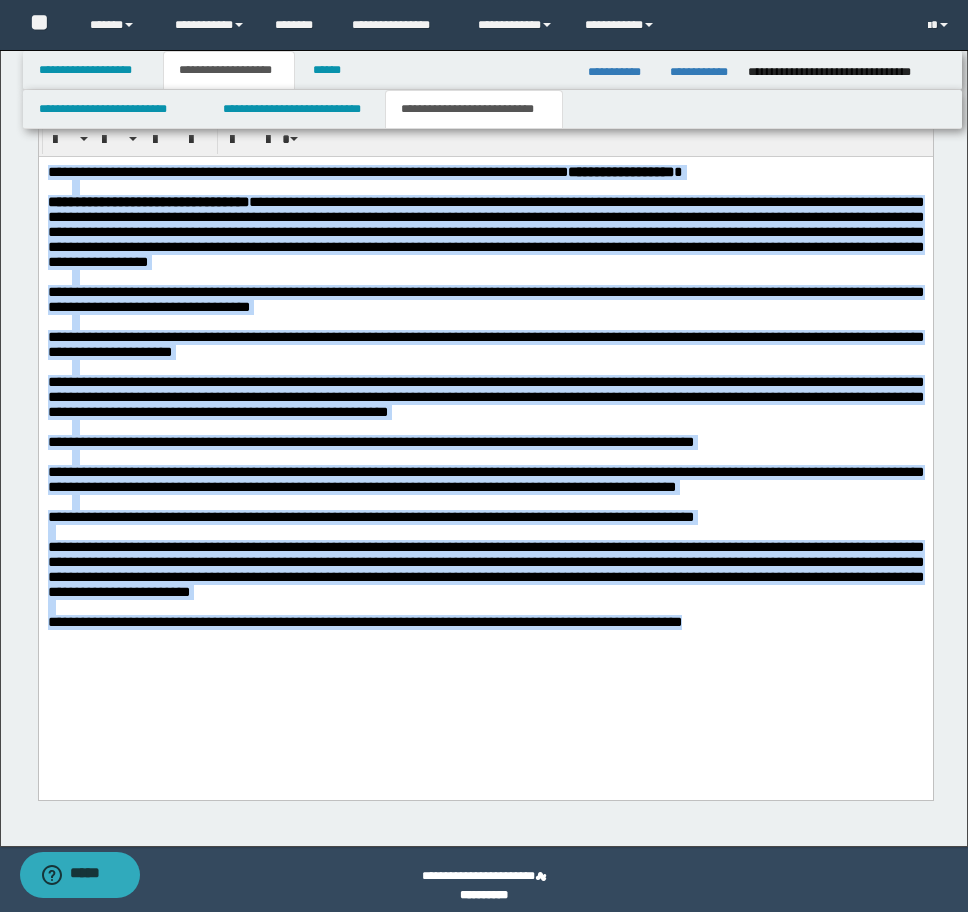 drag, startPoint x: 561, startPoint y: 615, endPoint x: -9, endPoint y: 161, distance: 728.70844 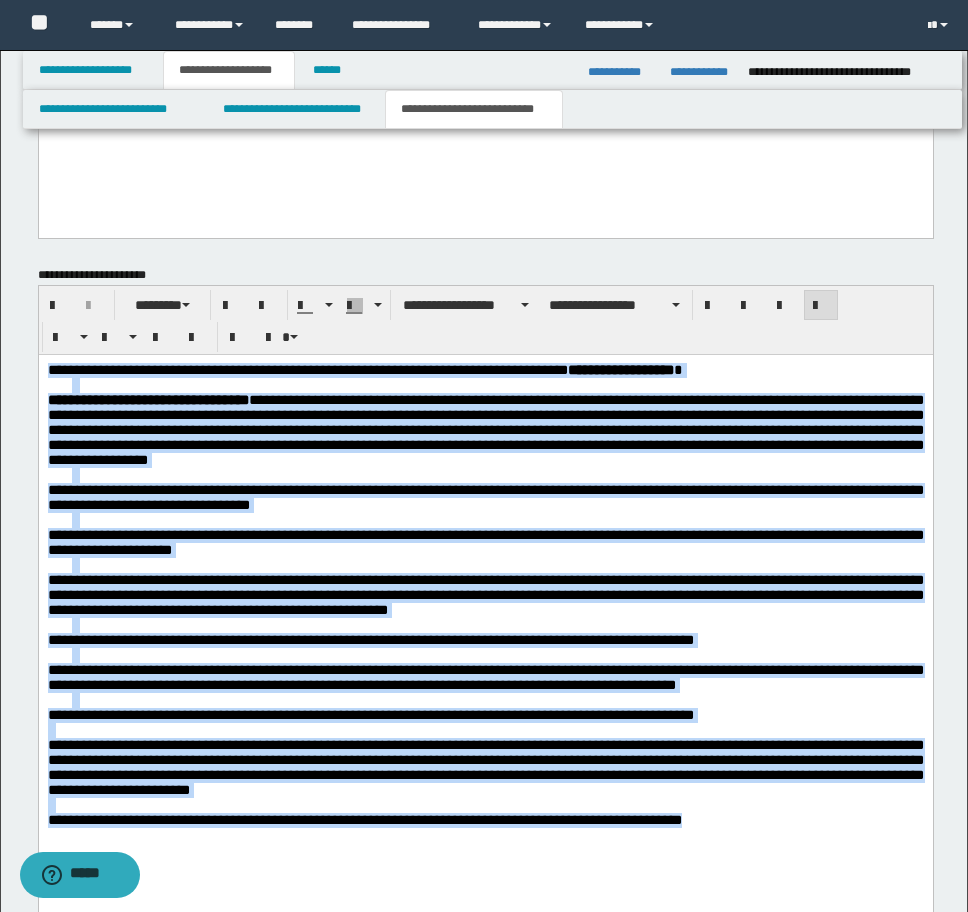 scroll, scrollTop: 1638, scrollLeft: 0, axis: vertical 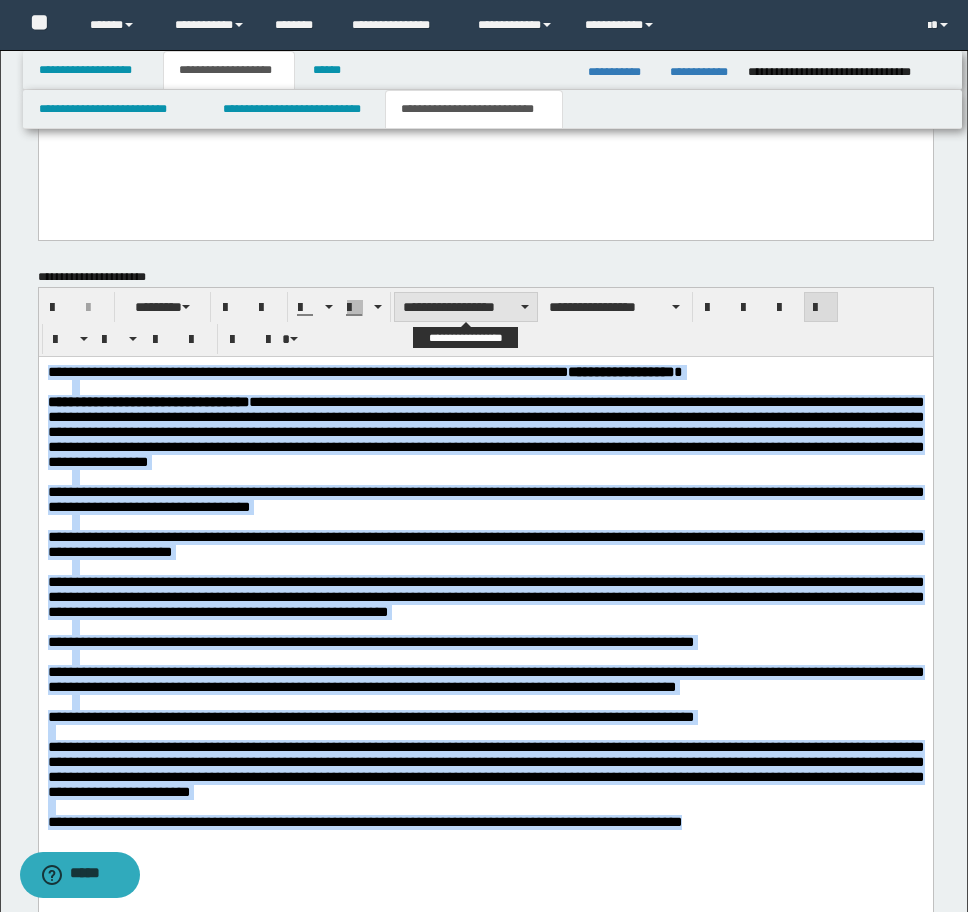click on "**********" at bounding box center [466, 307] 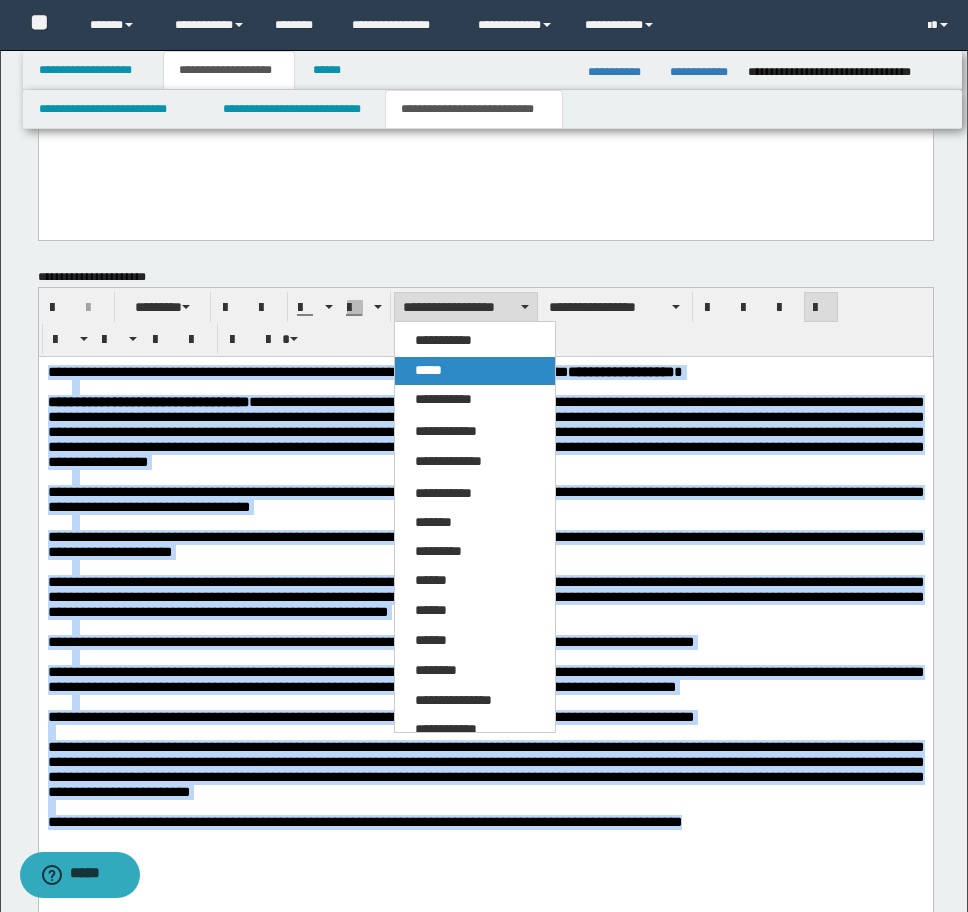 click on "*****" at bounding box center [428, 370] 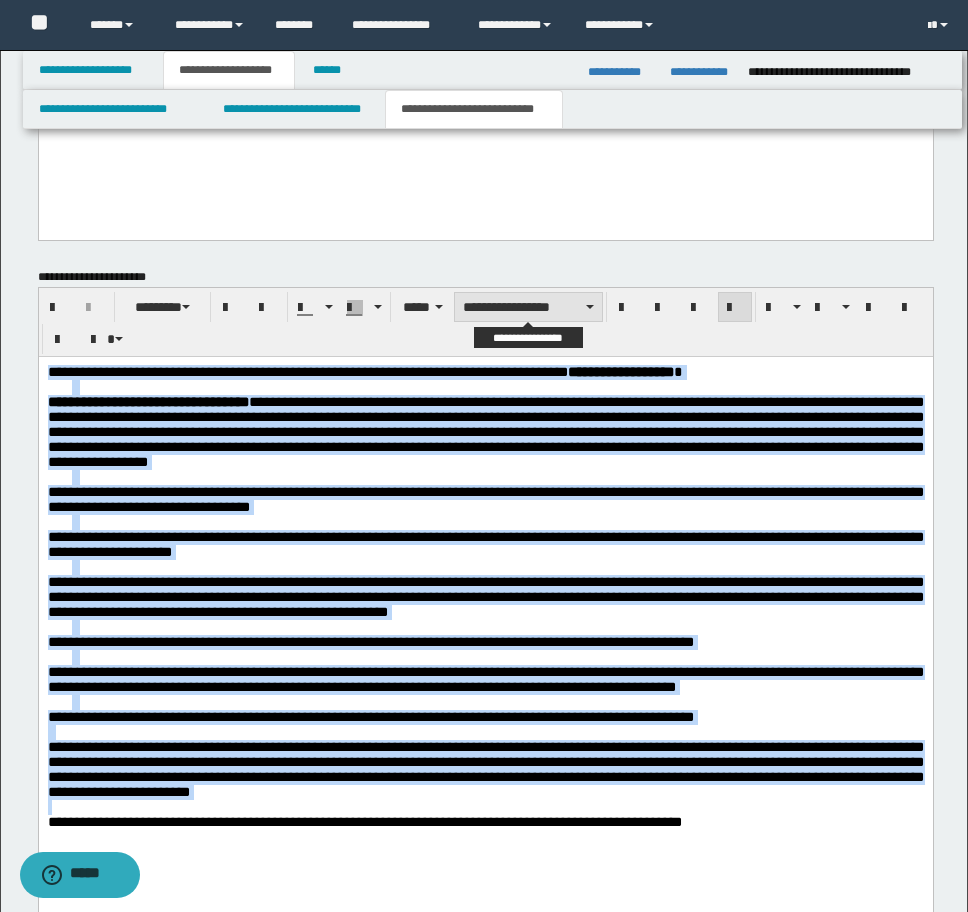click on "**********" at bounding box center [528, 307] 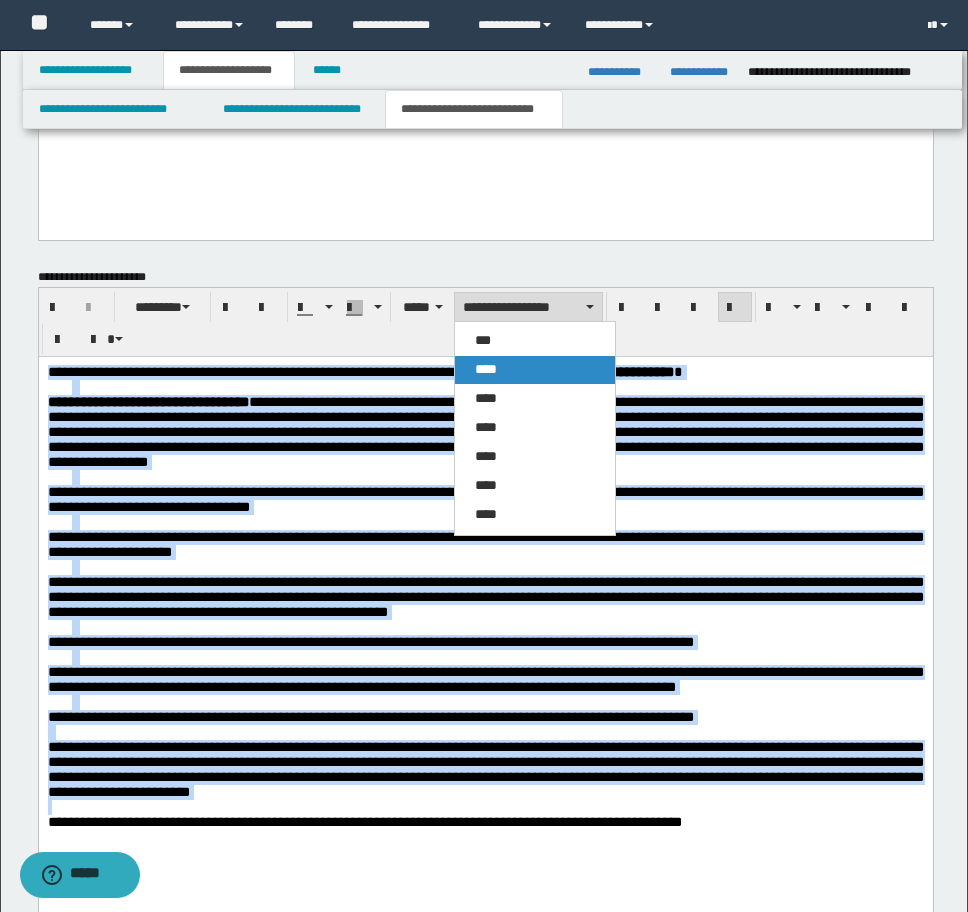 click on "****" at bounding box center [535, 370] 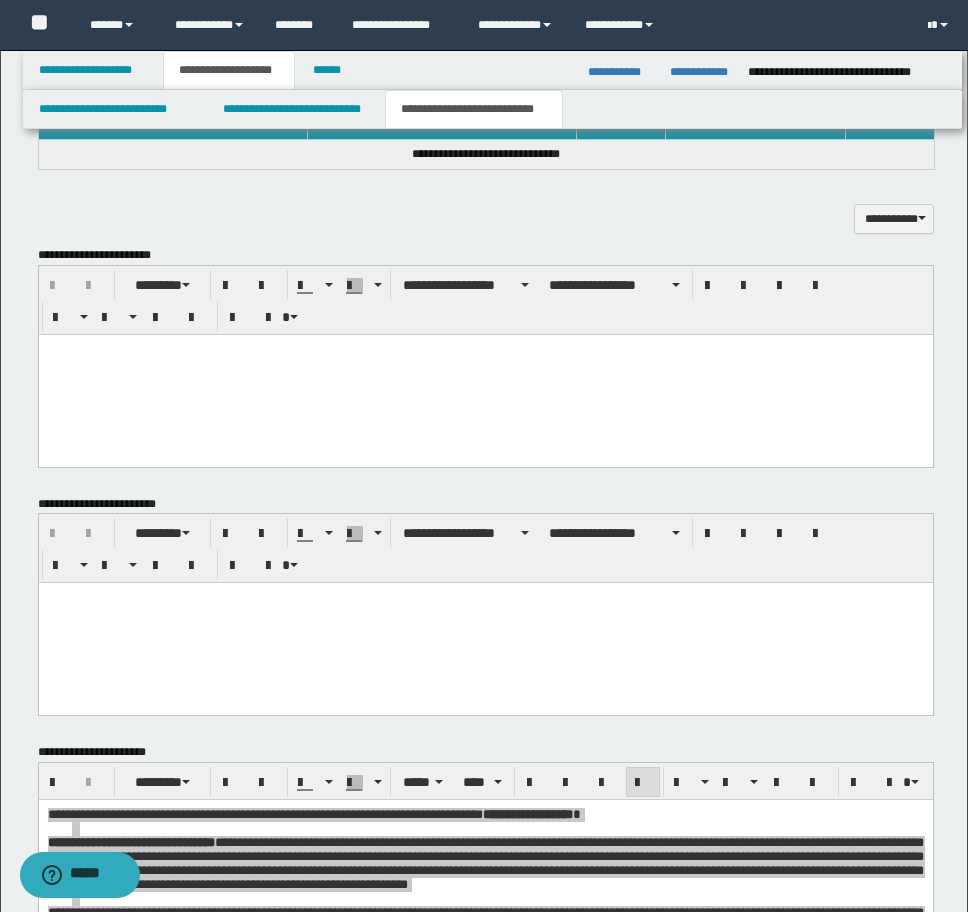 scroll, scrollTop: 1138, scrollLeft: 0, axis: vertical 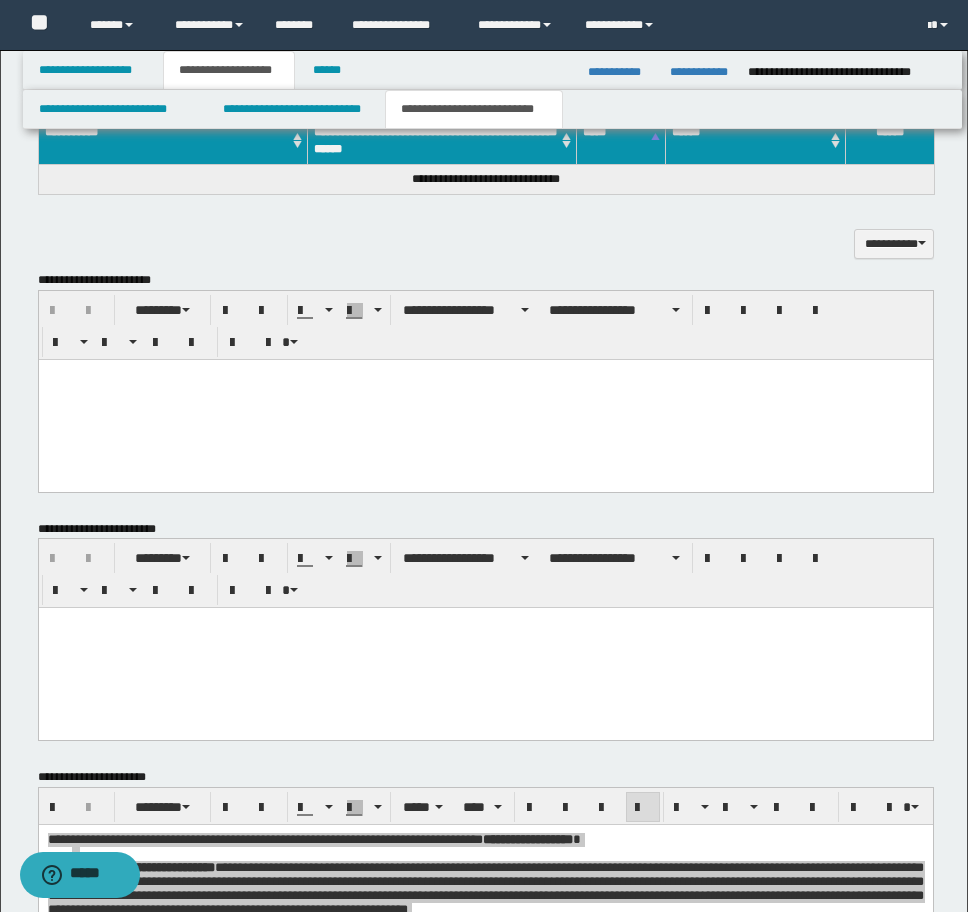 click at bounding box center (485, 399) 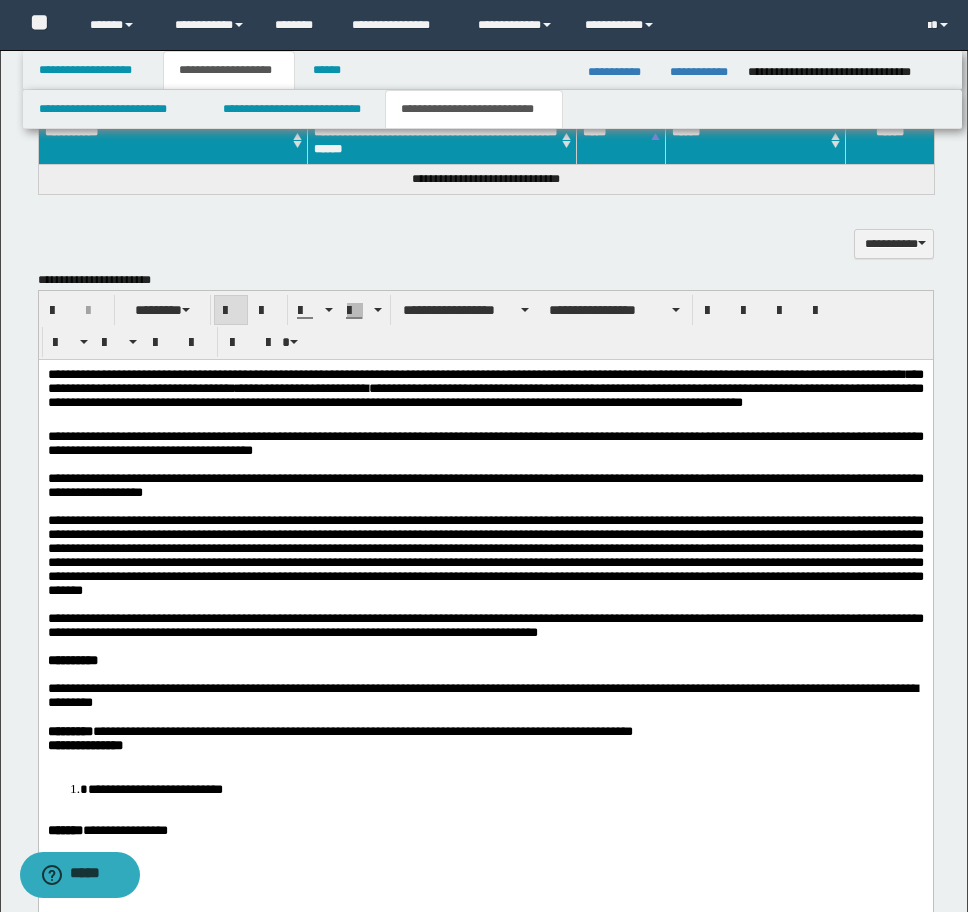 click on "**********" at bounding box center (485, 641) 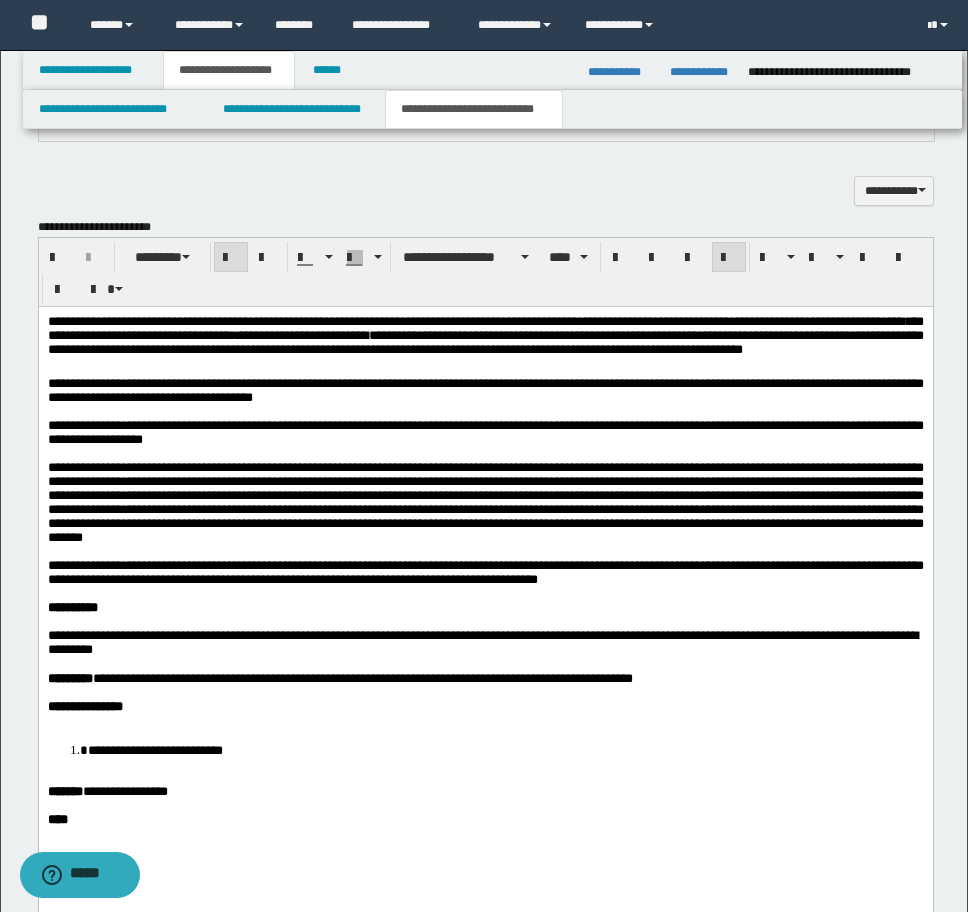 scroll, scrollTop: 1238, scrollLeft: 0, axis: vertical 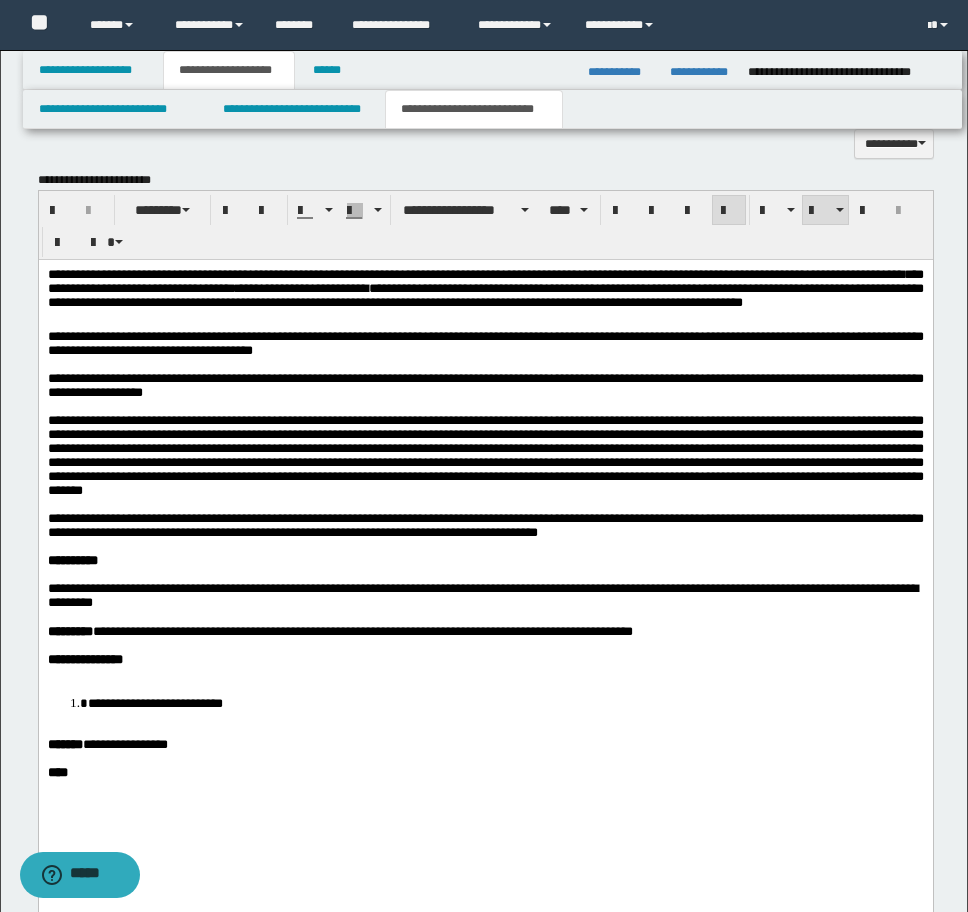 click on "**********" at bounding box center [505, 702] 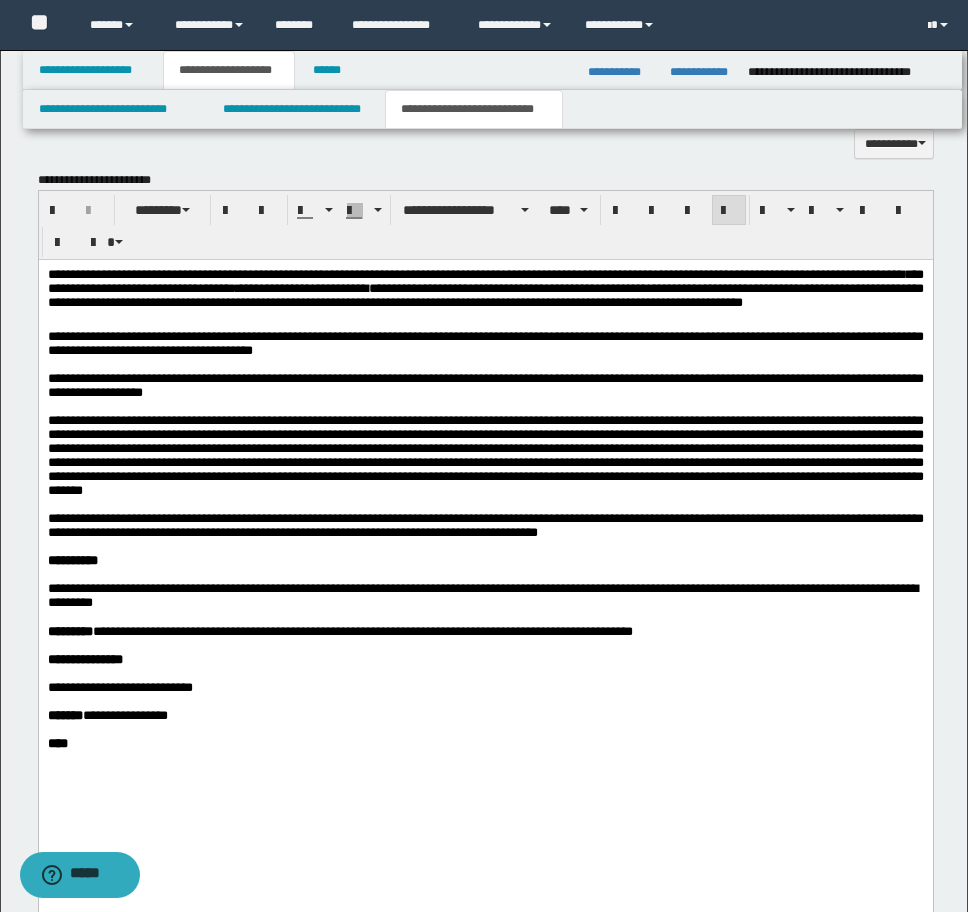 click on "**********" at bounding box center (475, 273) 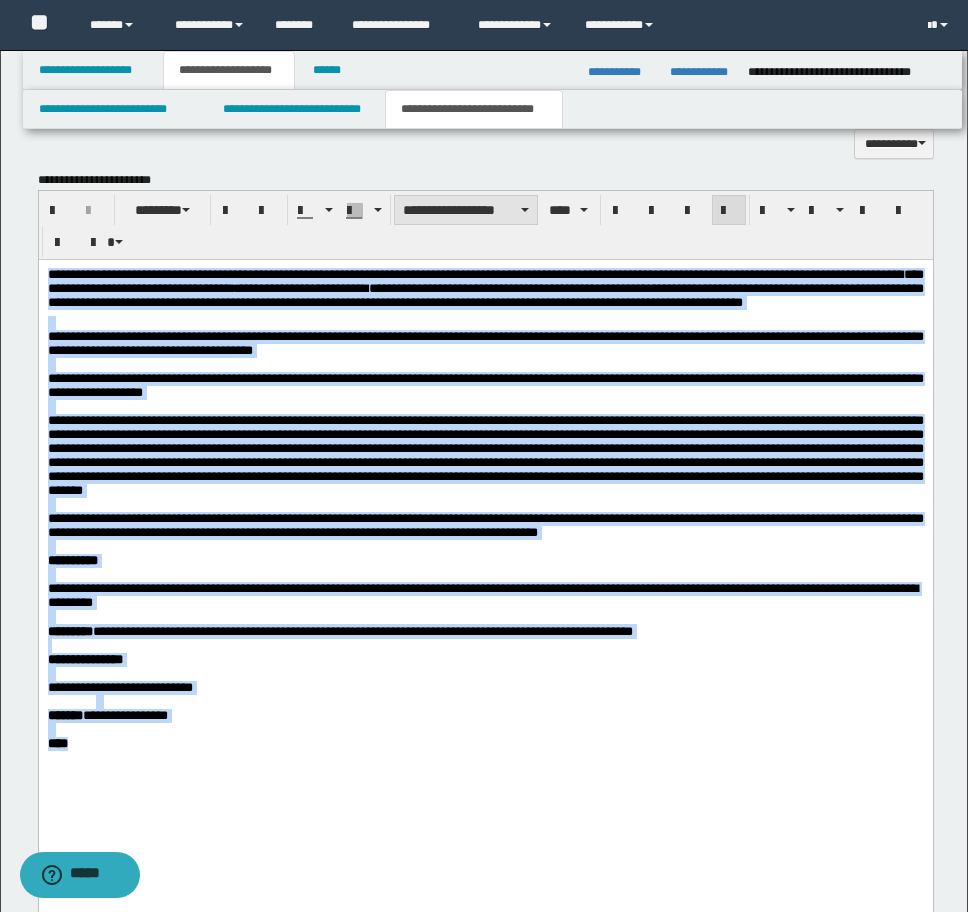 click on "**********" at bounding box center (466, 210) 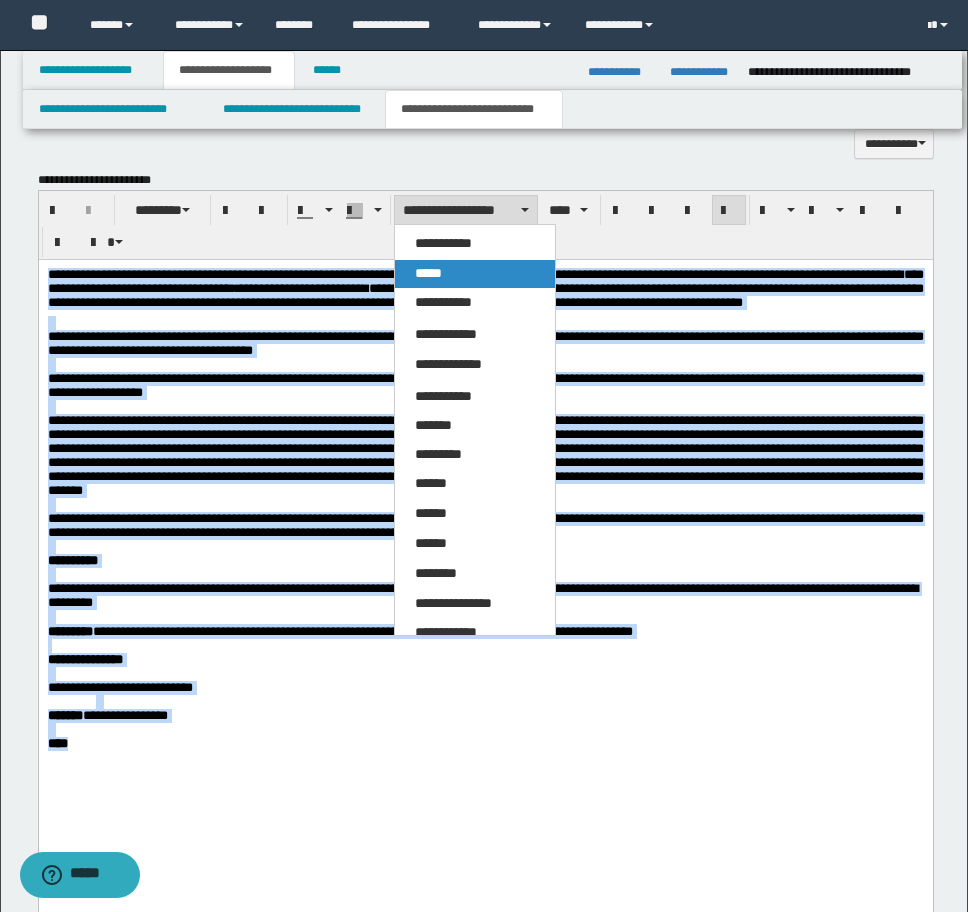 click on "*****" at bounding box center [475, 274] 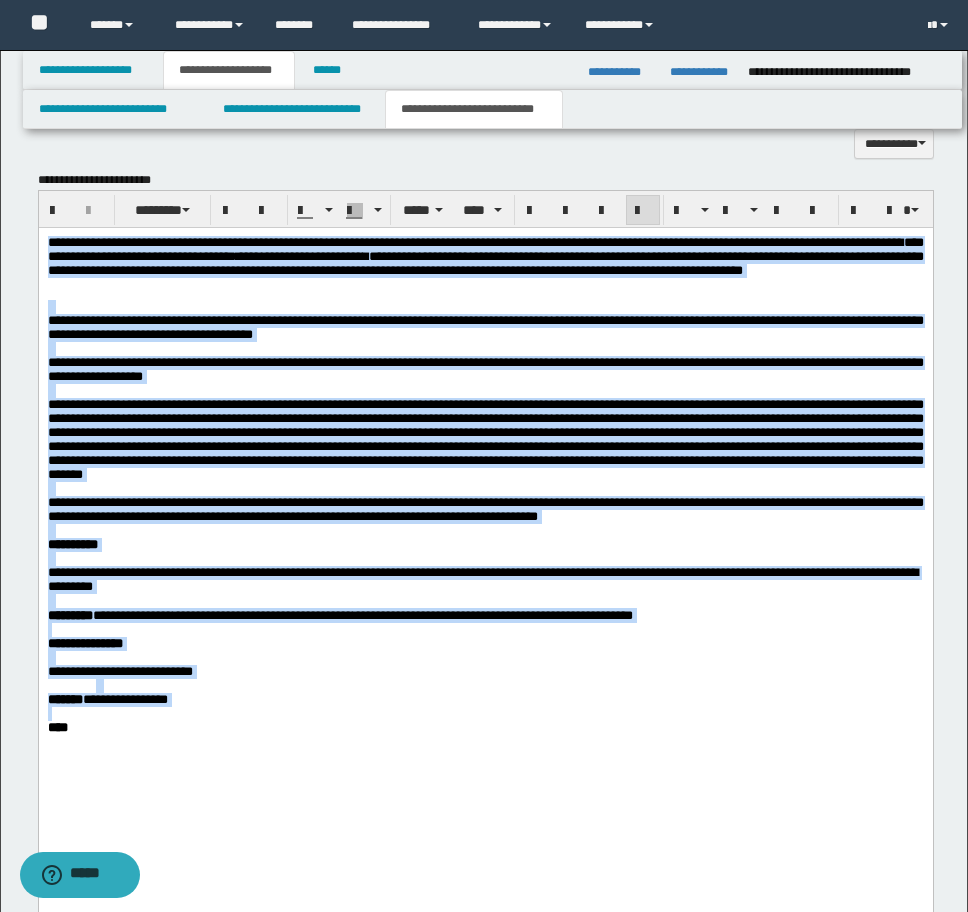 click at bounding box center (485, 657) 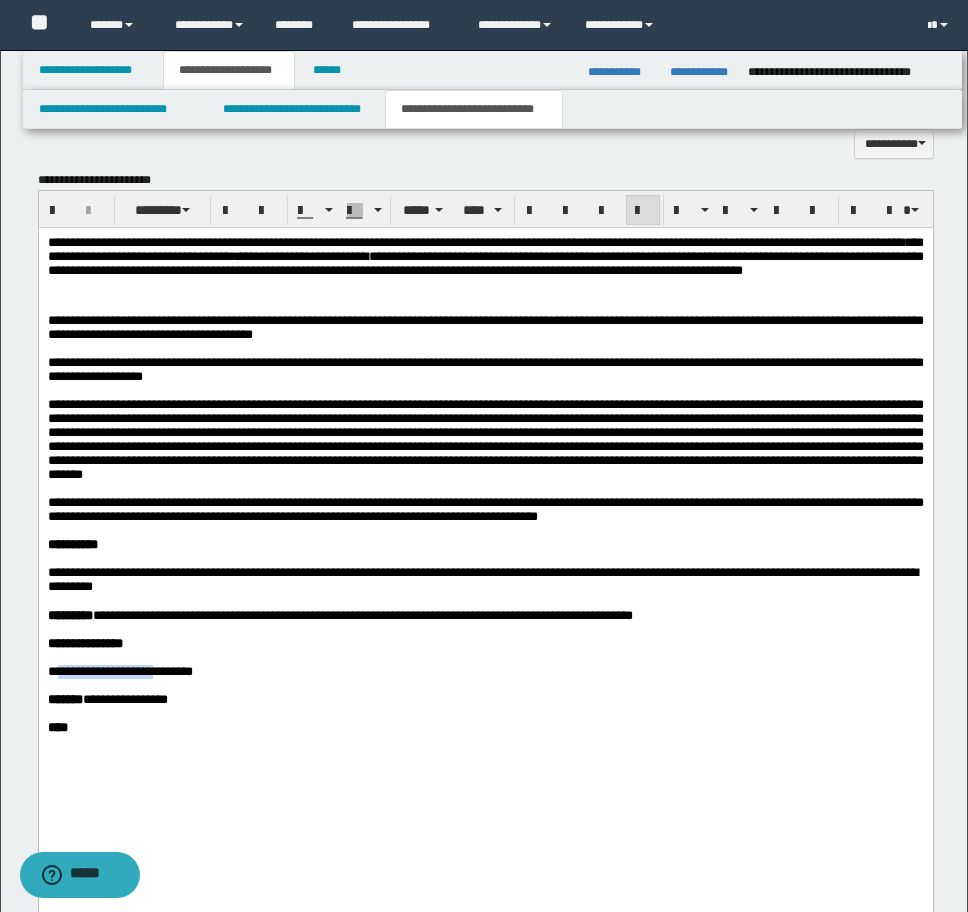 drag, startPoint x: 166, startPoint y: 736, endPoint x: 60, endPoint y: 742, distance: 106.16968 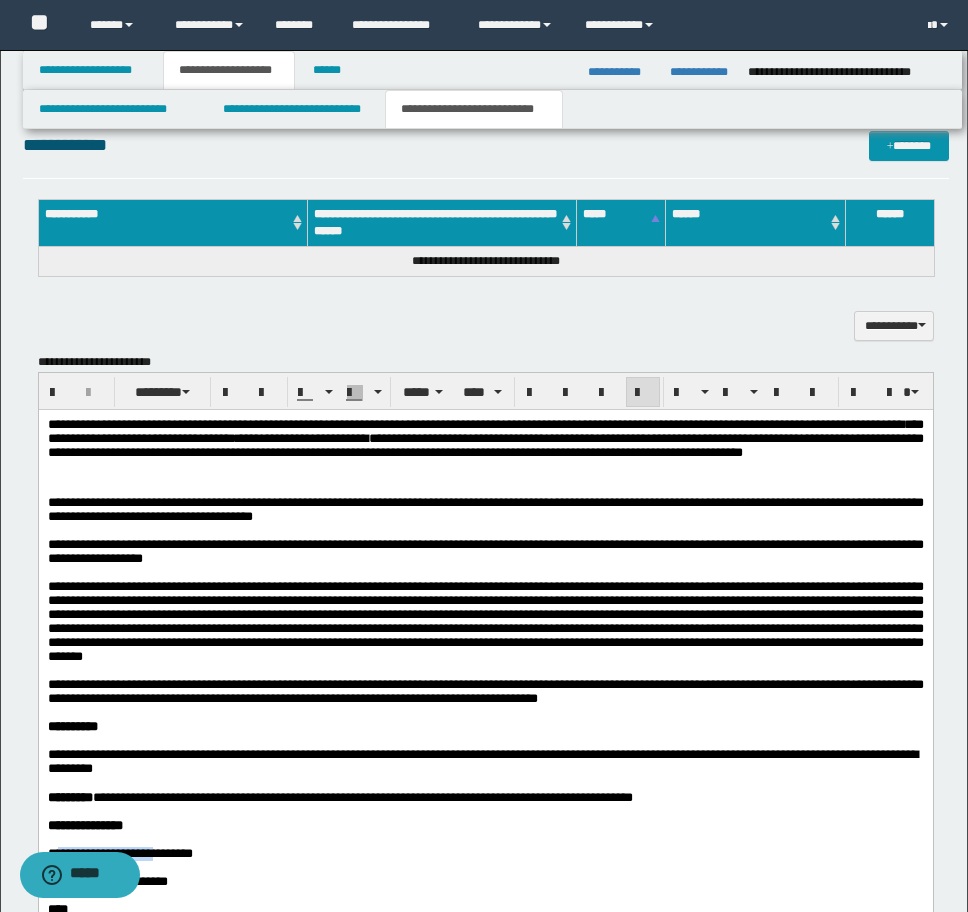 scroll, scrollTop: 1038, scrollLeft: 0, axis: vertical 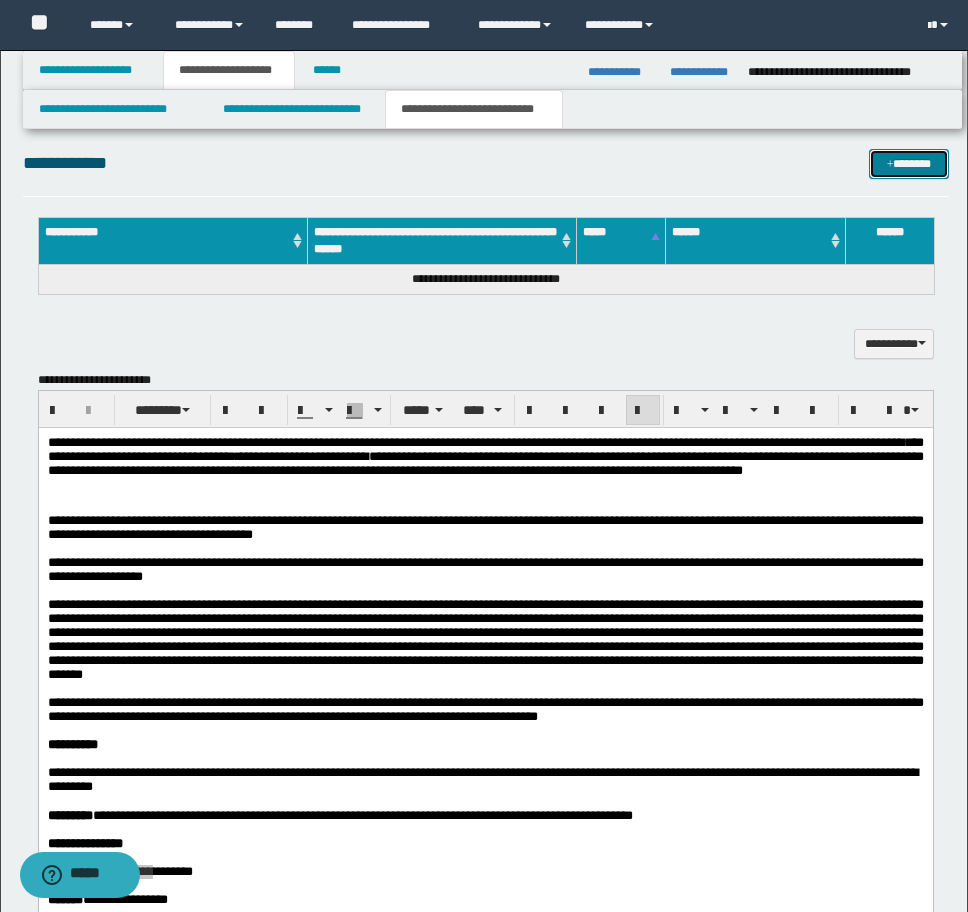 click on "*******" at bounding box center (909, 164) 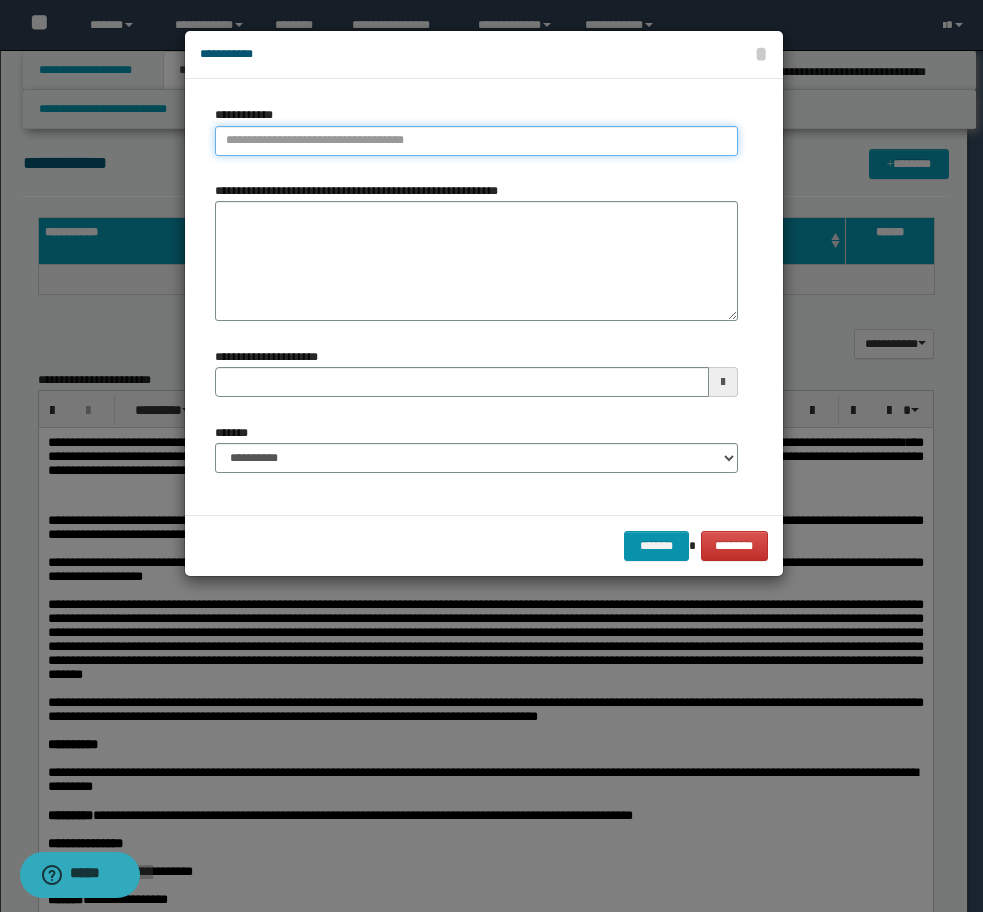 click on "**********" at bounding box center [476, 141] 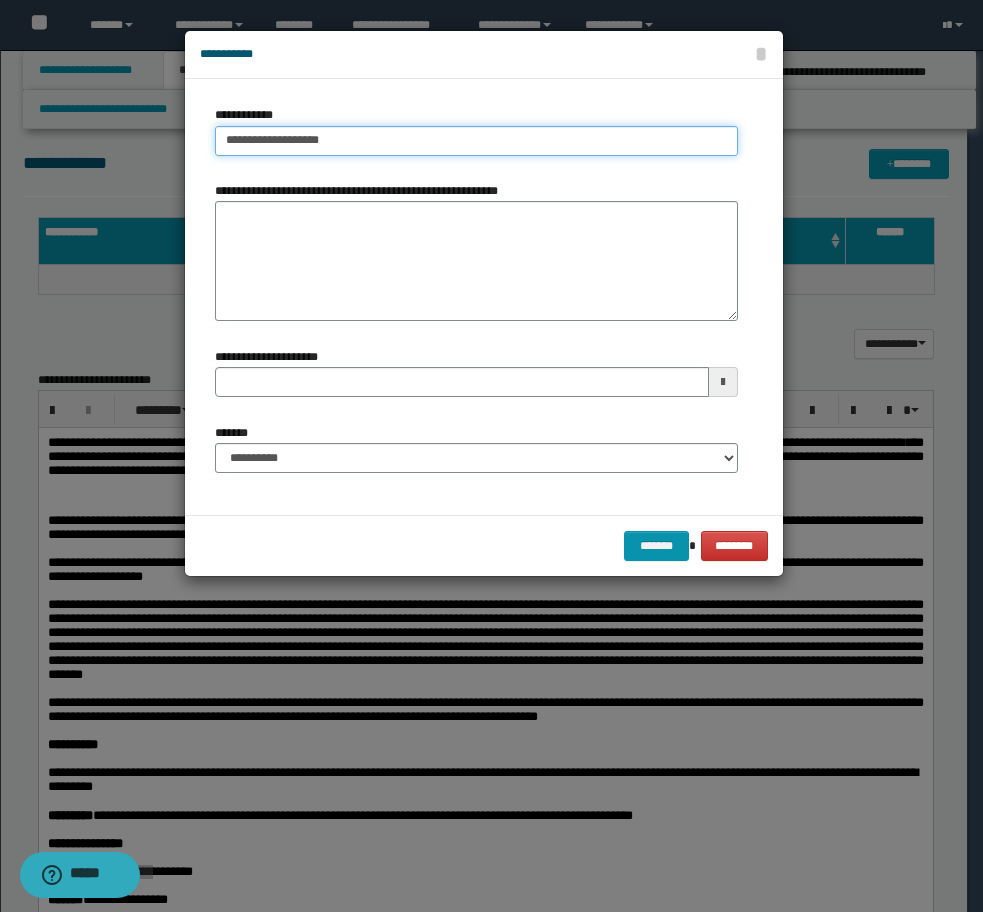 type on "**********" 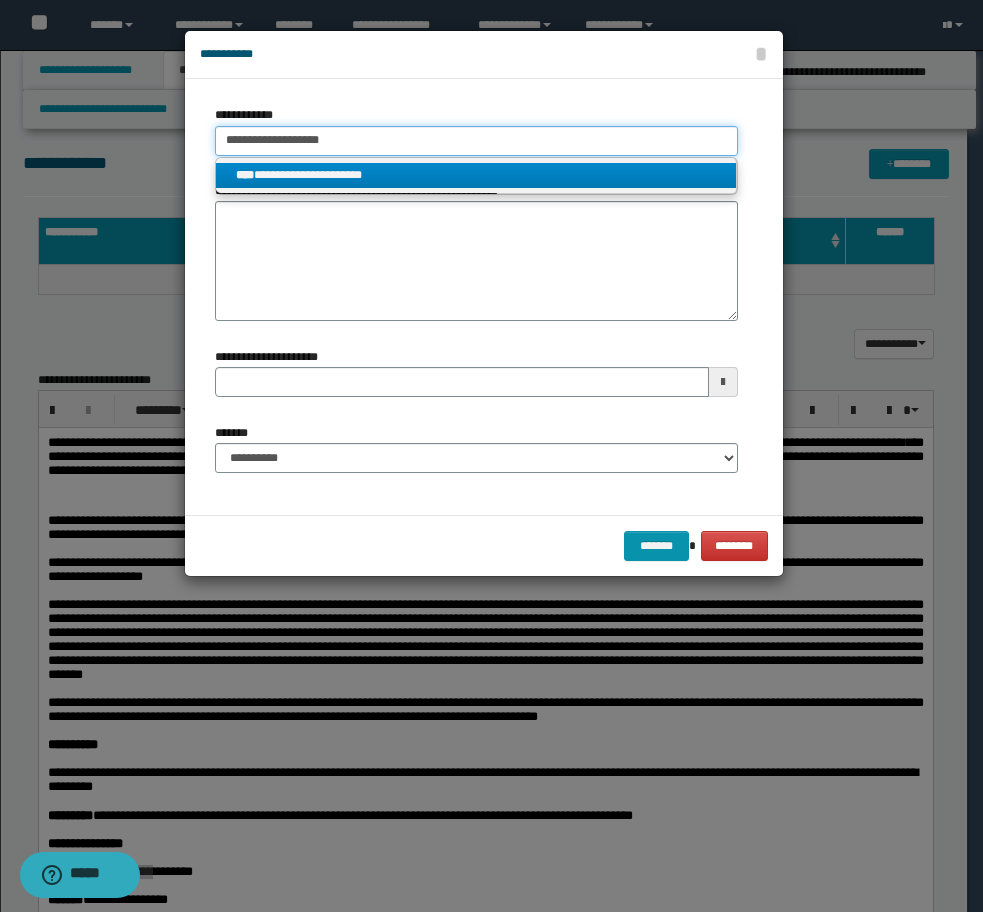 type on "**********" 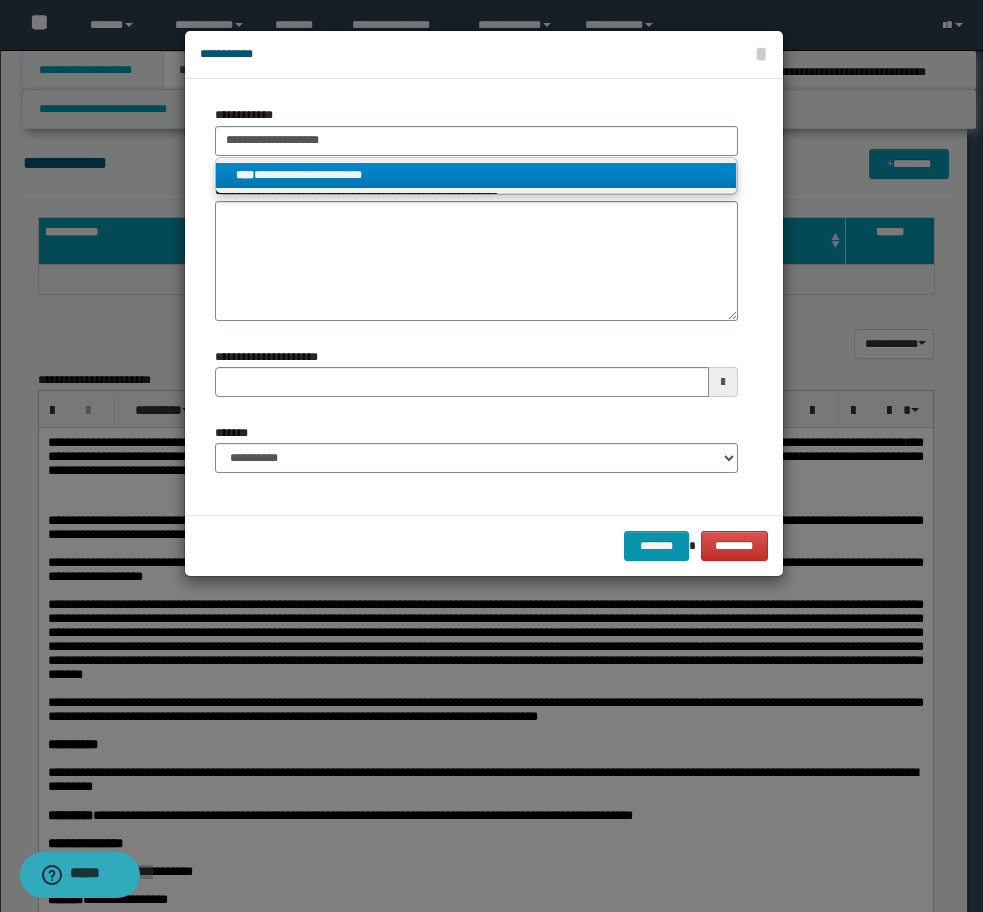 click on "**********" at bounding box center [476, 175] 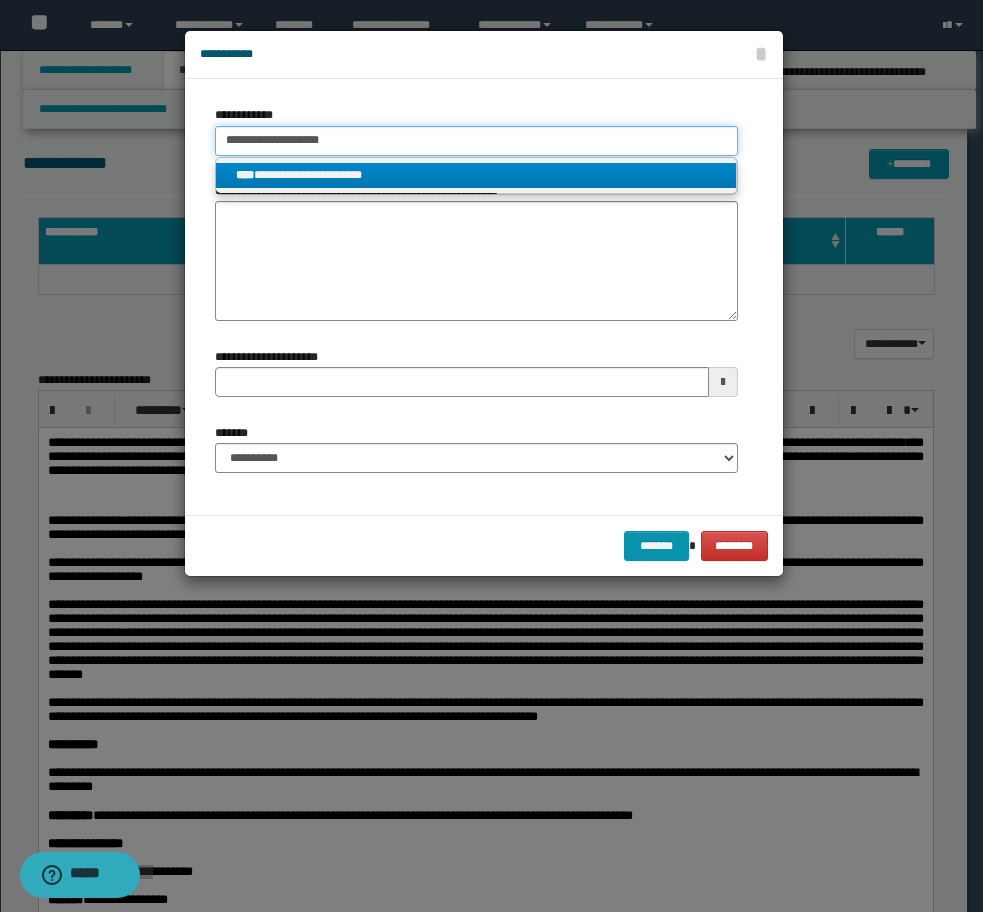type 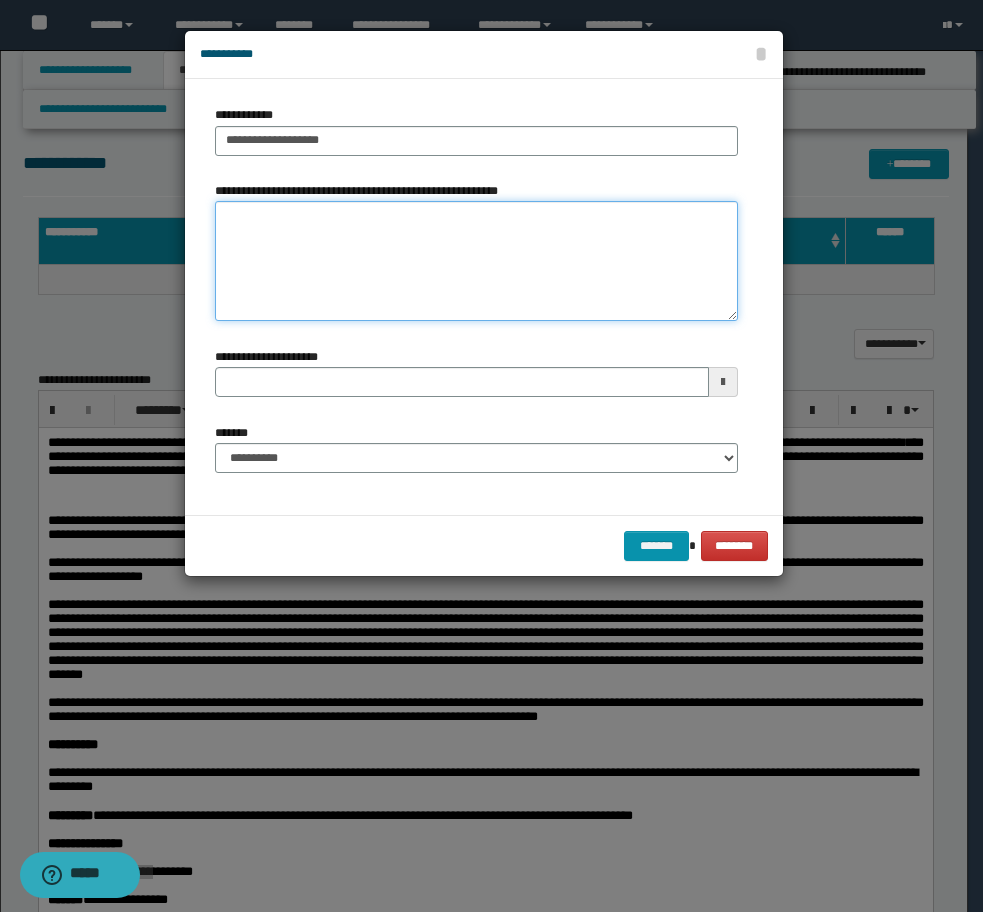 click on "**********" at bounding box center (476, 261) 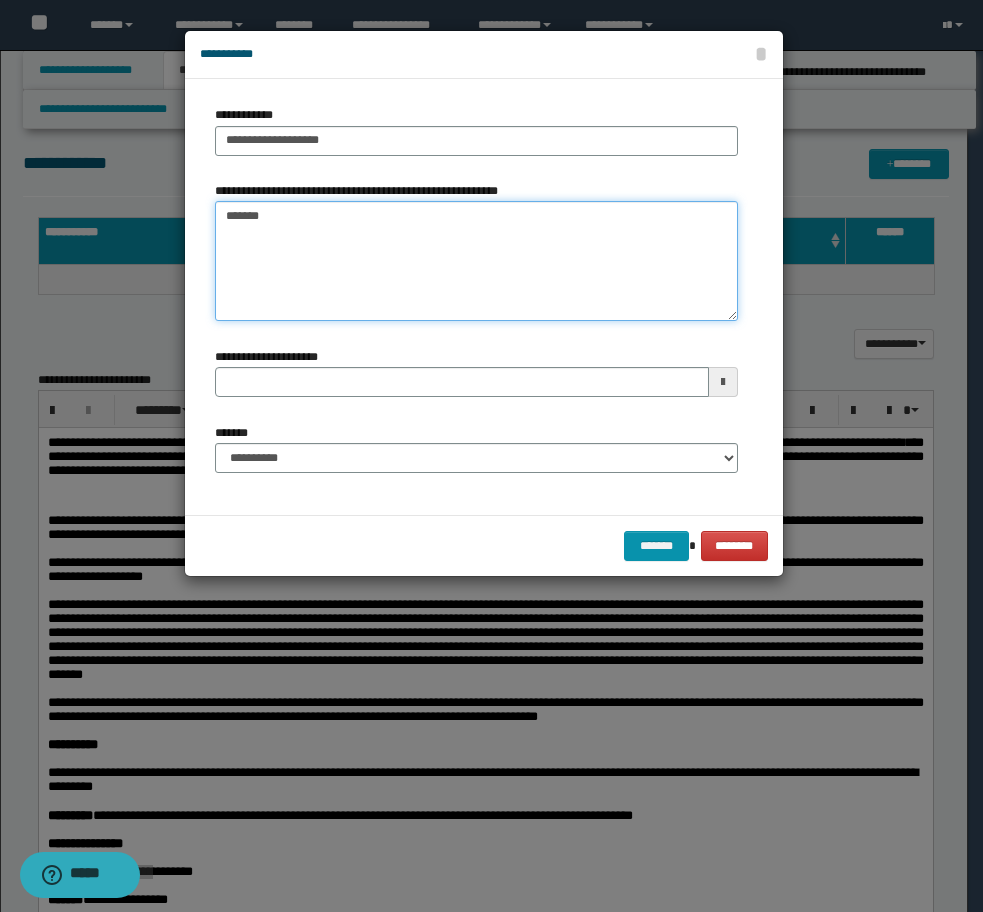 type on "*******" 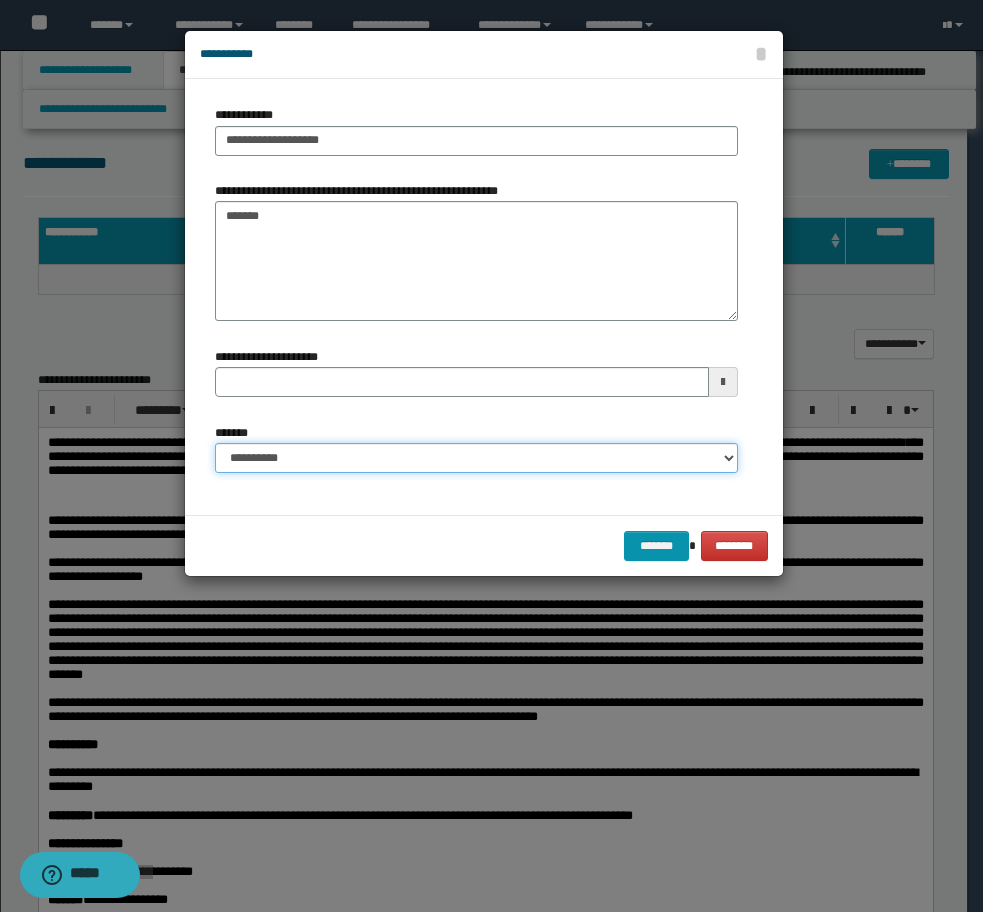 click on "**********" at bounding box center (476, 458) 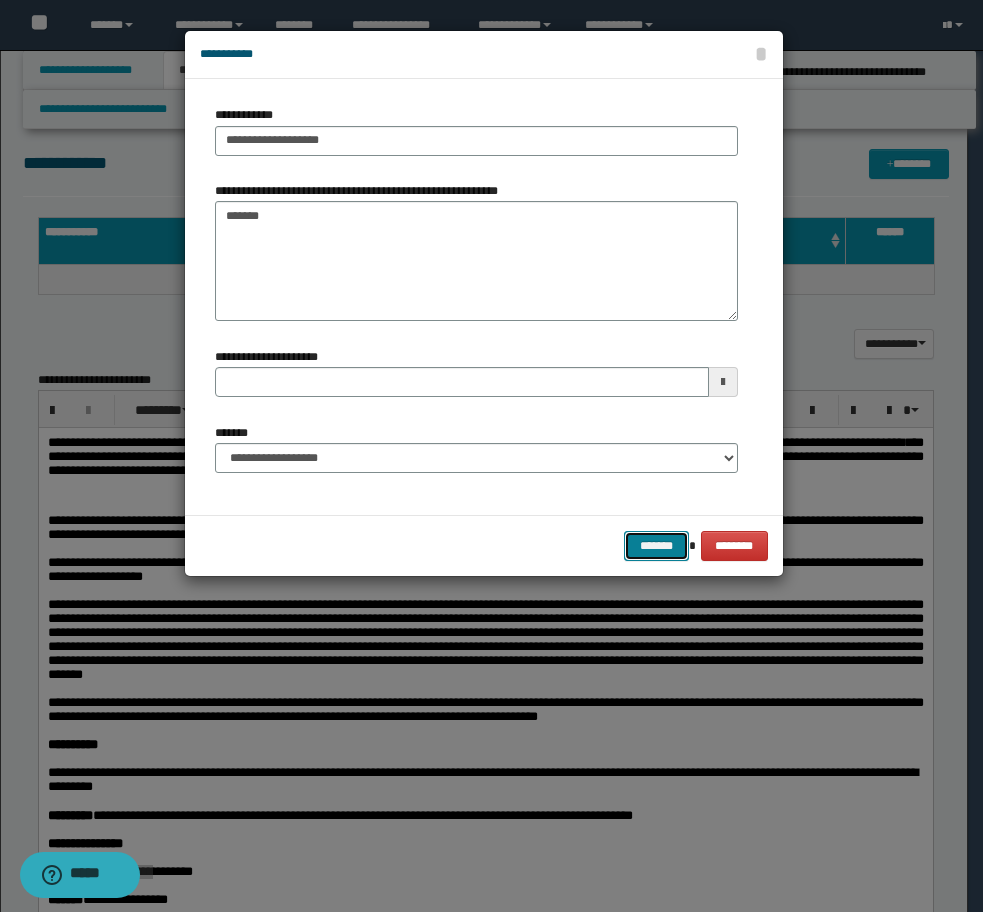 click on "*******" at bounding box center (656, 546) 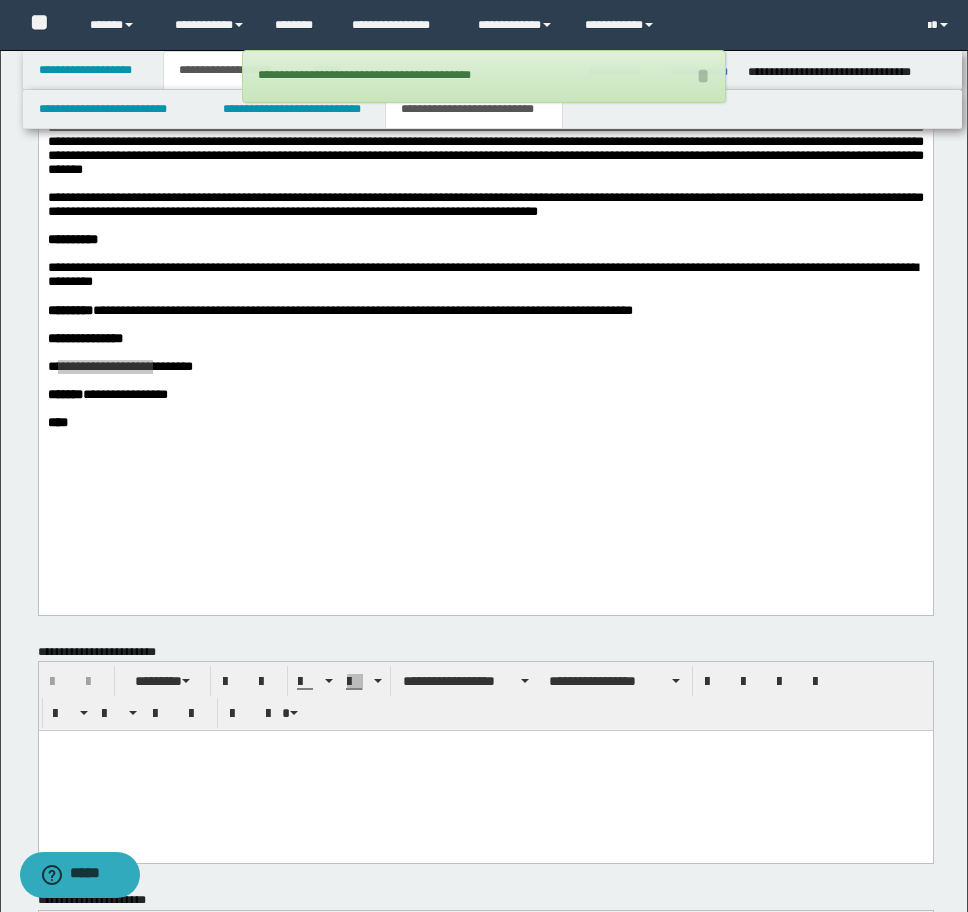 scroll, scrollTop: 1738, scrollLeft: 0, axis: vertical 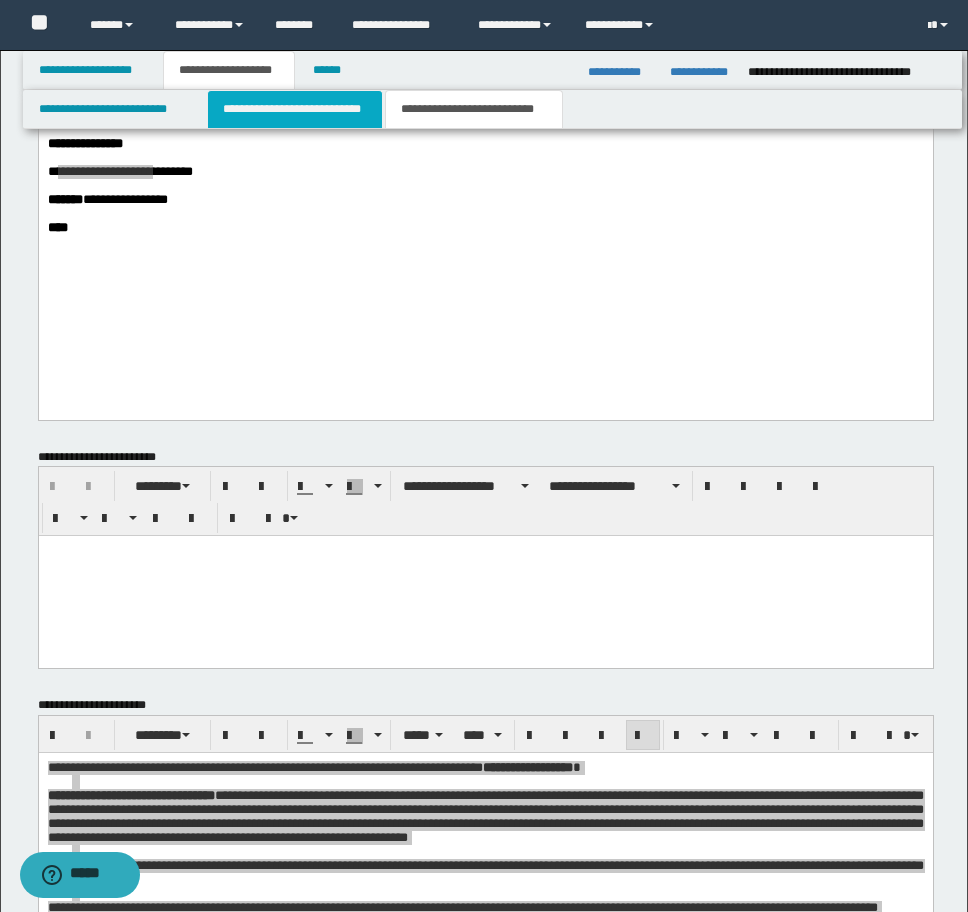 click on "**********" at bounding box center (295, 109) 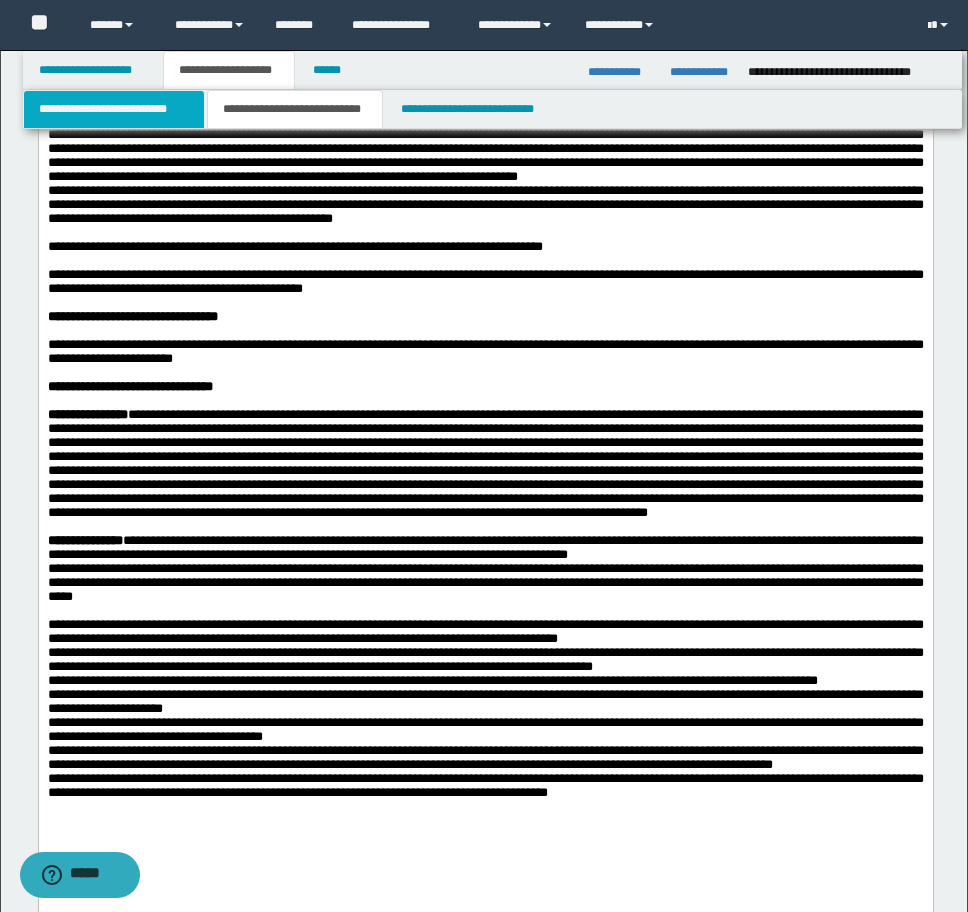 click on "**********" at bounding box center [114, 109] 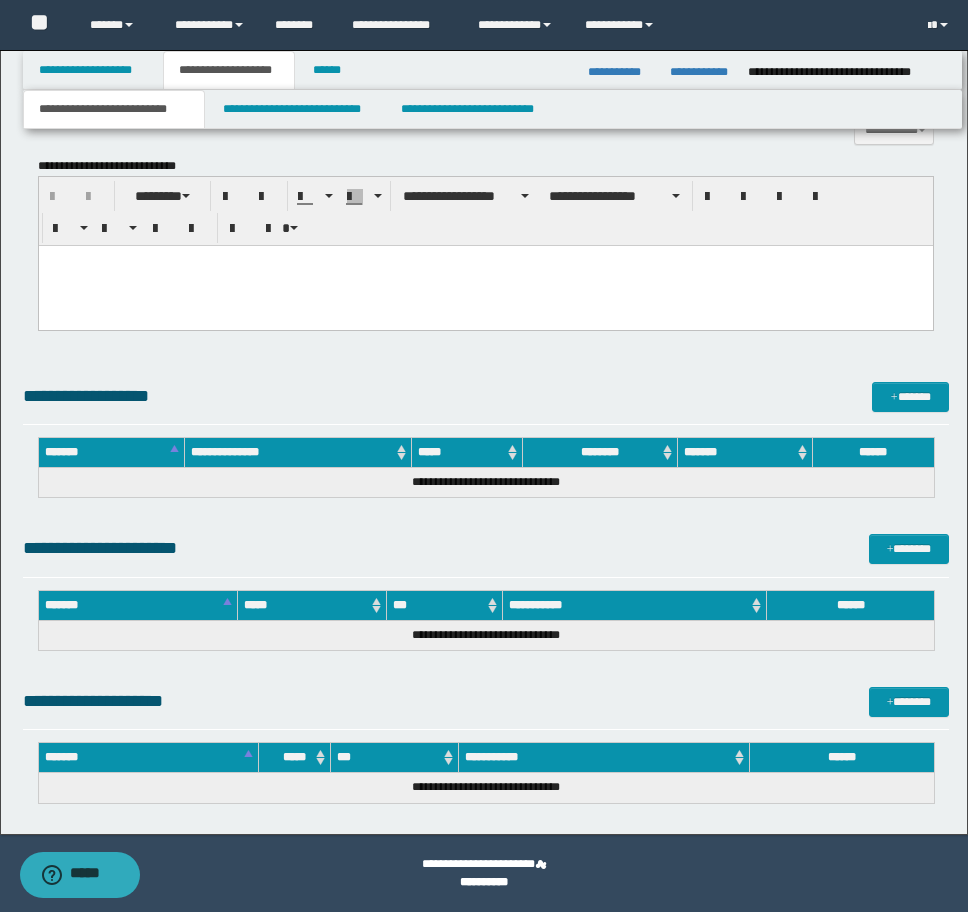 scroll, scrollTop: 1452, scrollLeft: 0, axis: vertical 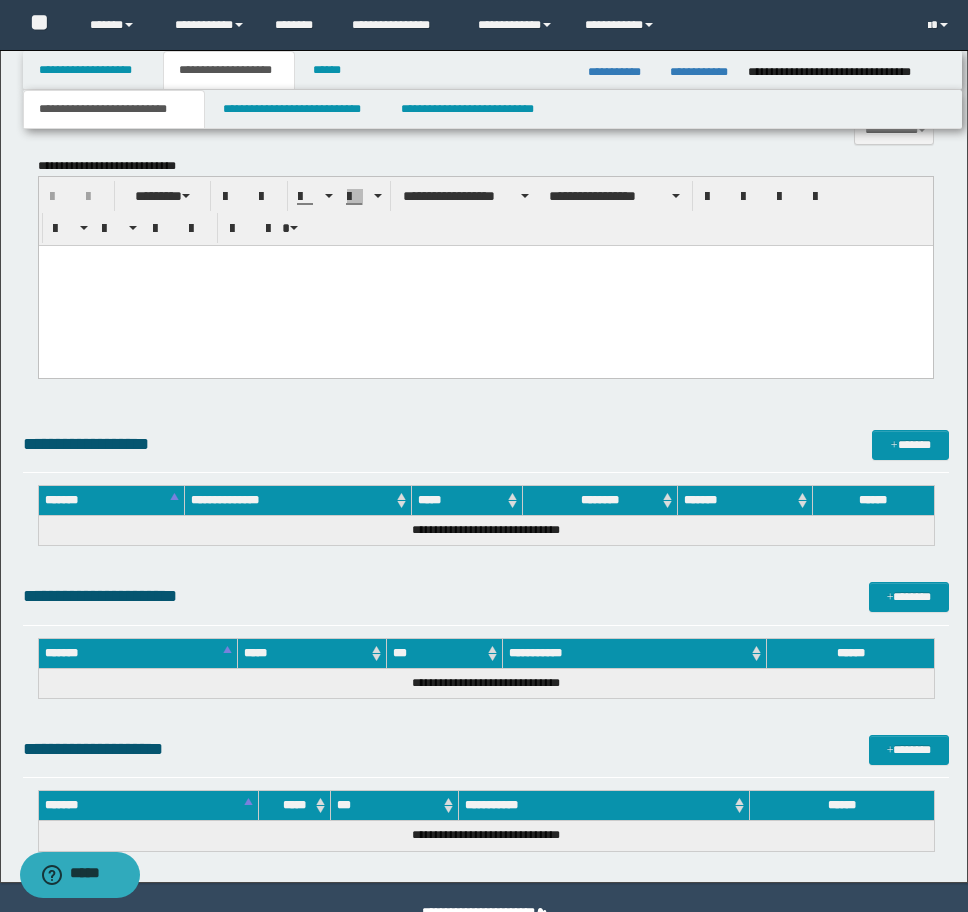 click at bounding box center (485, 285) 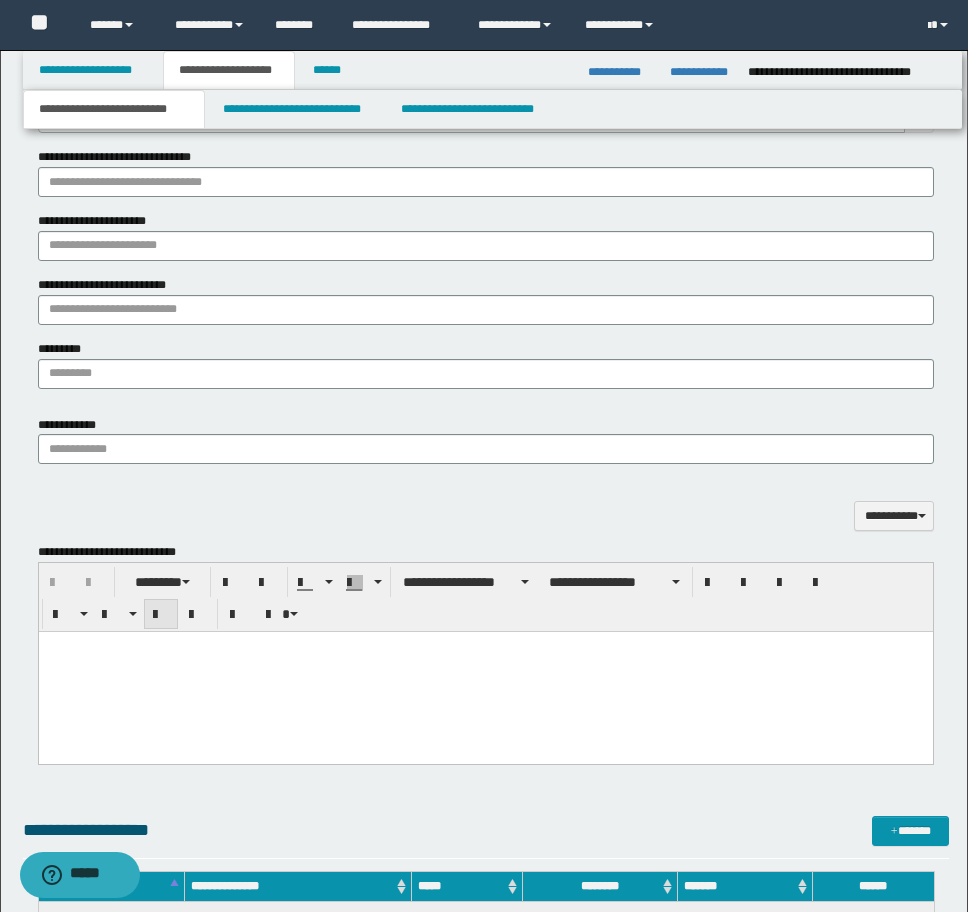 scroll, scrollTop: 1052, scrollLeft: 0, axis: vertical 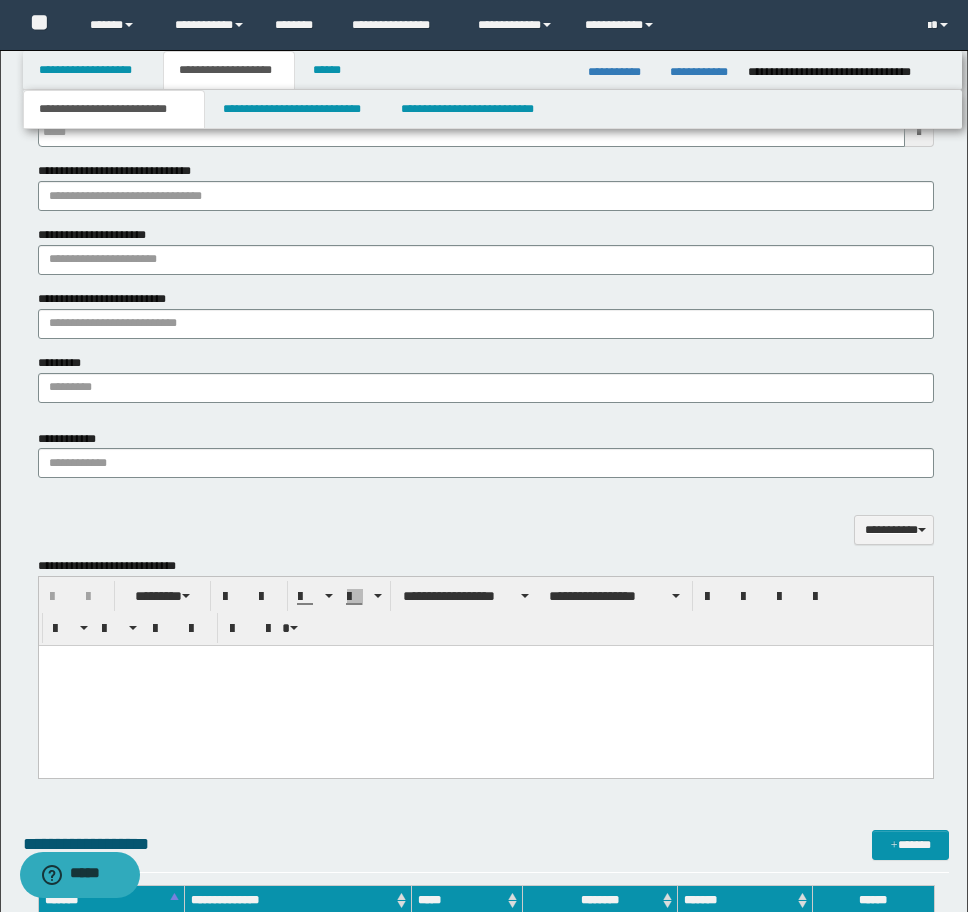 type 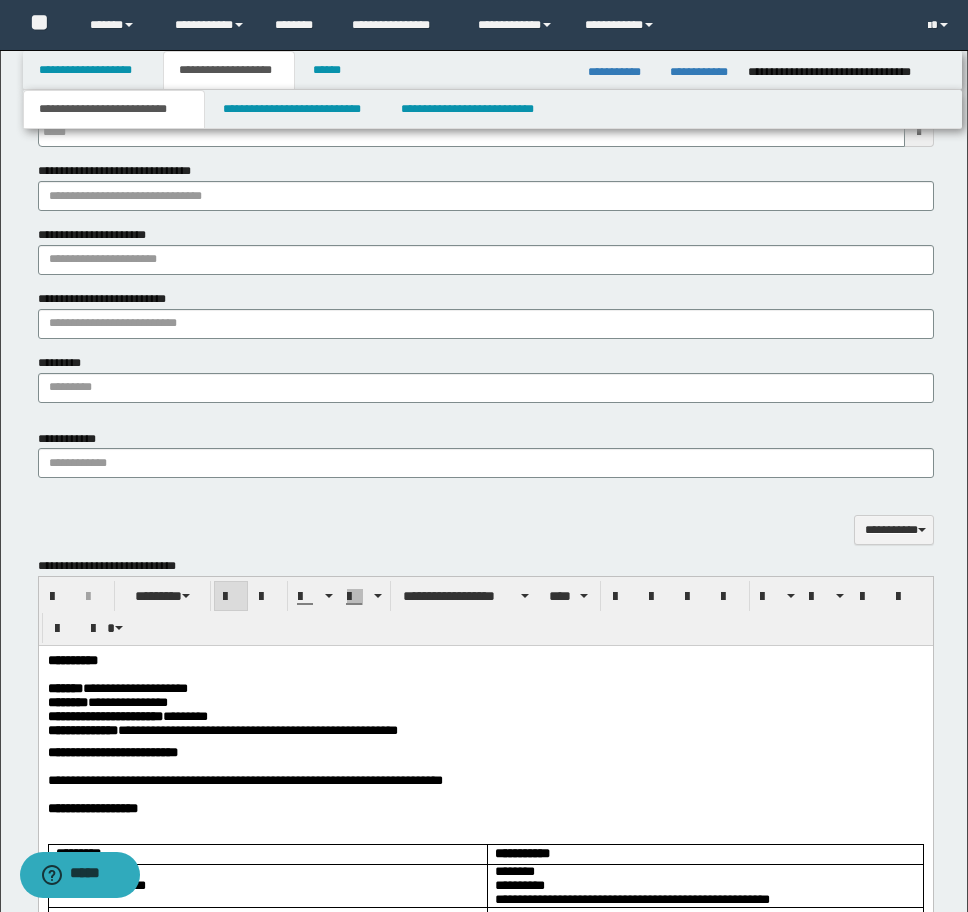 click on "**********" at bounding box center [485, 1904] 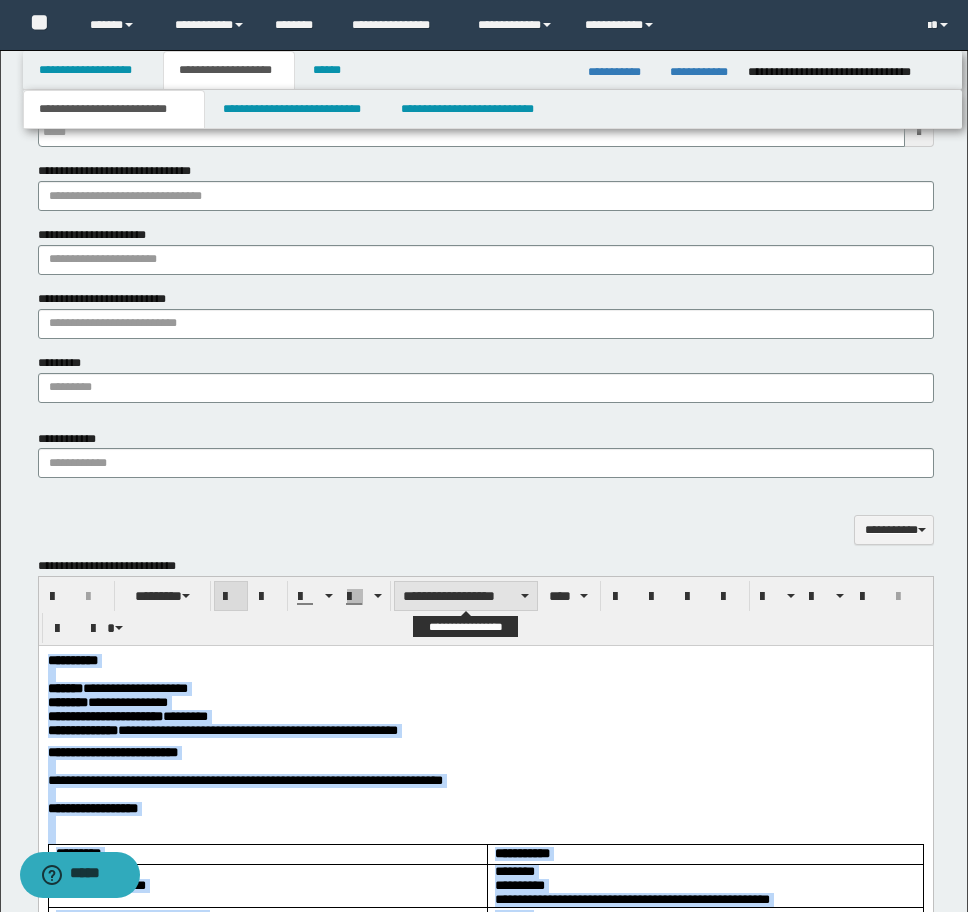 click on "**********" at bounding box center (466, 596) 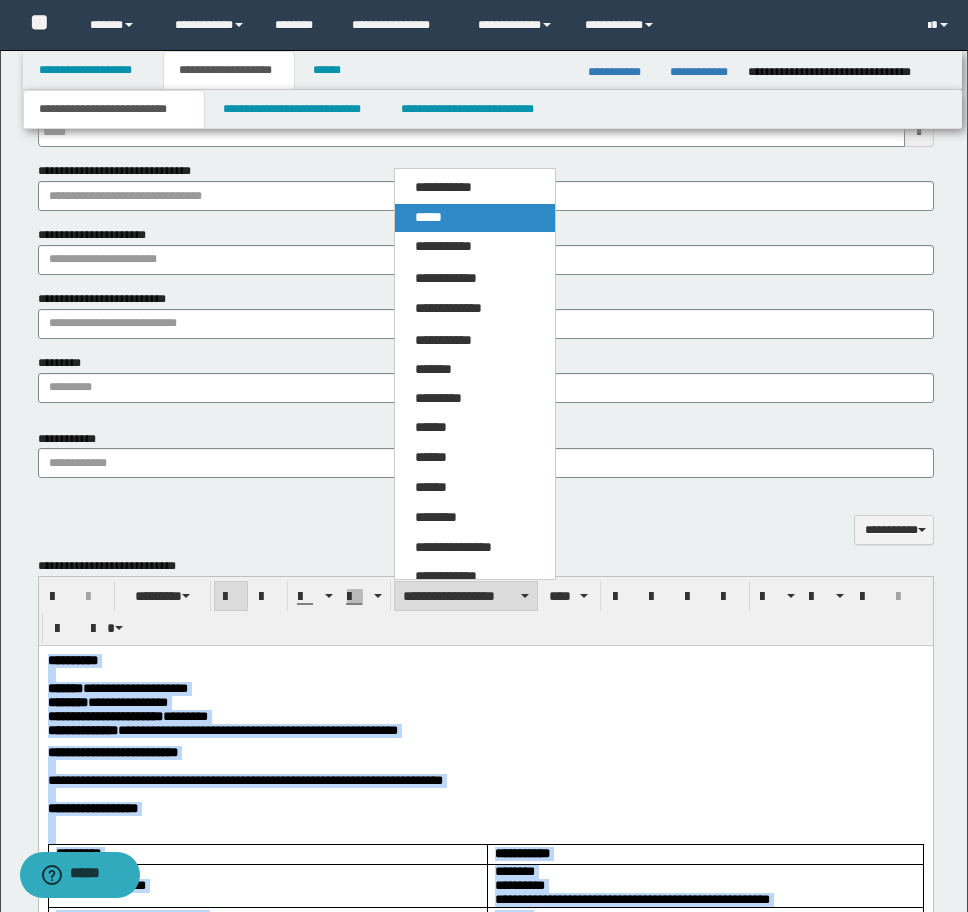 click on "*****" at bounding box center [475, 218] 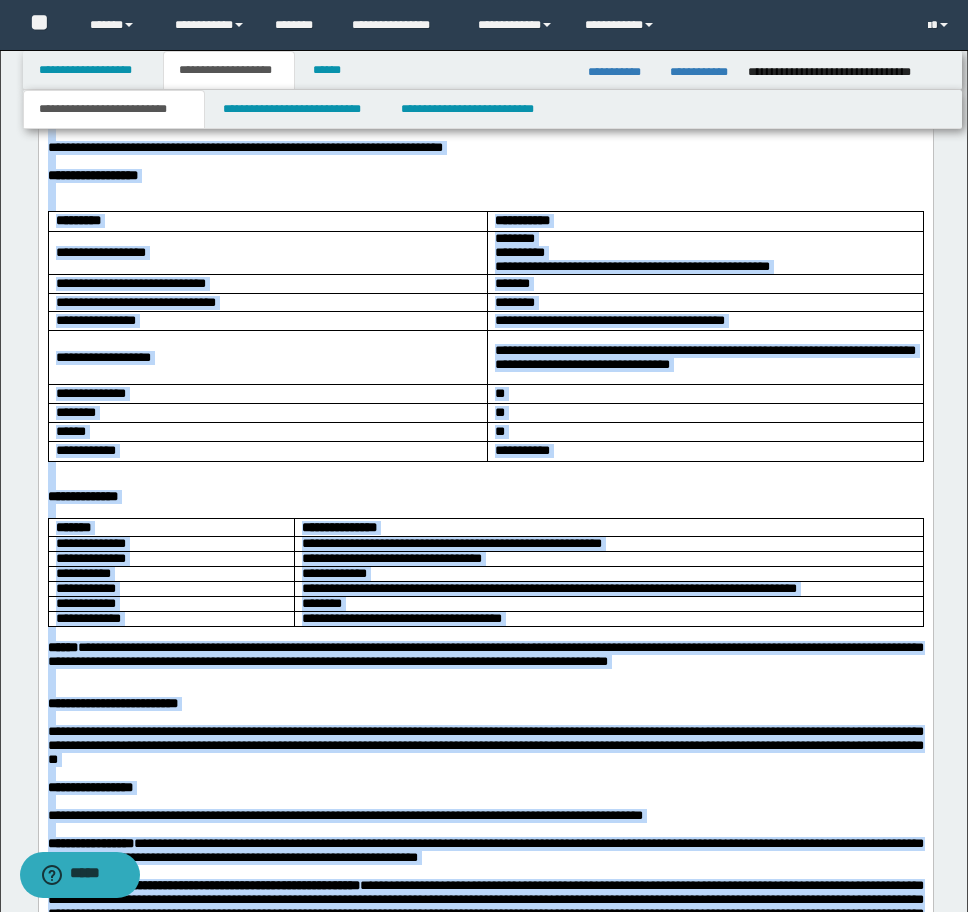 scroll, scrollTop: 1652, scrollLeft: 0, axis: vertical 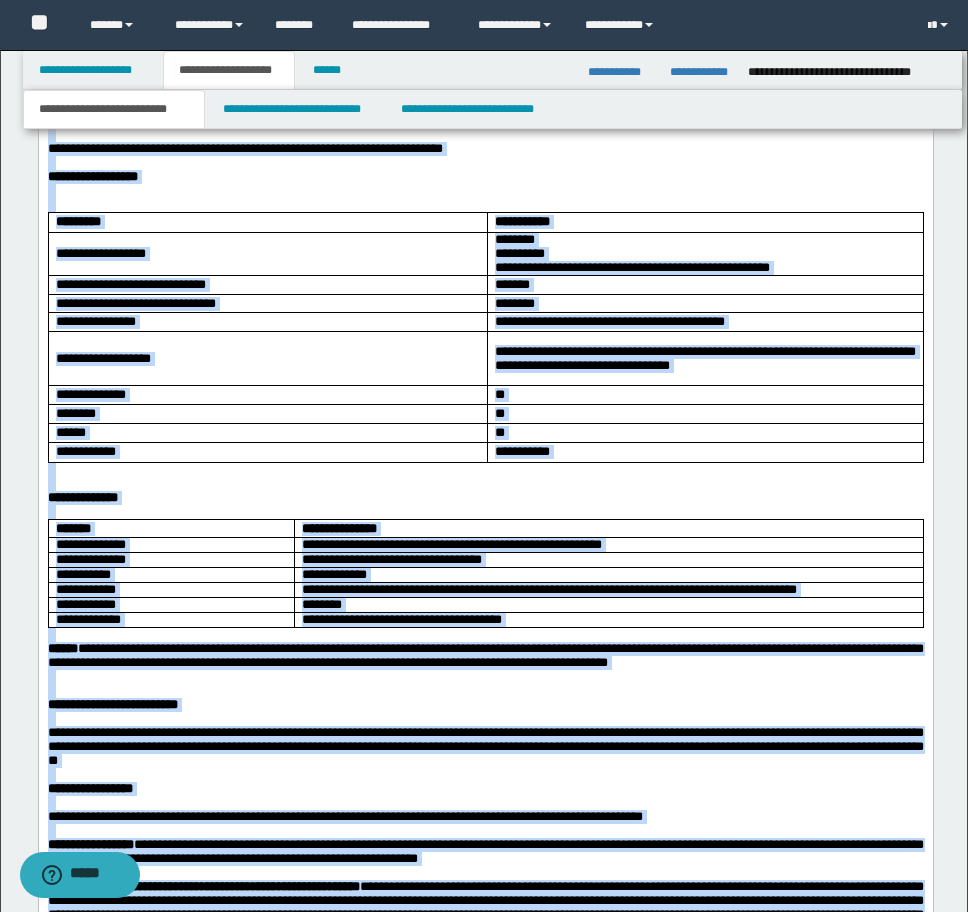 click on "**********" at bounding box center [609, 320] 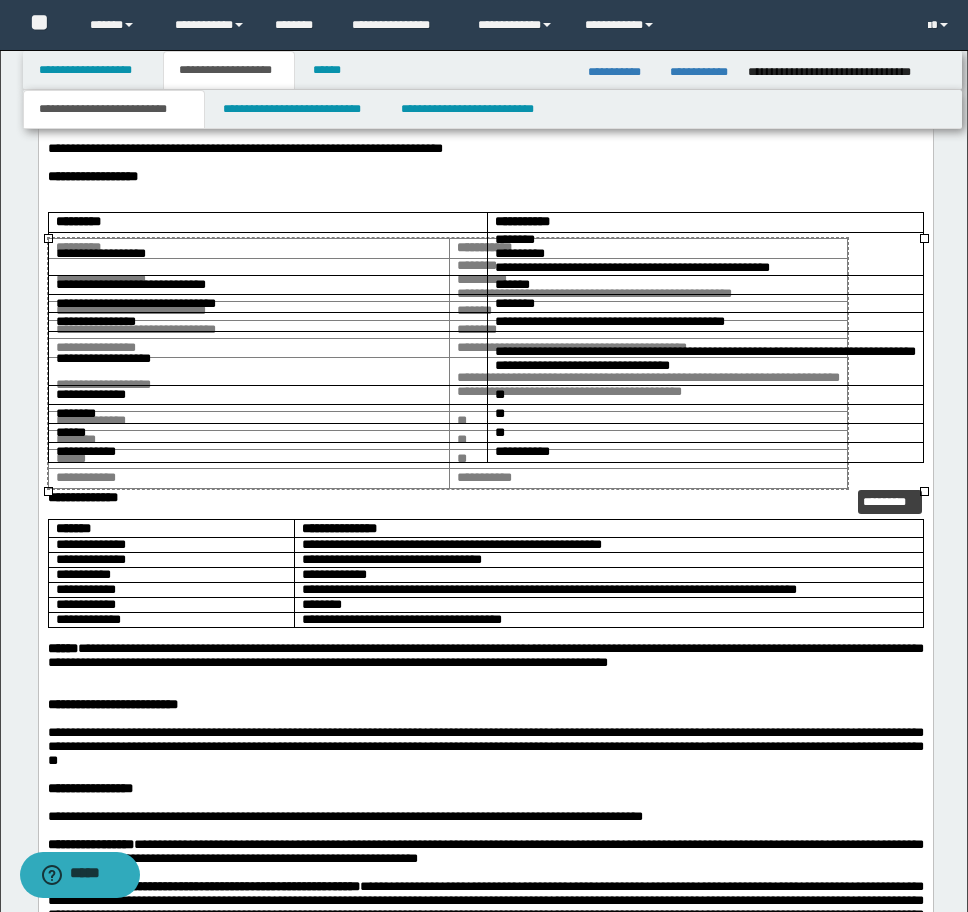 drag, startPoint x: 925, startPoint y: 490, endPoint x: 849, endPoint y: 483, distance: 76.321686 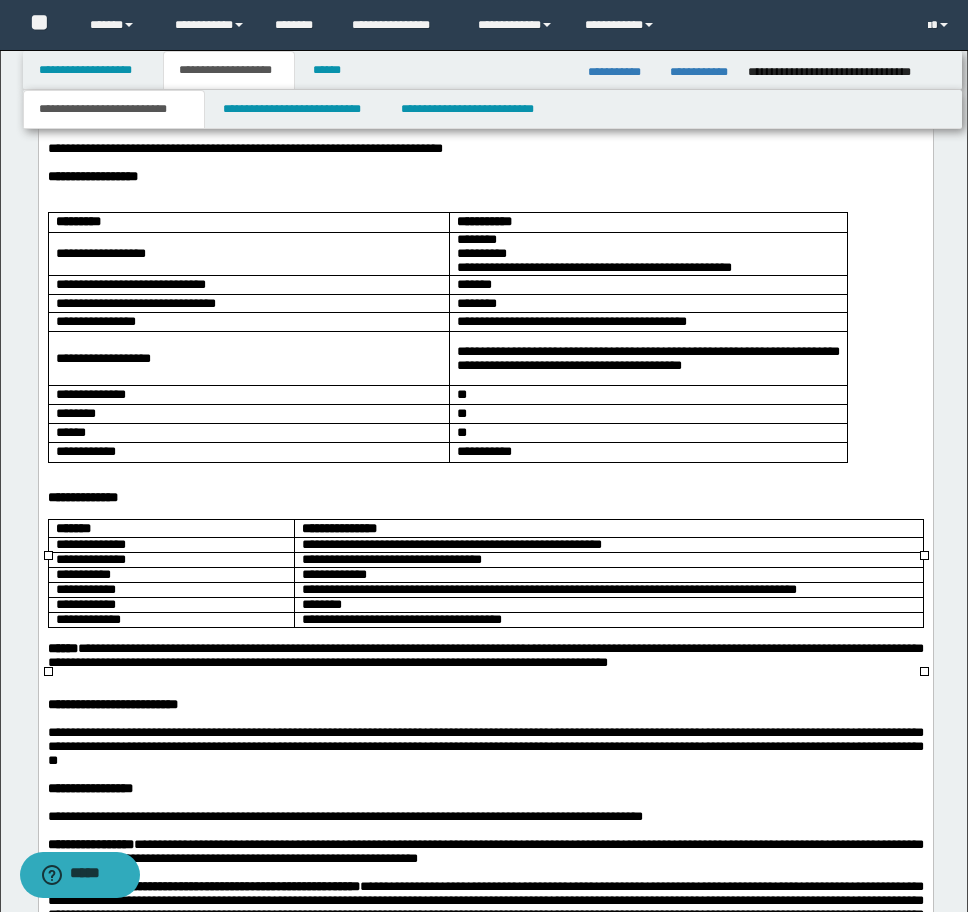 click on "**********" at bounding box center (608, 574) 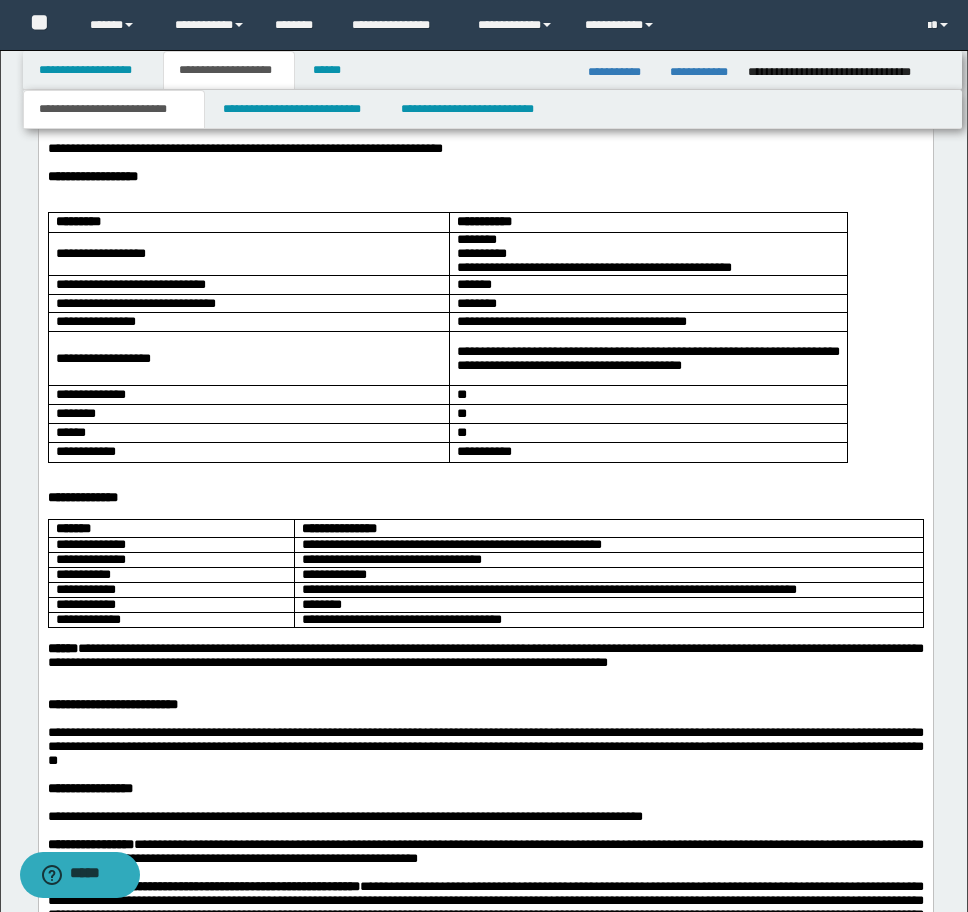 click at bounding box center [485, 634] 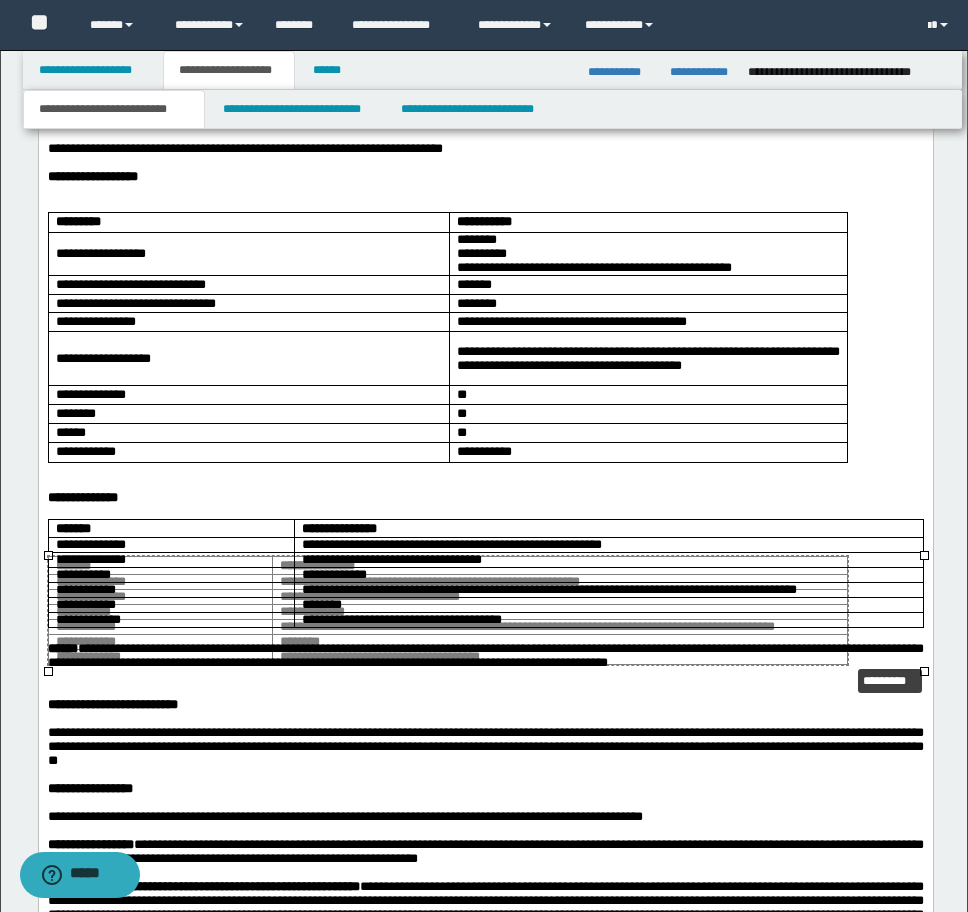drag, startPoint x: 922, startPoint y: 669, endPoint x: 846, endPoint y: 662, distance: 76.321686 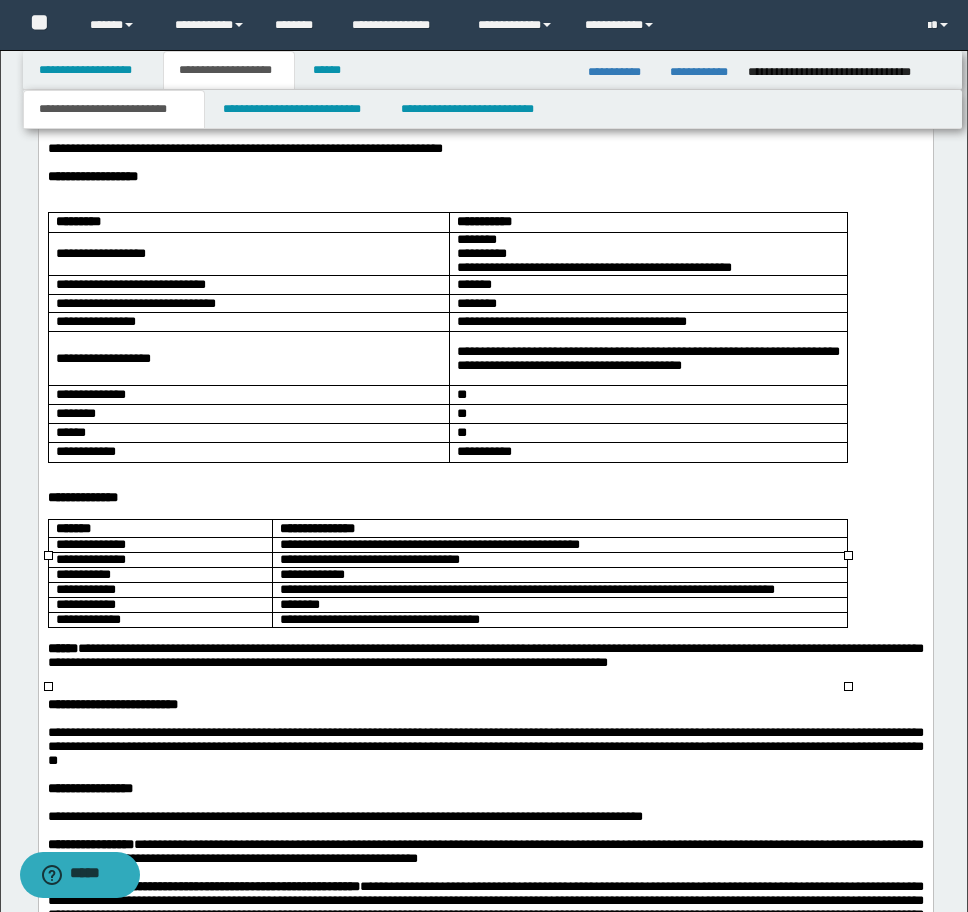scroll, scrollTop: 1952, scrollLeft: 0, axis: vertical 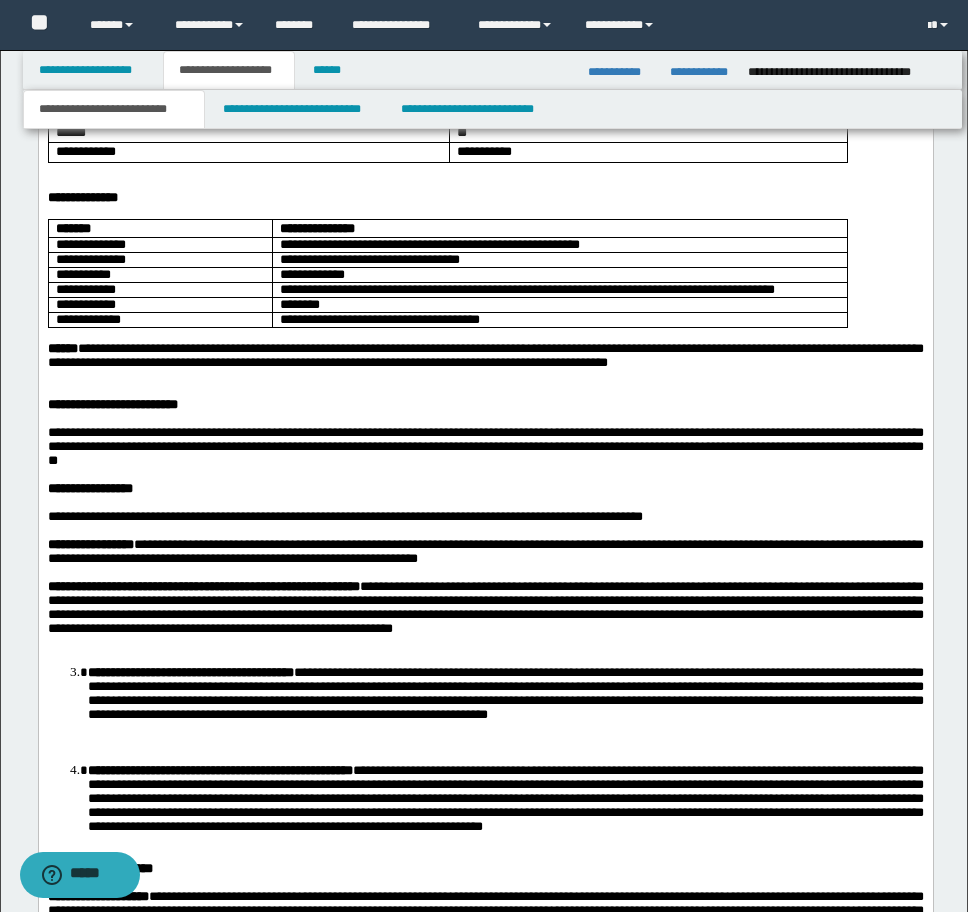 click at bounding box center [485, 391] 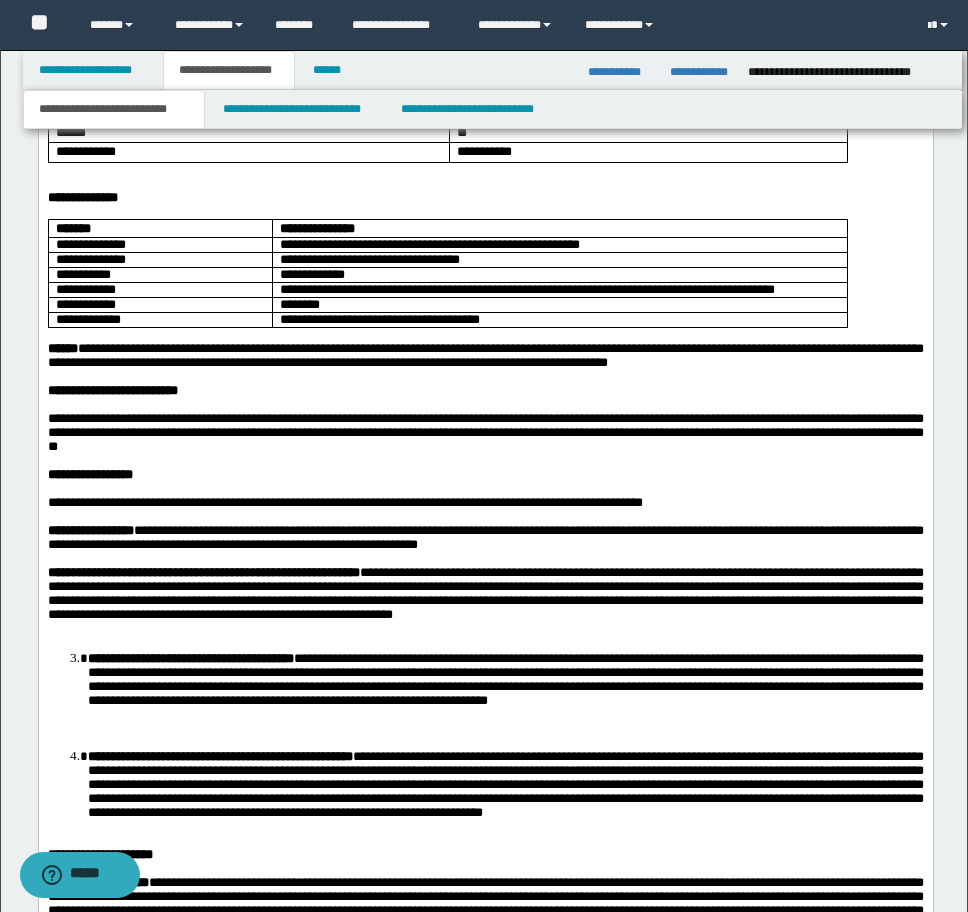 click on "**********" at bounding box center [485, 966] 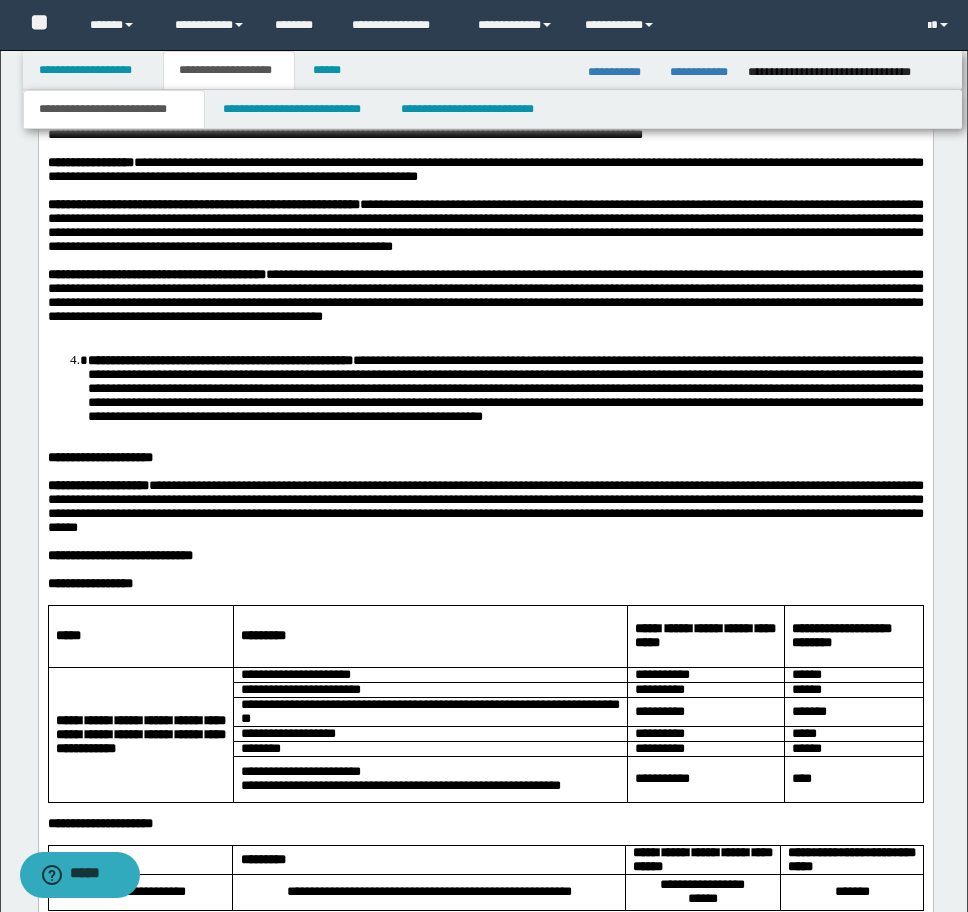 click on "**********" at bounding box center (505, 388) 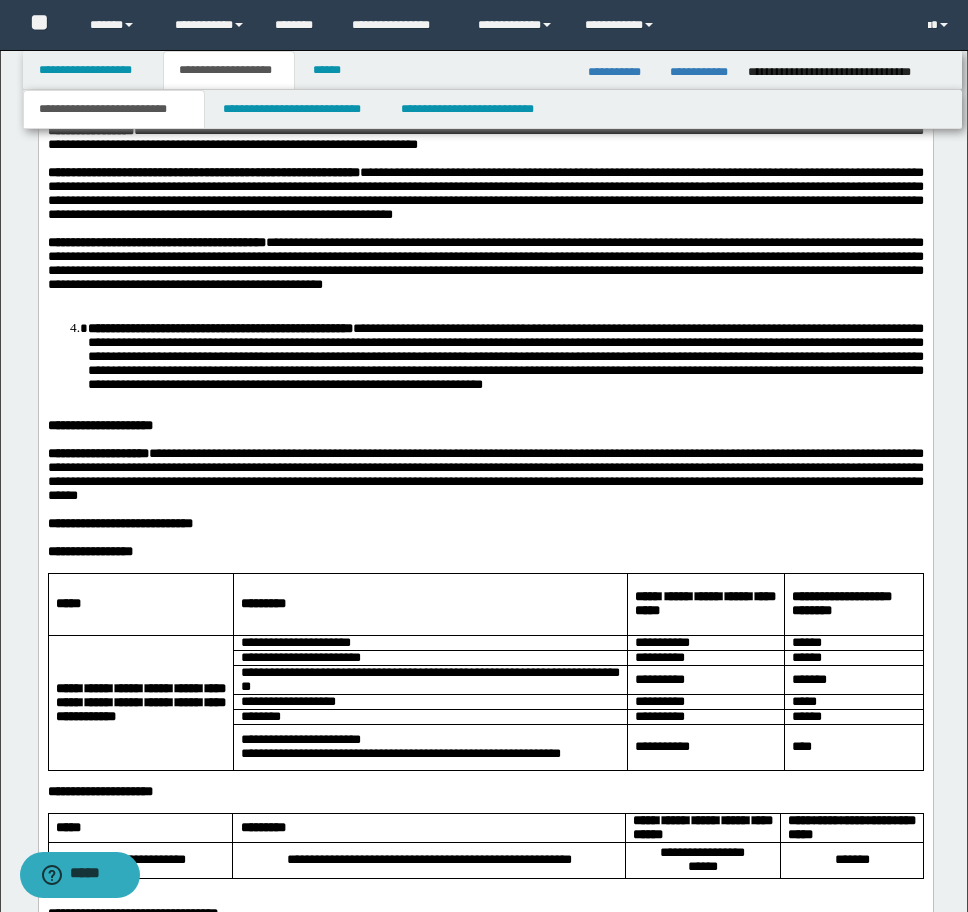 scroll, scrollTop: 2320, scrollLeft: 0, axis: vertical 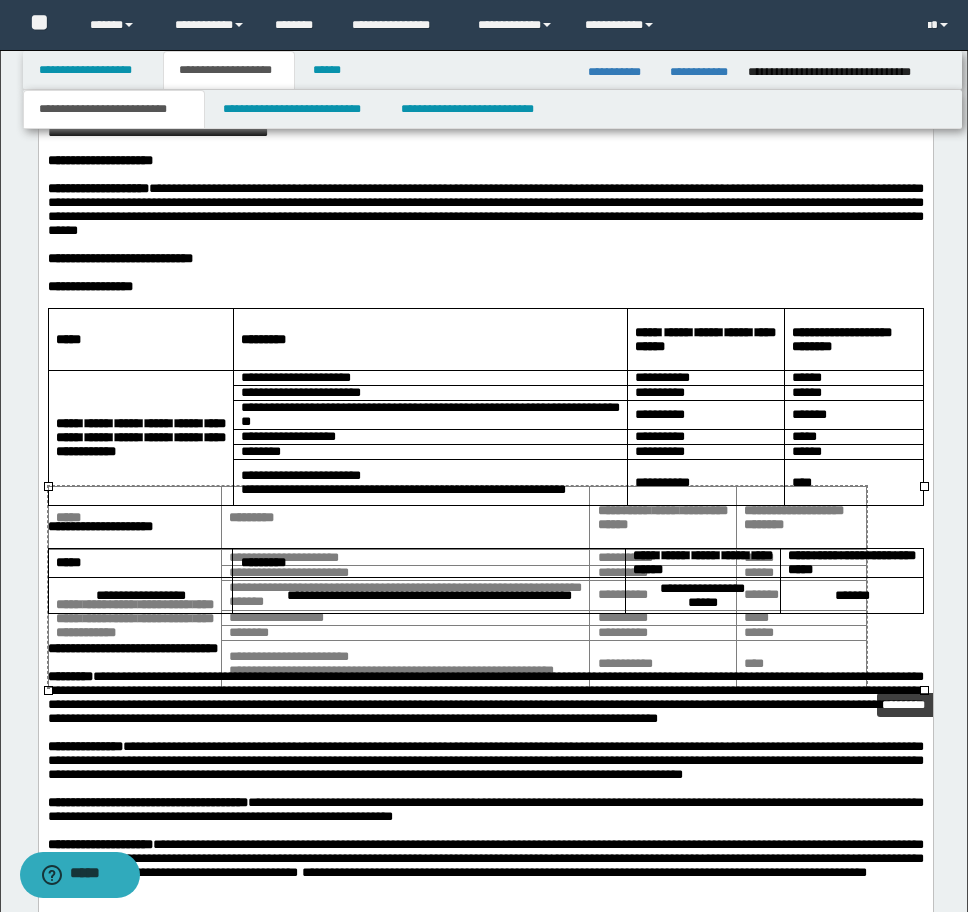 drag, startPoint x: 922, startPoint y: 689, endPoint x: 865, endPoint y: 687, distance: 57.035076 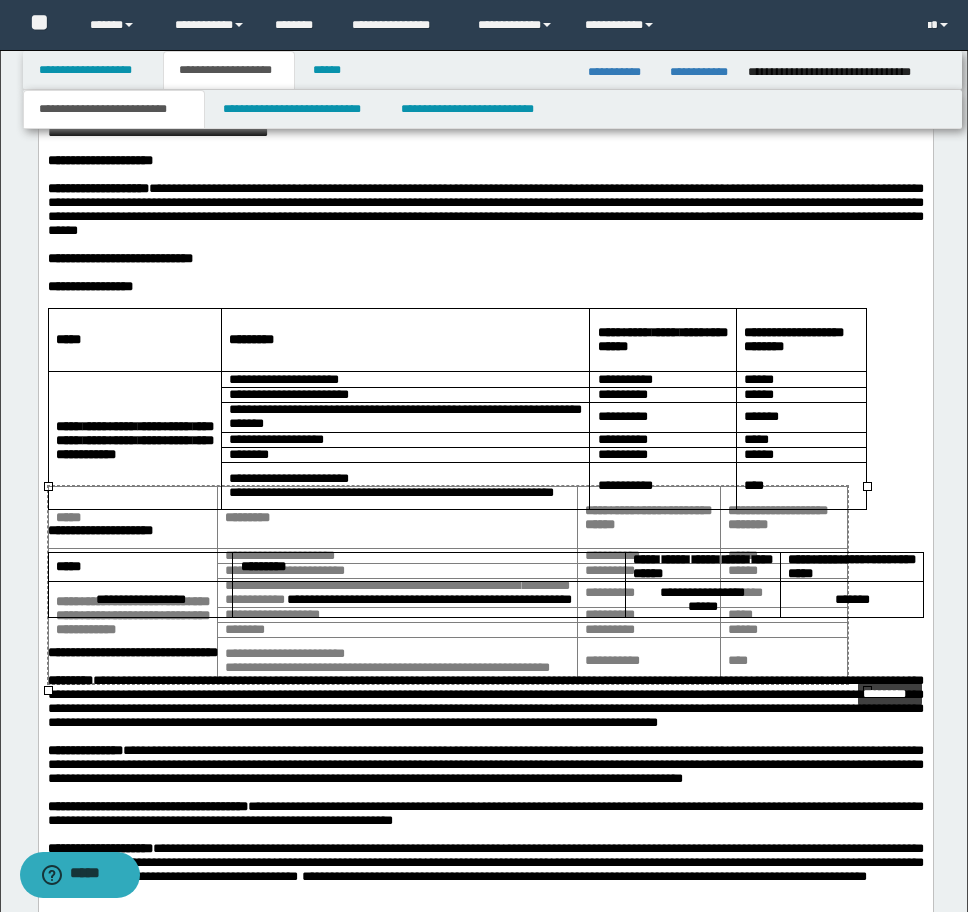 drag, startPoint x: 863, startPoint y: 691, endPoint x: 844, endPoint y: 678, distance: 23.021729 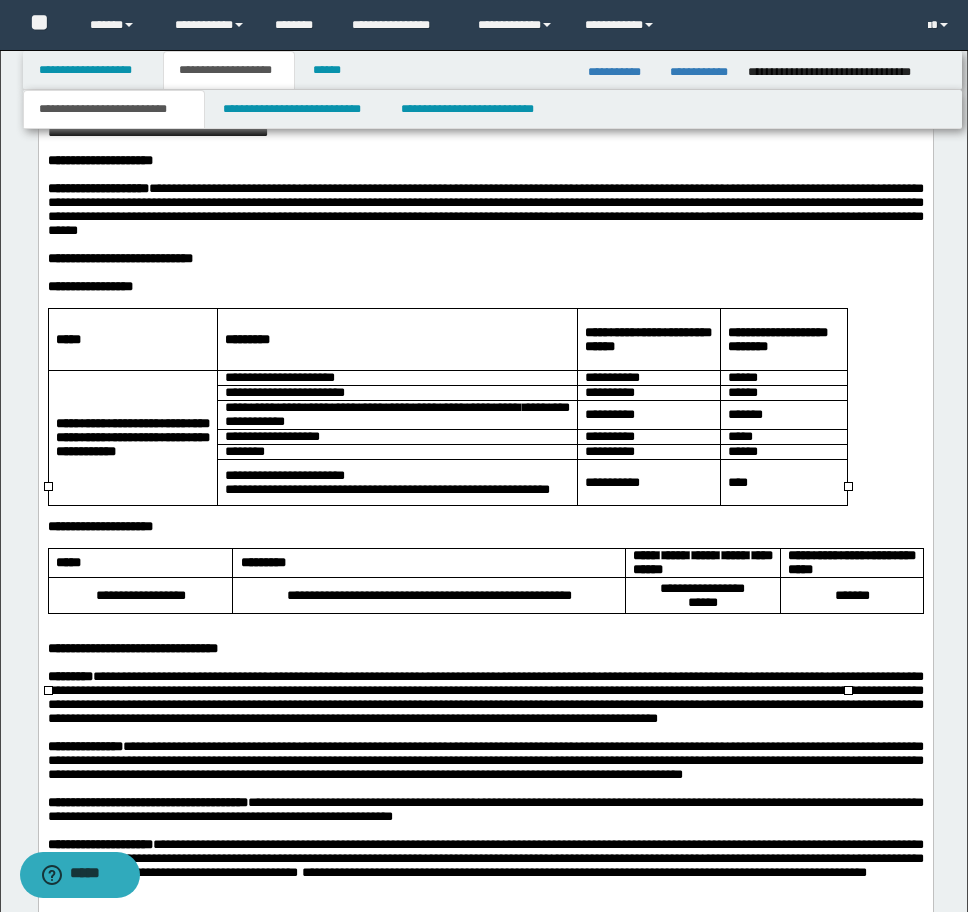 click on "**********" at bounding box center [851, 562] 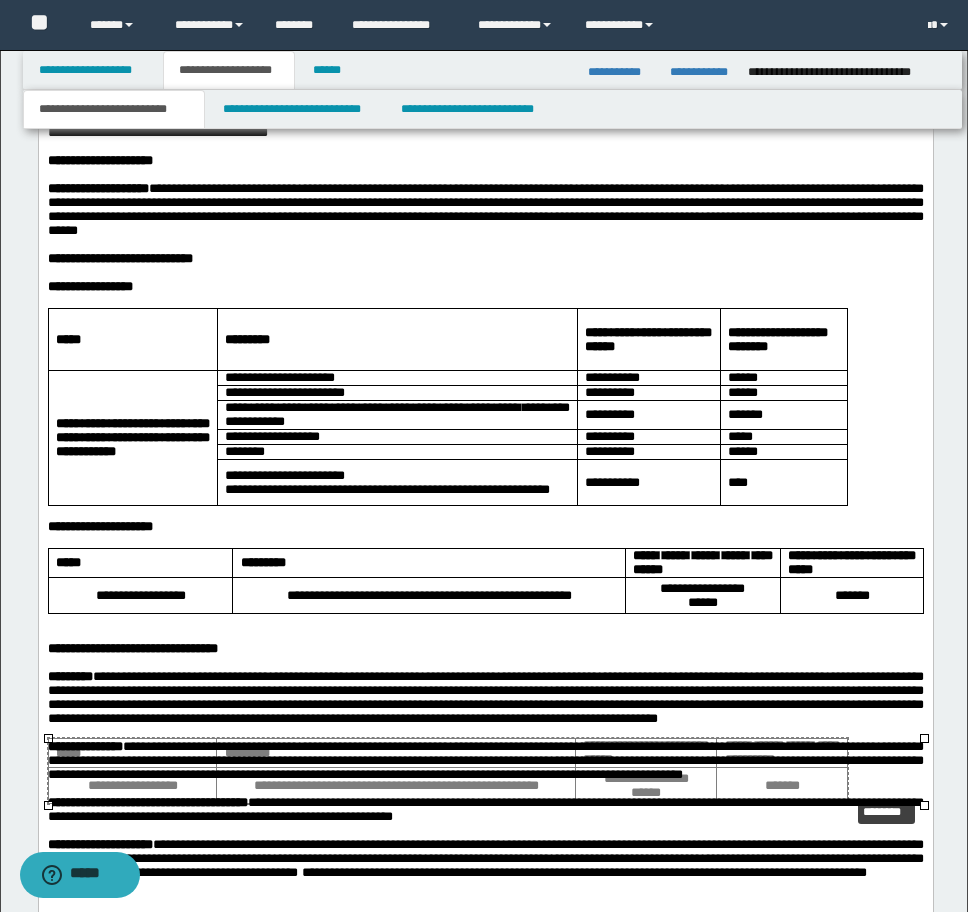drag, startPoint x: 920, startPoint y: 804, endPoint x: 844, endPoint y: 793, distance: 76.79192 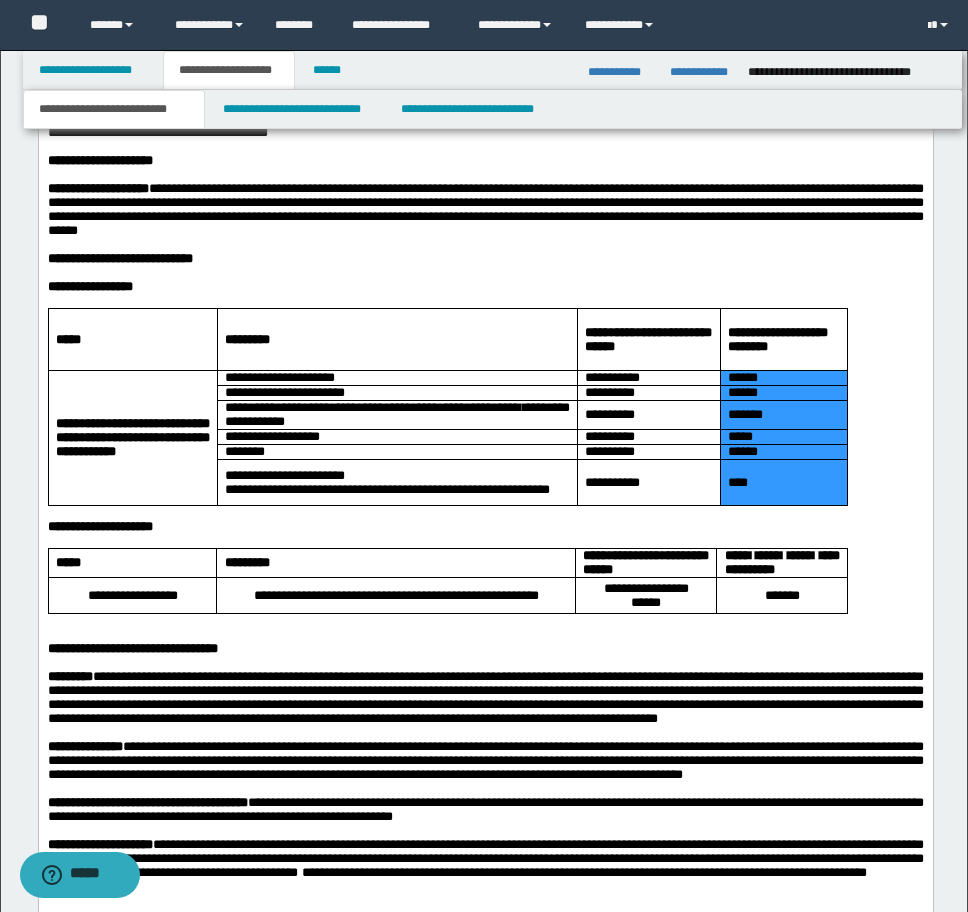 drag, startPoint x: 726, startPoint y: 557, endPoint x: 770, endPoint y: 658, distance: 110.16805 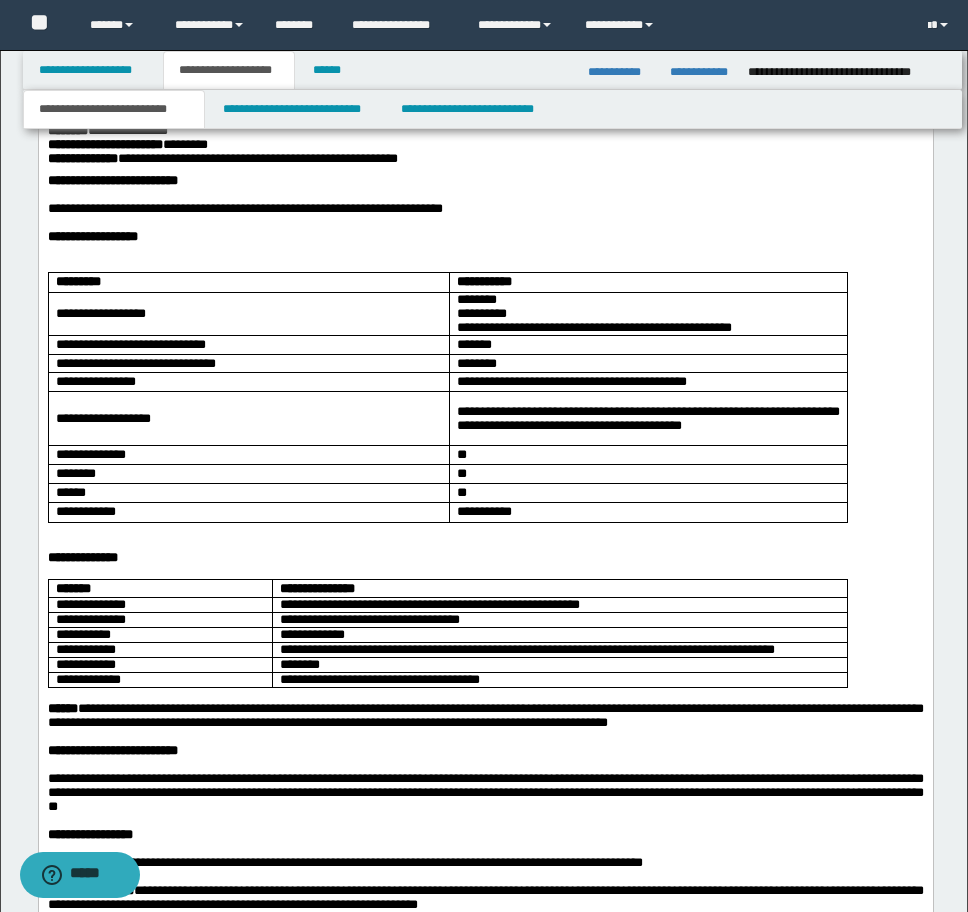 scroll, scrollTop: 1288, scrollLeft: 0, axis: vertical 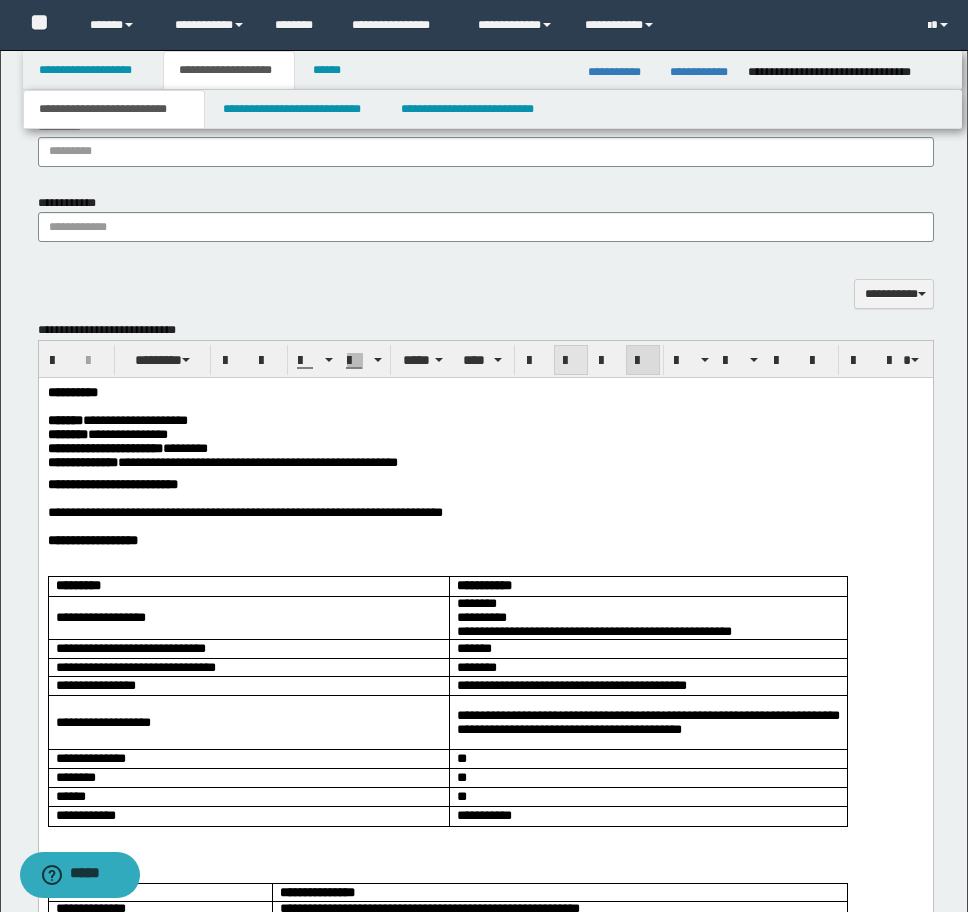 click at bounding box center (571, 361) 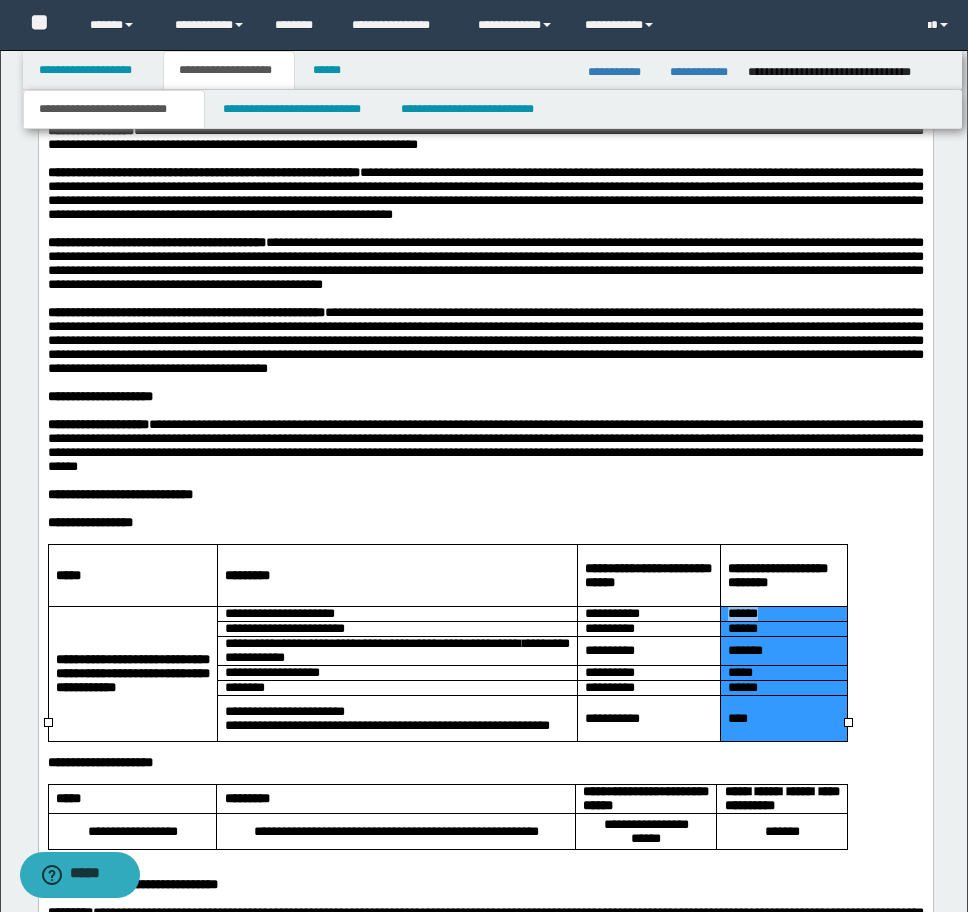 scroll, scrollTop: 2388, scrollLeft: 0, axis: vertical 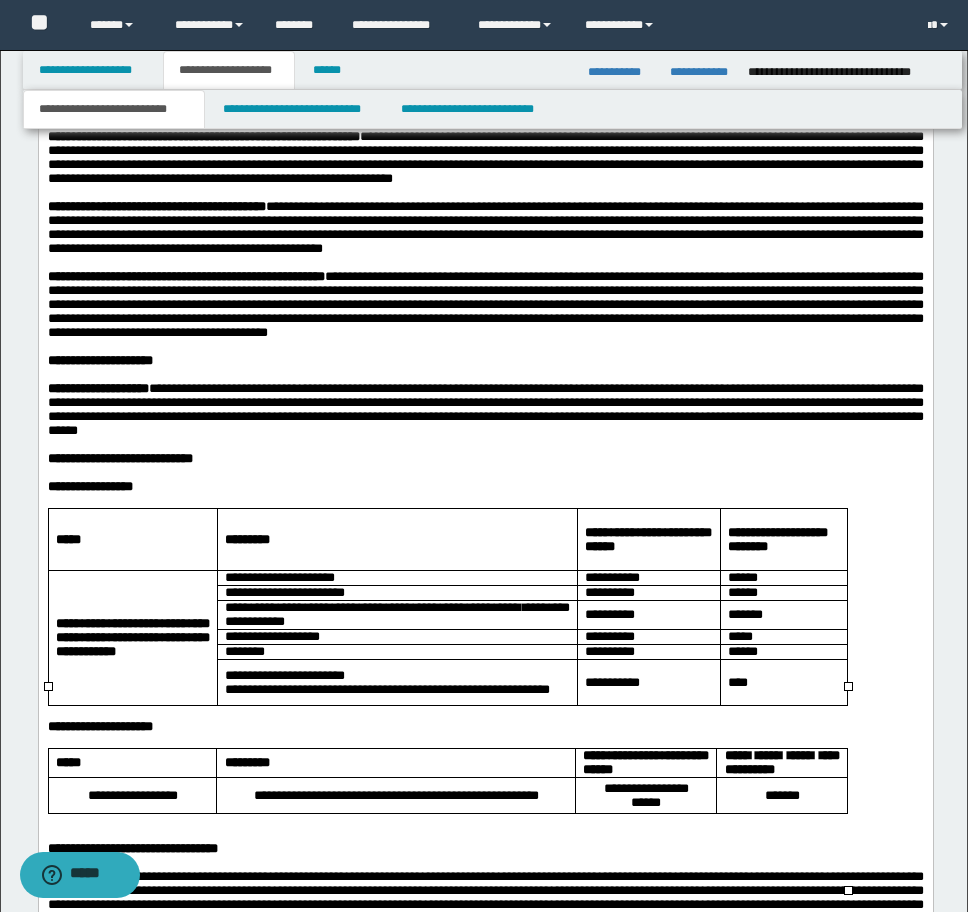 click on "*******" at bounding box center (744, 614) 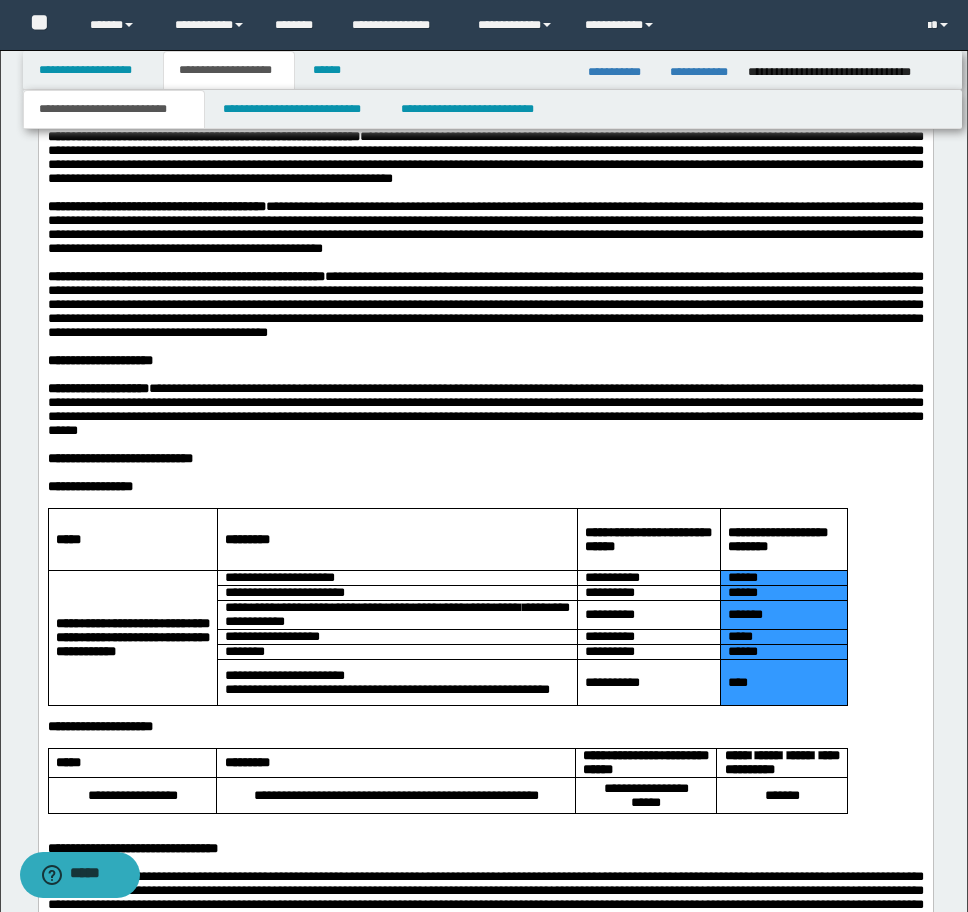 drag, startPoint x: 723, startPoint y: 758, endPoint x: 694, endPoint y: 839, distance: 86.034874 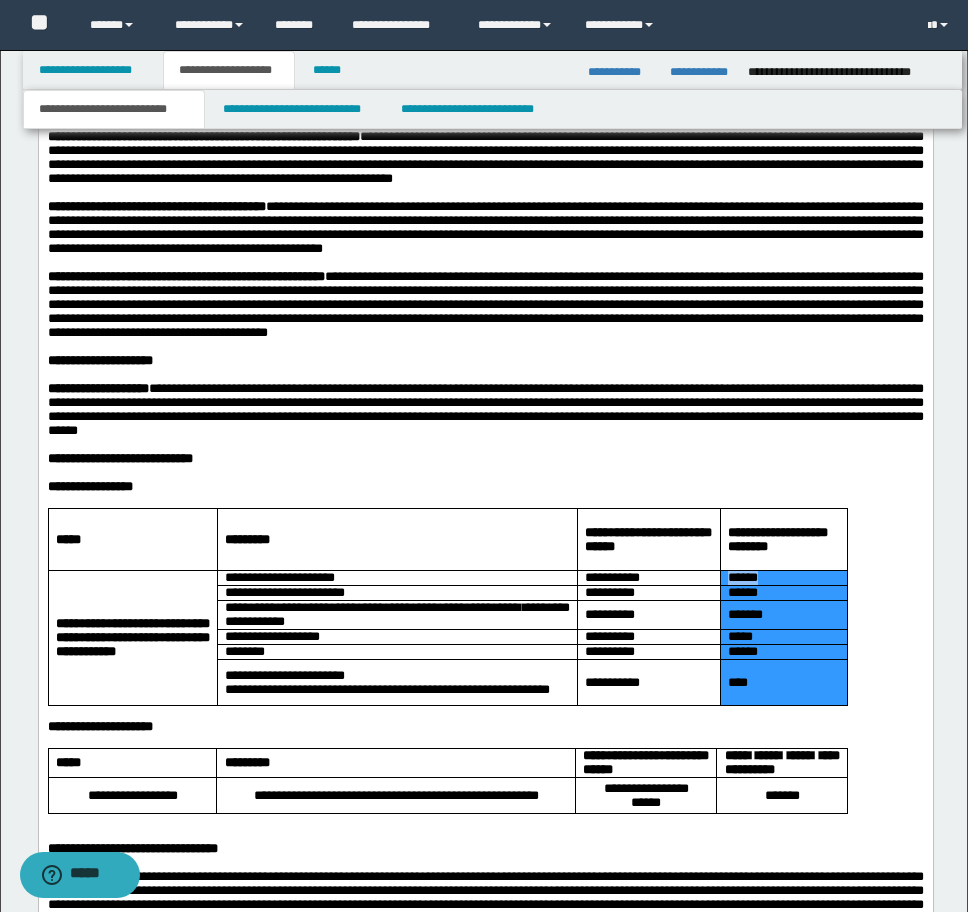 scroll, scrollTop: 2388, scrollLeft: 0, axis: vertical 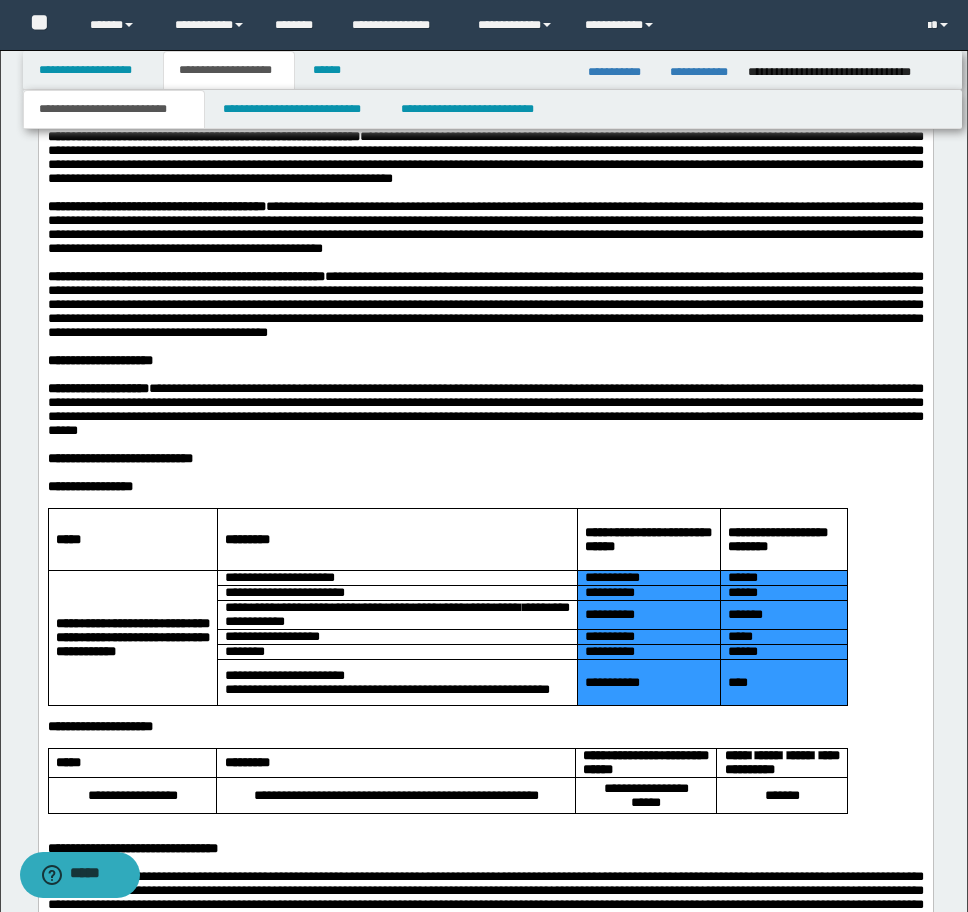drag, startPoint x: 584, startPoint y: 756, endPoint x: 792, endPoint y: 857, distance: 231.225 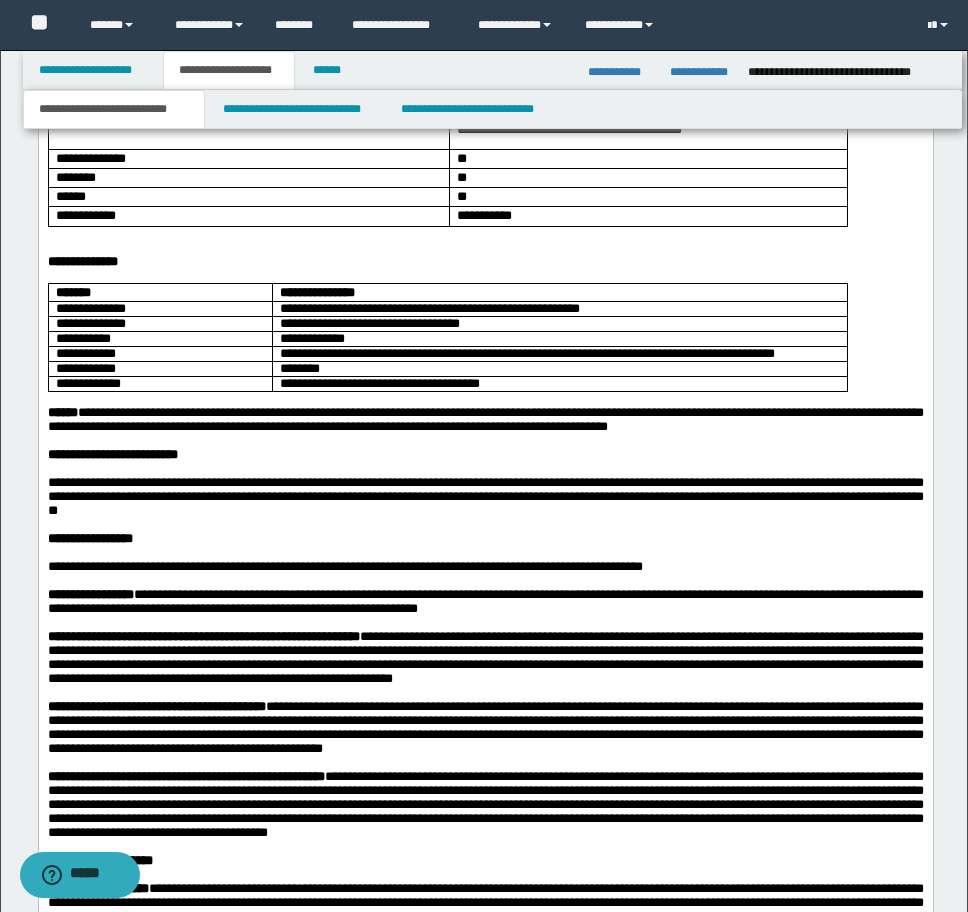 scroll, scrollTop: 1388, scrollLeft: 0, axis: vertical 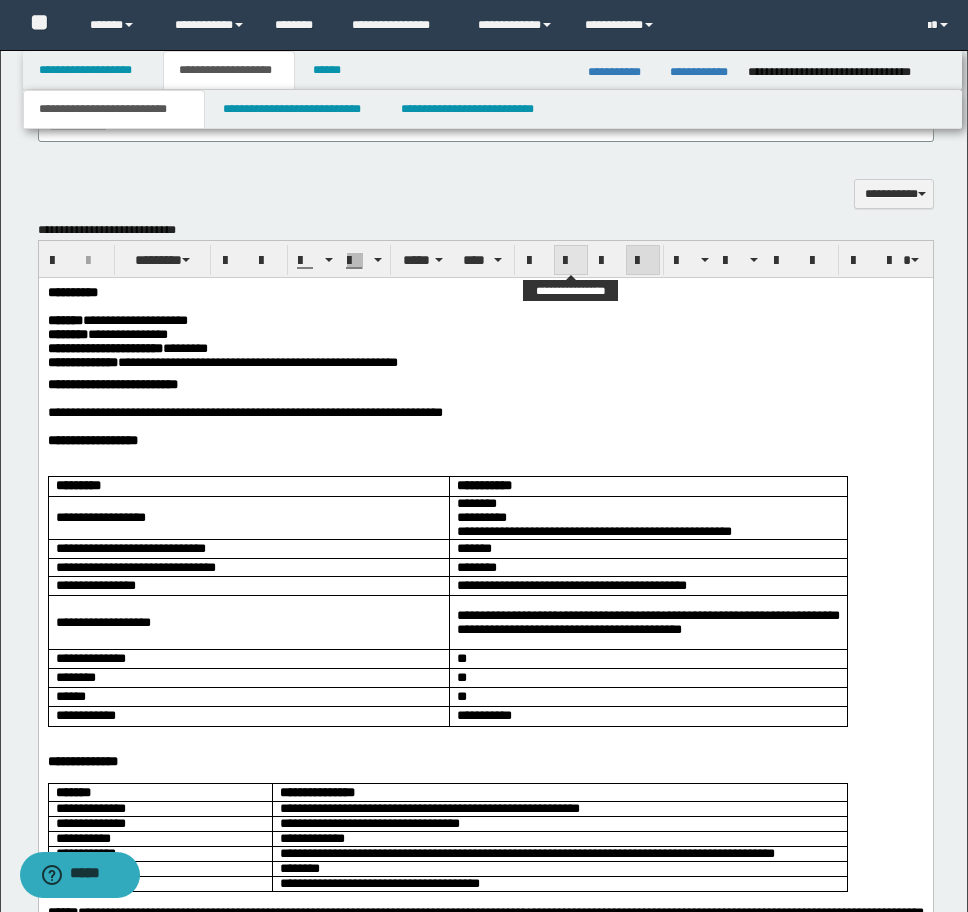 click at bounding box center (571, 261) 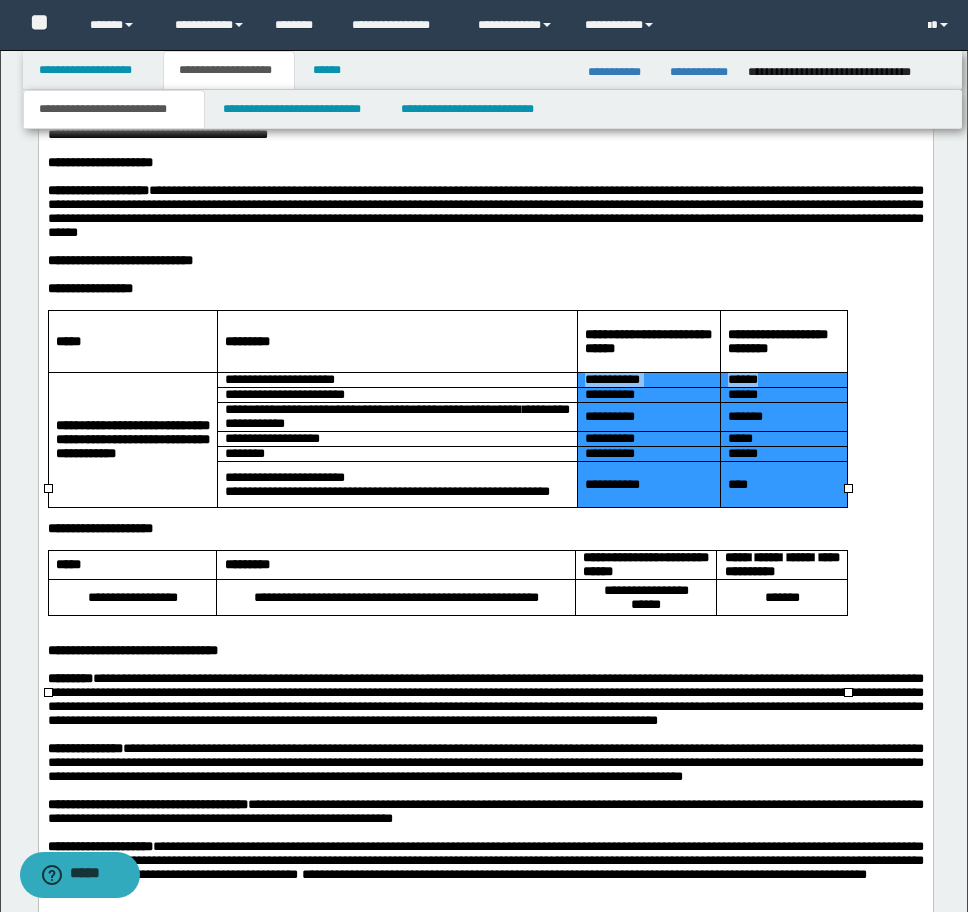 scroll, scrollTop: 2588, scrollLeft: 0, axis: vertical 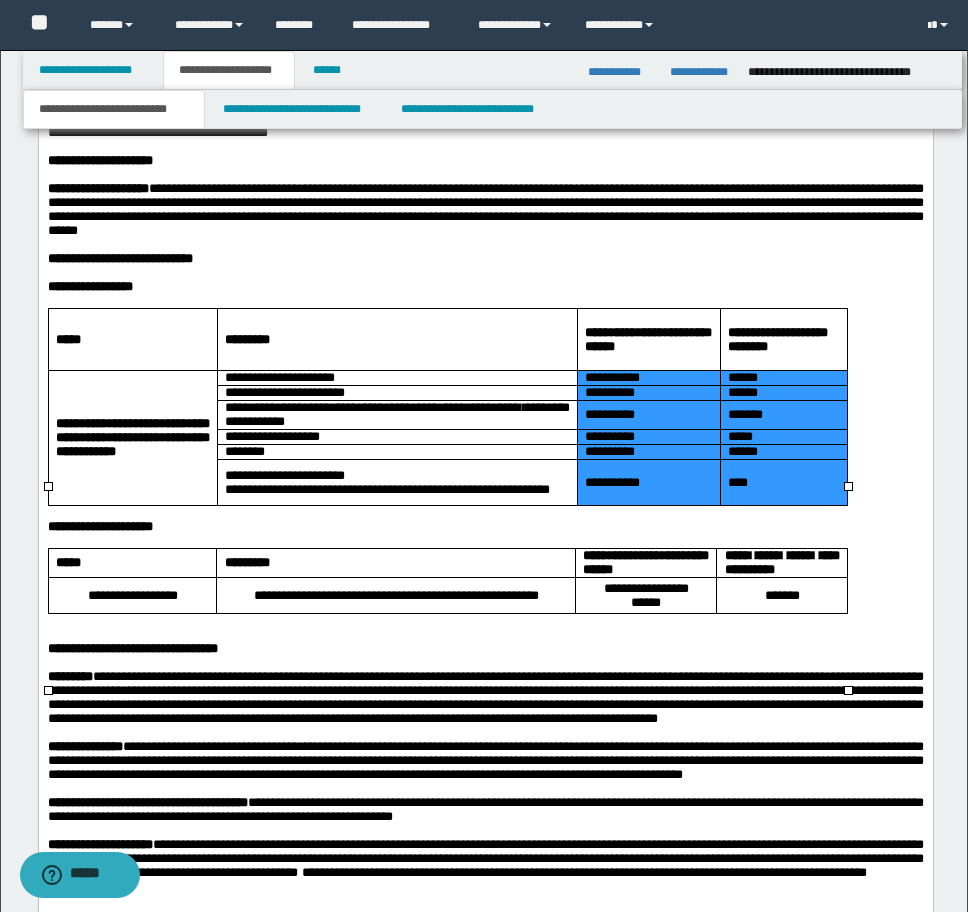 click on "**********" at bounding box center [647, 415] 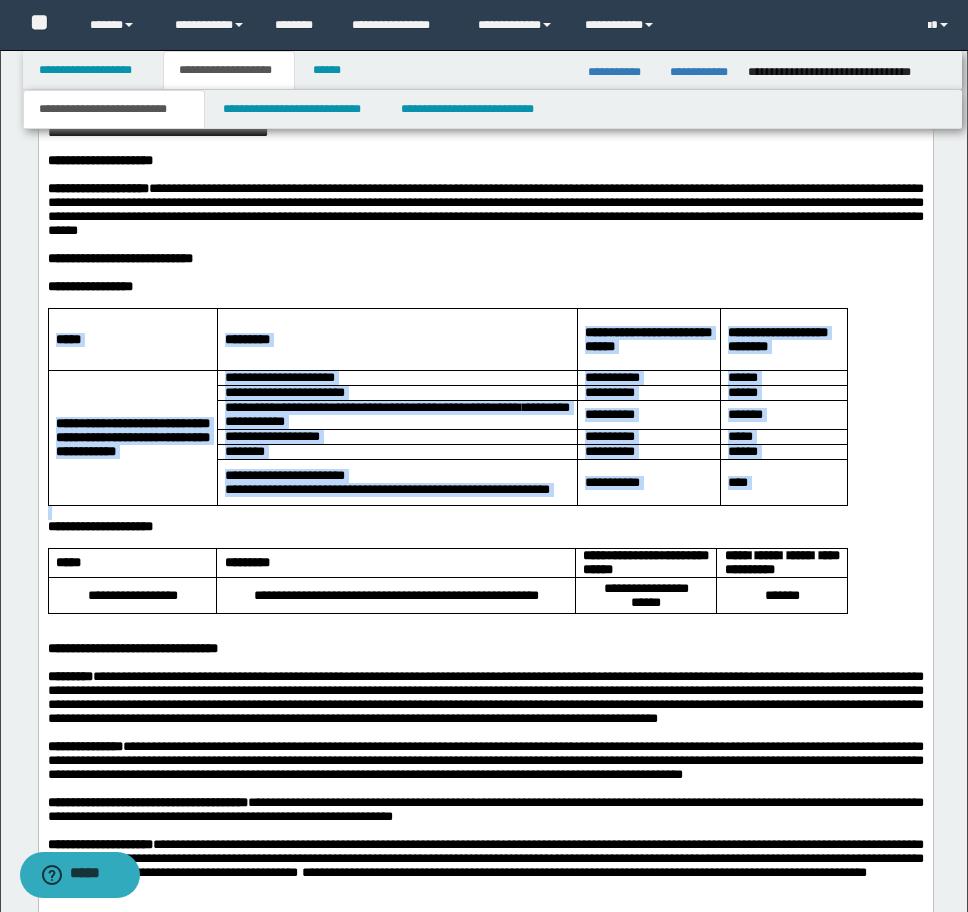 drag, startPoint x: 78, startPoint y: 481, endPoint x: 830, endPoint y: 691, distance: 780.7714 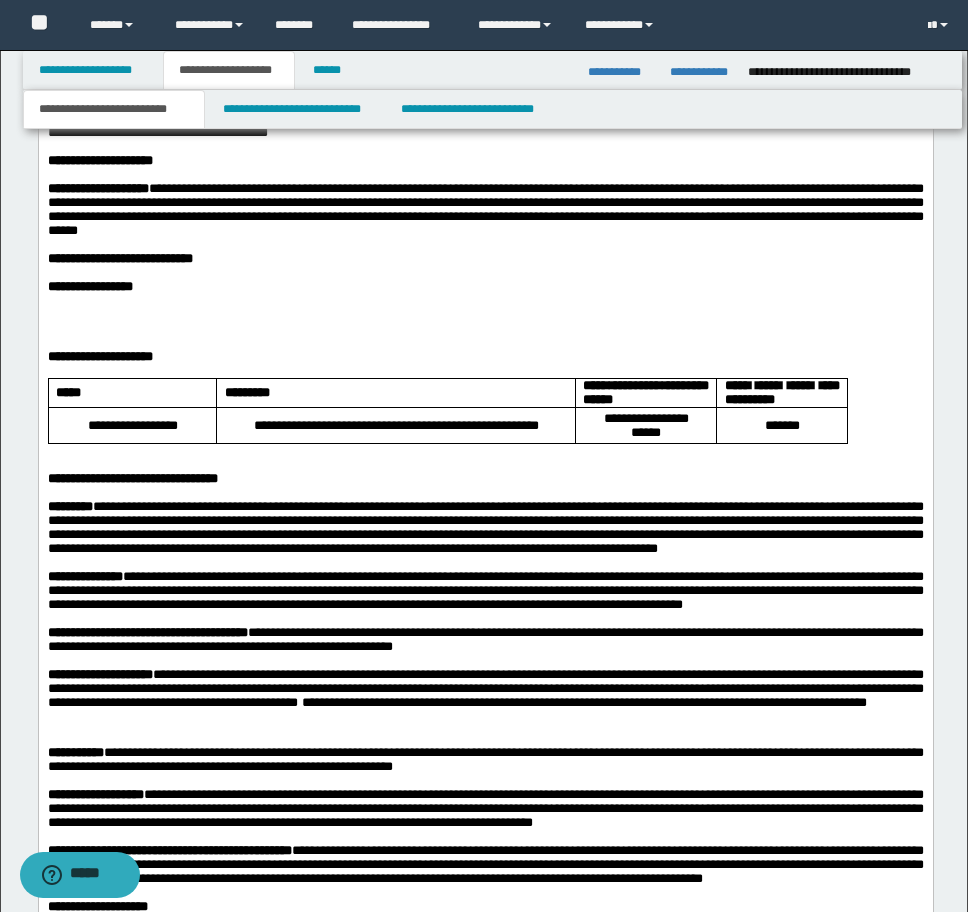 click at bounding box center [485, 301] 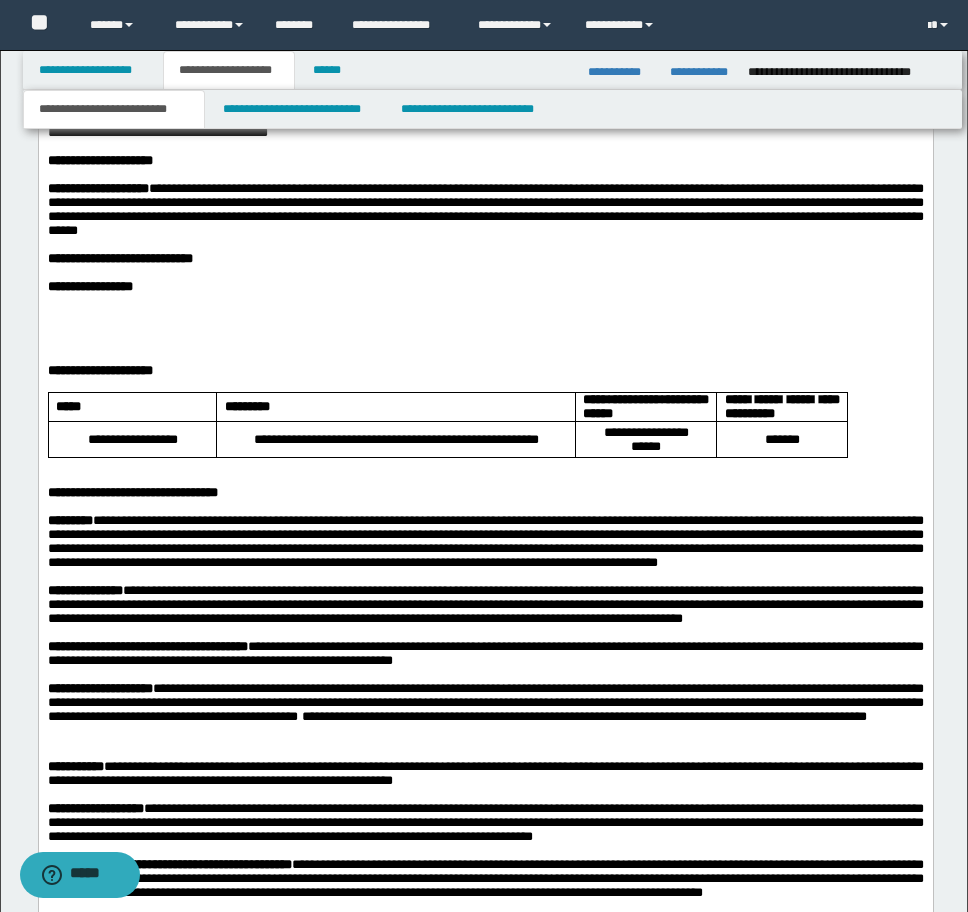 scroll, scrollTop: 2620, scrollLeft: 0, axis: vertical 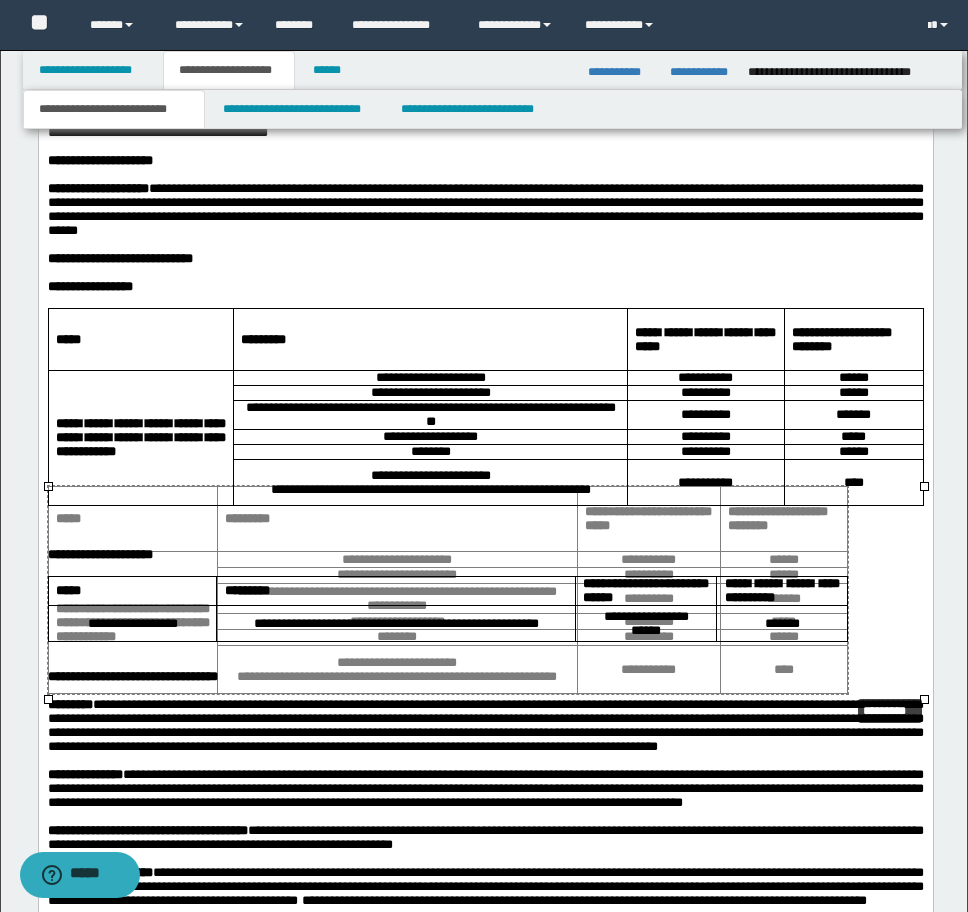 drag, startPoint x: 922, startPoint y: 698, endPoint x: 846, endPoint y: 693, distance: 76.1643 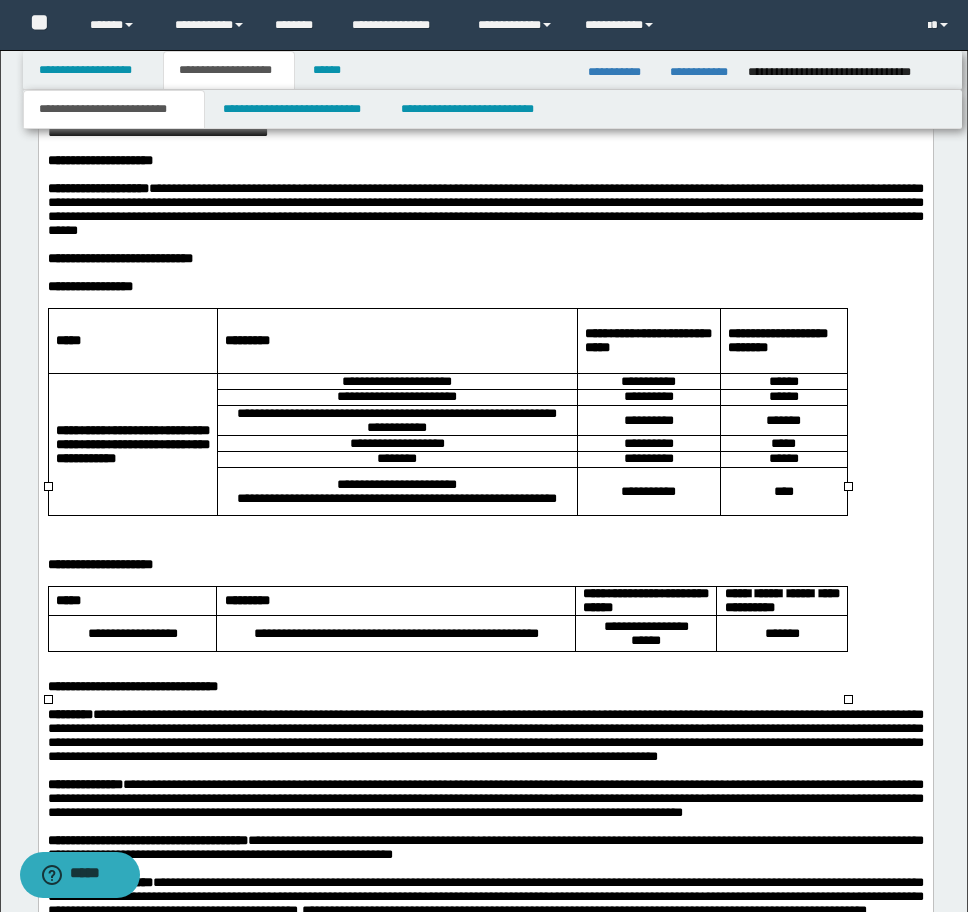 scroll, scrollTop: 2588, scrollLeft: 0, axis: vertical 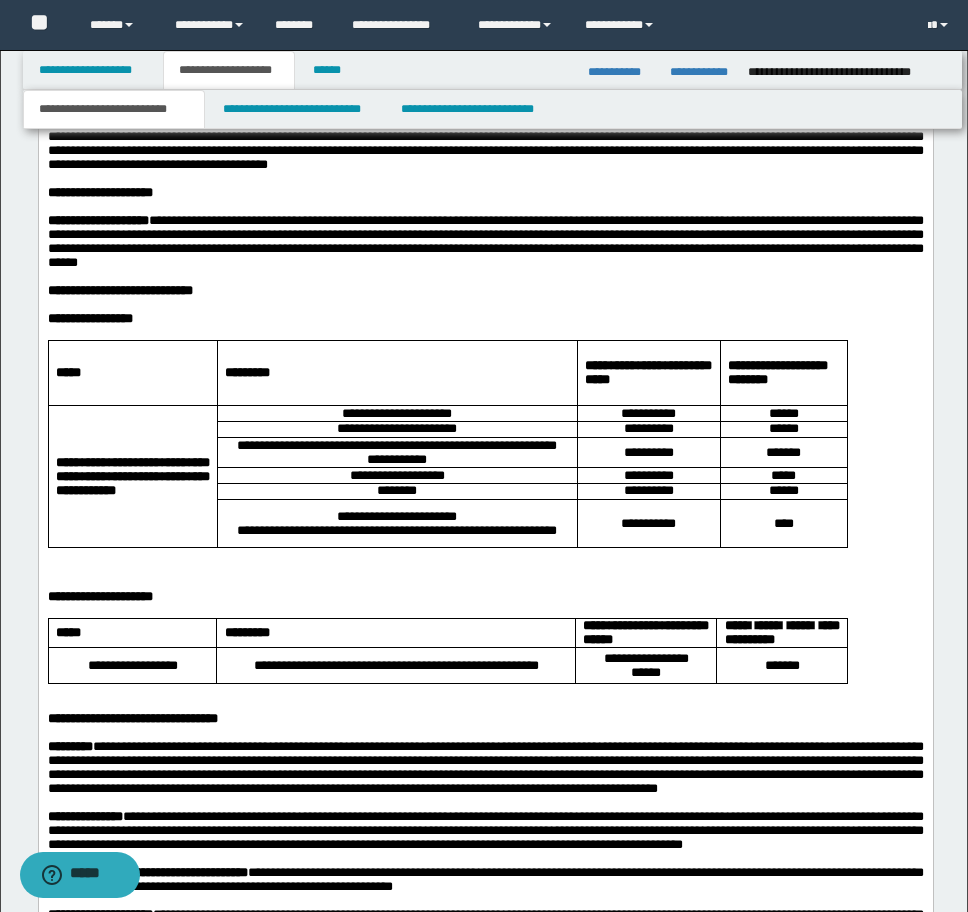 click at bounding box center (485, 583) 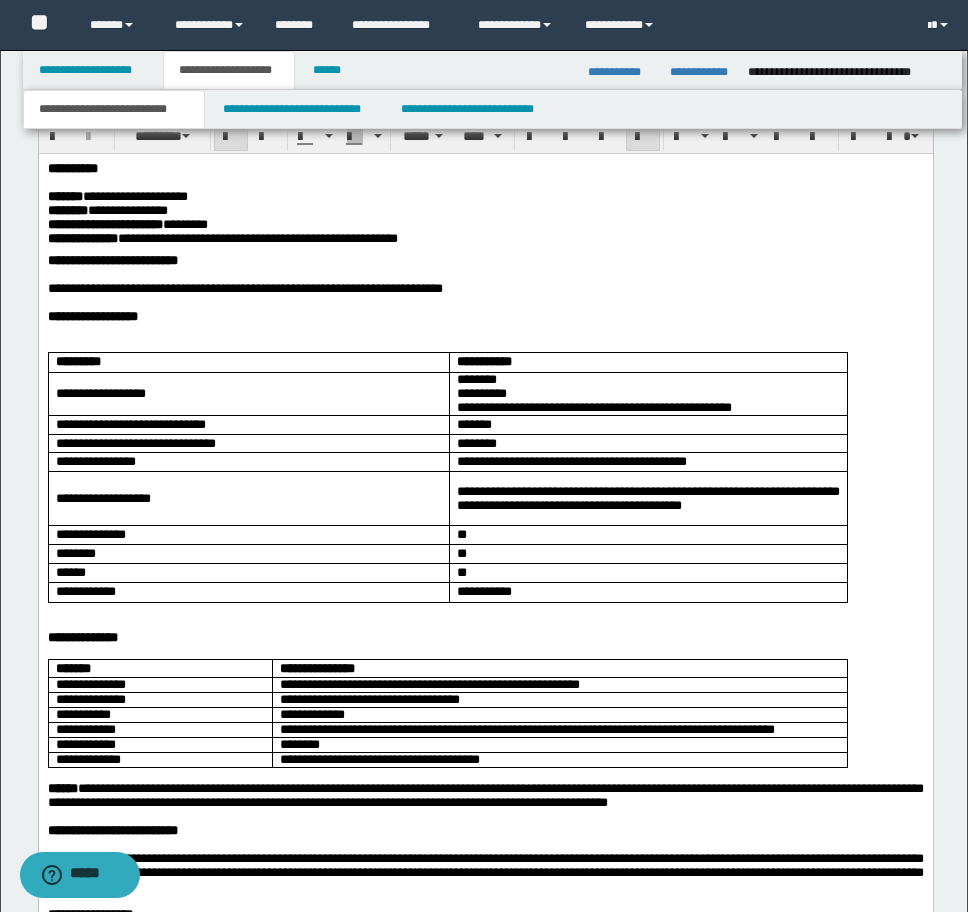 scroll, scrollTop: 1488, scrollLeft: 0, axis: vertical 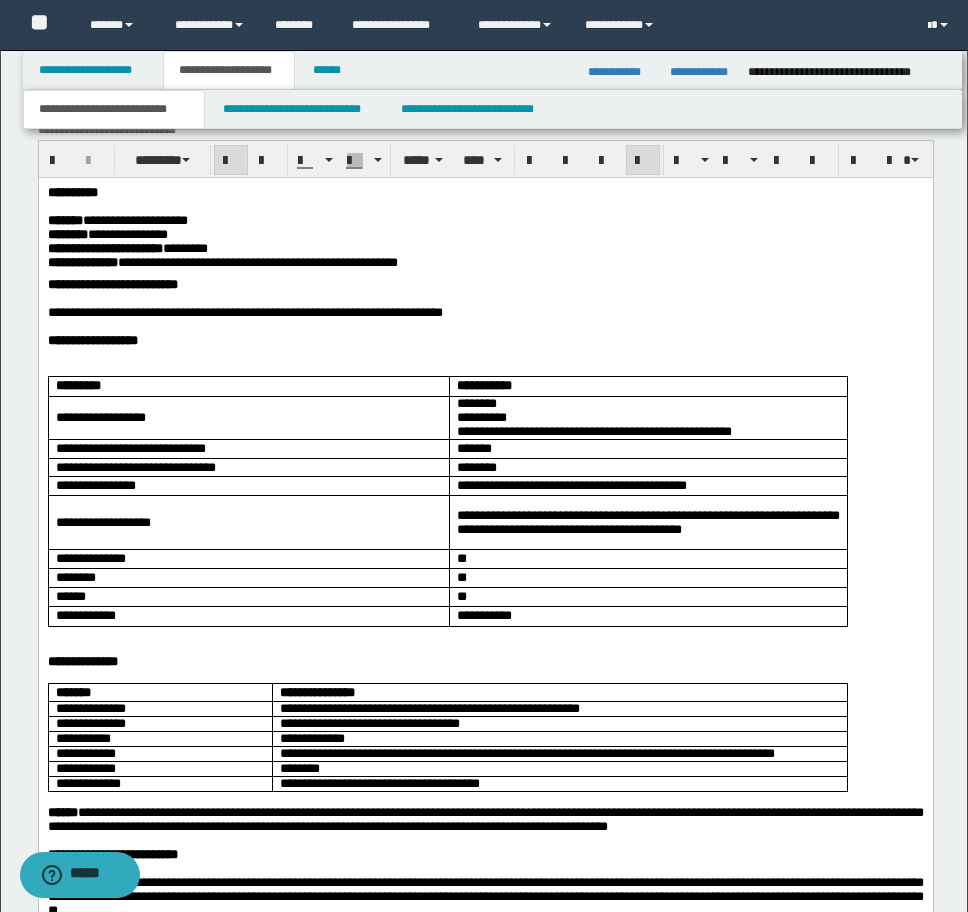 drag, startPoint x: 43, startPoint y: 190, endPoint x: 66, endPoint y: 201, distance: 25.495098 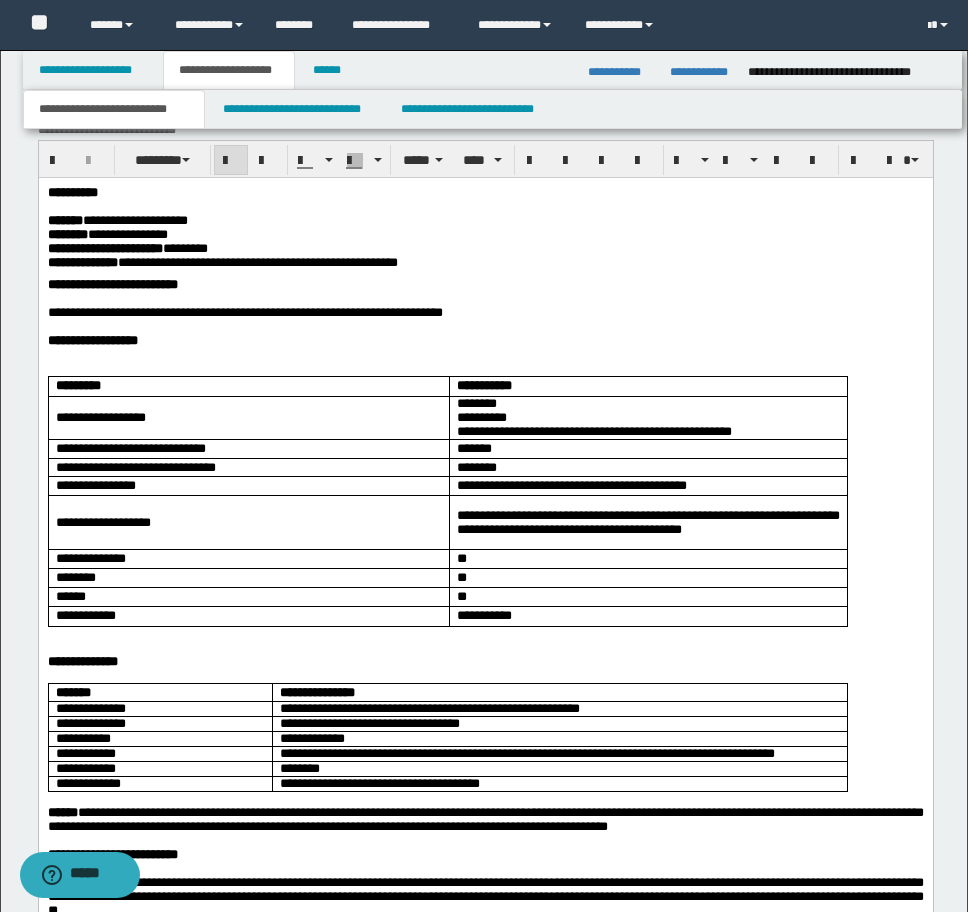 click on "**********" at bounding box center (72, 191) 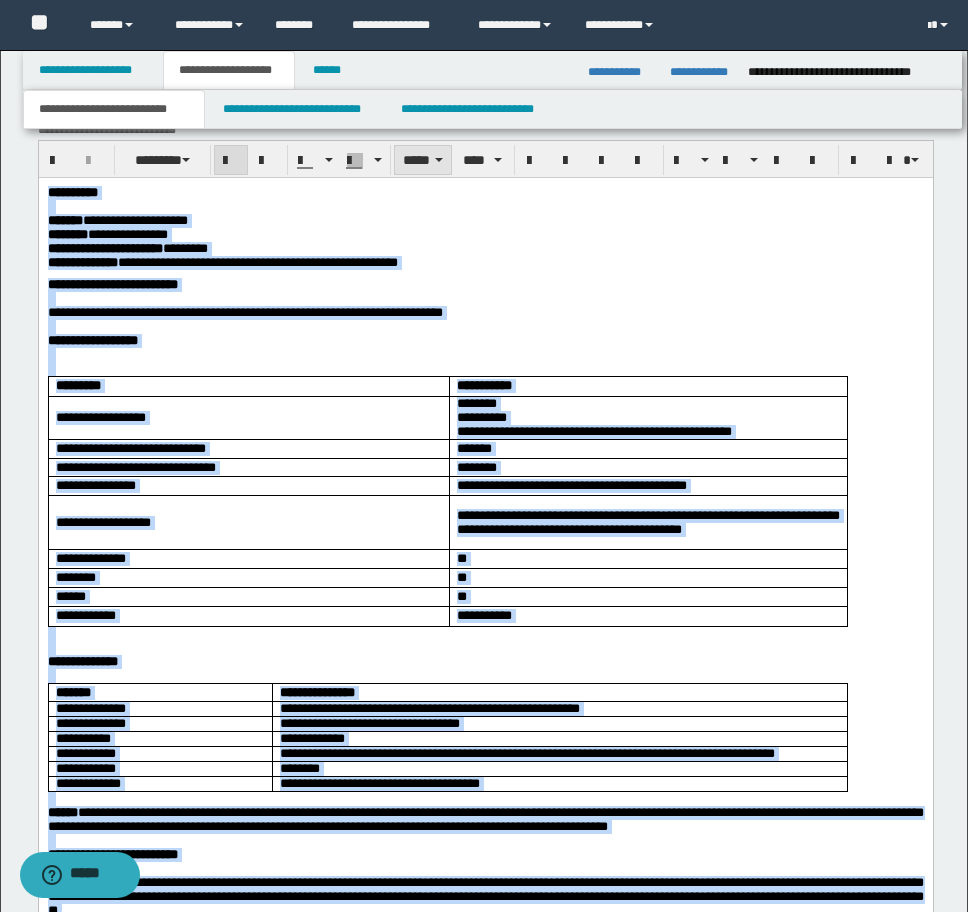 click on "*****" at bounding box center (423, 160) 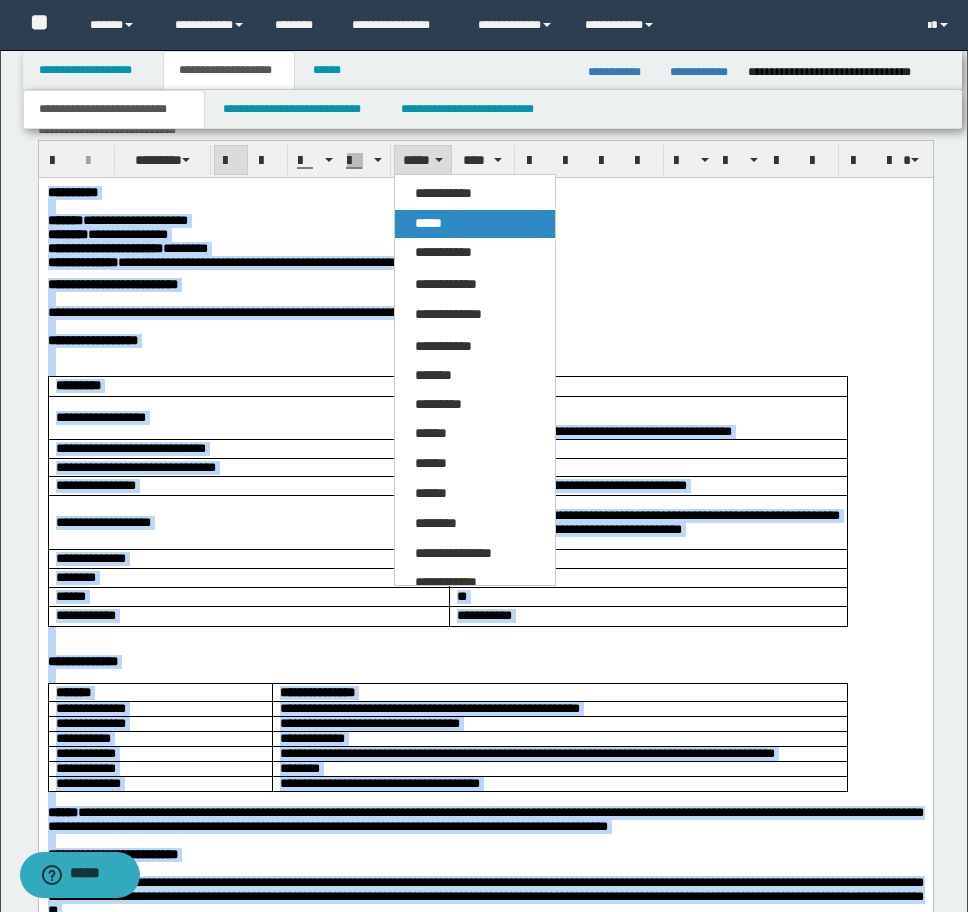 click on "*****" at bounding box center (475, 224) 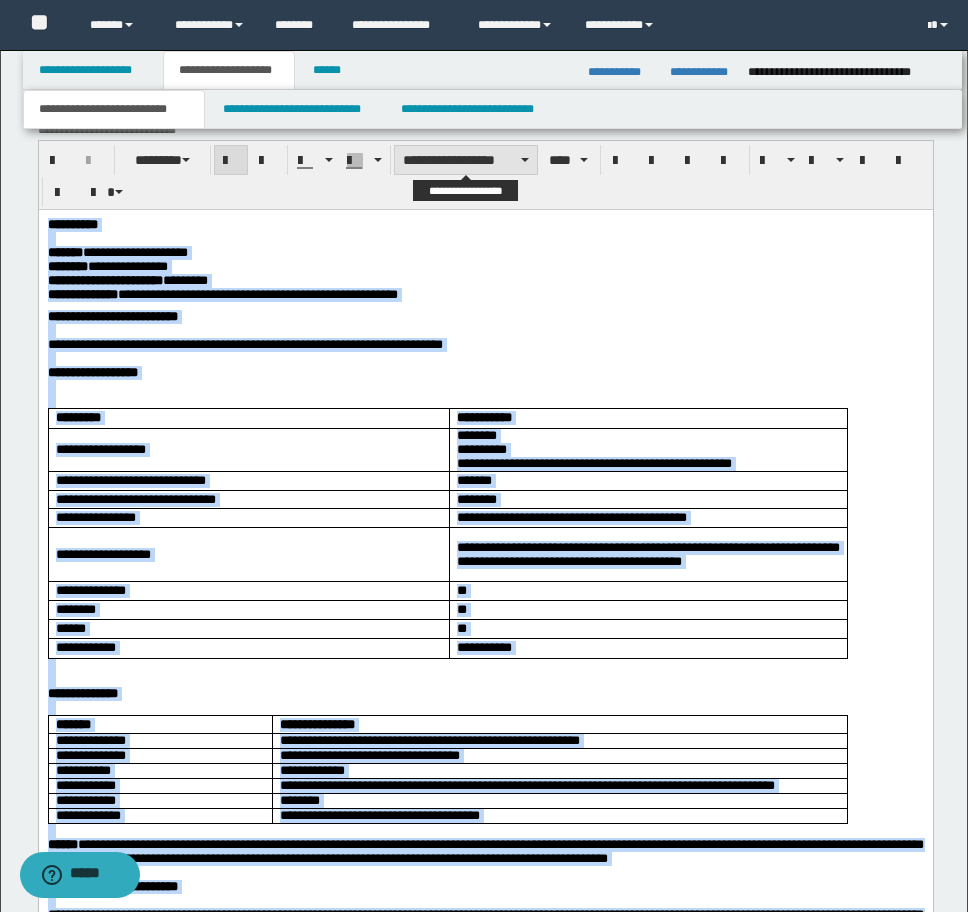 click on "**********" at bounding box center (466, 160) 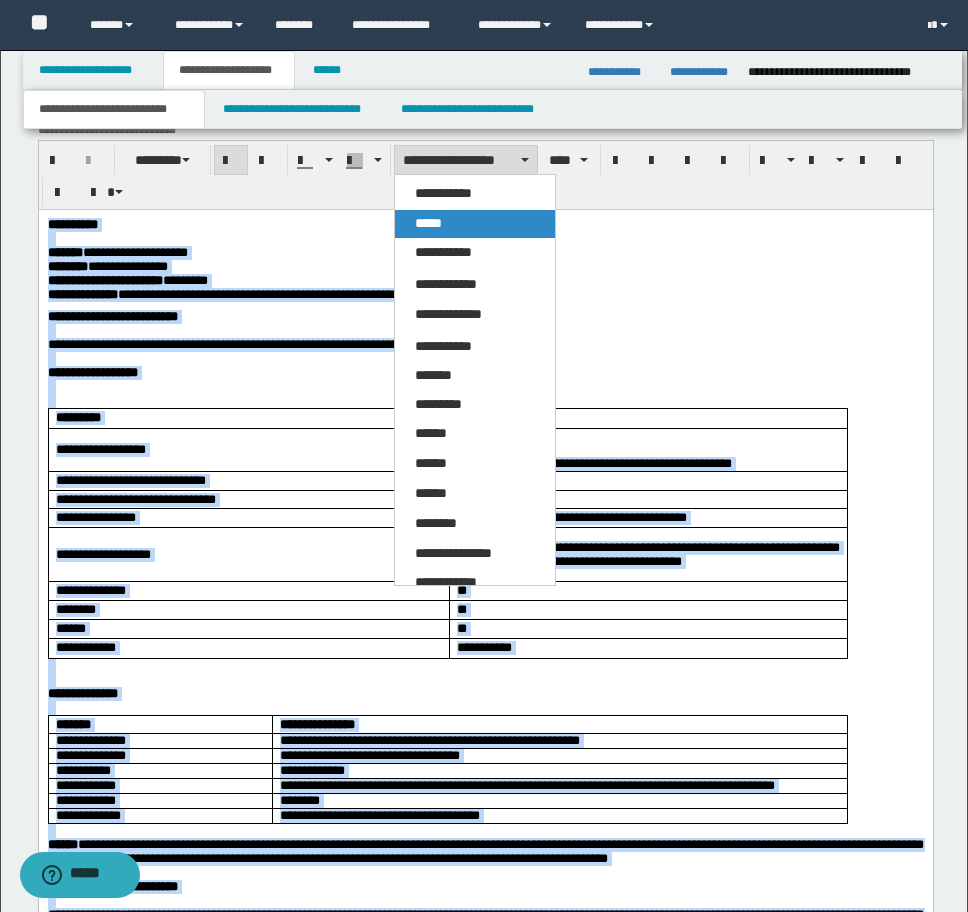 click on "*****" at bounding box center [428, 223] 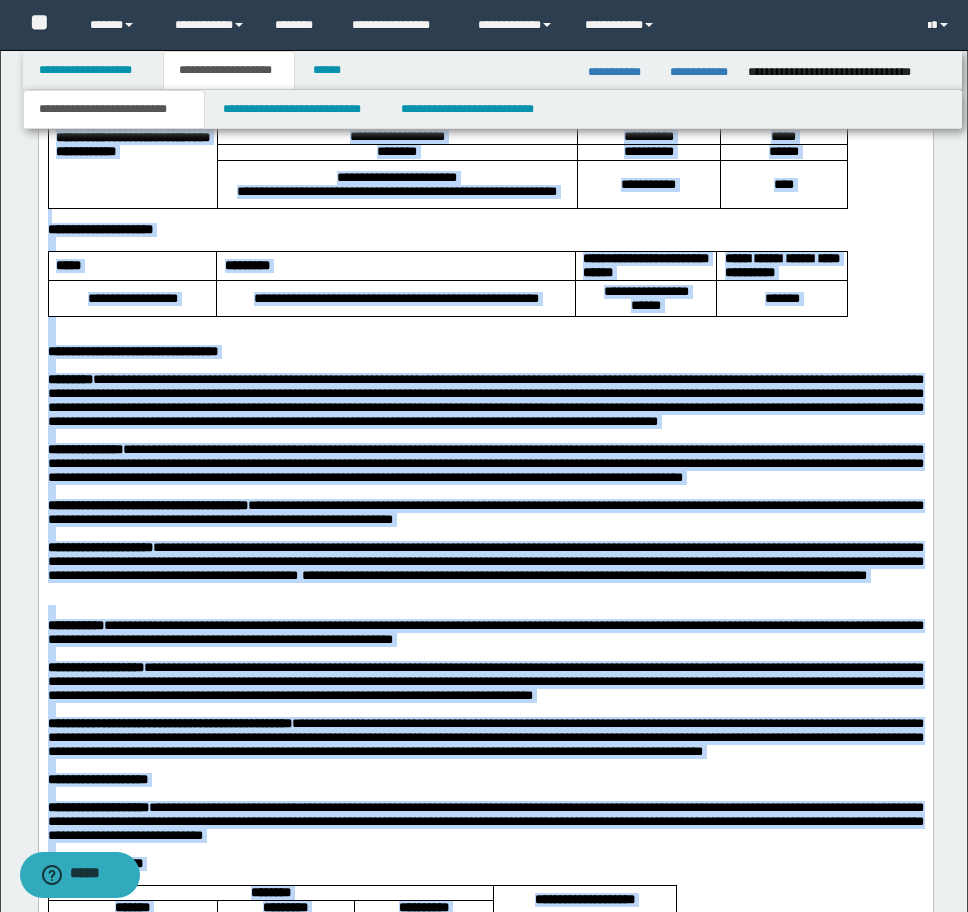 scroll, scrollTop: 2988, scrollLeft: 0, axis: vertical 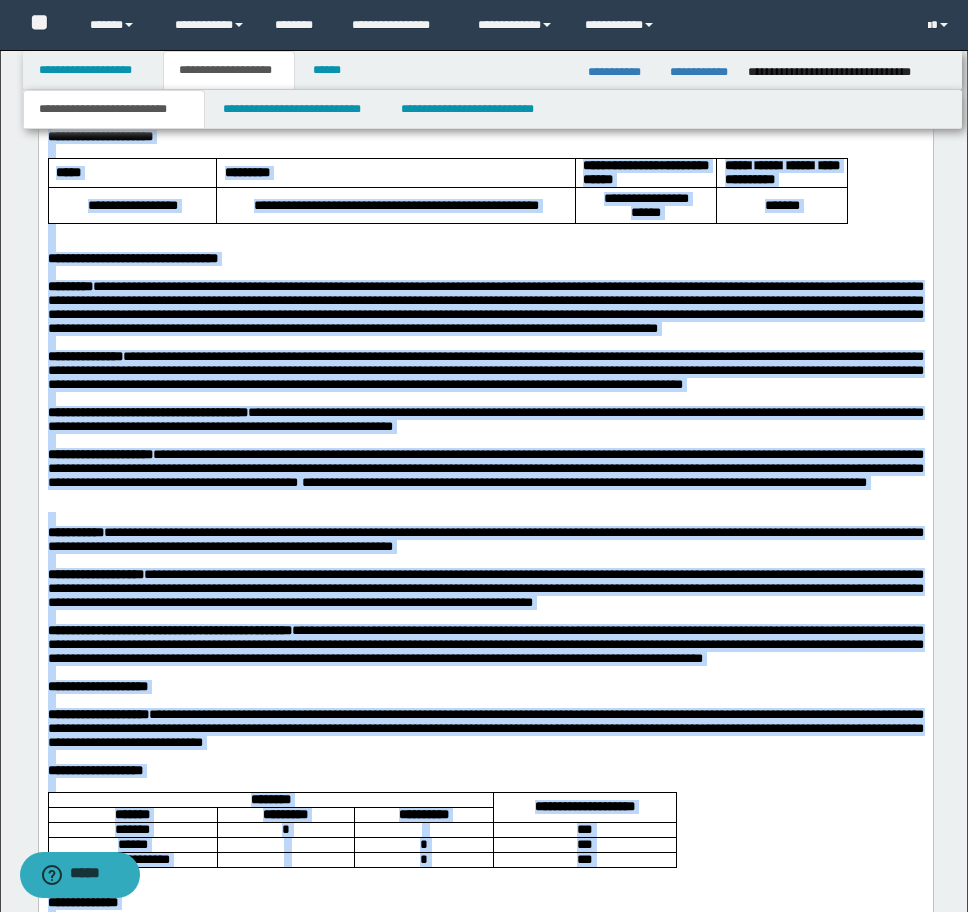 click on "******" at bounding box center [645, 212] 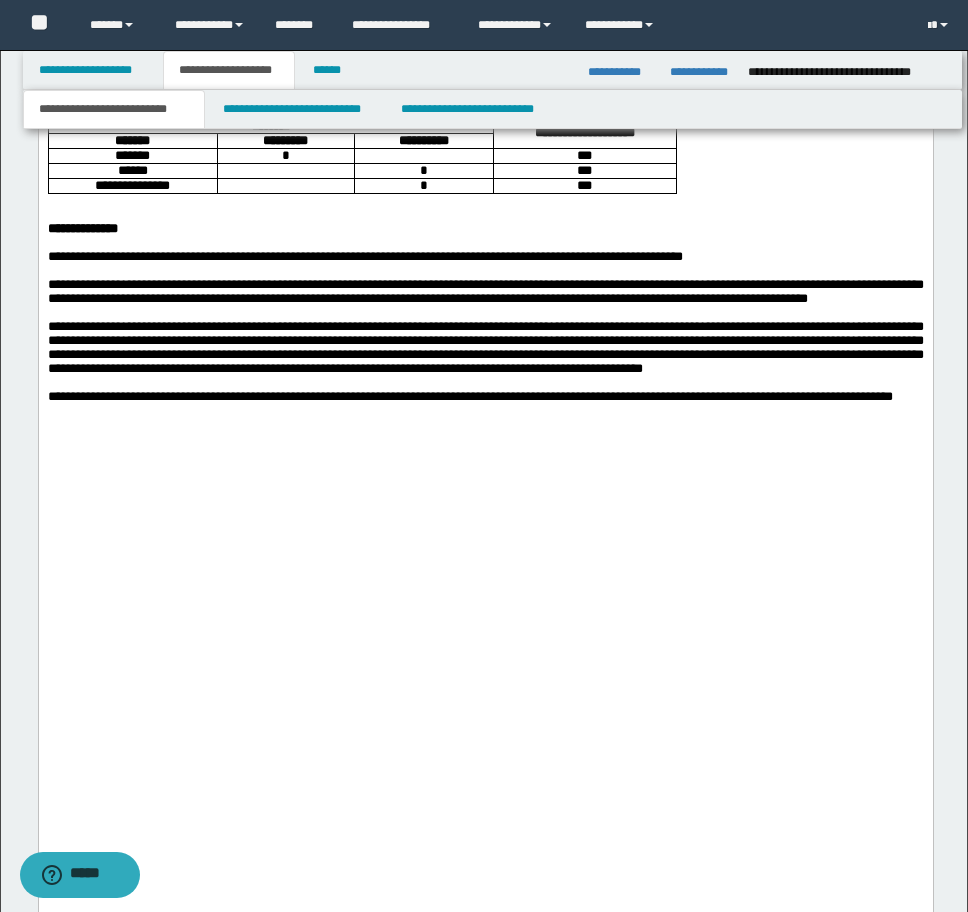 scroll, scrollTop: 3788, scrollLeft: 0, axis: vertical 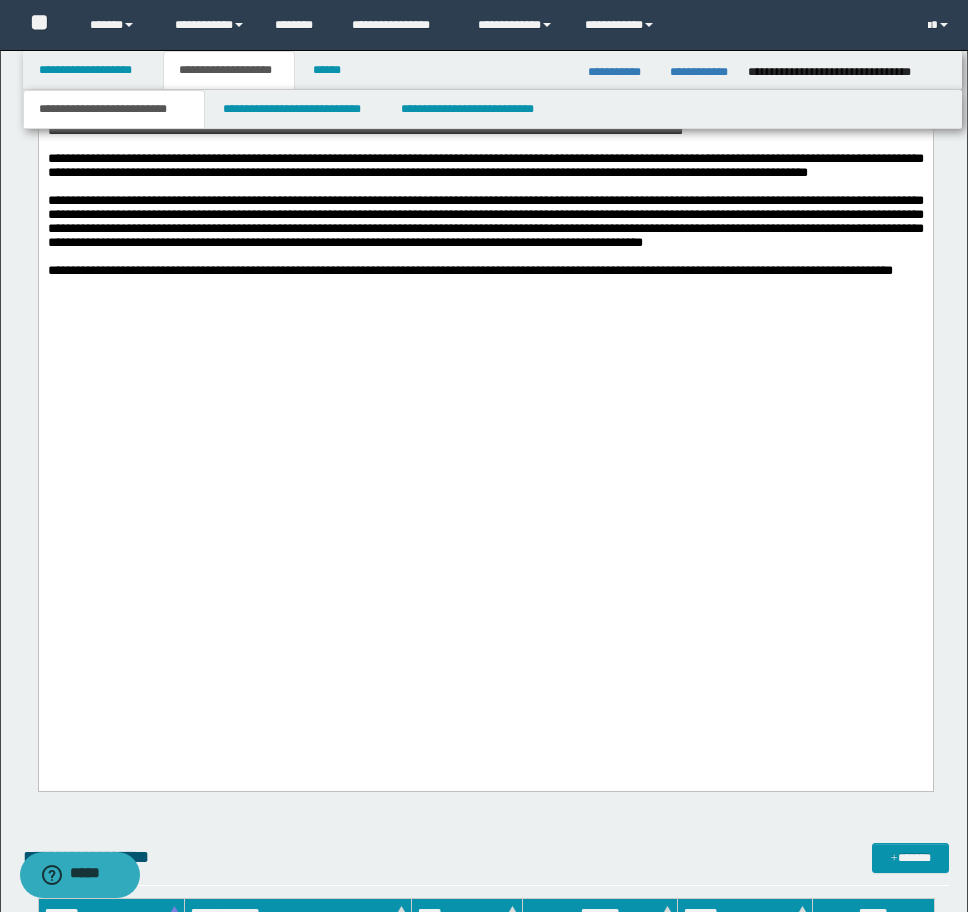 click on "**********" at bounding box center [584, 6] 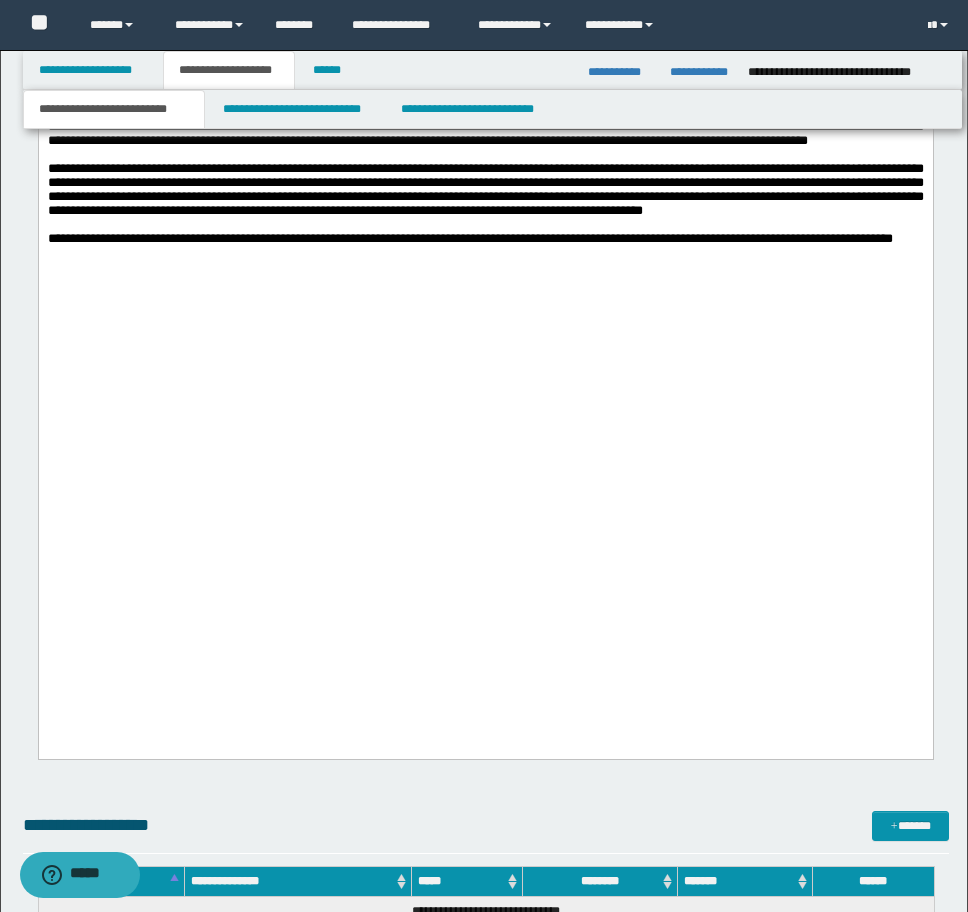 drag, startPoint x: 680, startPoint y: 361, endPoint x: 690, endPoint y: 360, distance: 10.049875 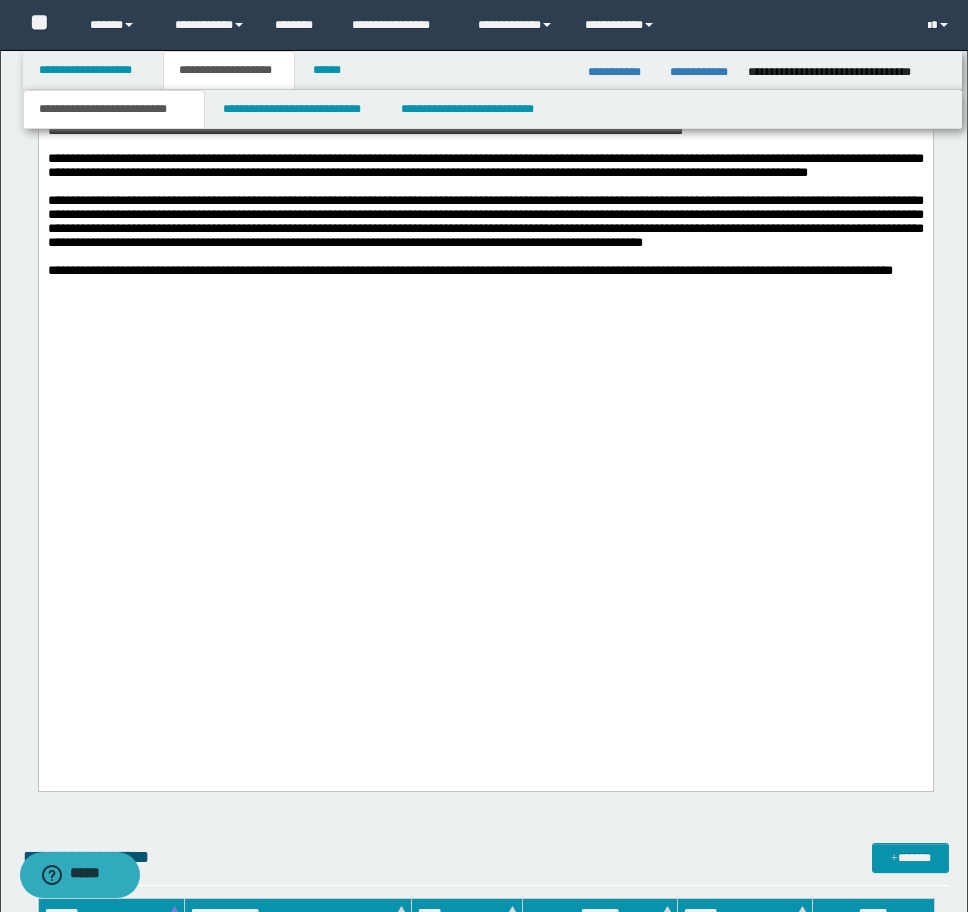 scroll, scrollTop: 3788, scrollLeft: 0, axis: vertical 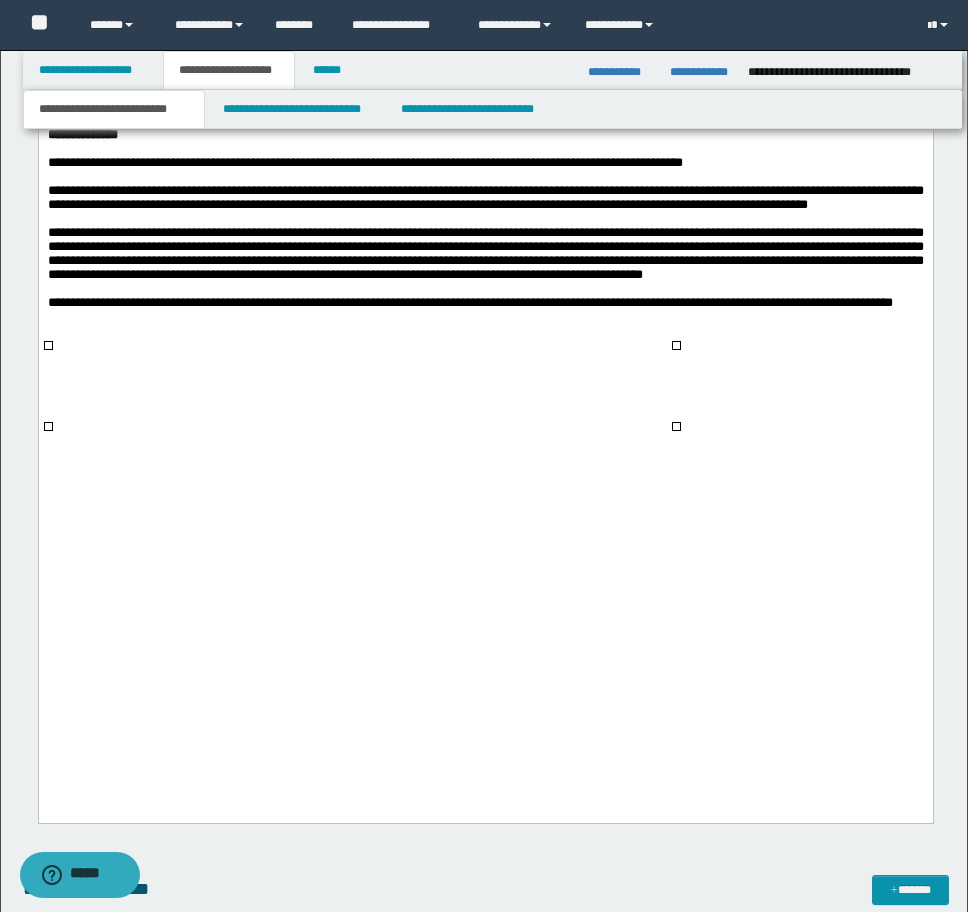 click on "***" at bounding box center (584, 92) 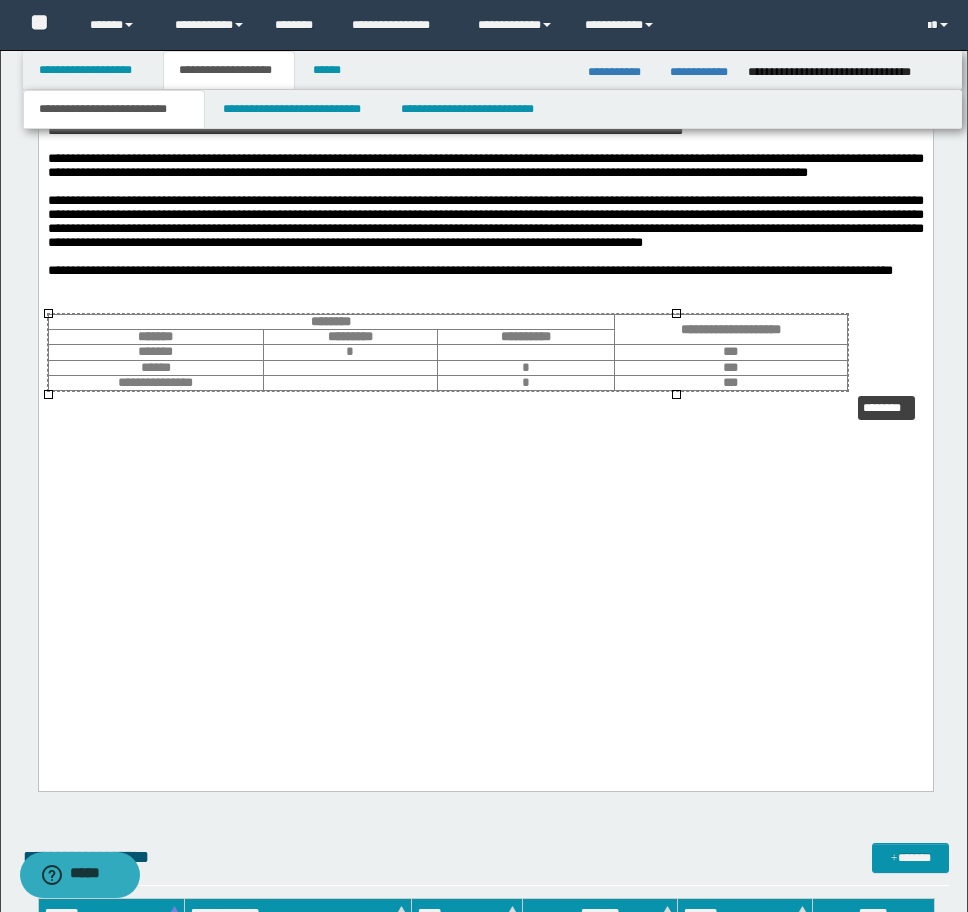 drag, startPoint x: 675, startPoint y: 394, endPoint x: 846, endPoint y: 390, distance: 171.04678 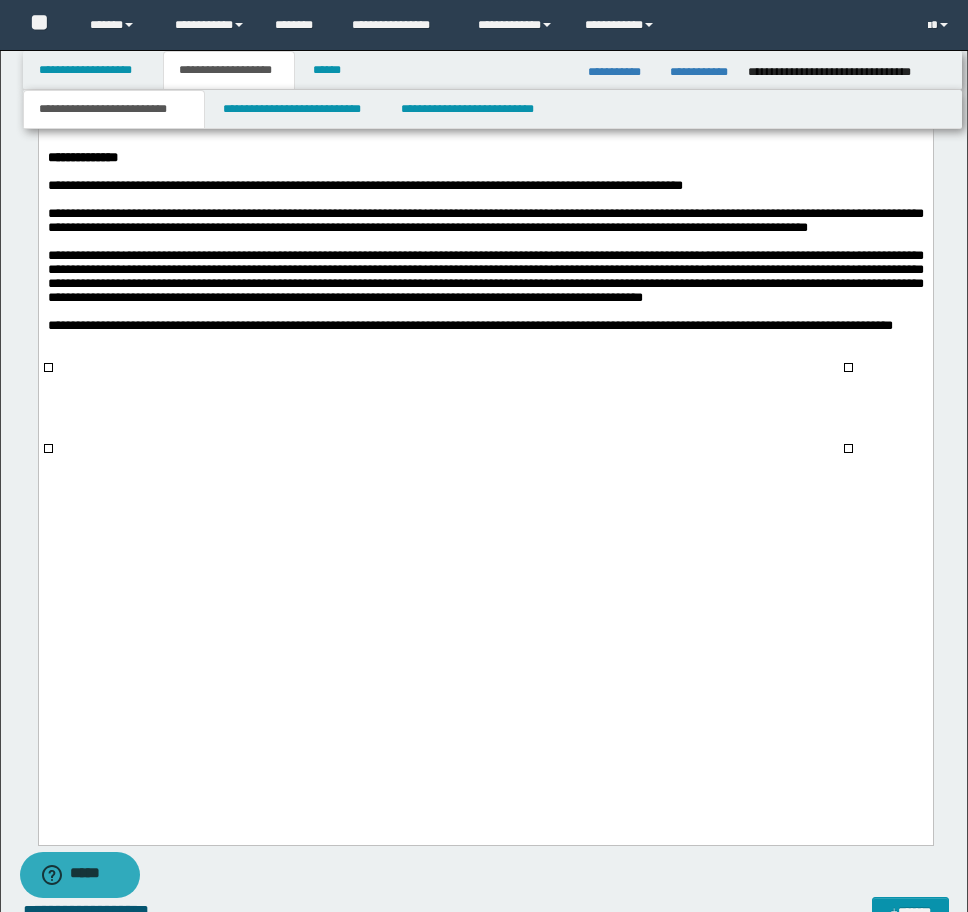 scroll, scrollTop: 3688, scrollLeft: 0, axis: vertical 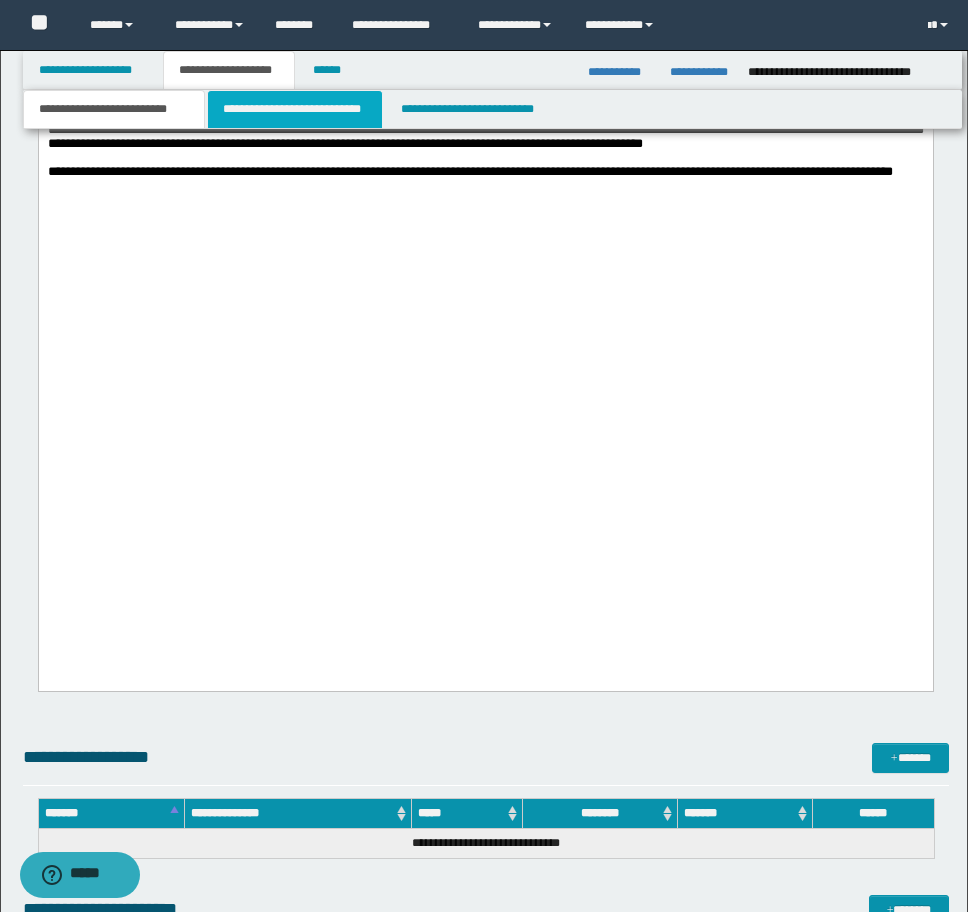 click on "**********" at bounding box center (295, 109) 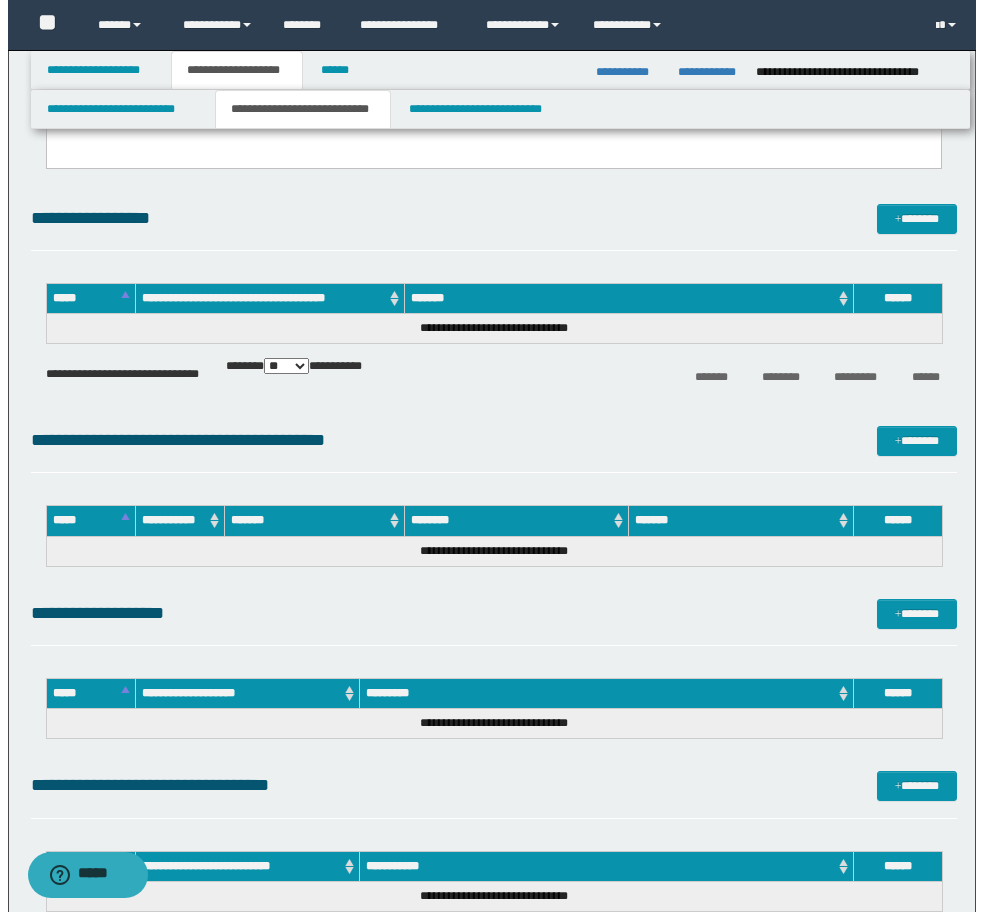 scroll, scrollTop: 2836, scrollLeft: 0, axis: vertical 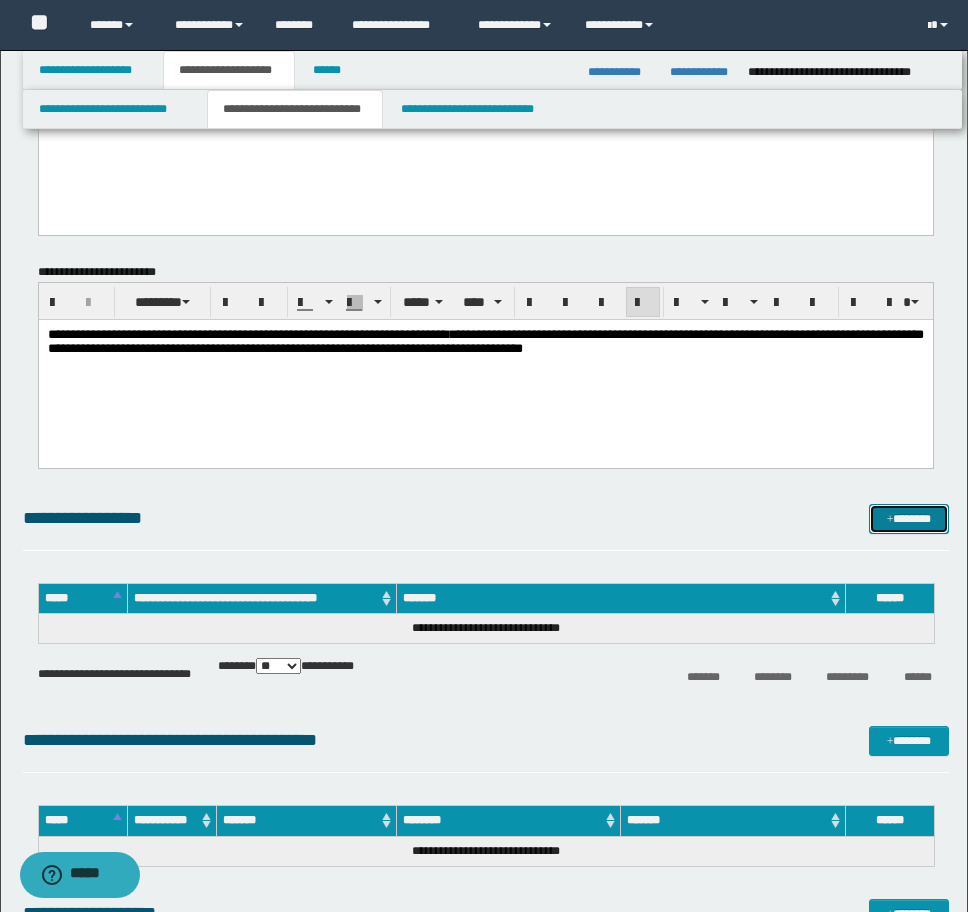 click on "*******" at bounding box center [909, 519] 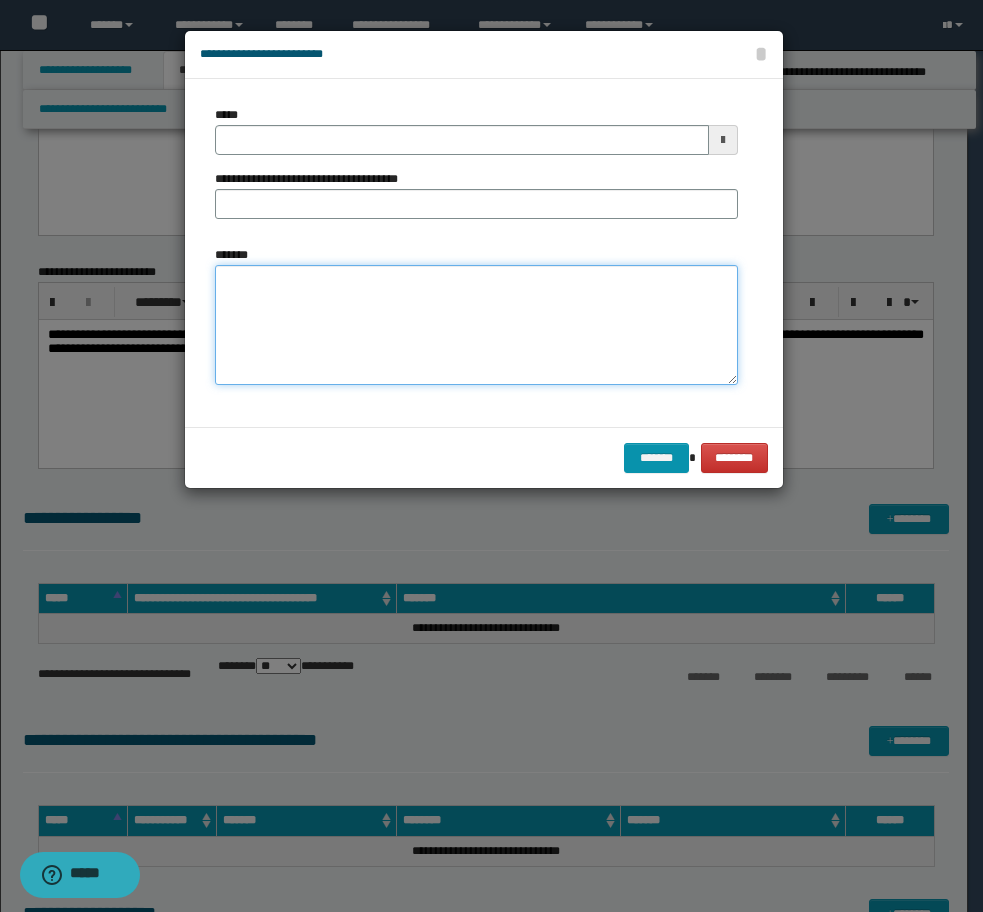 click on "*******" at bounding box center [476, 325] 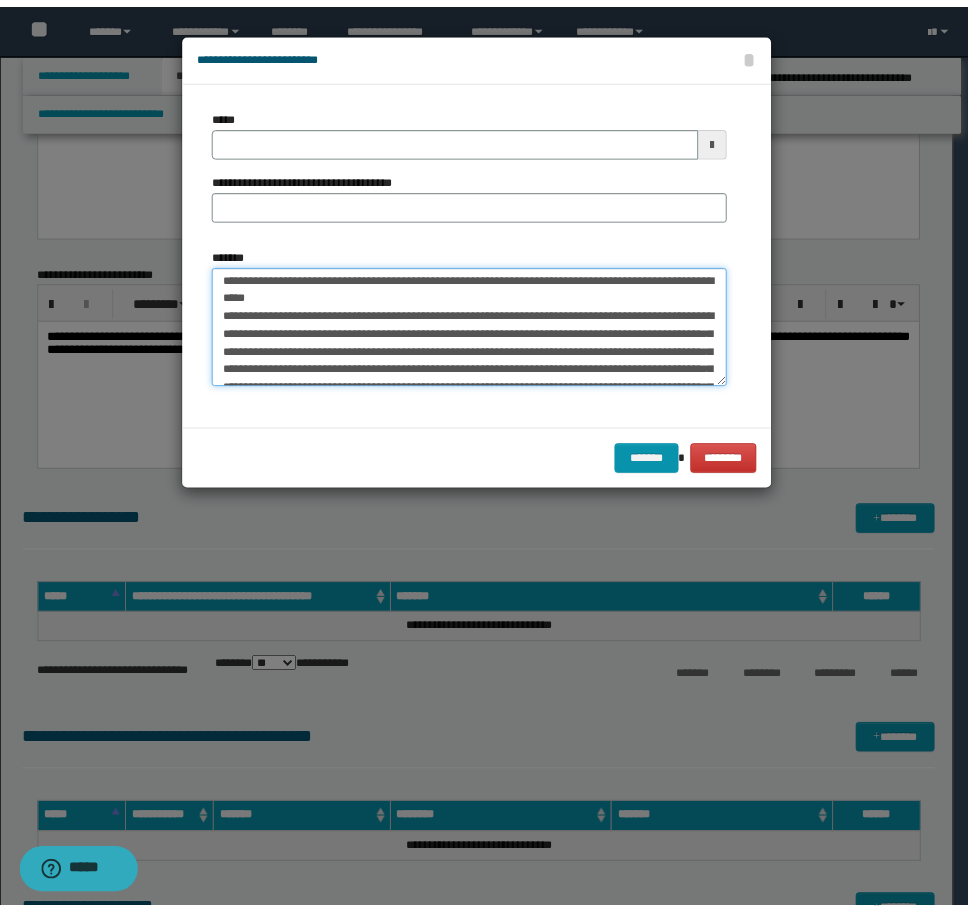 scroll, scrollTop: 0, scrollLeft: 0, axis: both 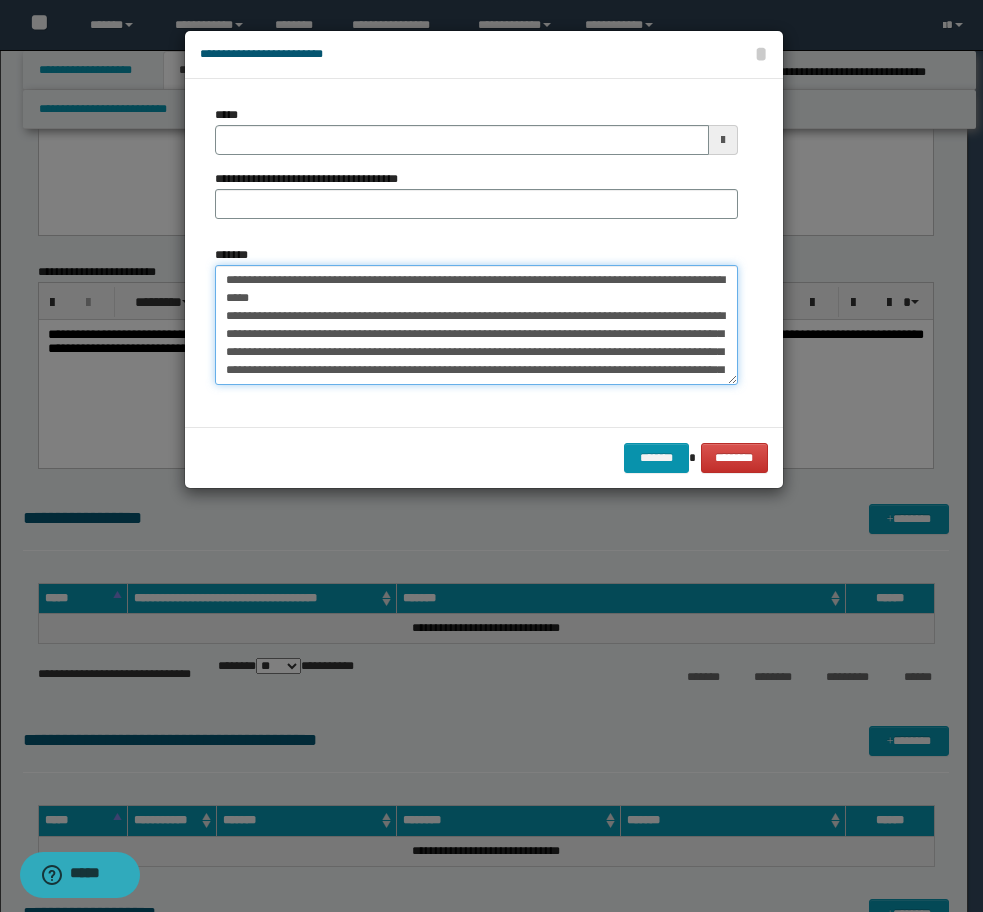 click on "**********" at bounding box center (476, 325) 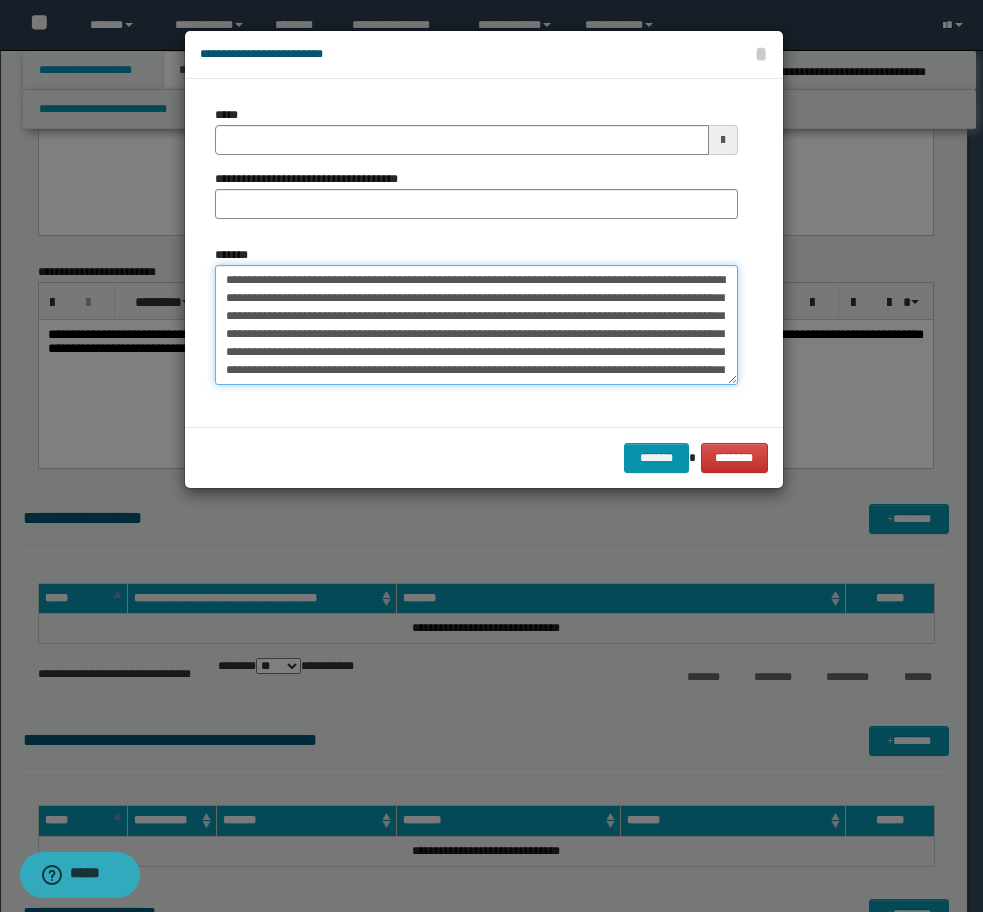 type on "**********" 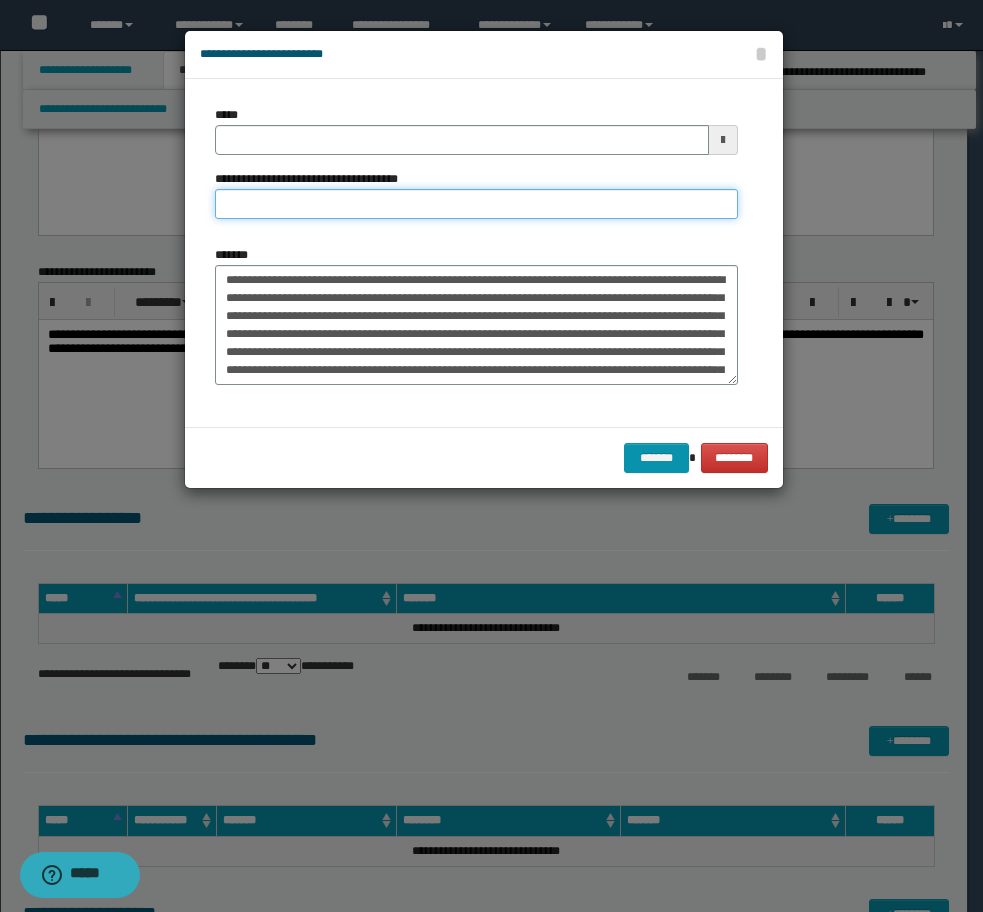 click on "**********" at bounding box center (476, 204) 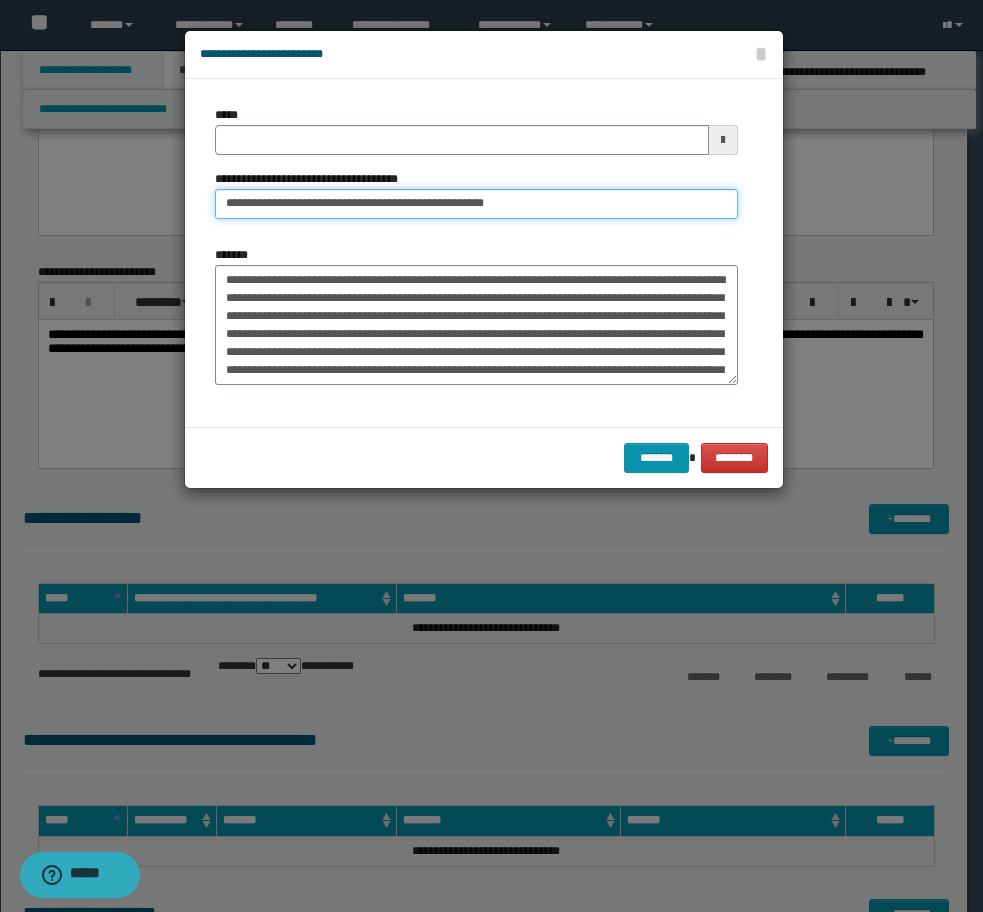 type on "**********" 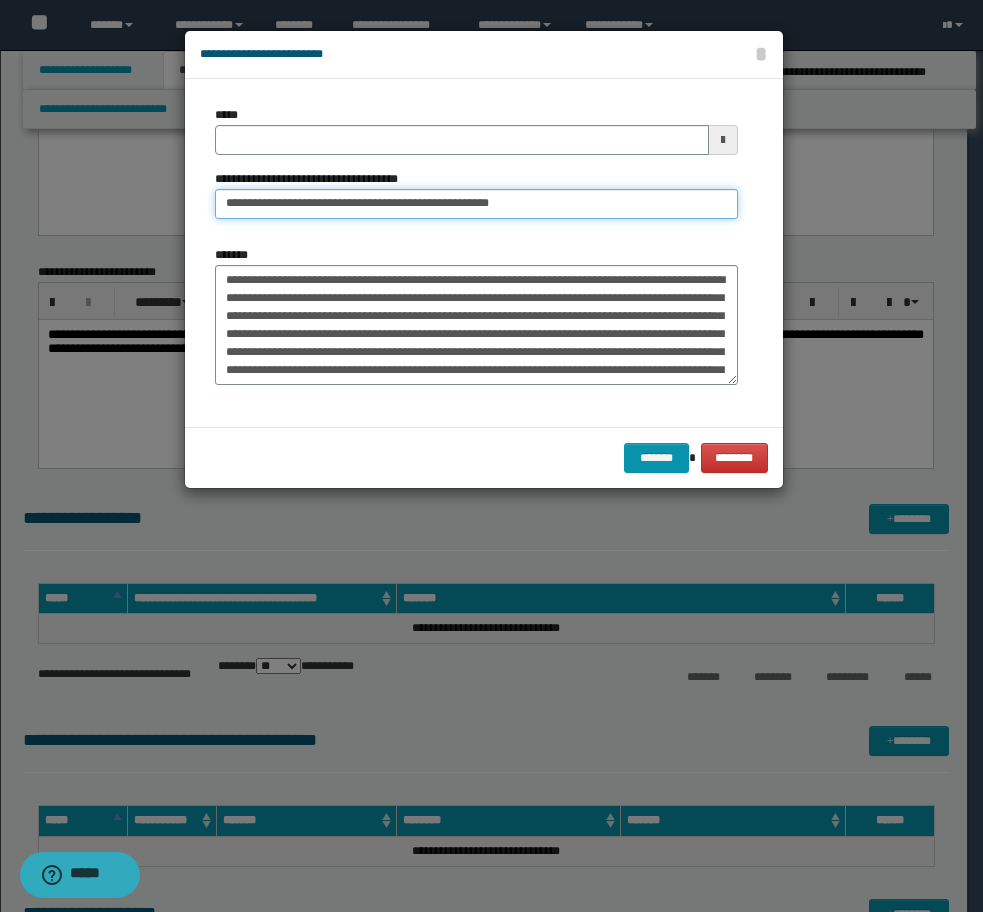 type 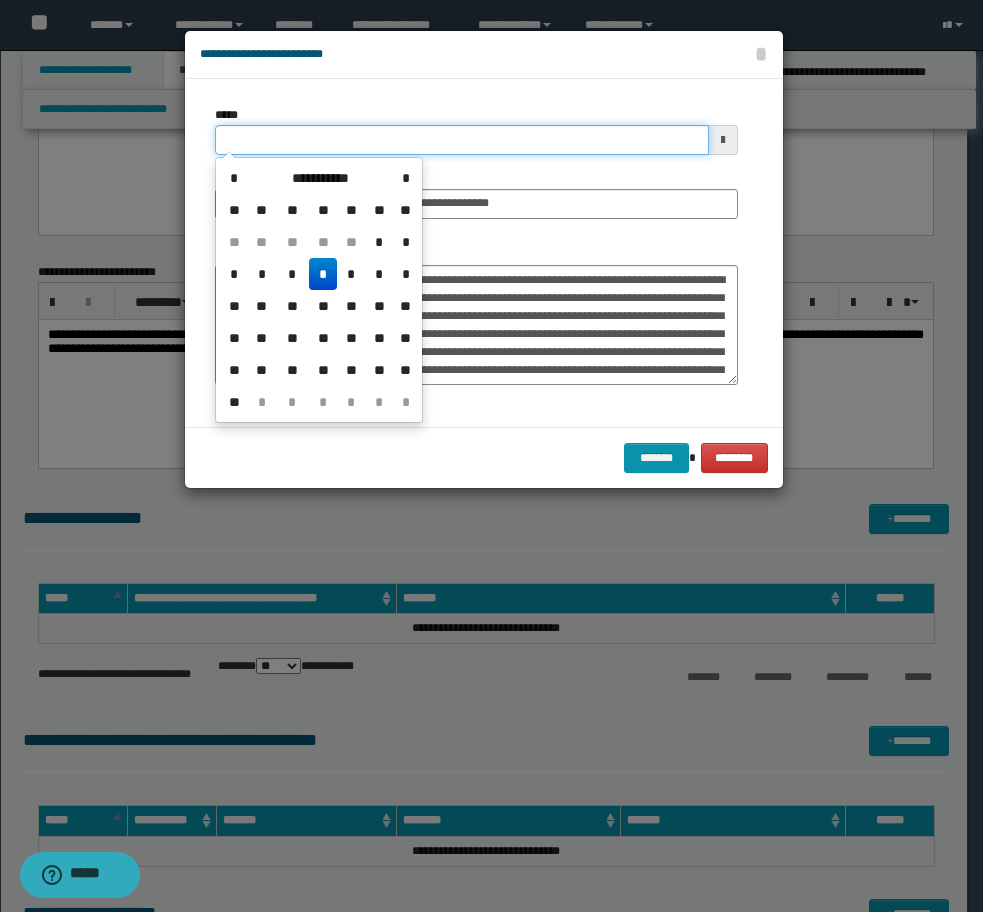 click on "*****" at bounding box center [462, 140] 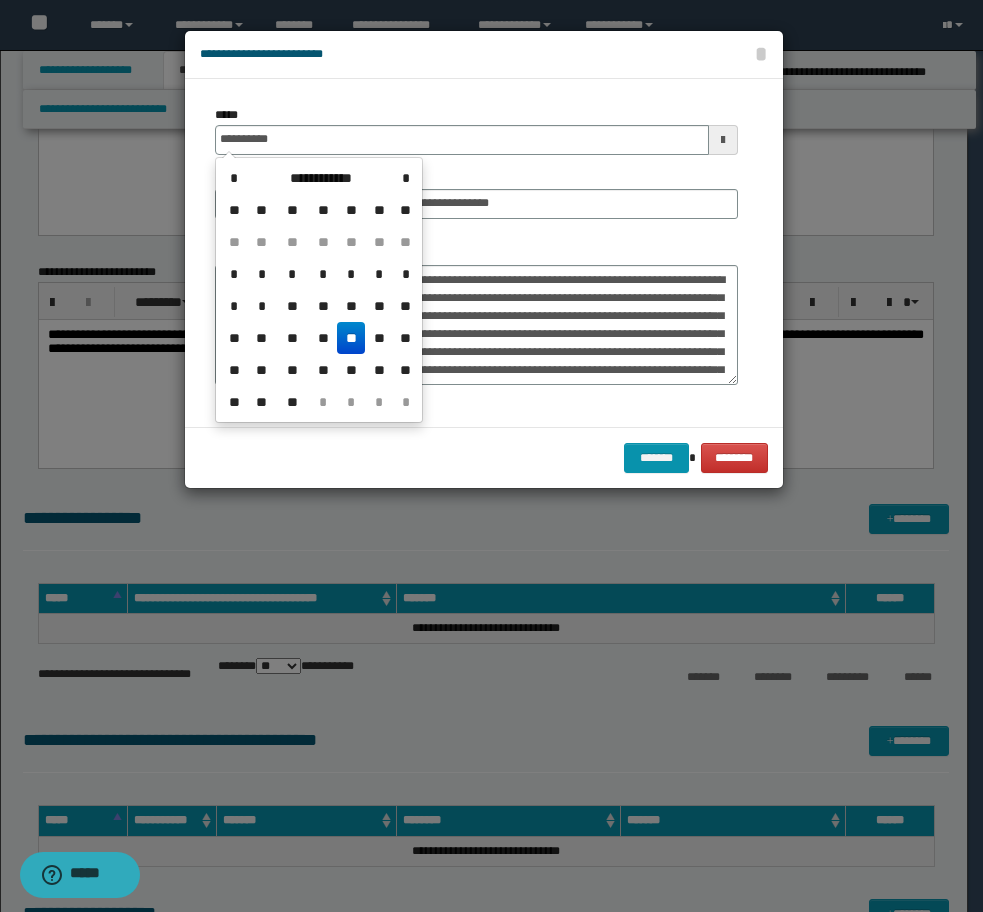 click on "**" at bounding box center (351, 338) 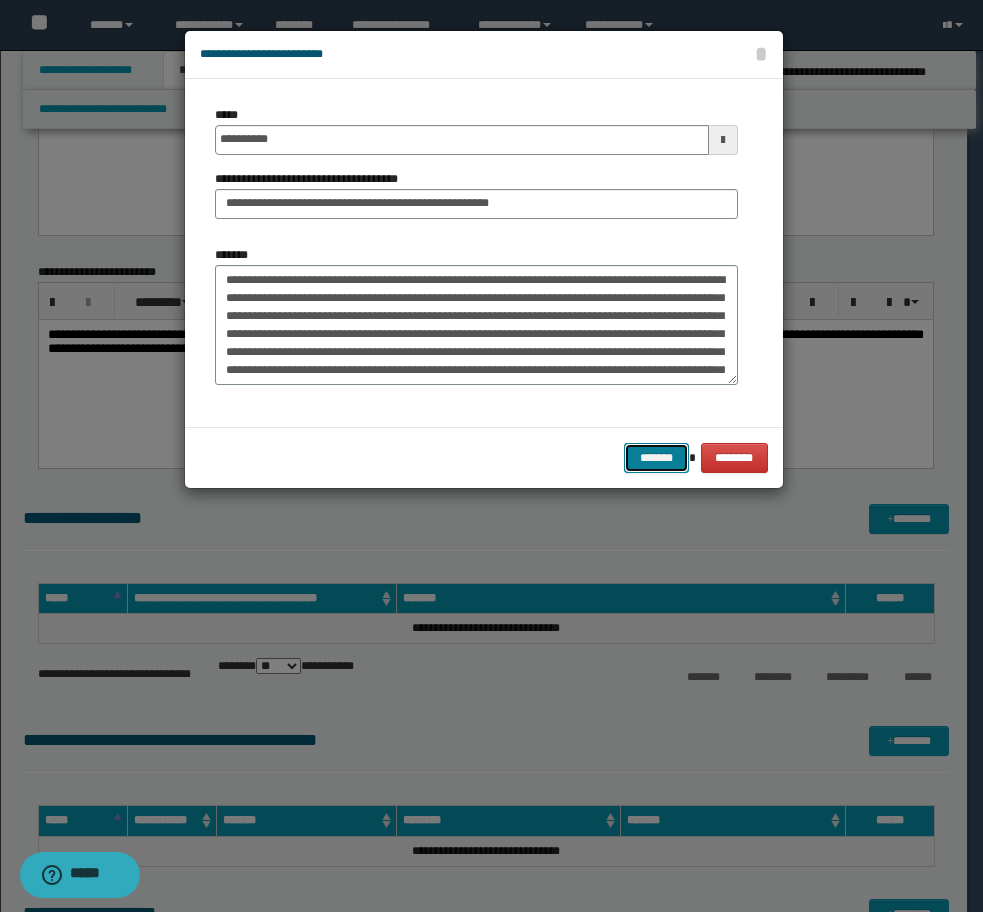 click on "*******" at bounding box center (656, 458) 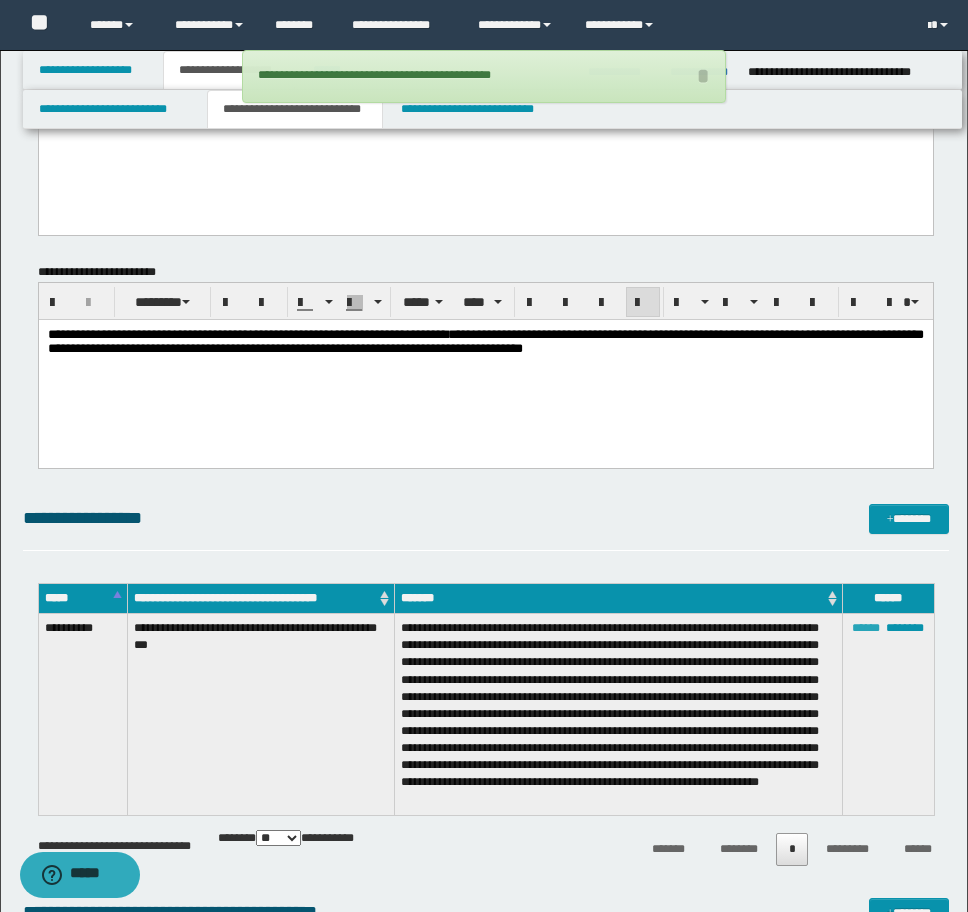 click on "******" at bounding box center [866, 628] 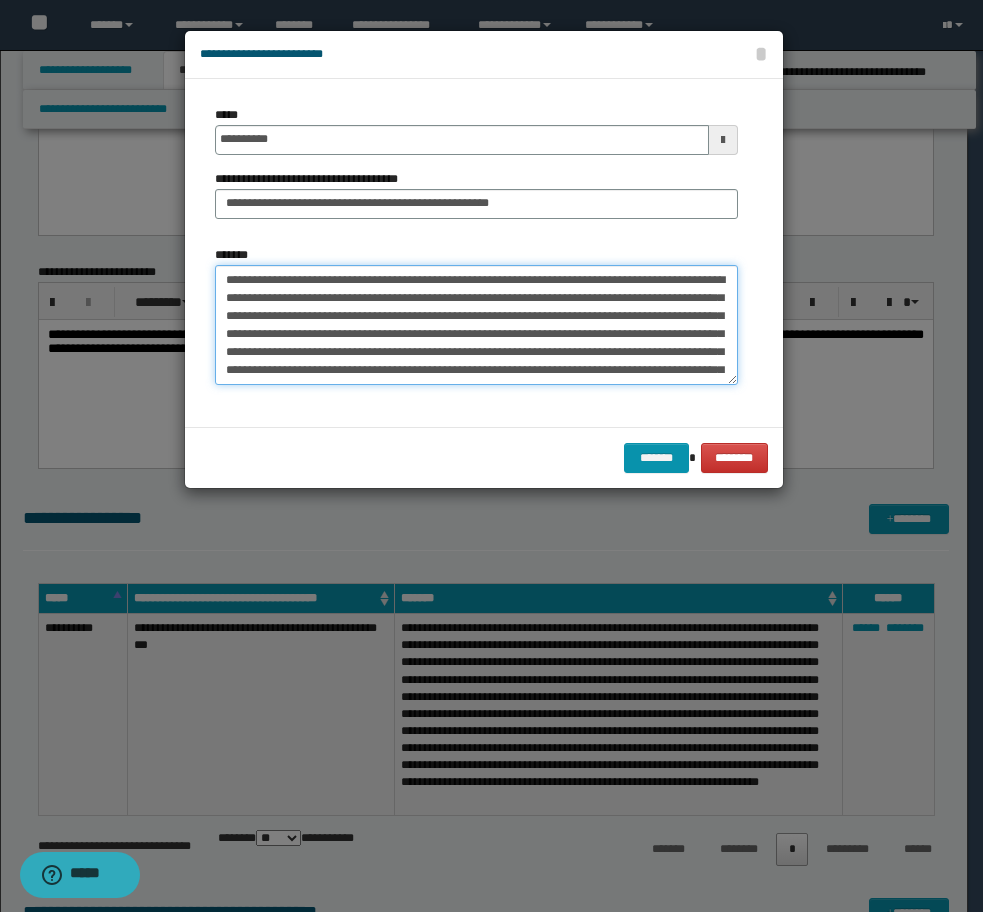 click on "**********" at bounding box center [476, 325] 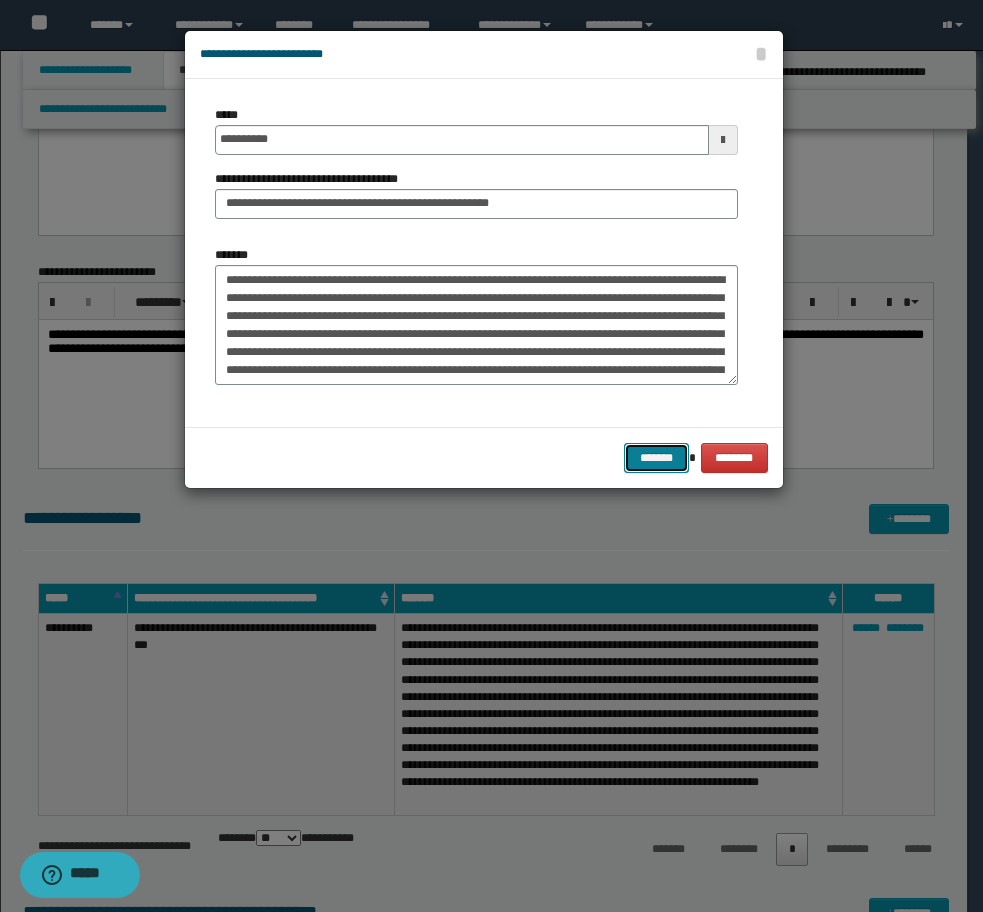 click on "*******" at bounding box center (656, 458) 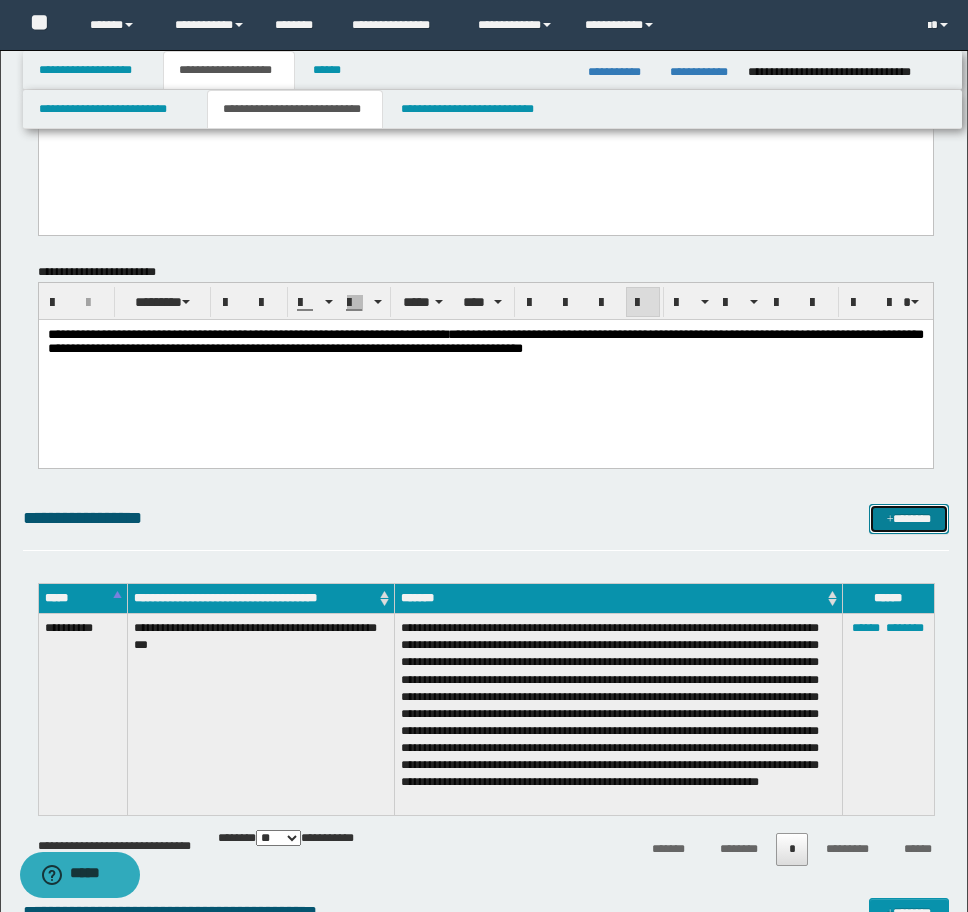 click on "*******" at bounding box center (909, 519) 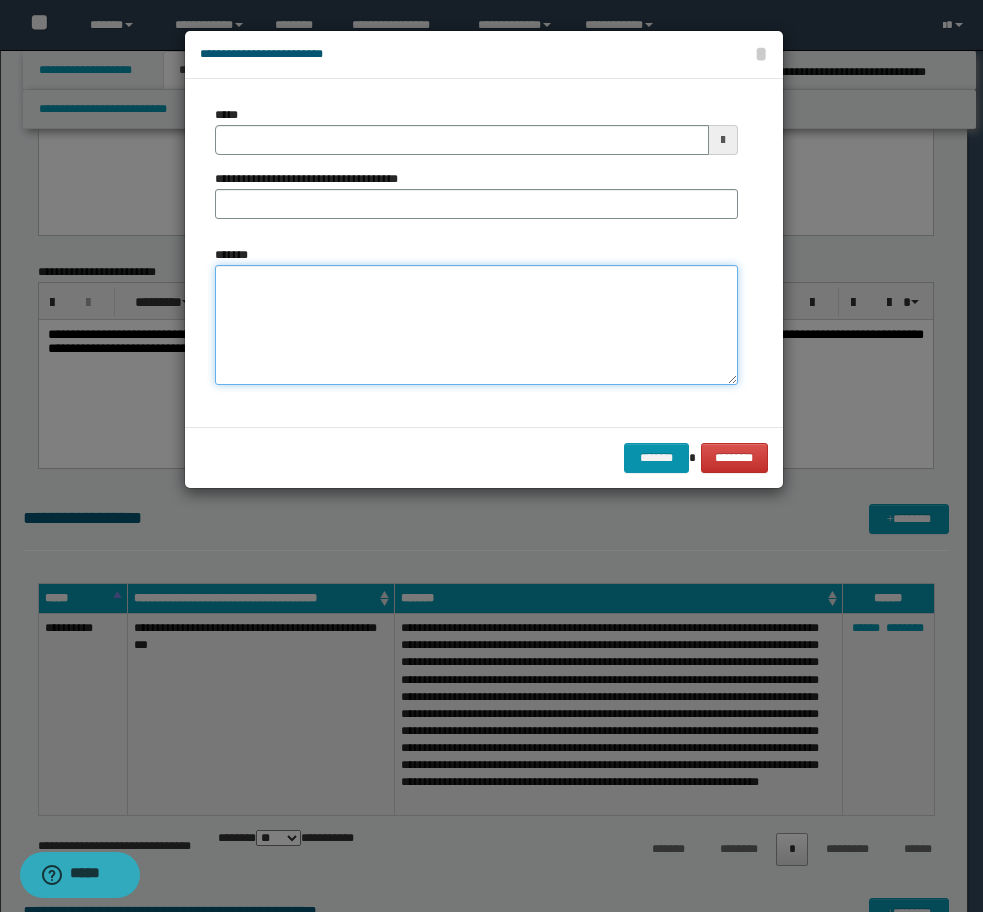 click on "*******" at bounding box center [476, 325] 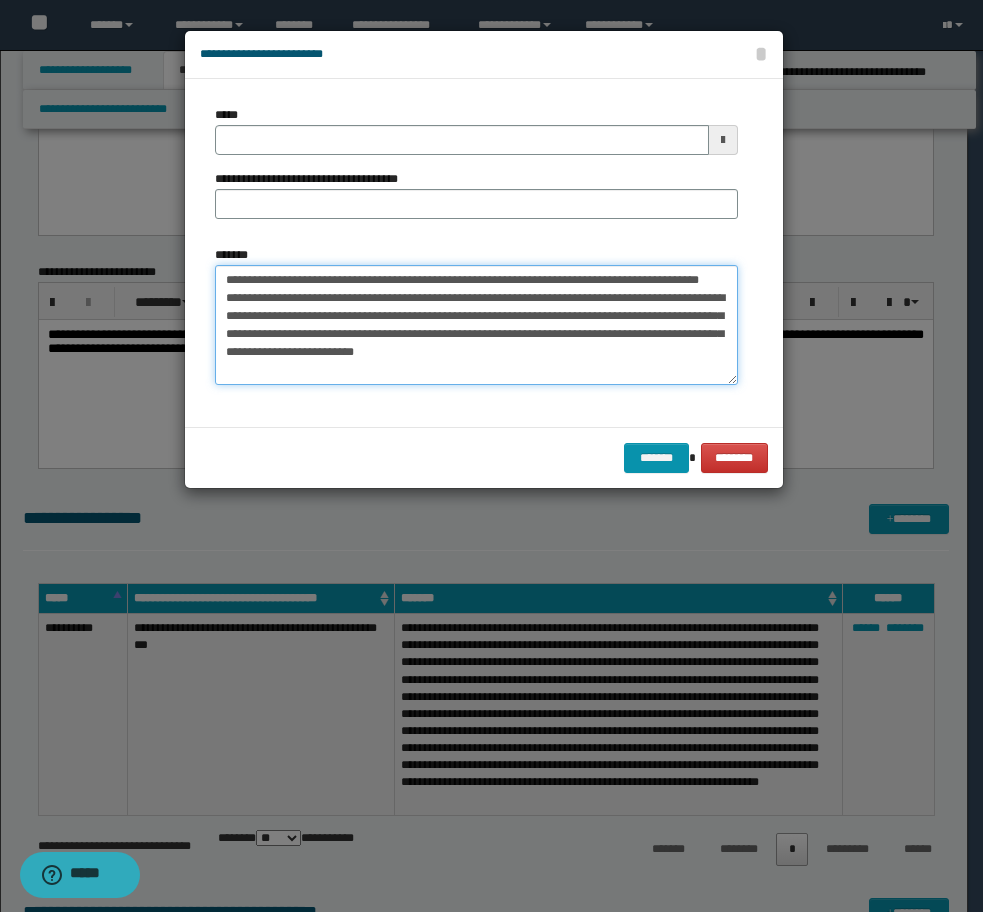 drag, startPoint x: 344, startPoint y: 317, endPoint x: 133, endPoint y: 233, distance: 227.1057 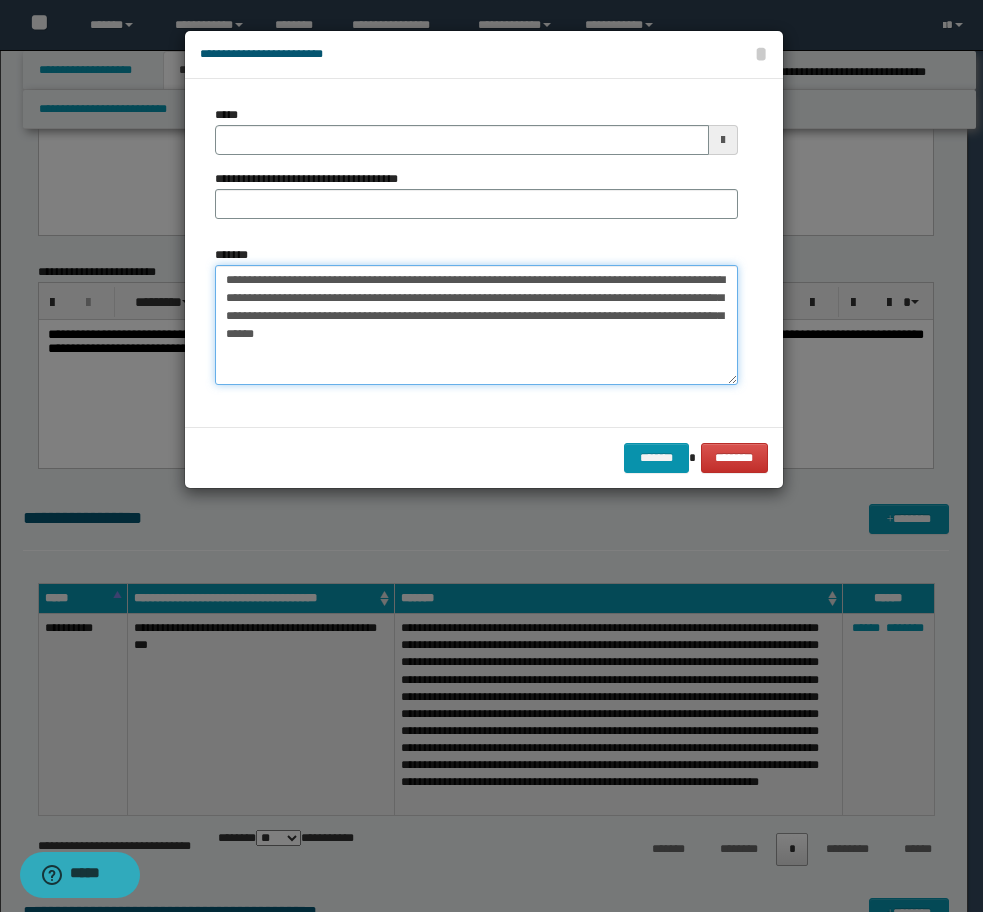 click on "**********" at bounding box center [476, 325] 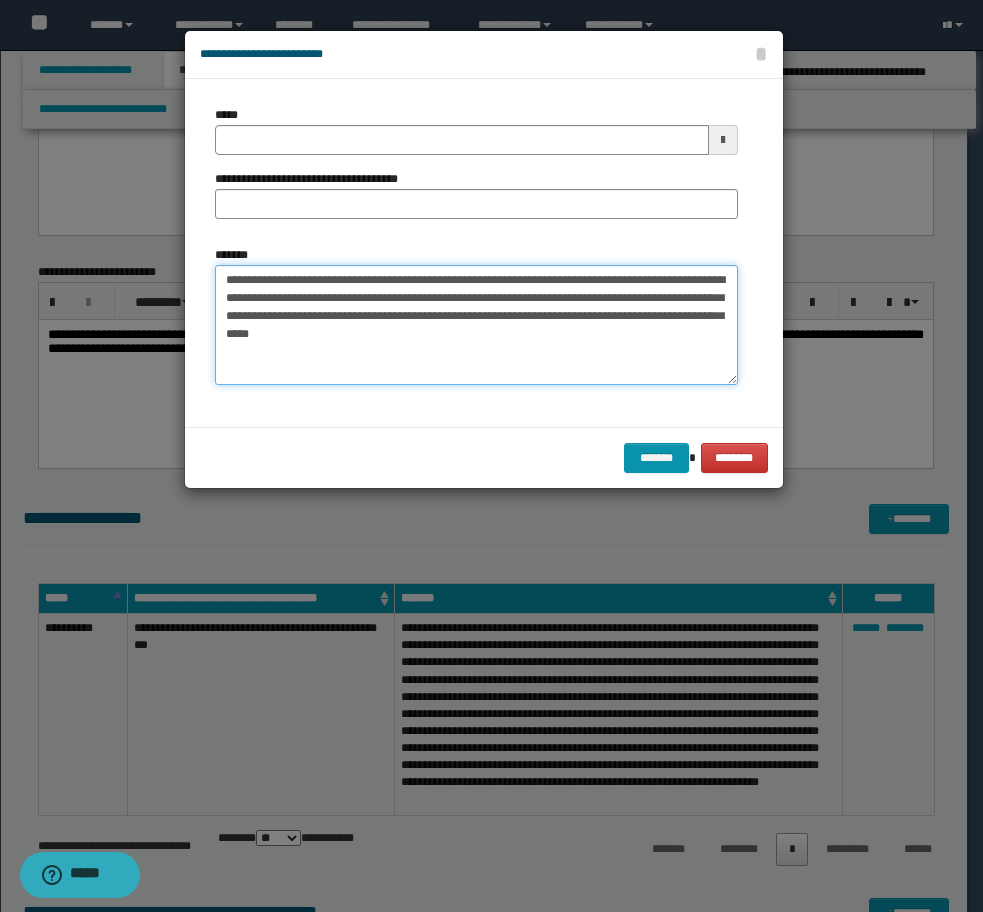 type on "**********" 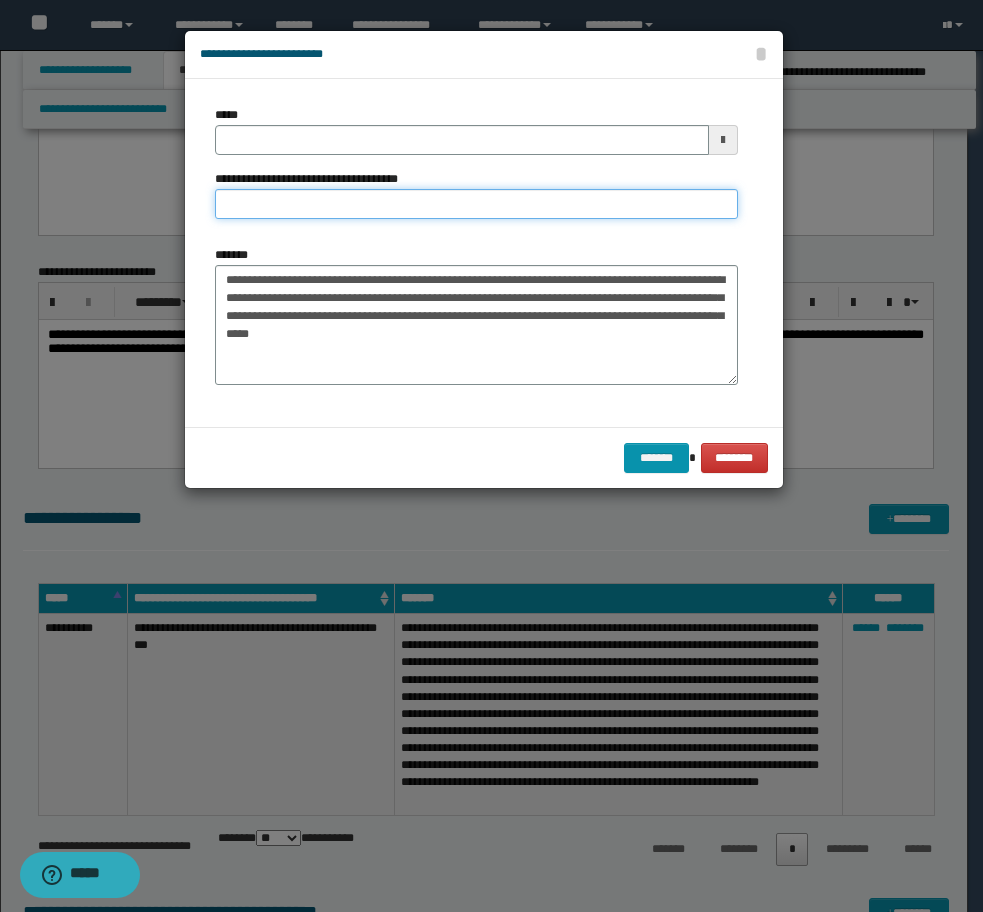 click on "**********" at bounding box center [476, 204] 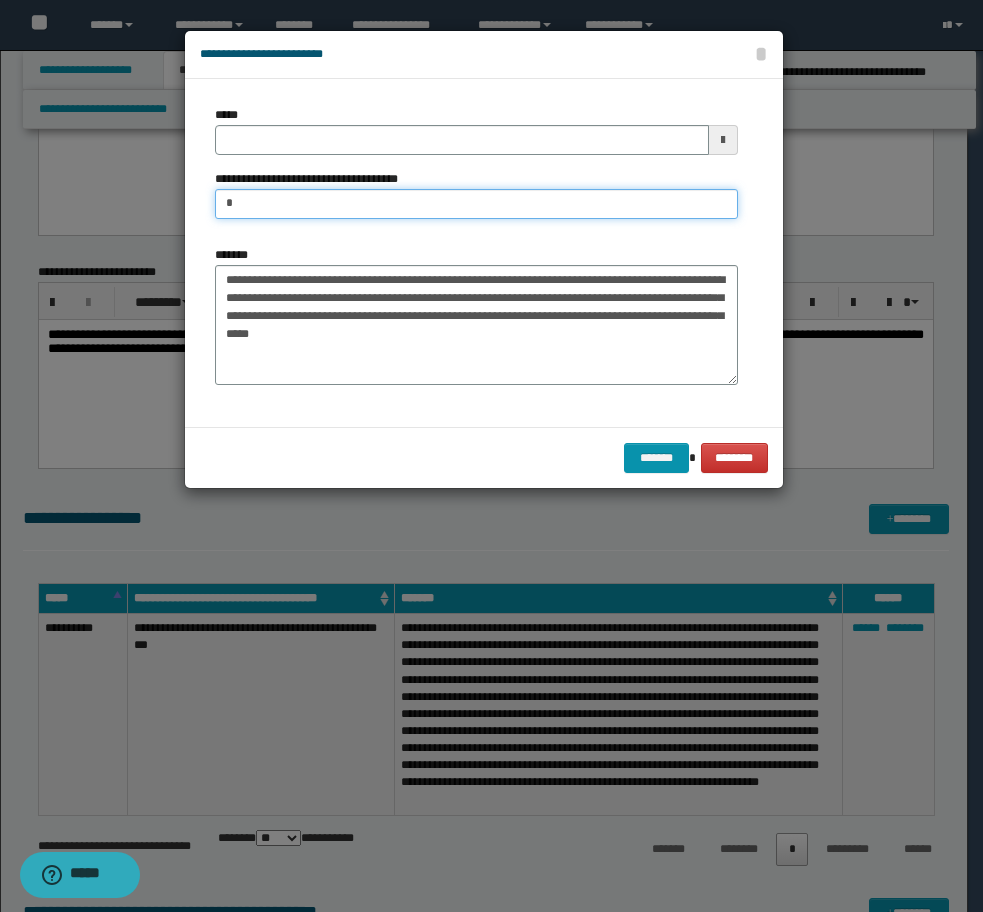 type on "**********" 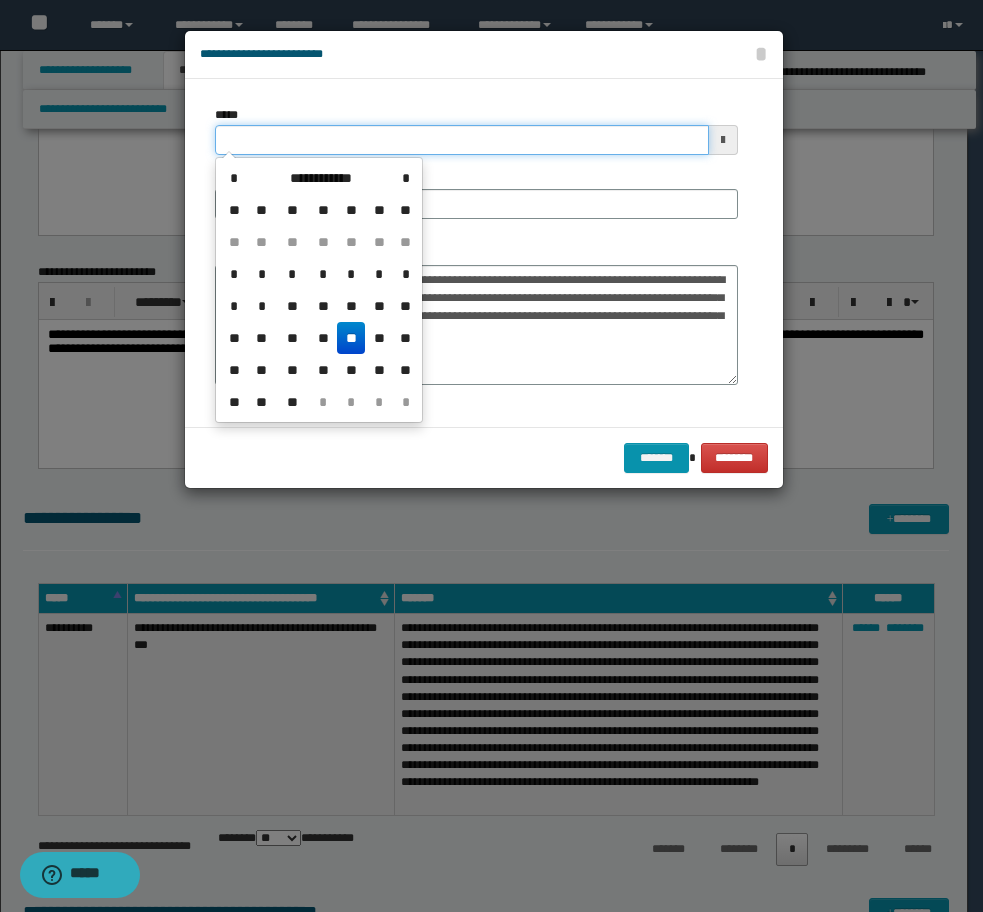drag, startPoint x: 370, startPoint y: 144, endPoint x: 108, endPoint y: 144, distance: 262 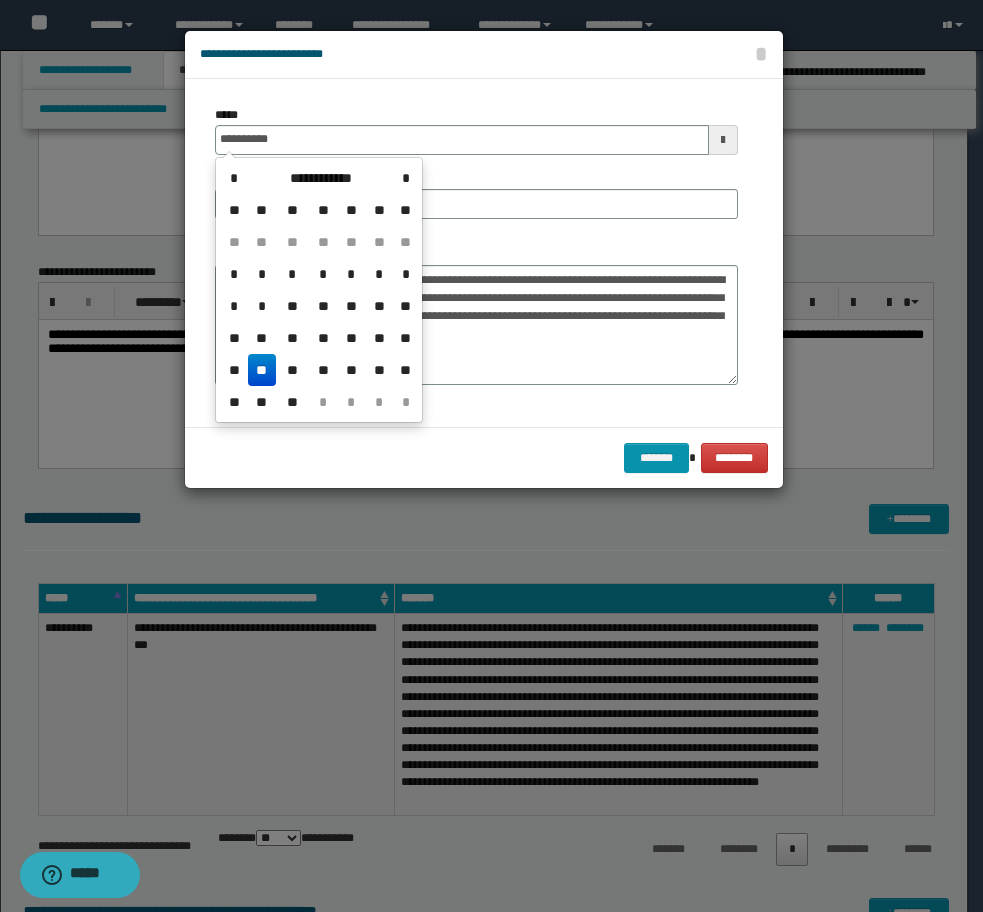 click on "**" at bounding box center (262, 370) 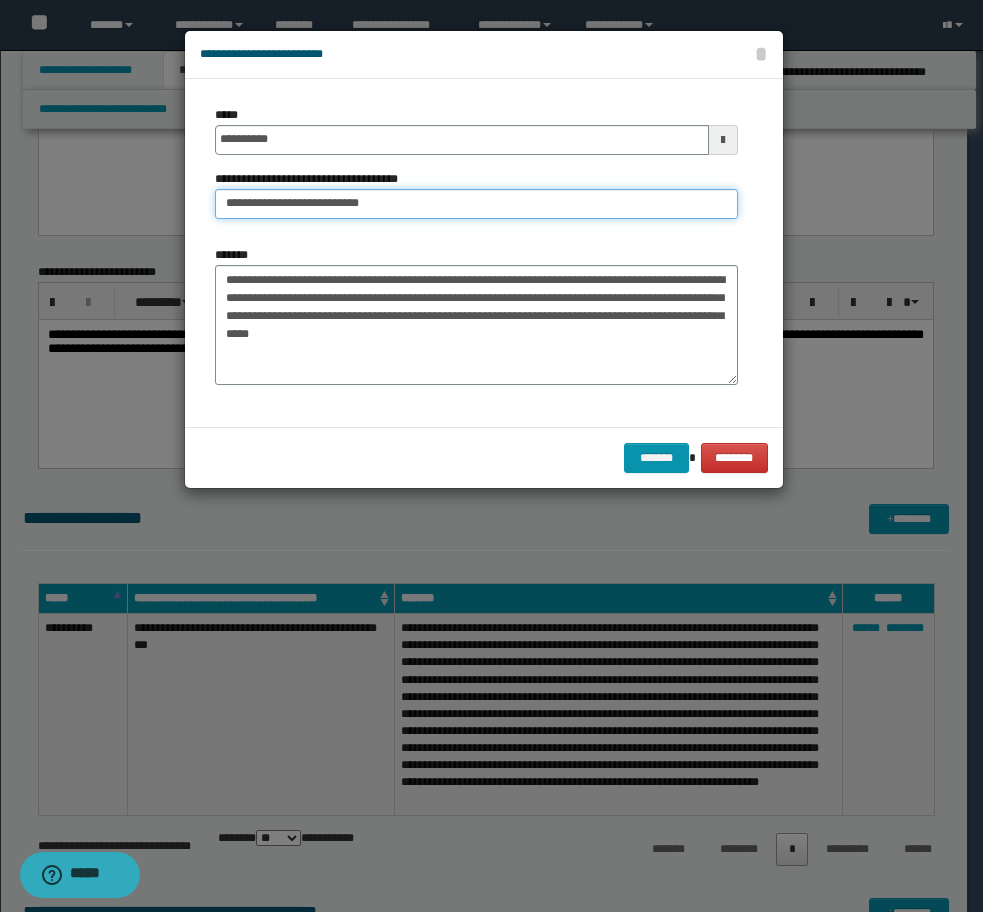click on "**********" at bounding box center [476, 204] 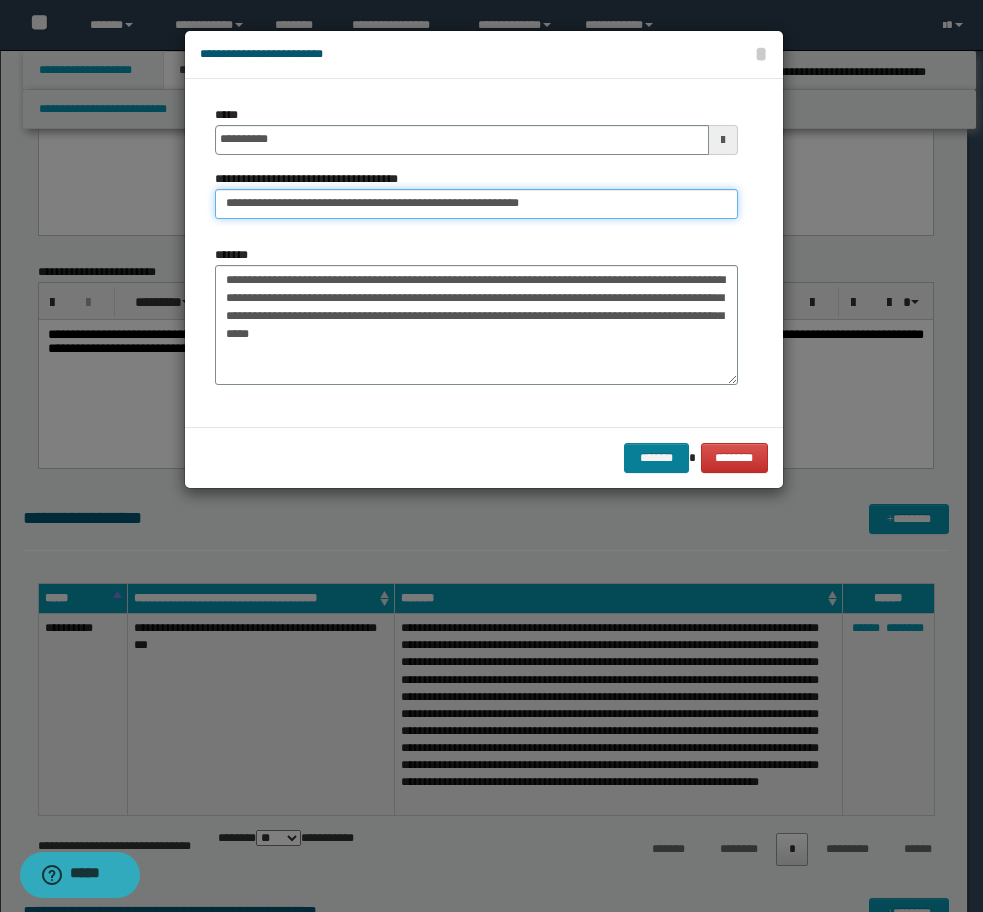 type on "**********" 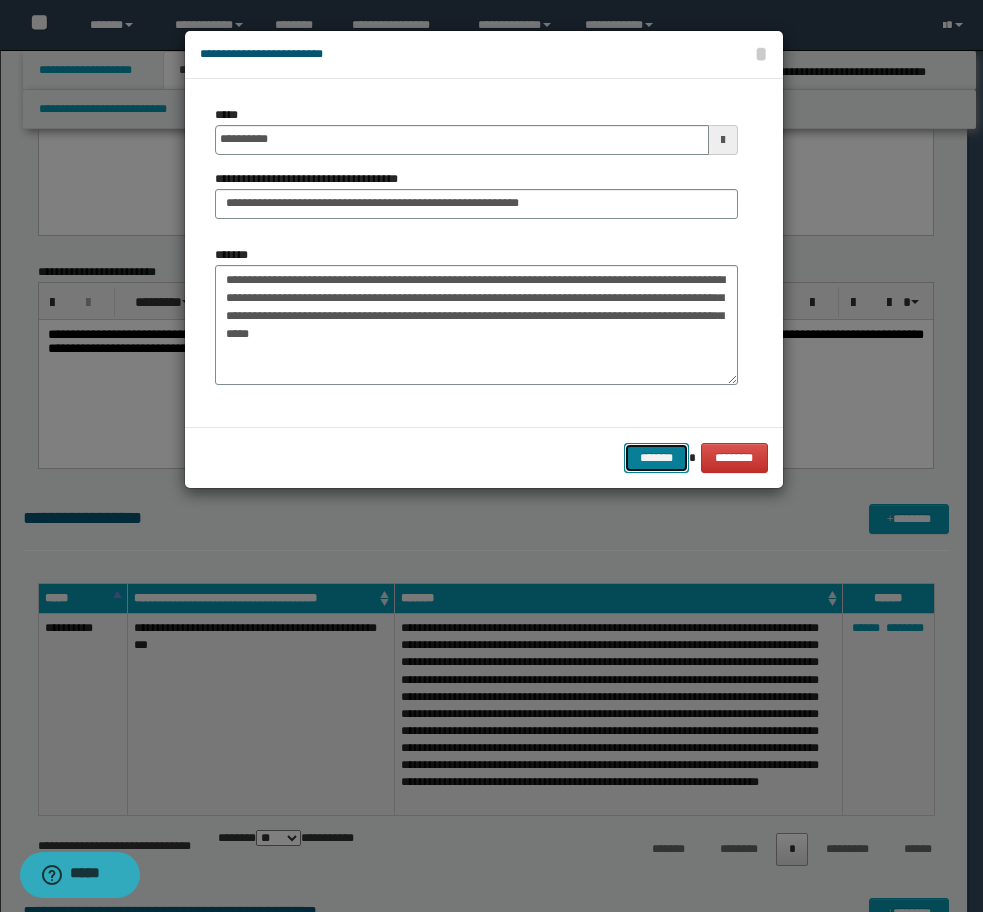 click on "*******" at bounding box center [656, 458] 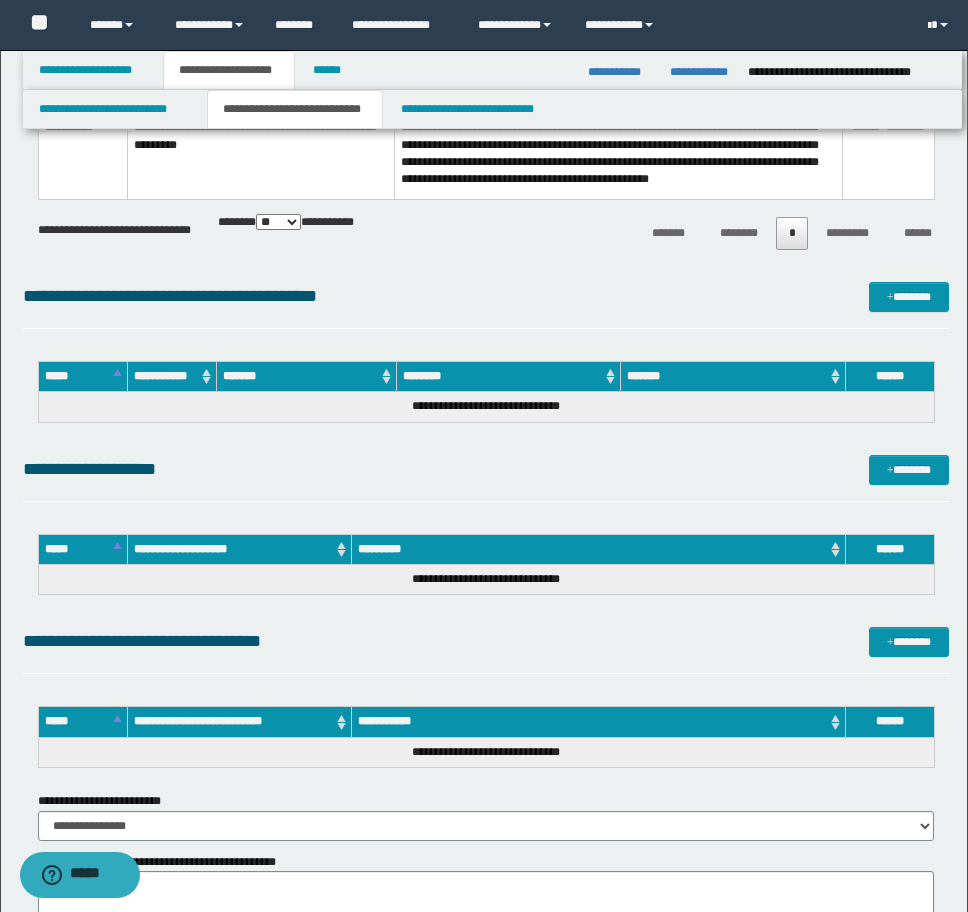 scroll, scrollTop: 3536, scrollLeft: 0, axis: vertical 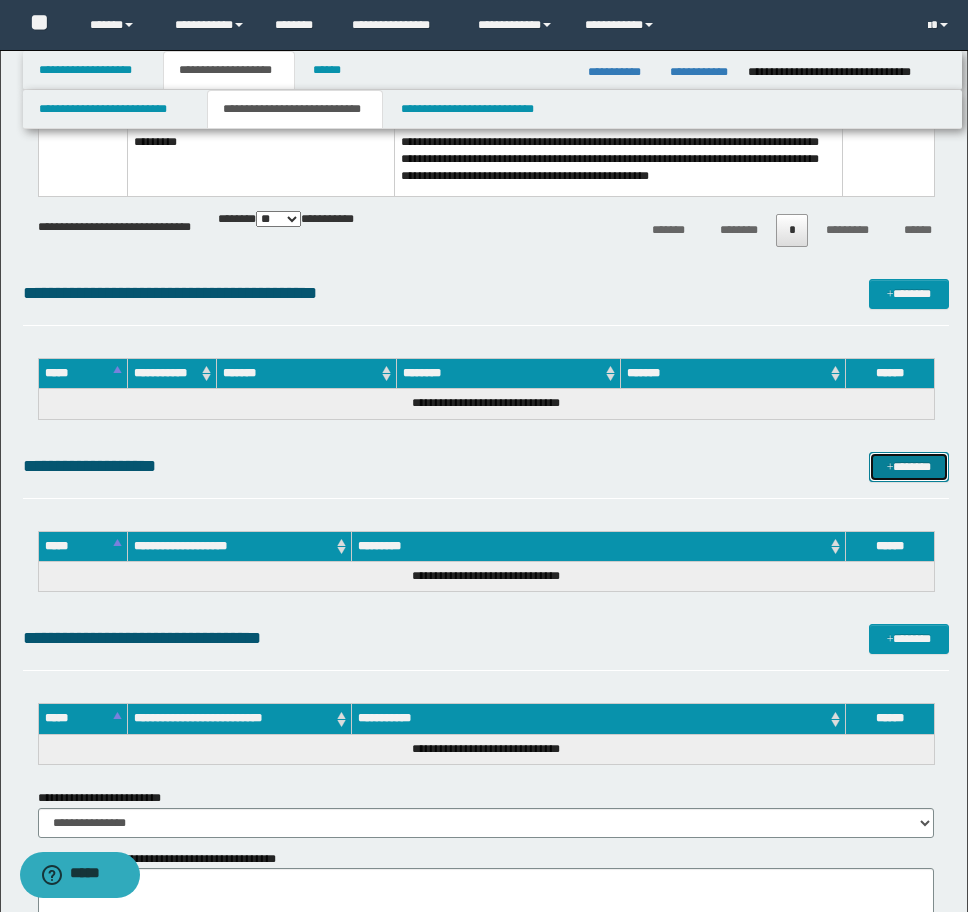 click on "*******" at bounding box center [909, 467] 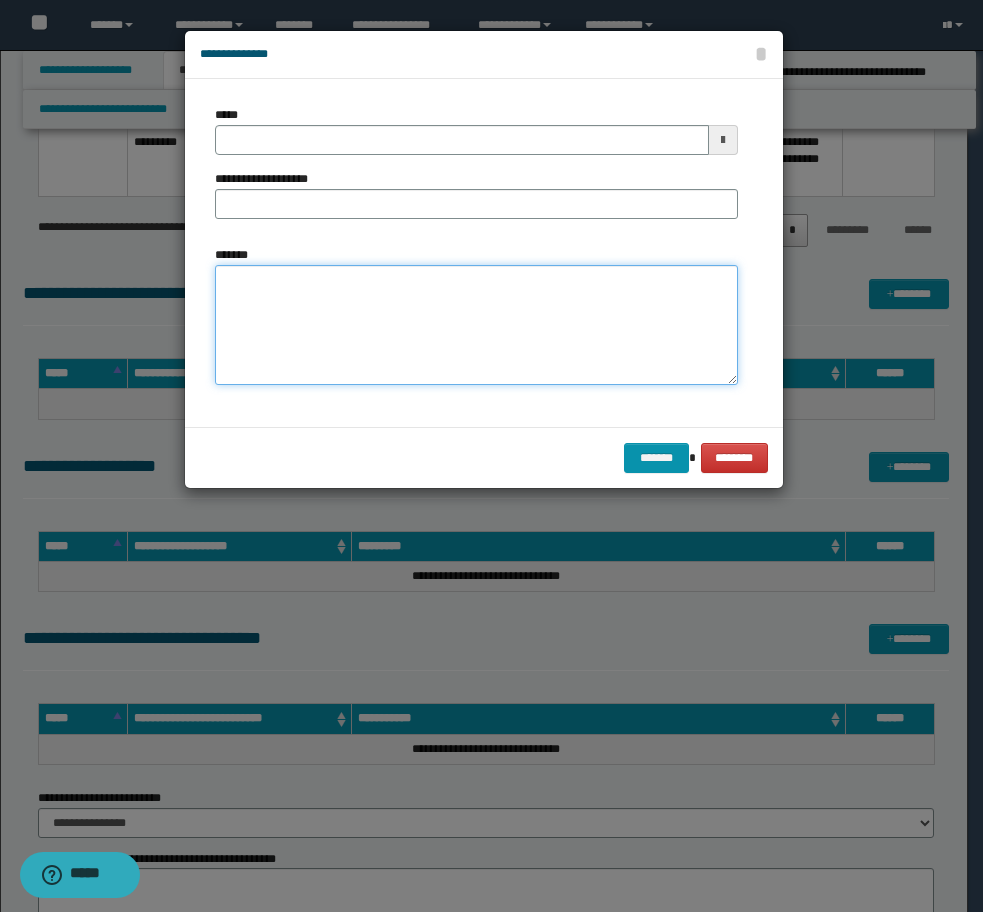 click on "*******" at bounding box center (476, 325) 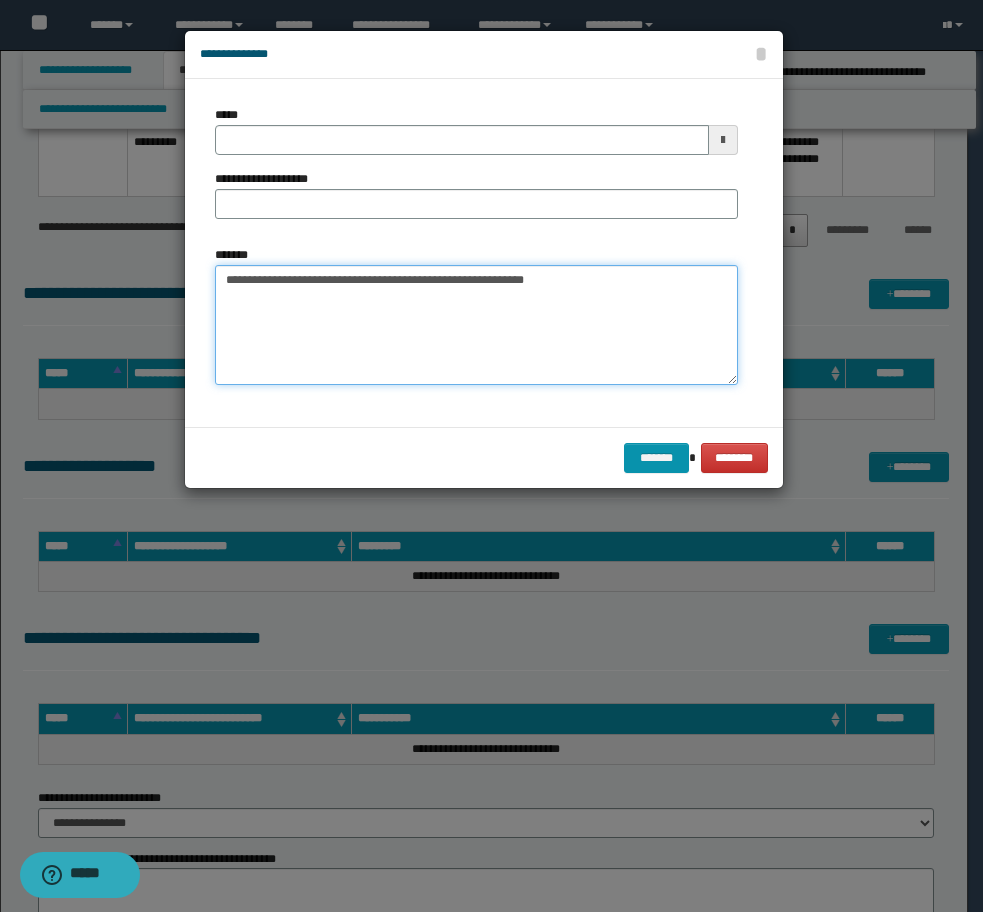 type on "**********" 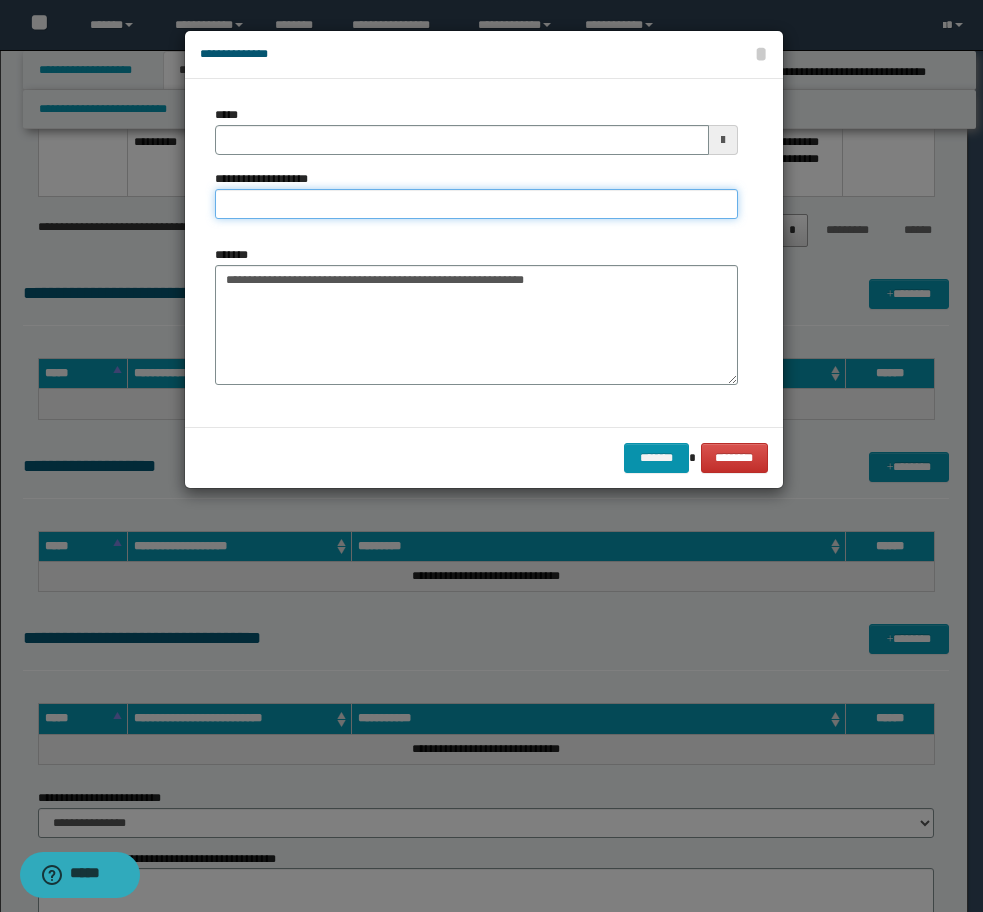 click on "**********" at bounding box center (476, 204) 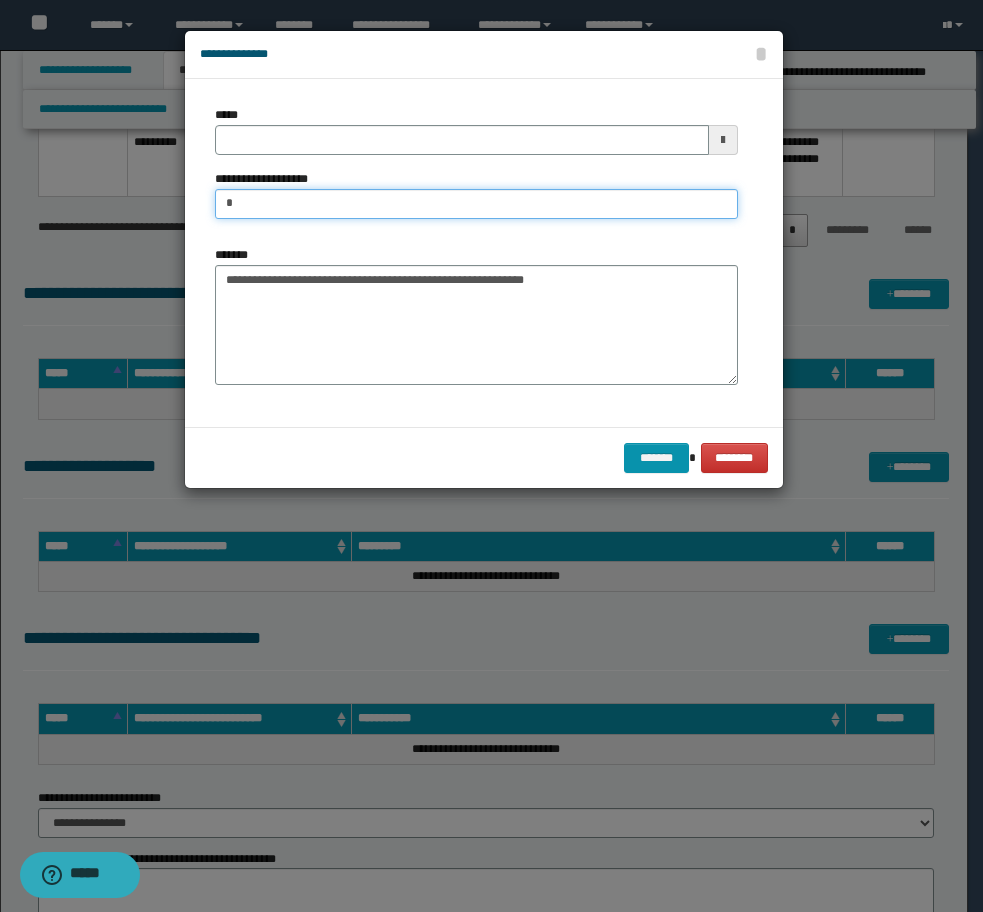type on "*" 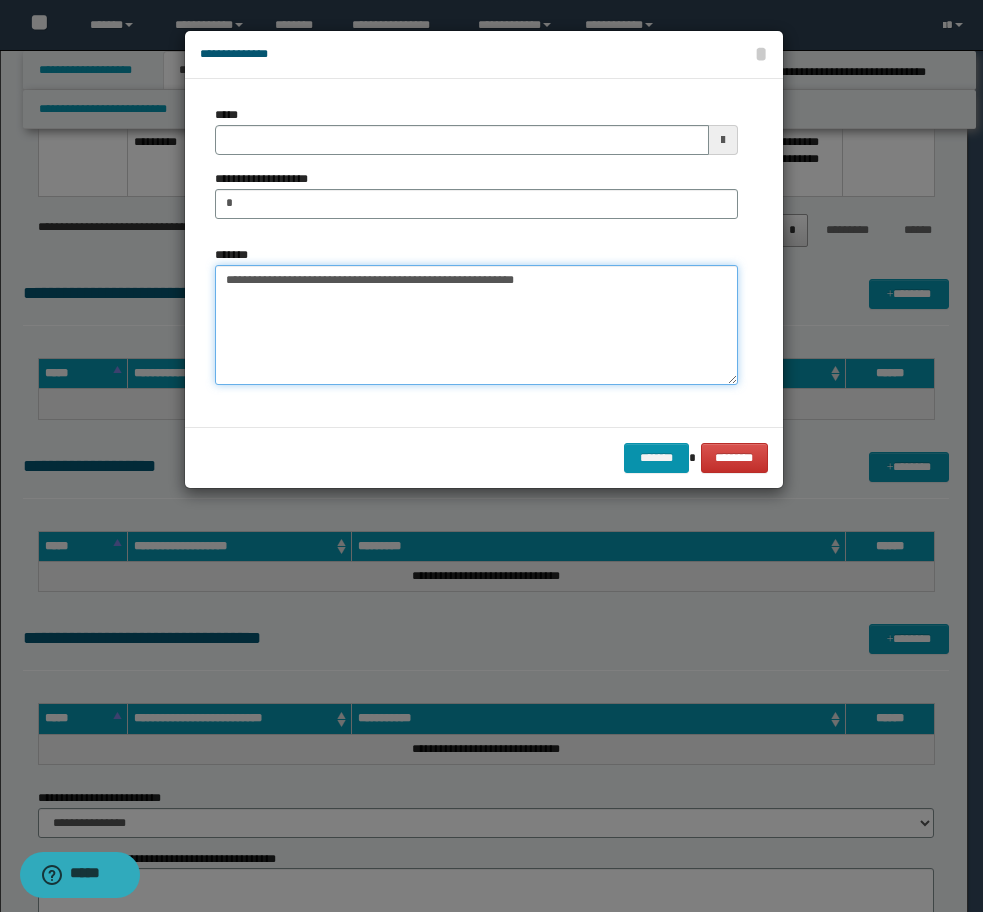 type on "**********" 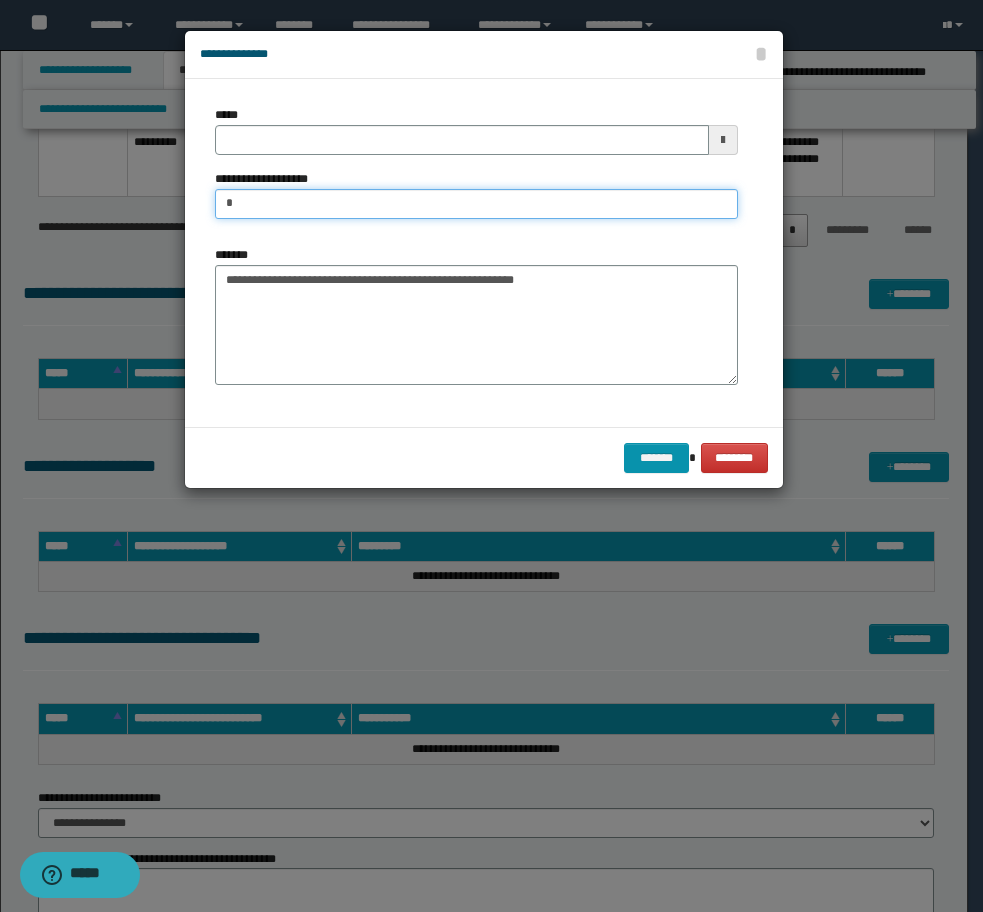 click on "*" at bounding box center [476, 204] 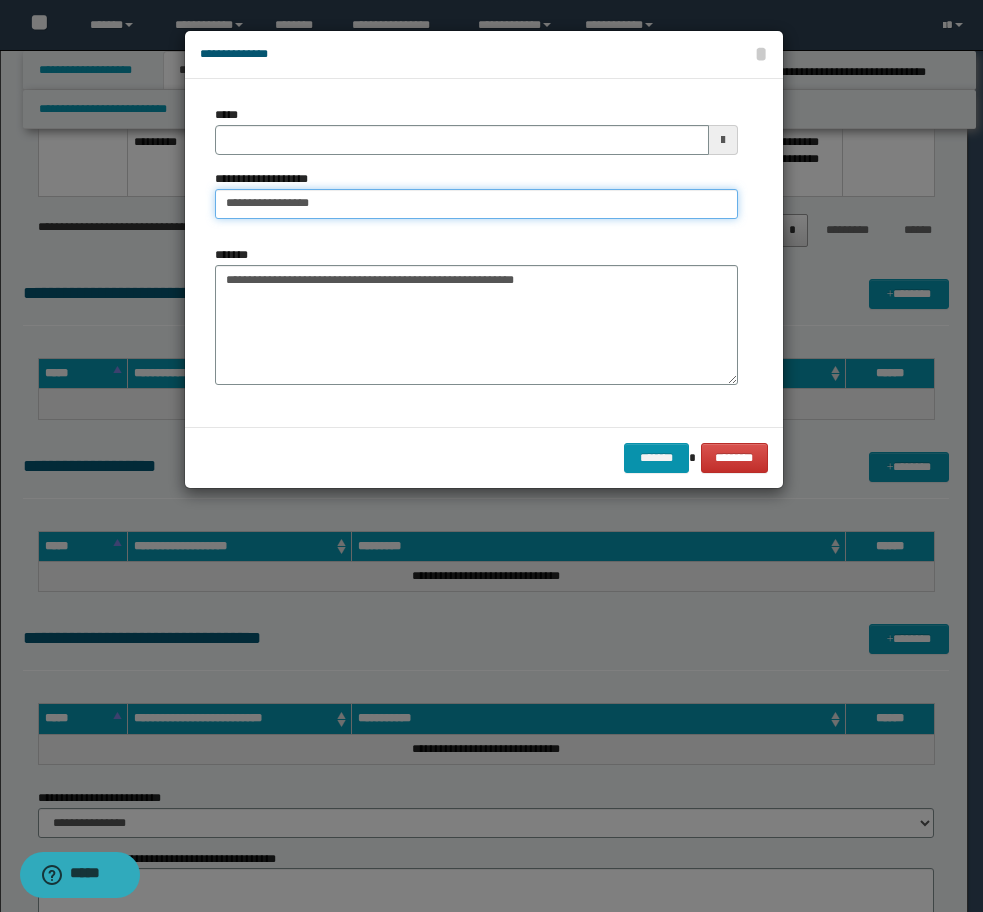 type on "**********" 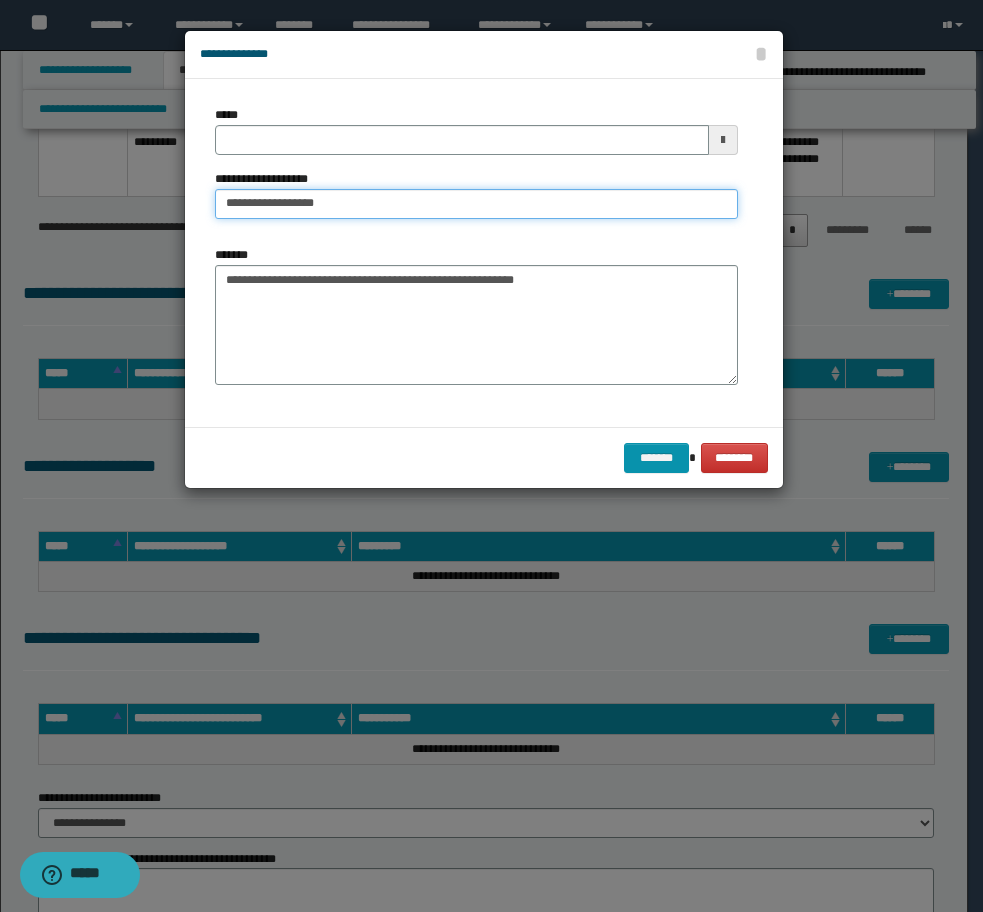 type 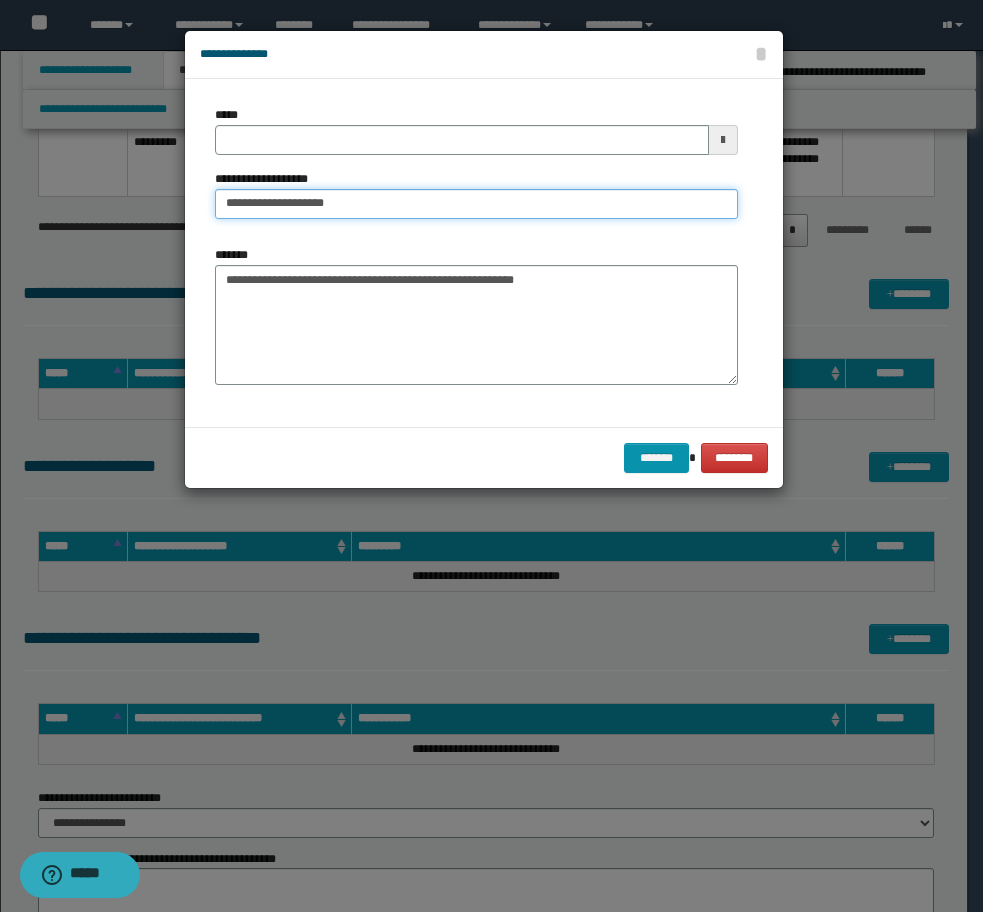 type on "**********" 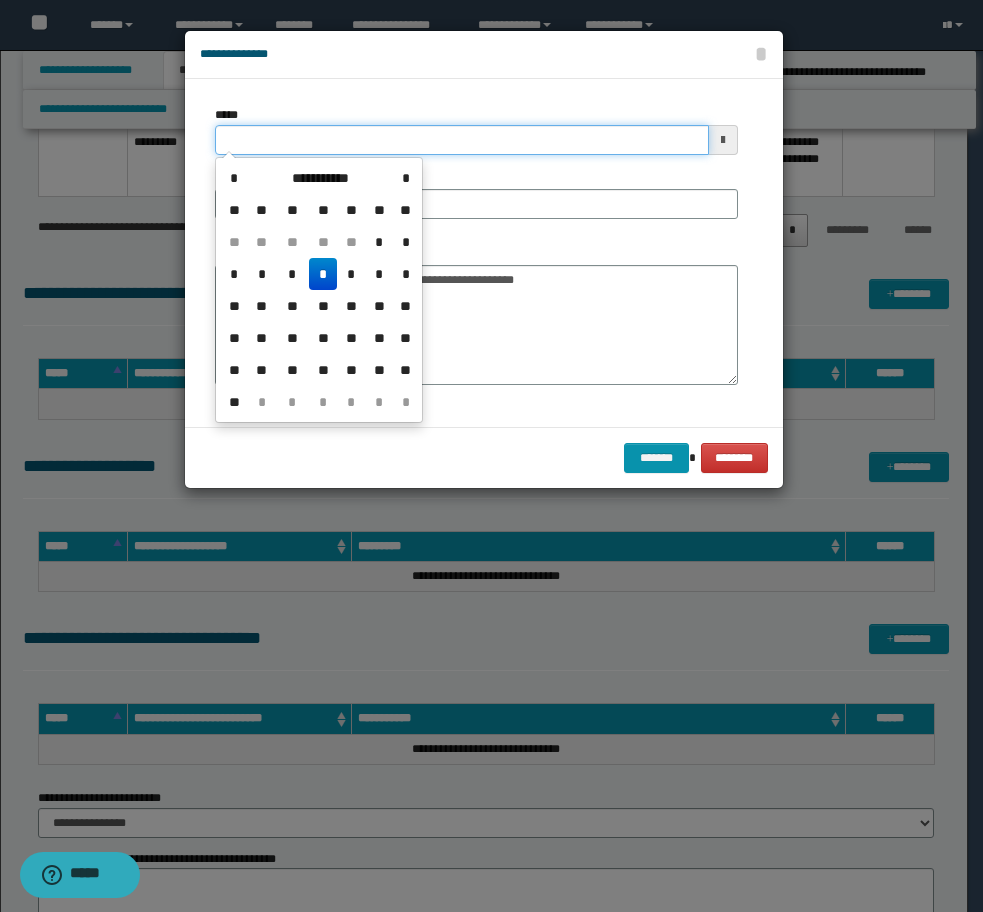 drag, startPoint x: 341, startPoint y: 136, endPoint x: 172, endPoint y: 136, distance: 169 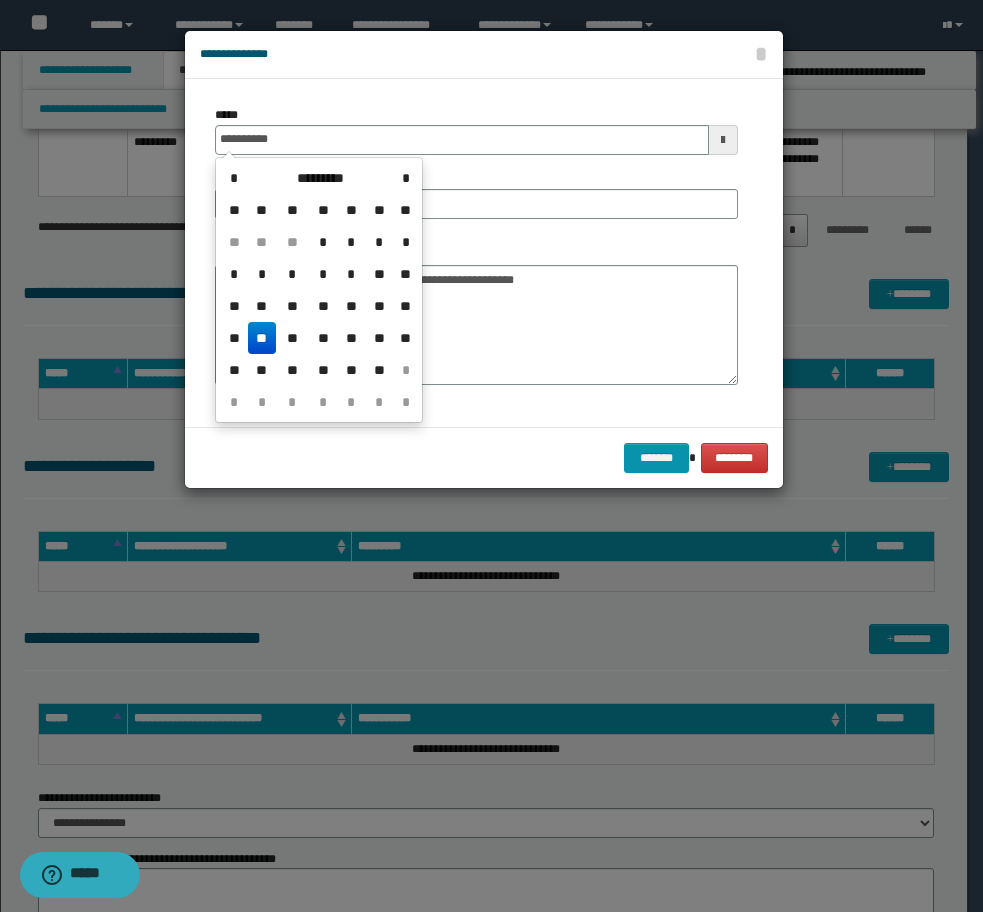 click on "**" at bounding box center (262, 338) 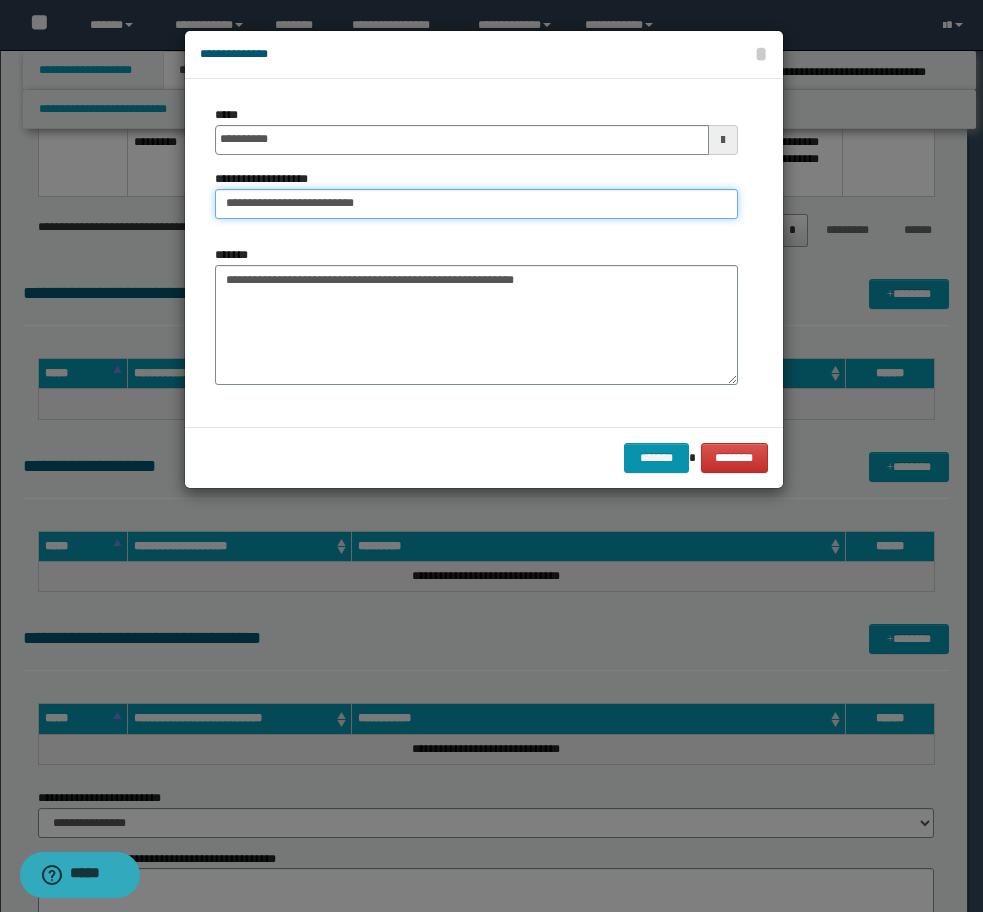 click on "**********" at bounding box center (476, 204) 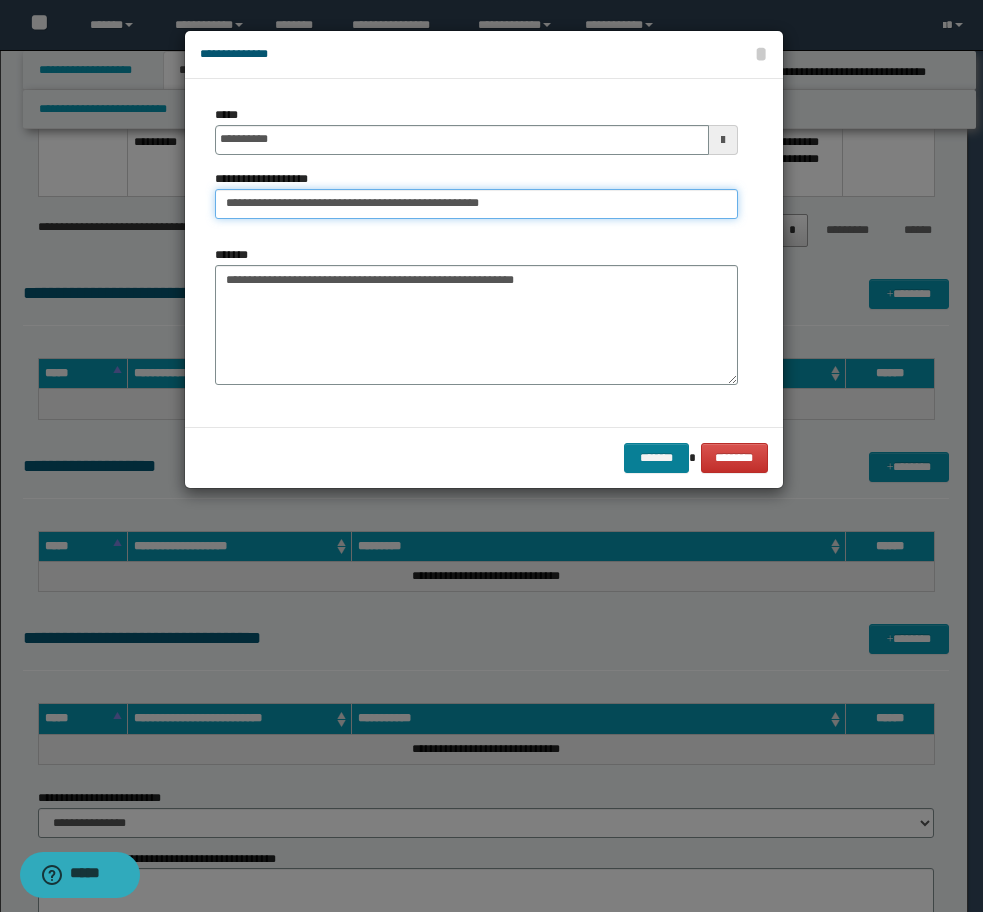 type on "**********" 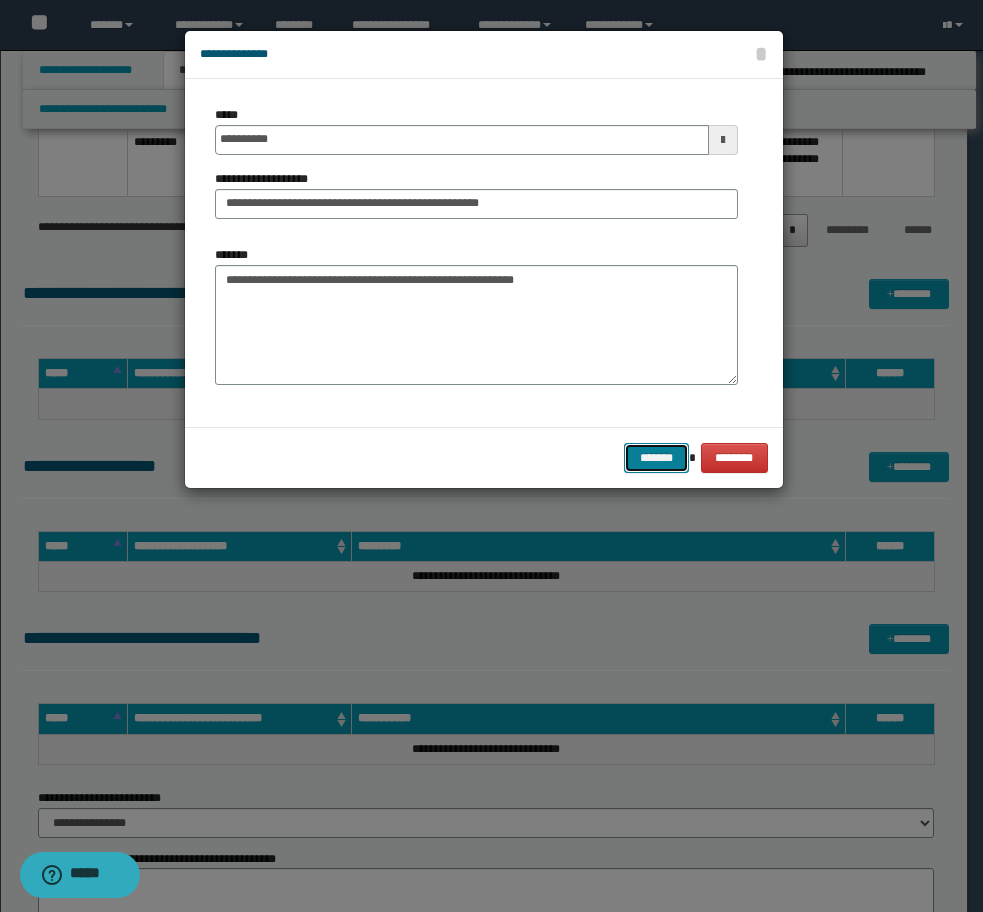 click on "*******" at bounding box center [656, 458] 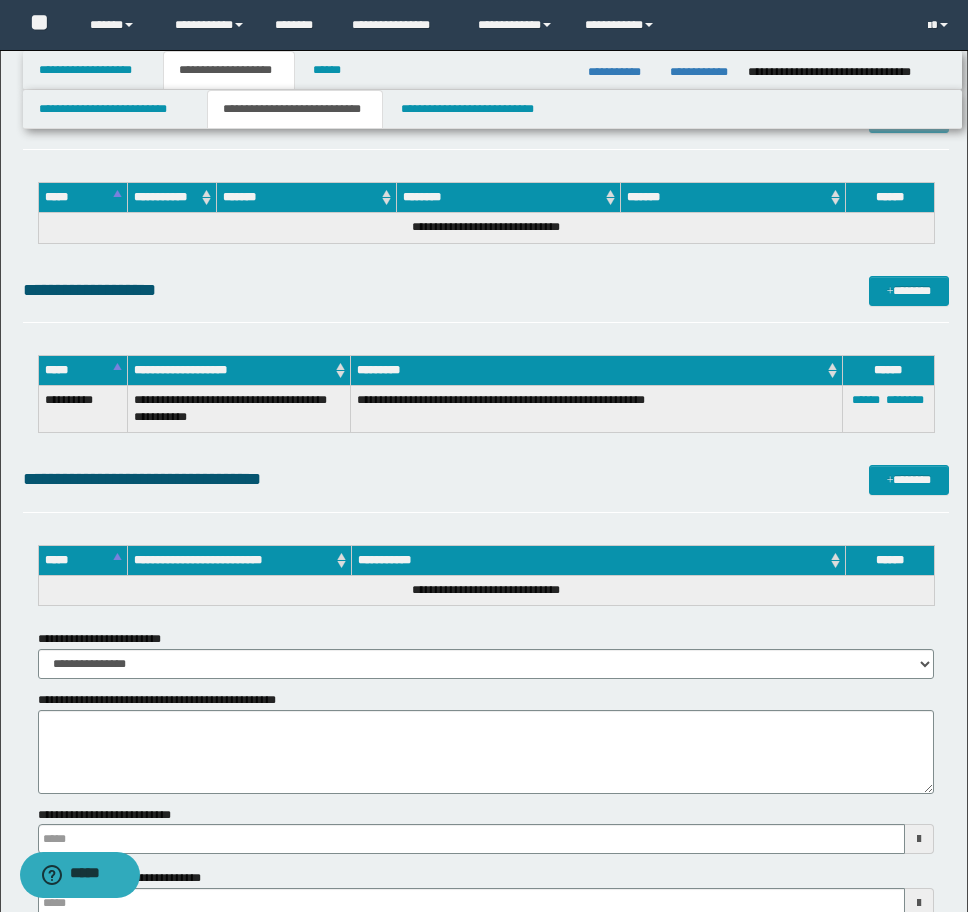 scroll, scrollTop: 3706, scrollLeft: 0, axis: vertical 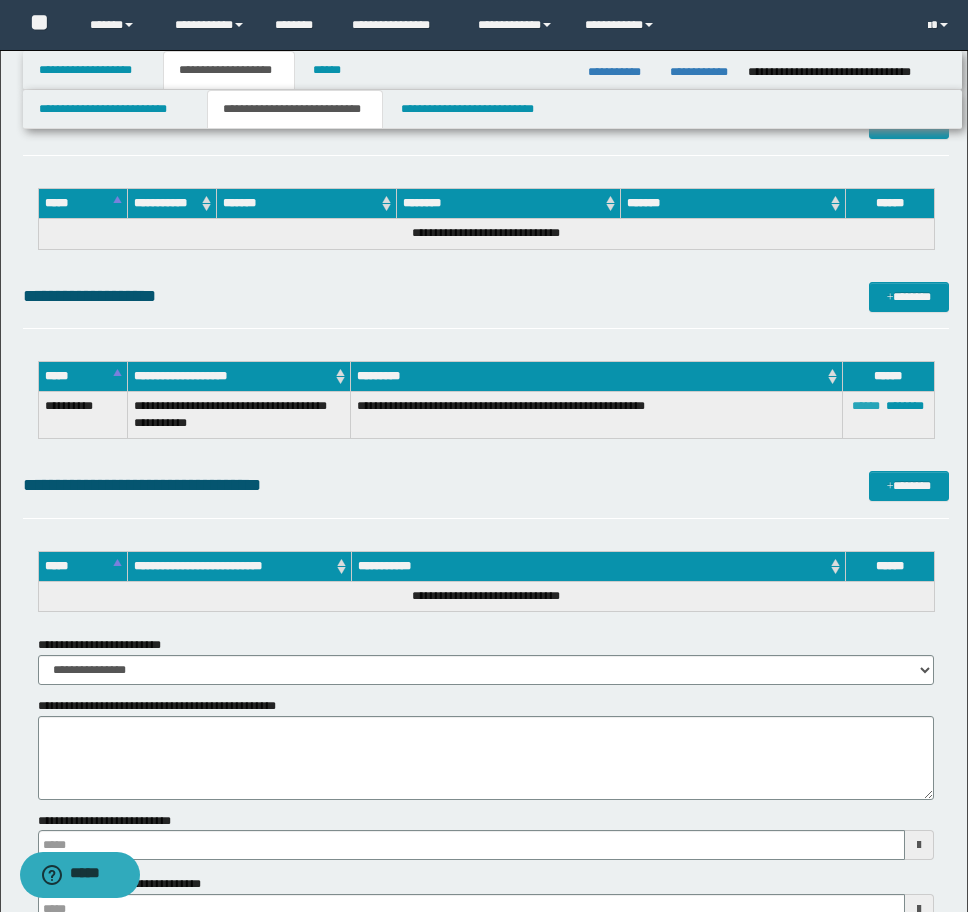 click on "******" at bounding box center (866, 406) 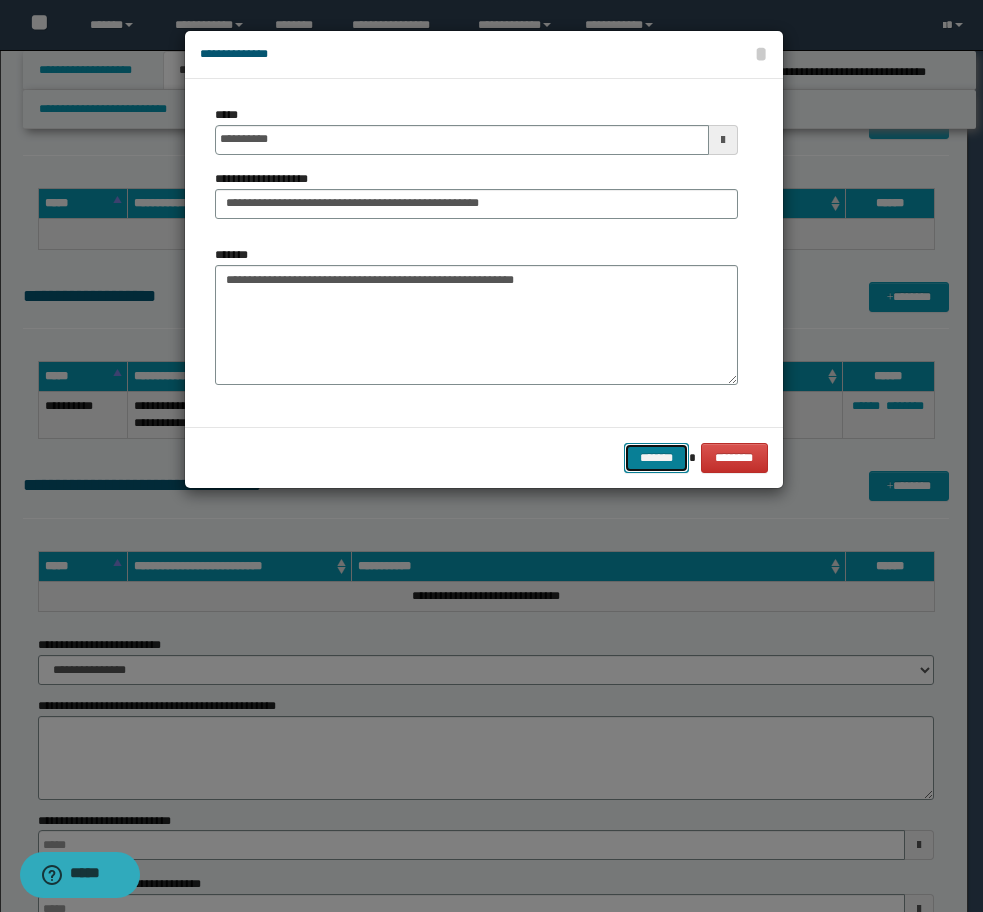 click on "*******" at bounding box center [656, 458] 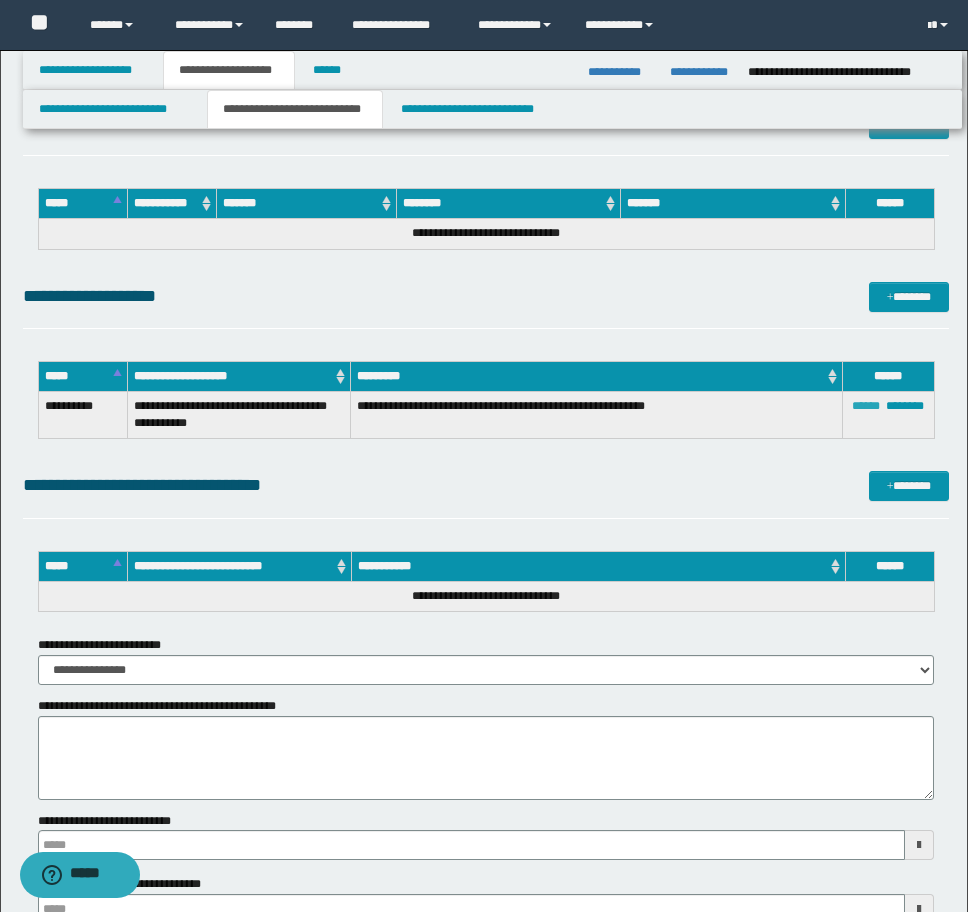 click on "******" at bounding box center (866, 406) 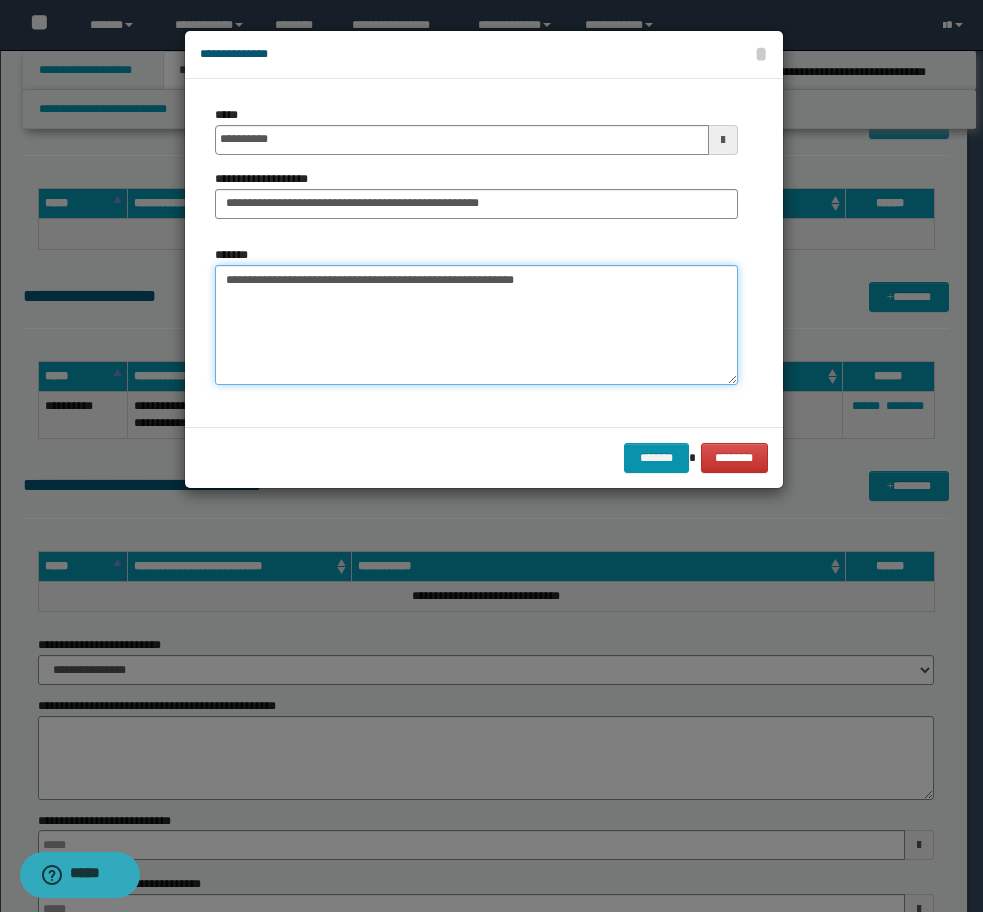 click on "**********" at bounding box center (476, 325) 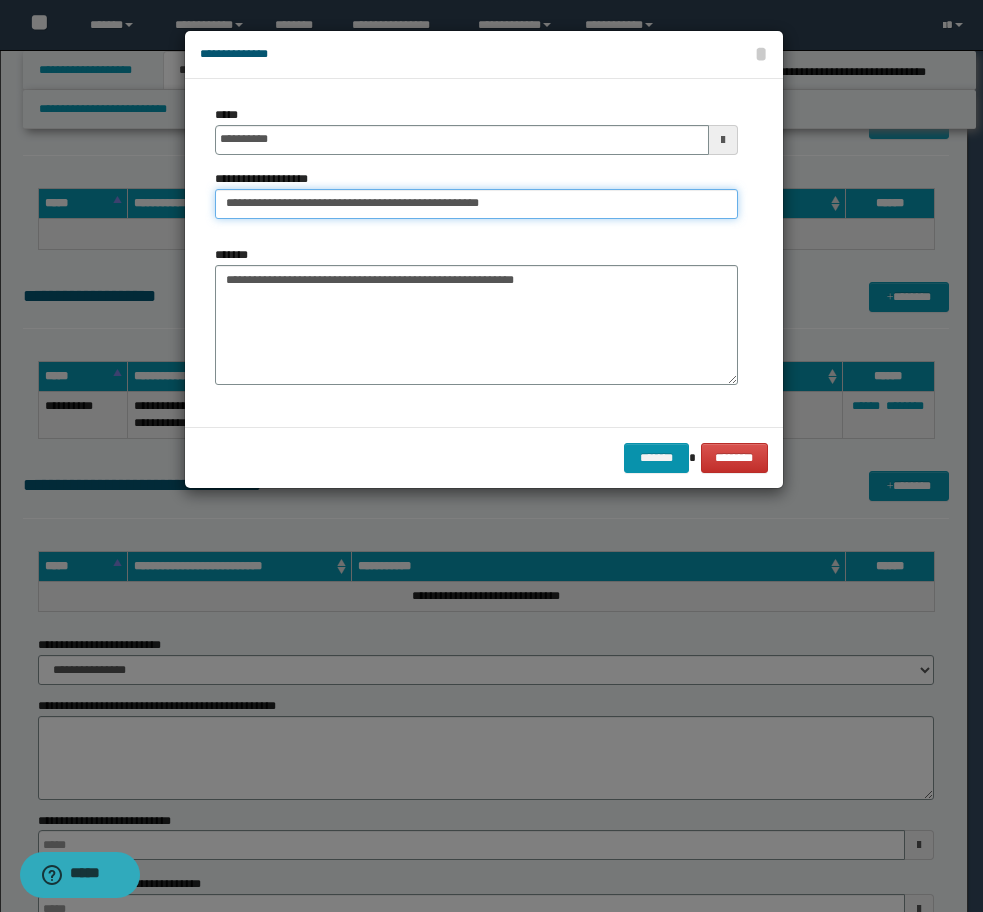 drag, startPoint x: 541, startPoint y: 201, endPoint x: 398, endPoint y: 202, distance: 143.0035 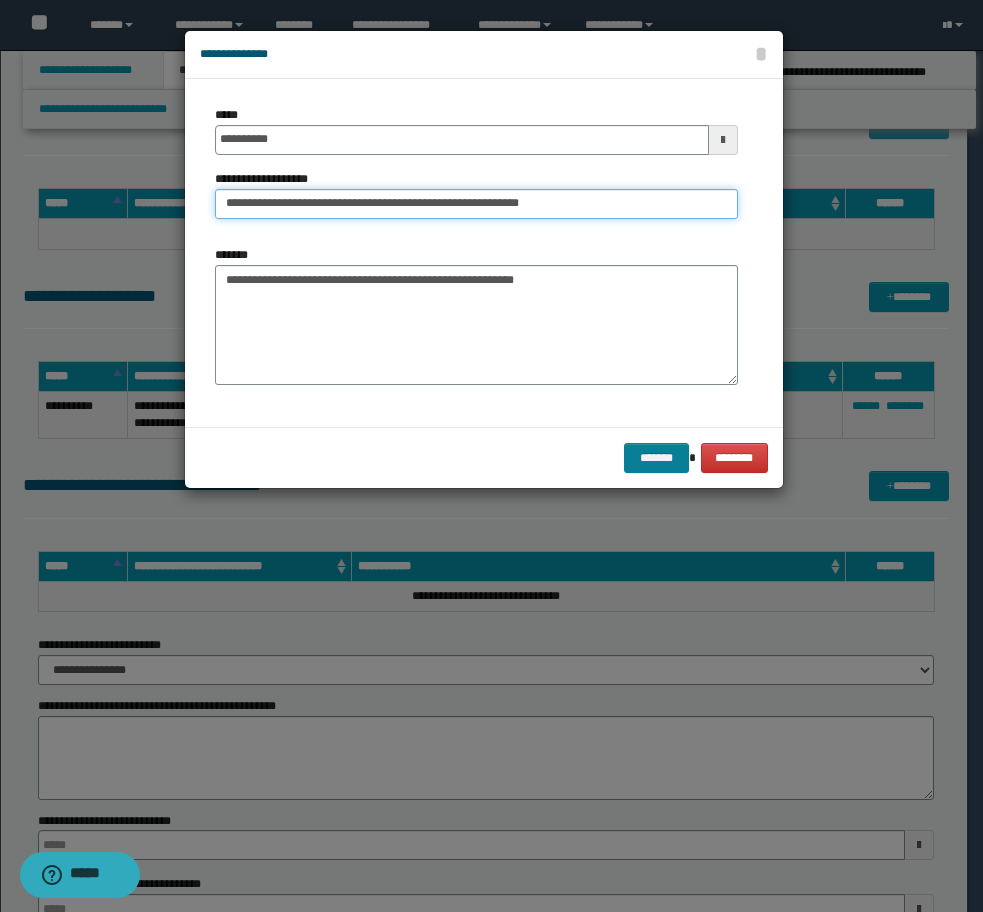 type on "**********" 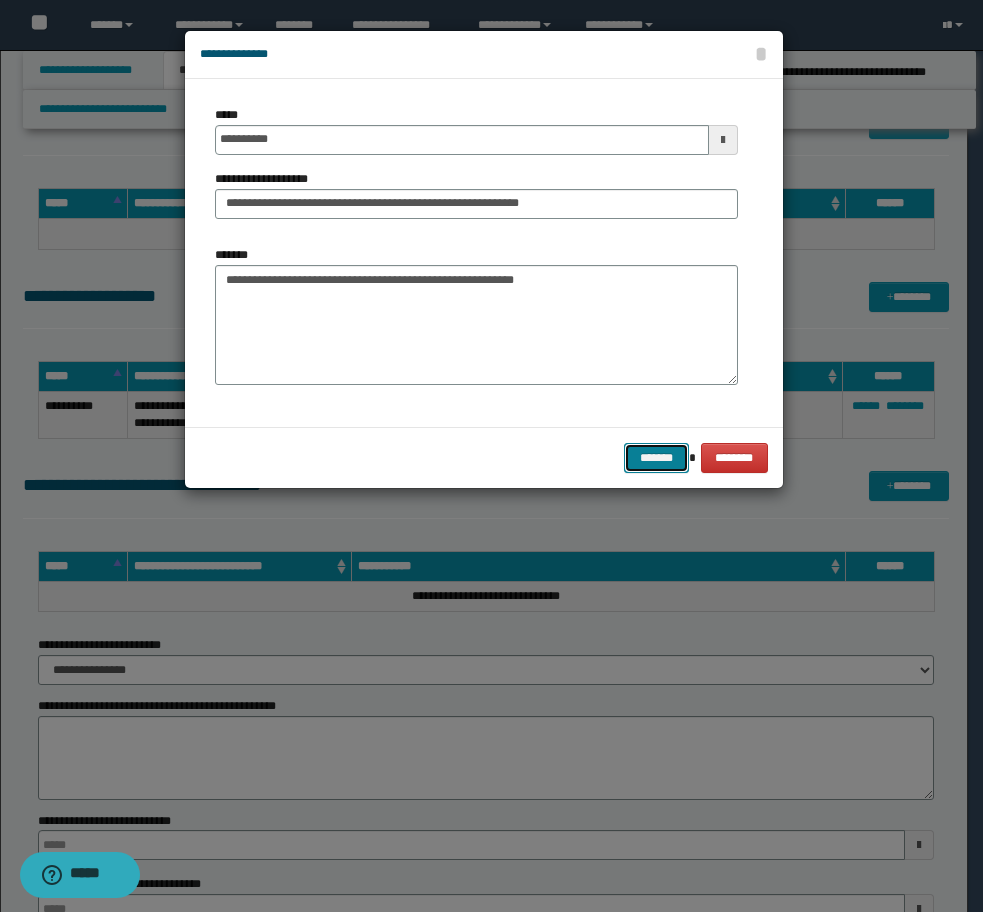 click on "*******" at bounding box center (656, 458) 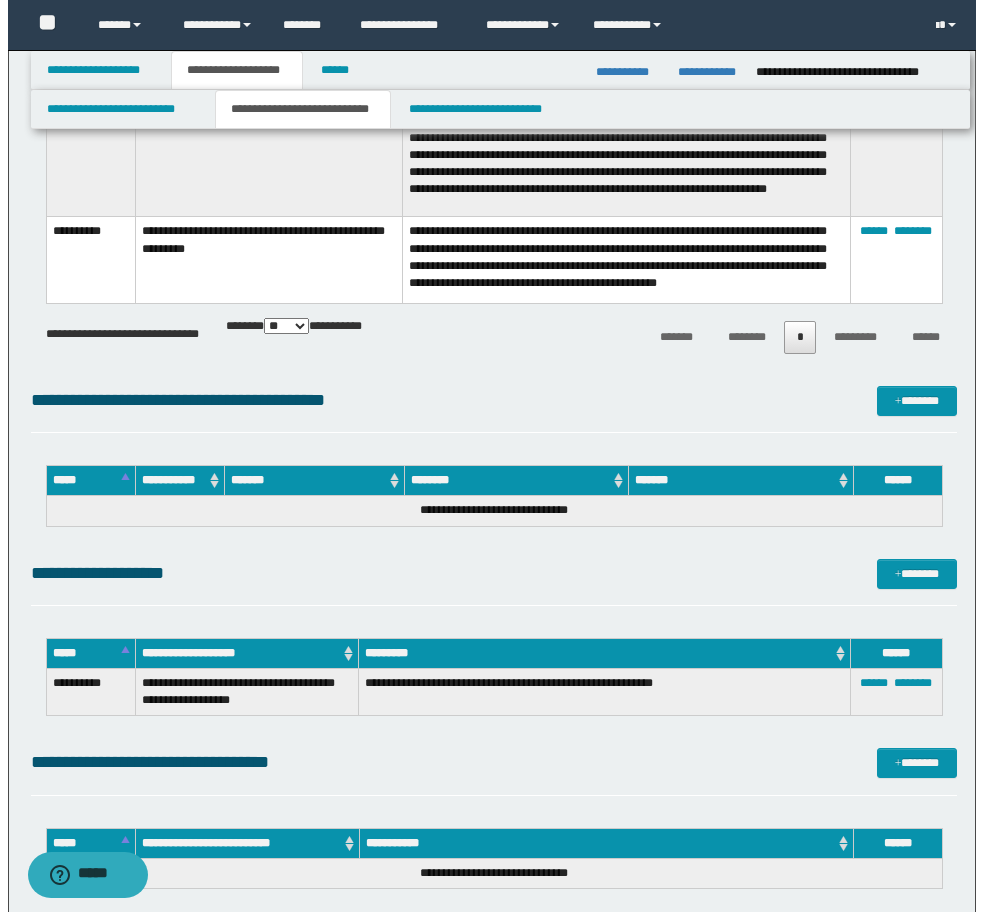 scroll, scrollTop: 3406, scrollLeft: 0, axis: vertical 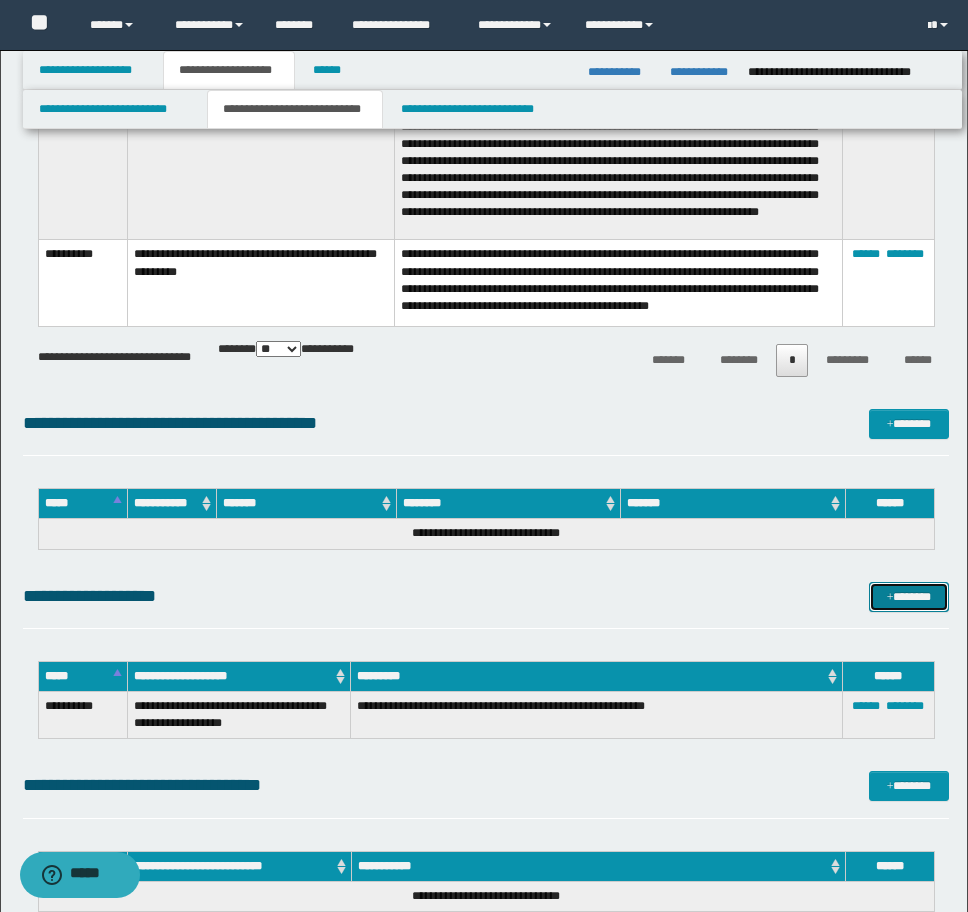 click at bounding box center [890, 598] 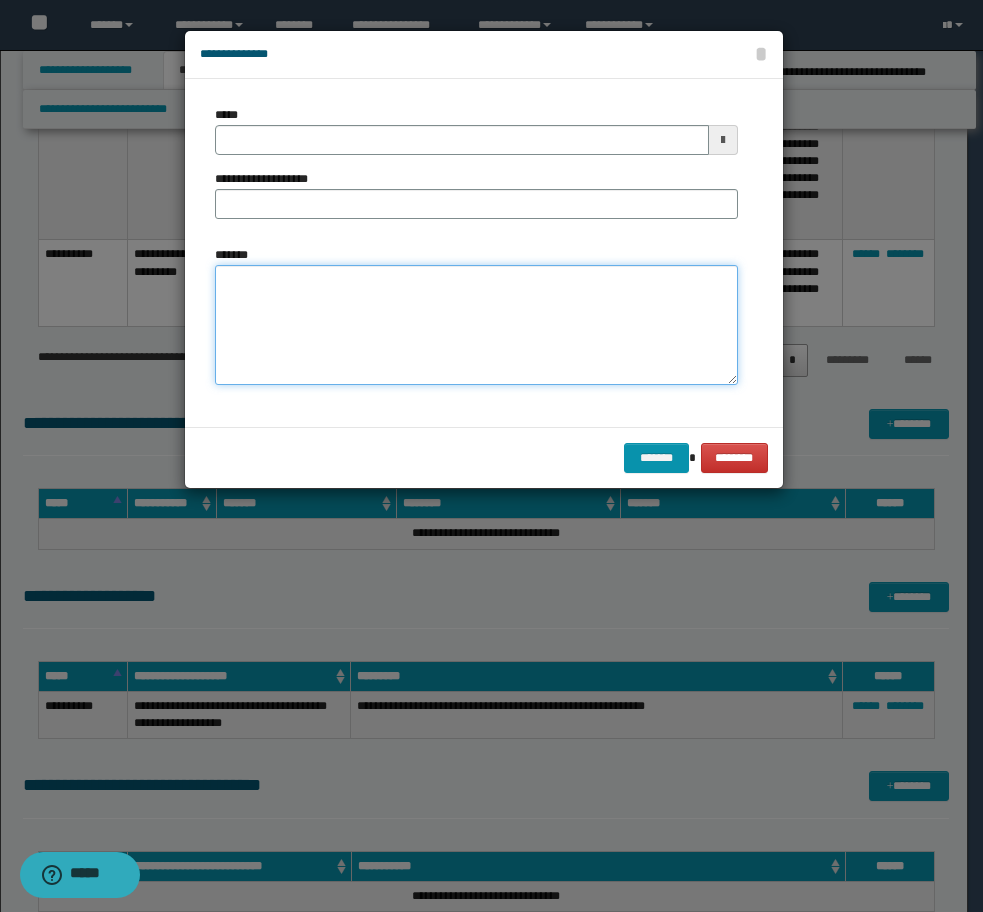 click on "*******" at bounding box center (476, 325) 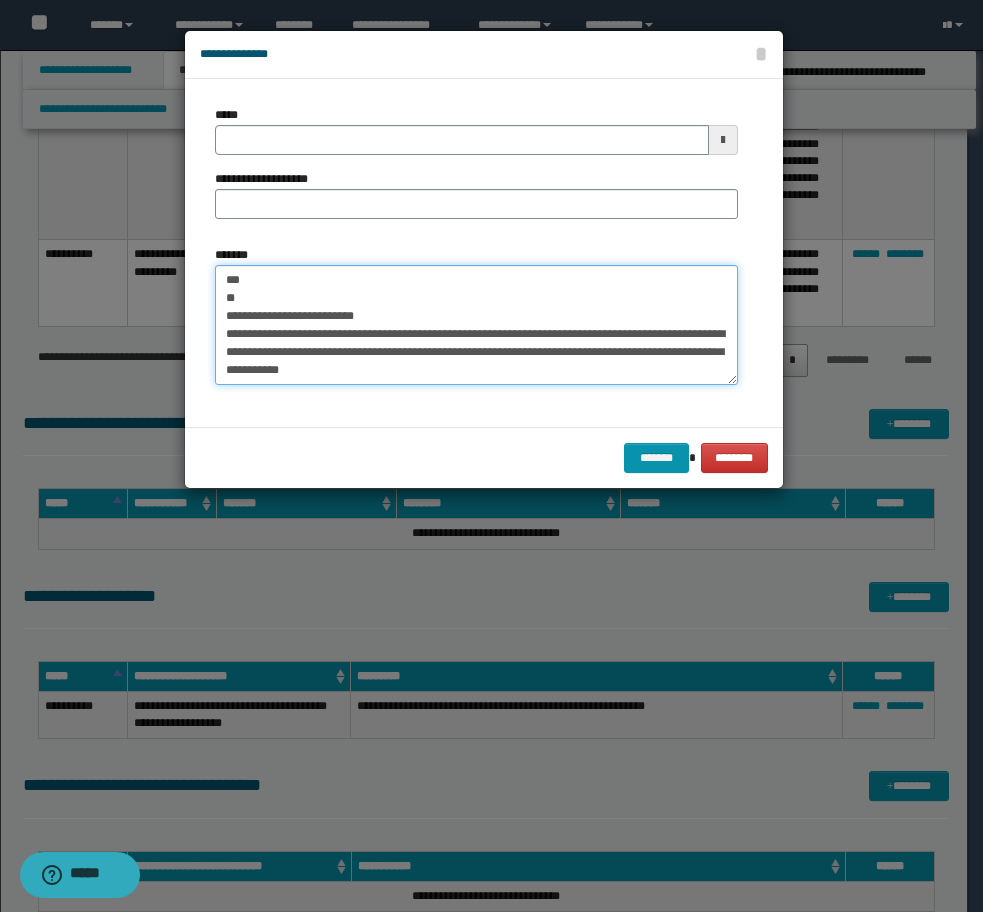 scroll, scrollTop: 30, scrollLeft: 0, axis: vertical 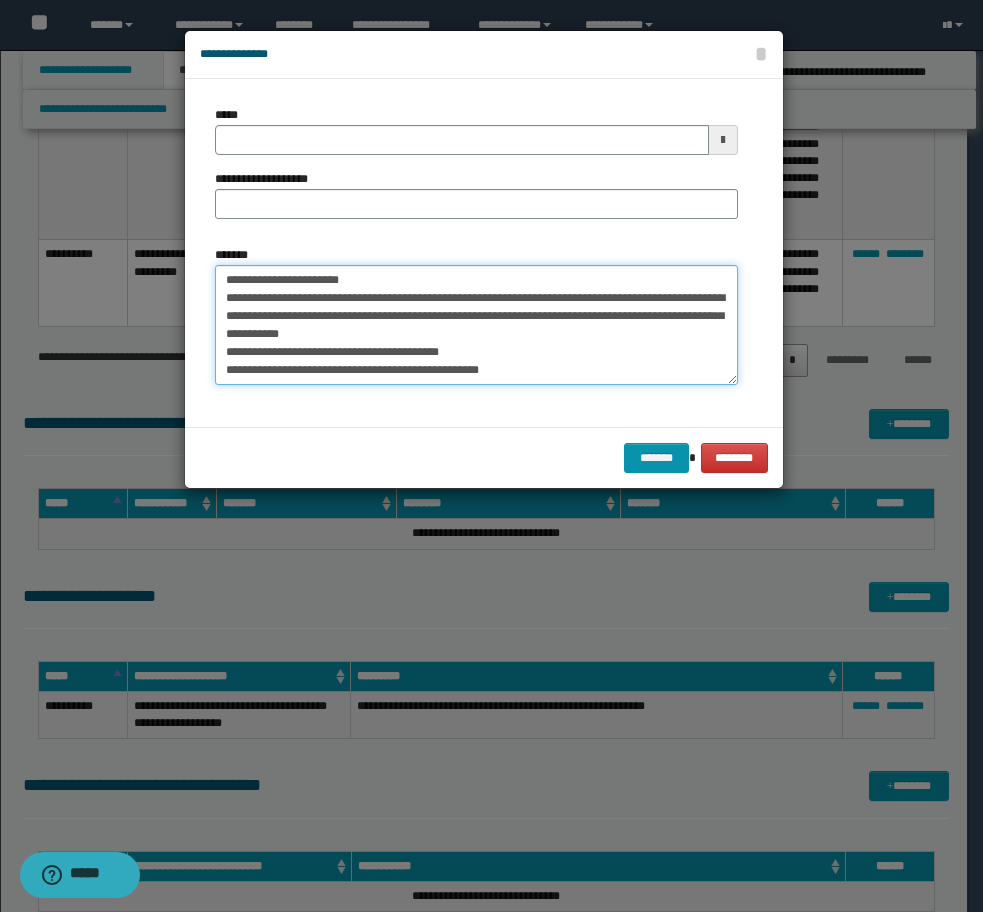 click on "**********" at bounding box center [476, 325] 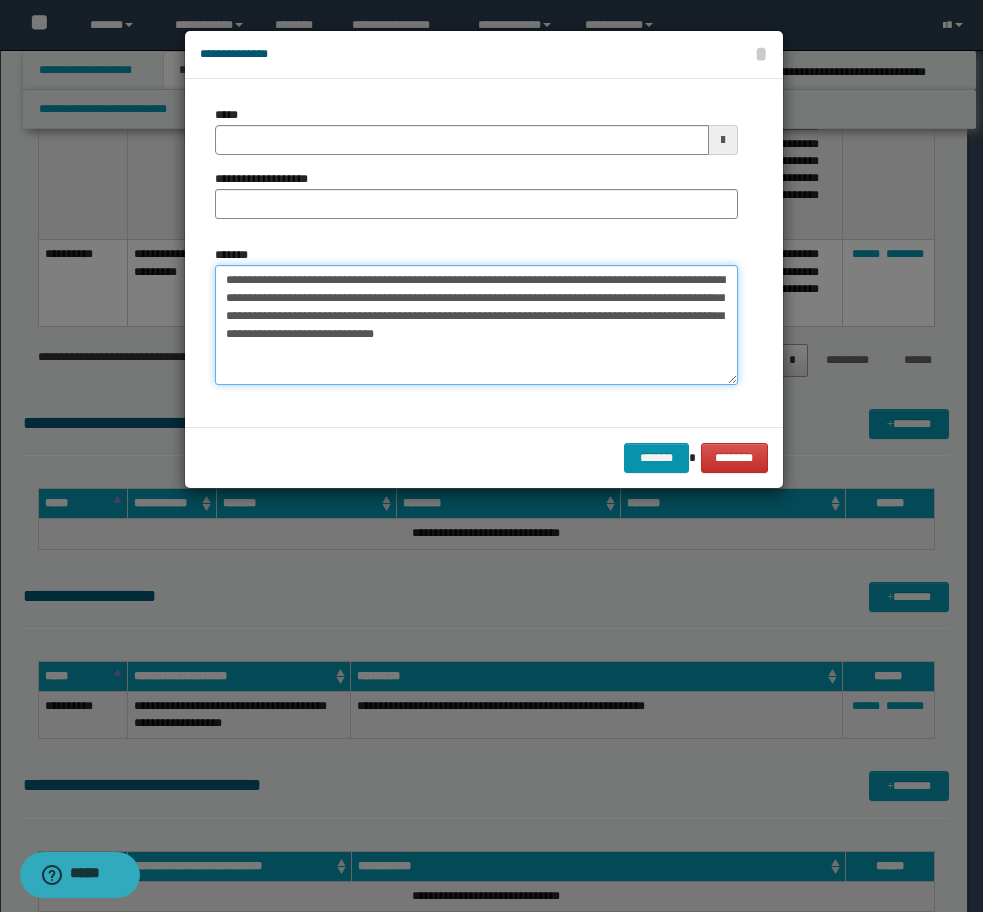 type on "**********" 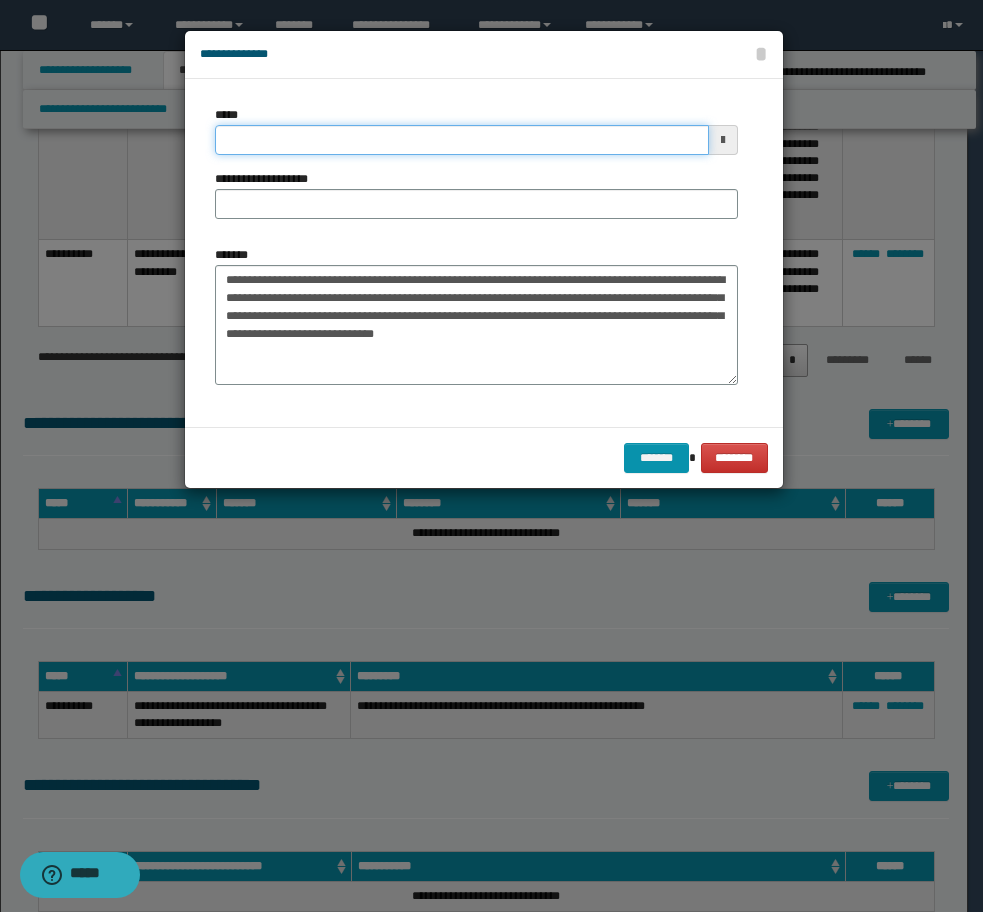 click on "*****" at bounding box center [462, 140] 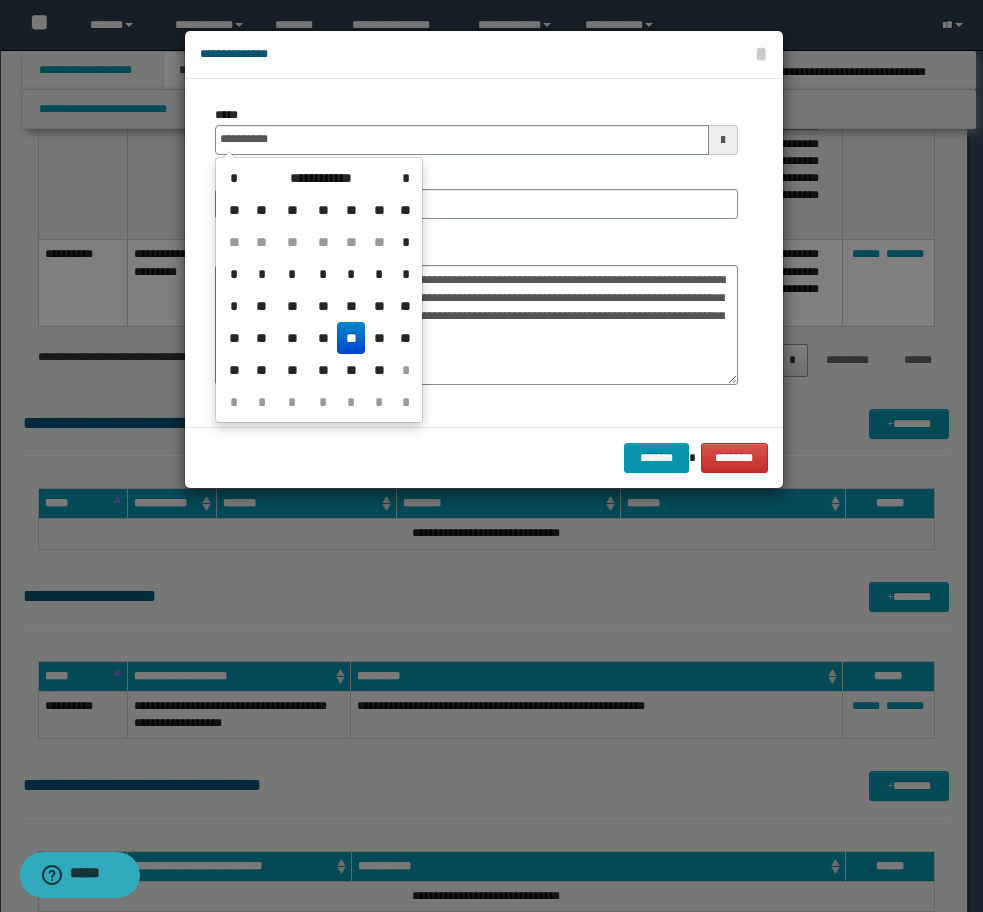 click on "**" at bounding box center [351, 338] 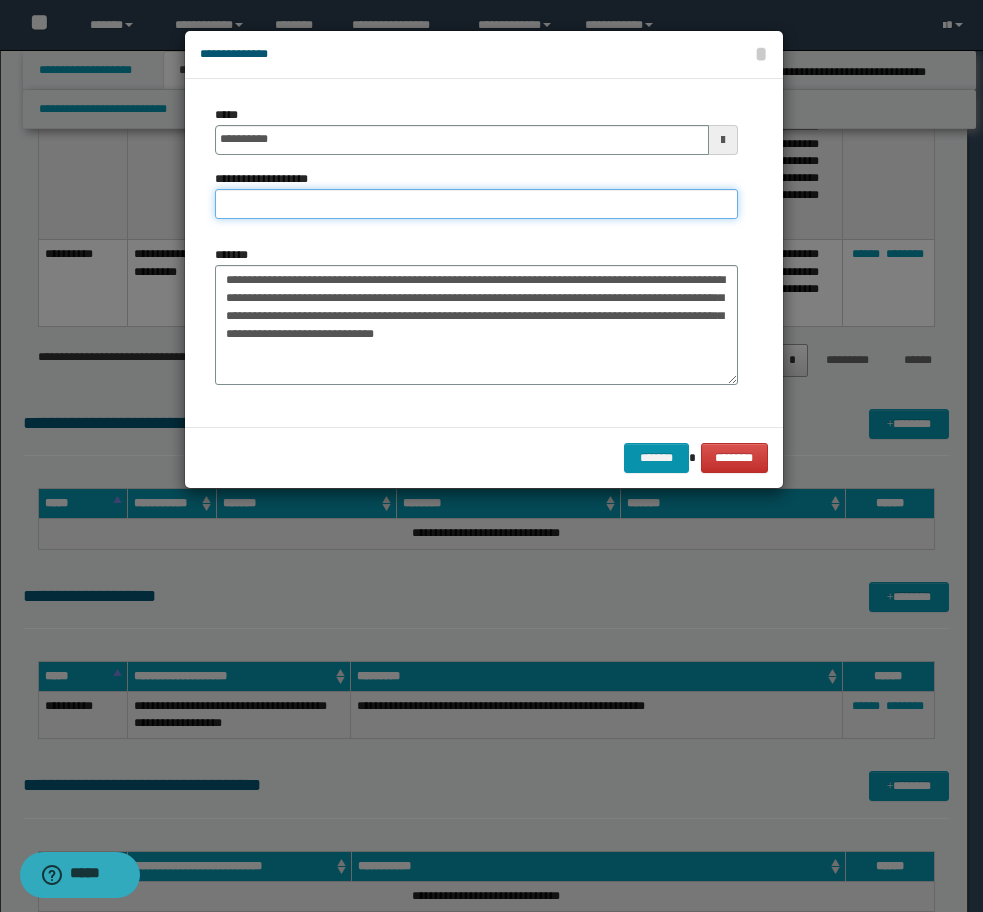click on "**********" at bounding box center [476, 204] 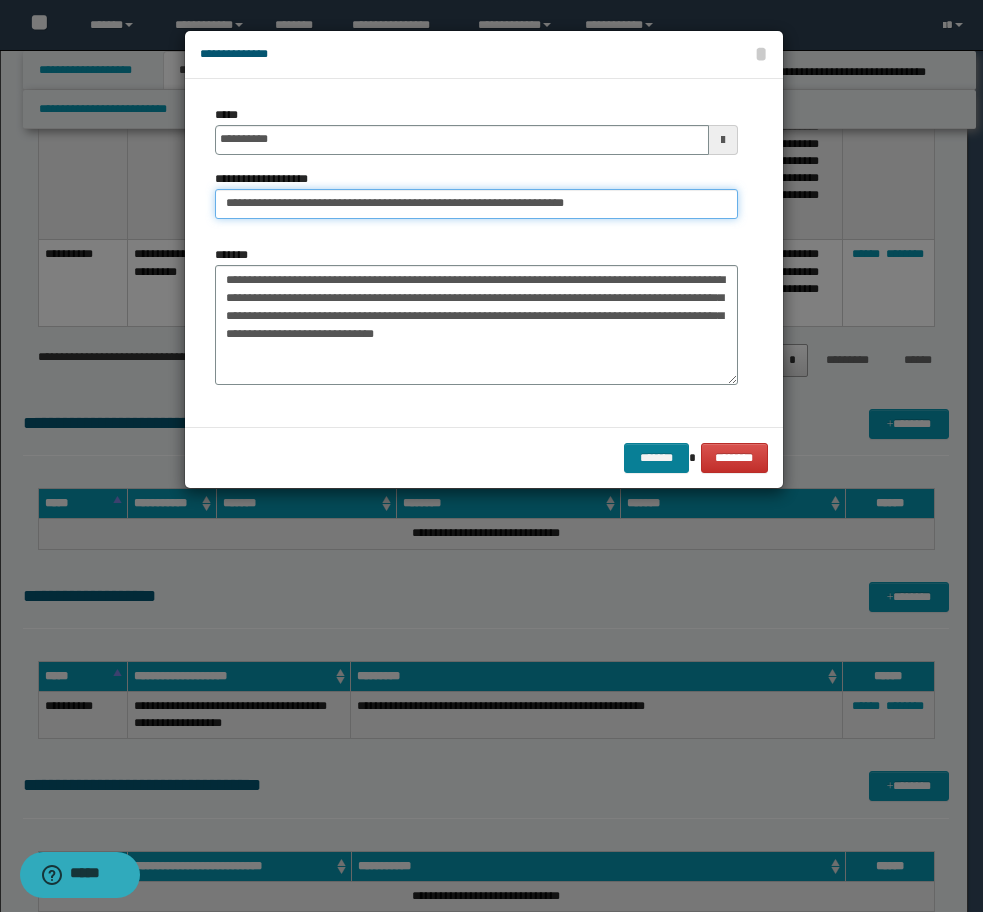 type on "**********" 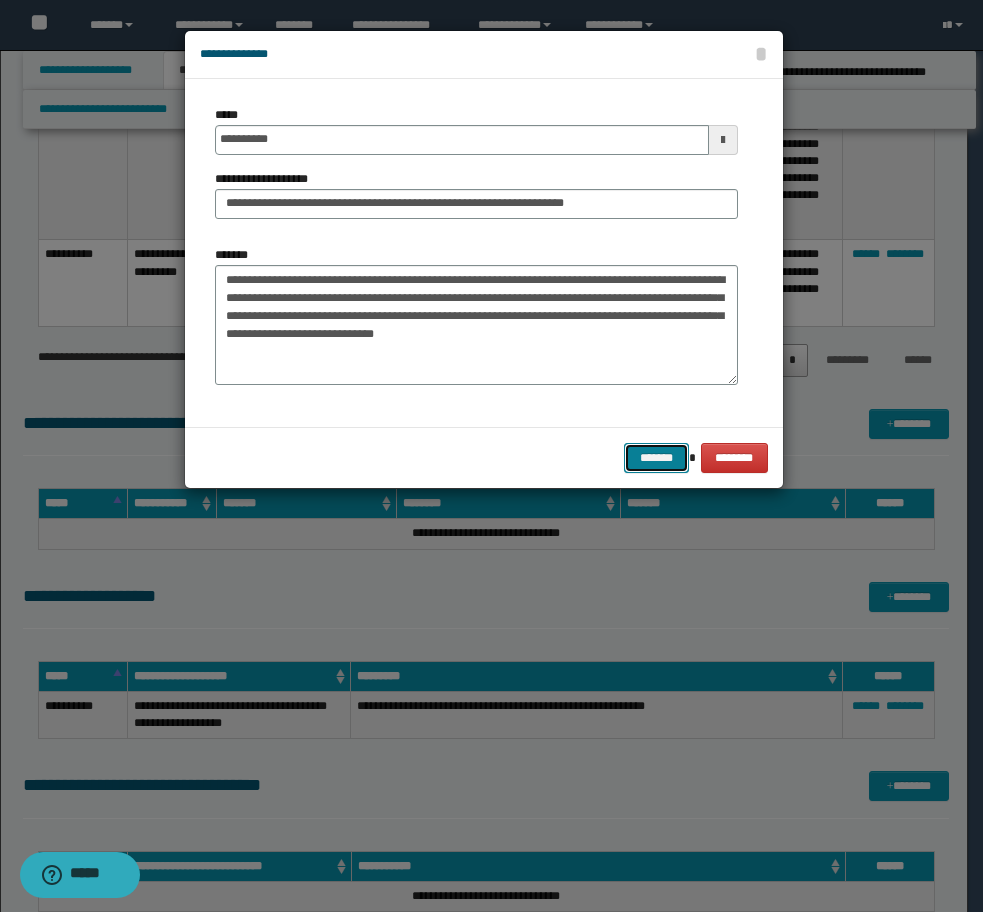 click on "*******" at bounding box center (656, 458) 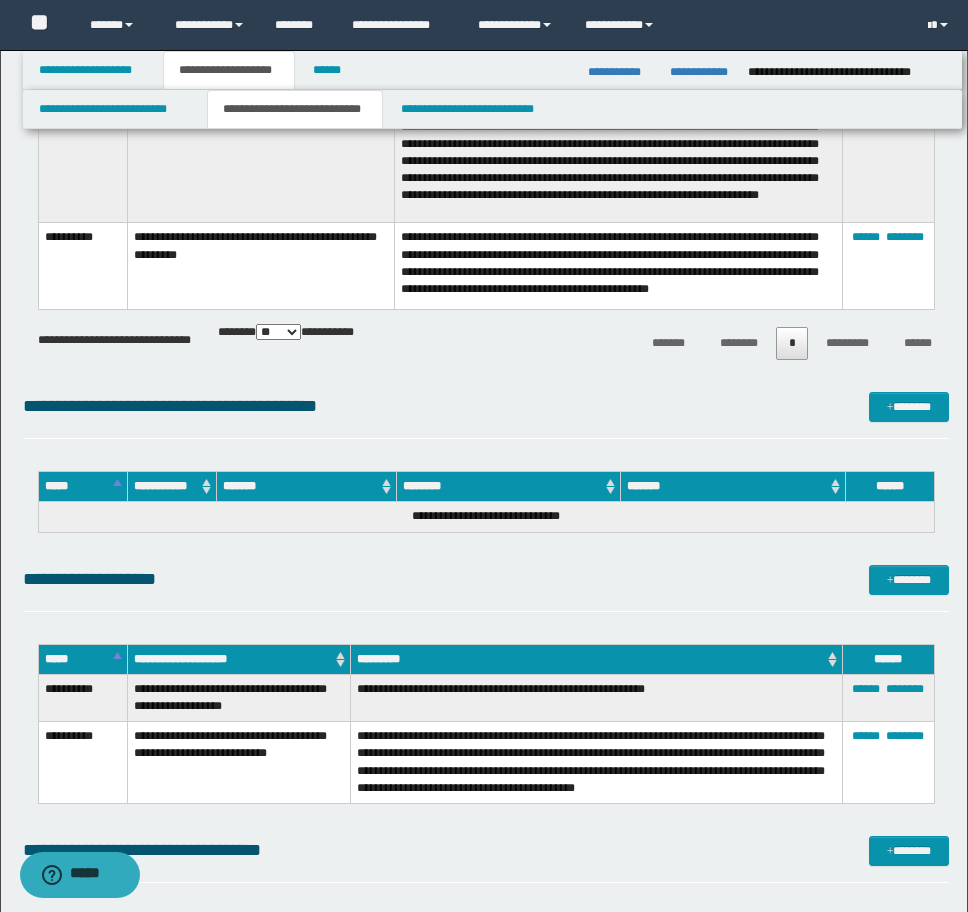 scroll, scrollTop: 3306, scrollLeft: 0, axis: vertical 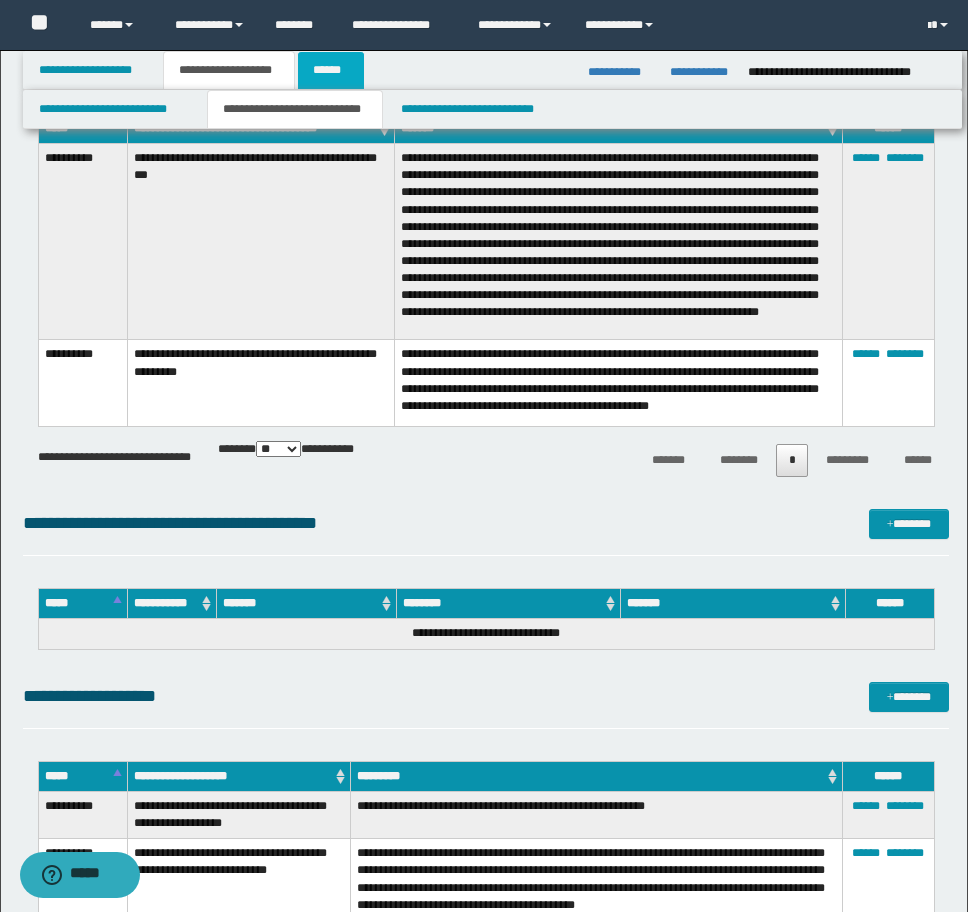 click on "******" at bounding box center [331, 70] 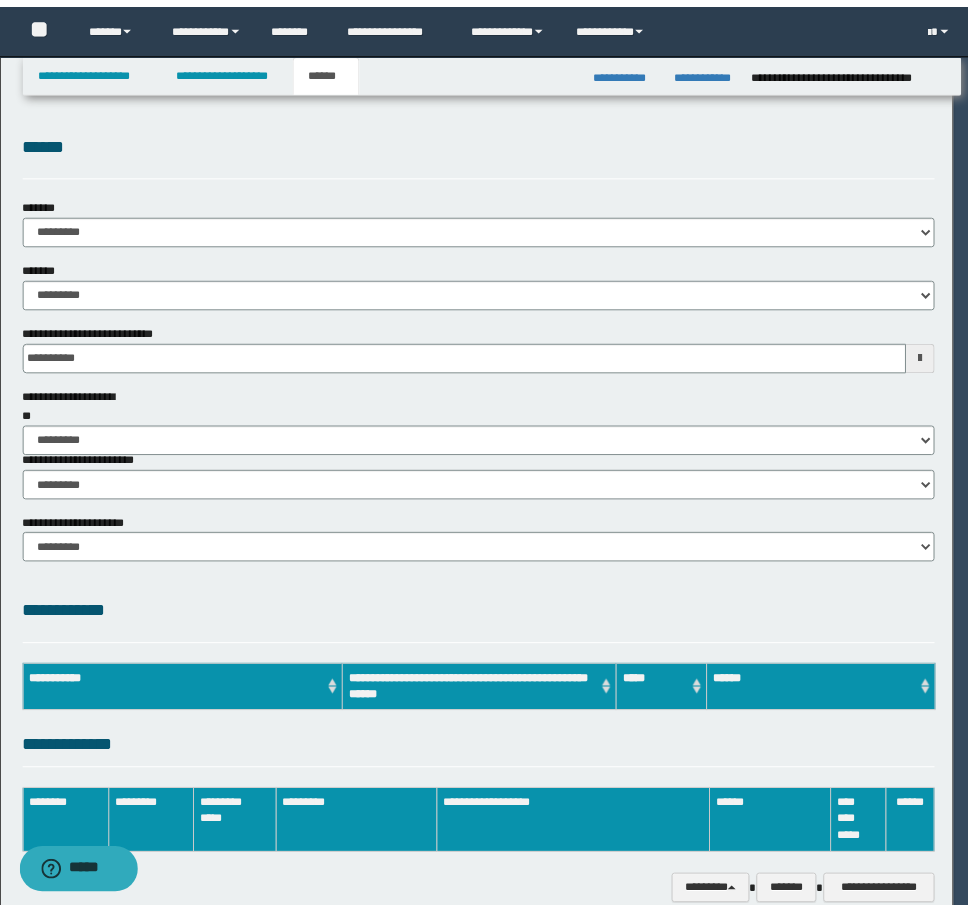 scroll, scrollTop: 0, scrollLeft: 0, axis: both 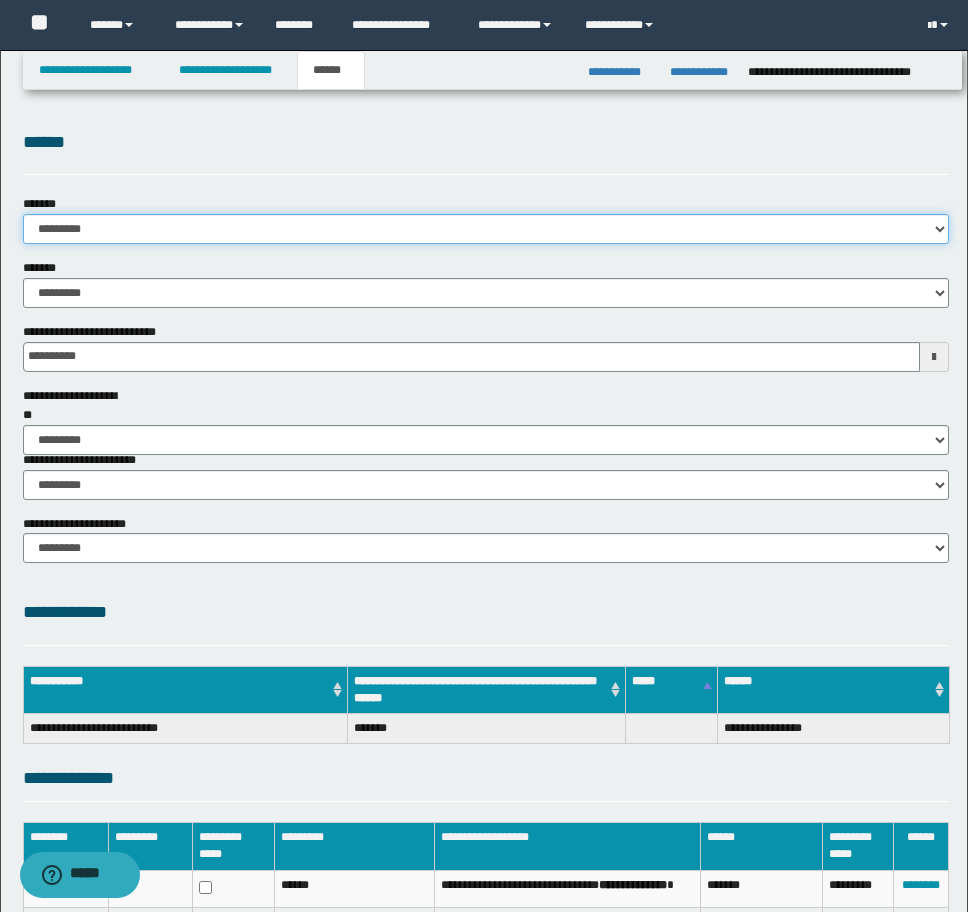 click on "**********" at bounding box center [486, 229] 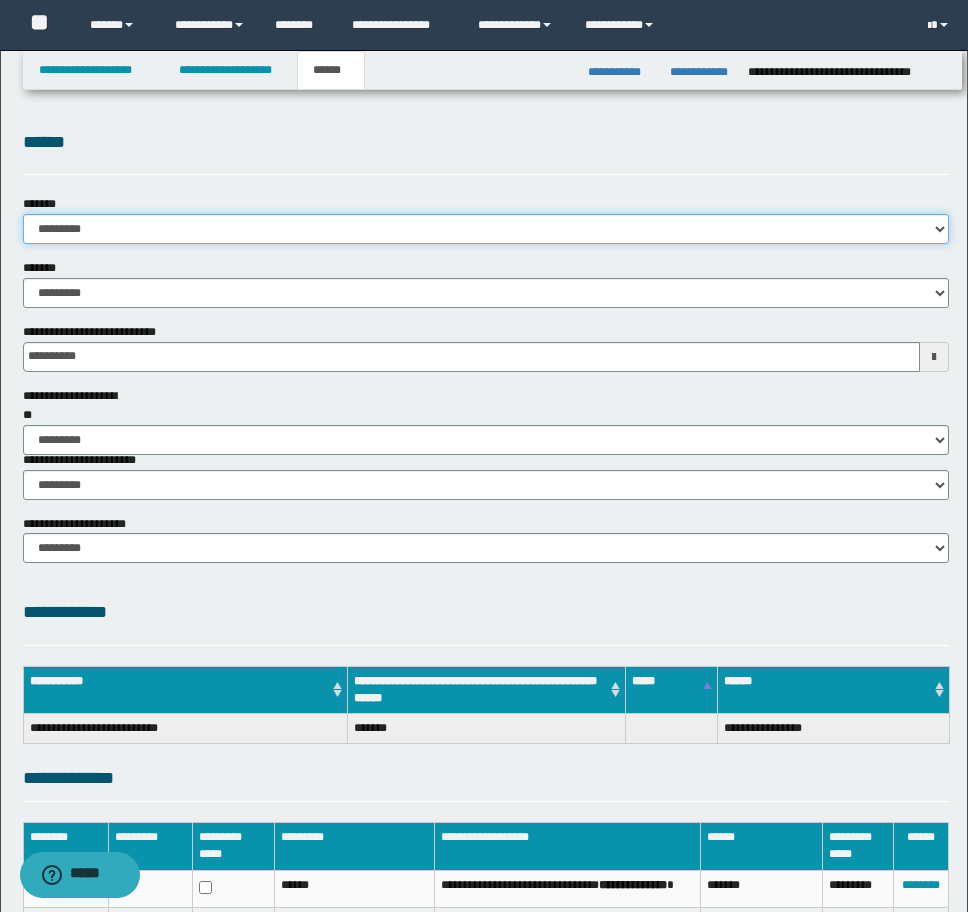 select on "*" 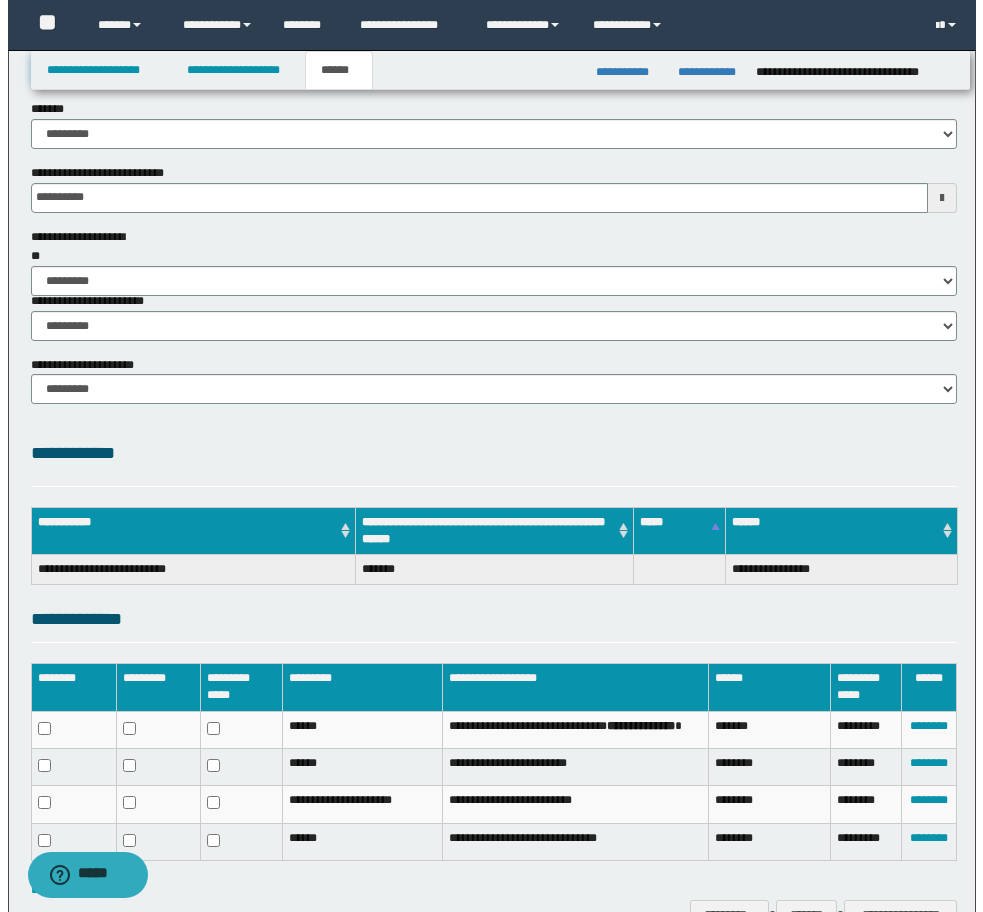 scroll, scrollTop: 274, scrollLeft: 0, axis: vertical 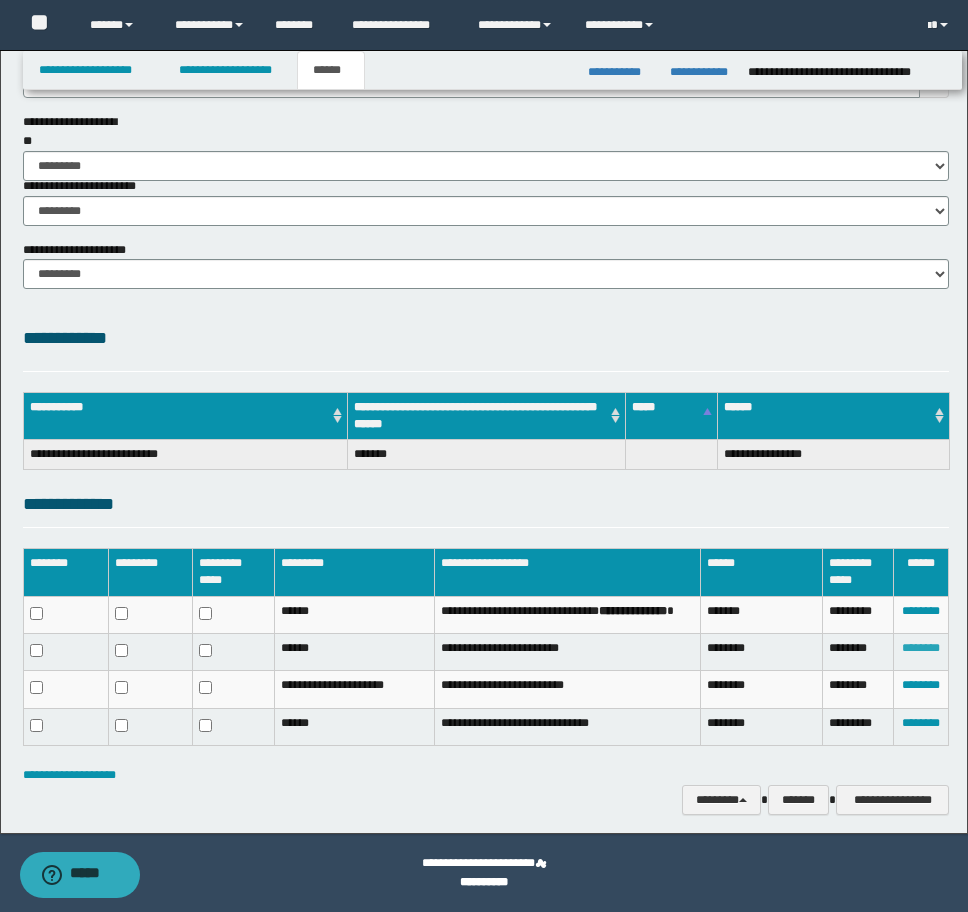 click on "********" at bounding box center [921, 648] 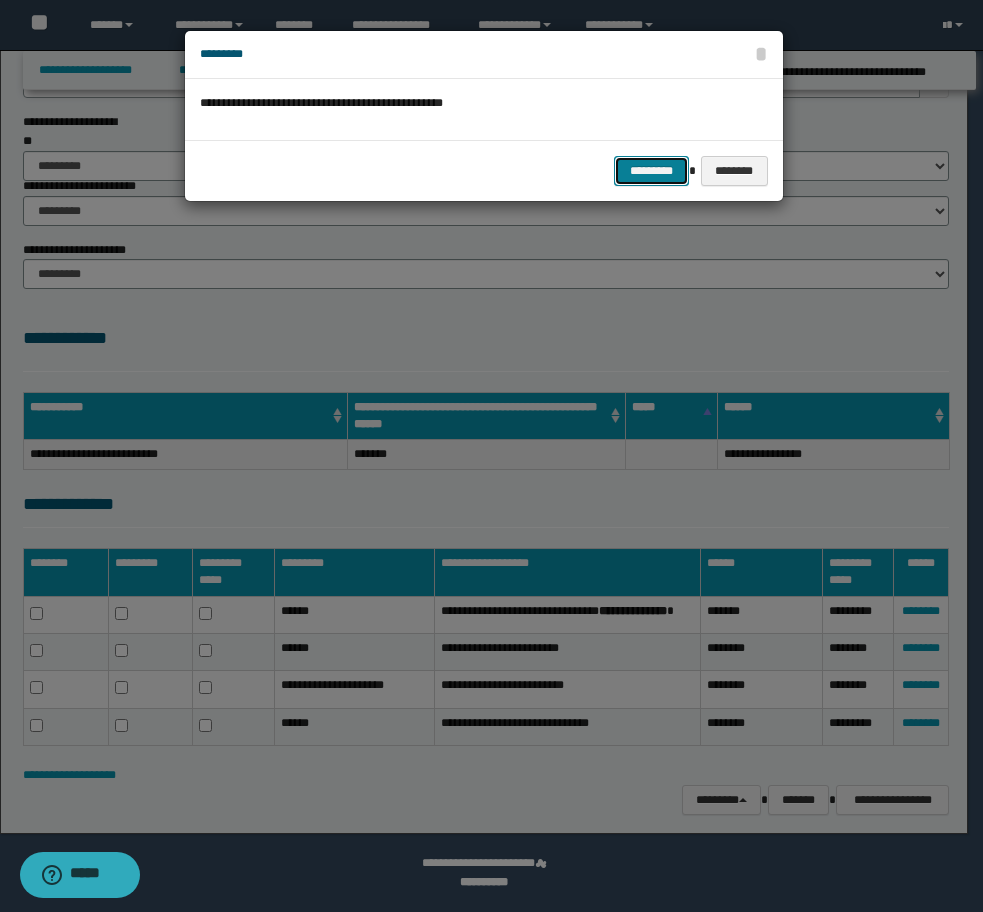 click on "*********" at bounding box center [651, 171] 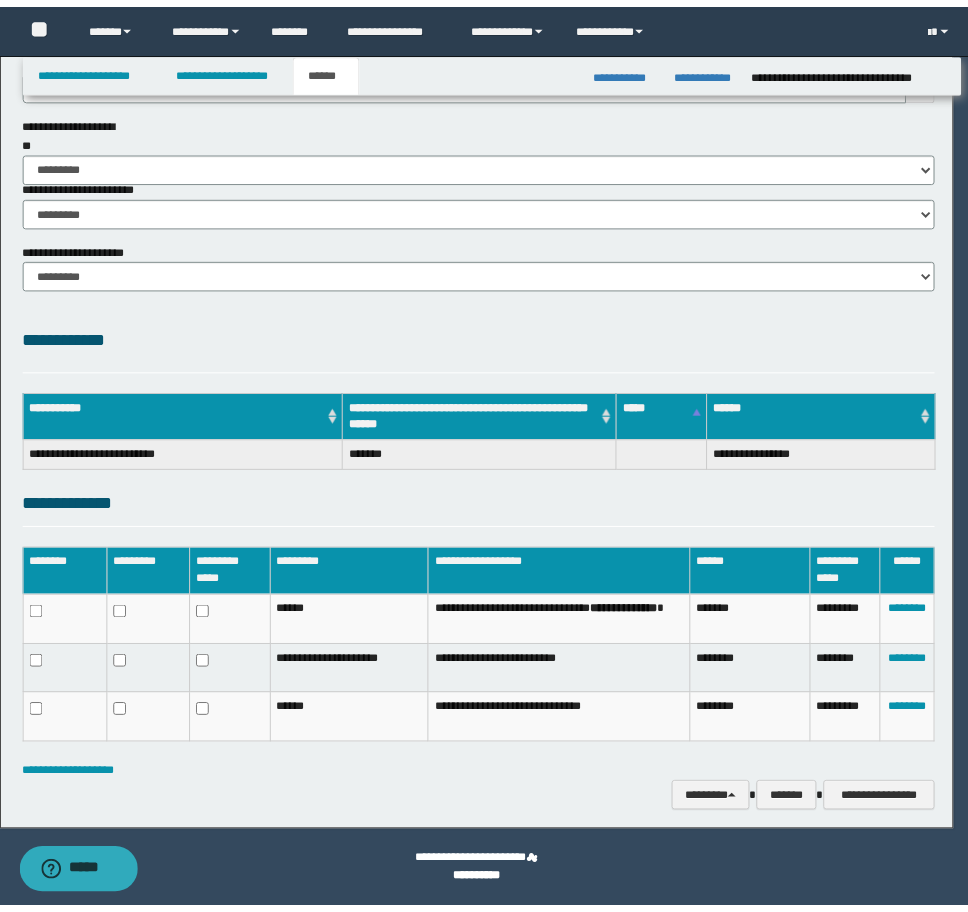 scroll, scrollTop: 240, scrollLeft: 0, axis: vertical 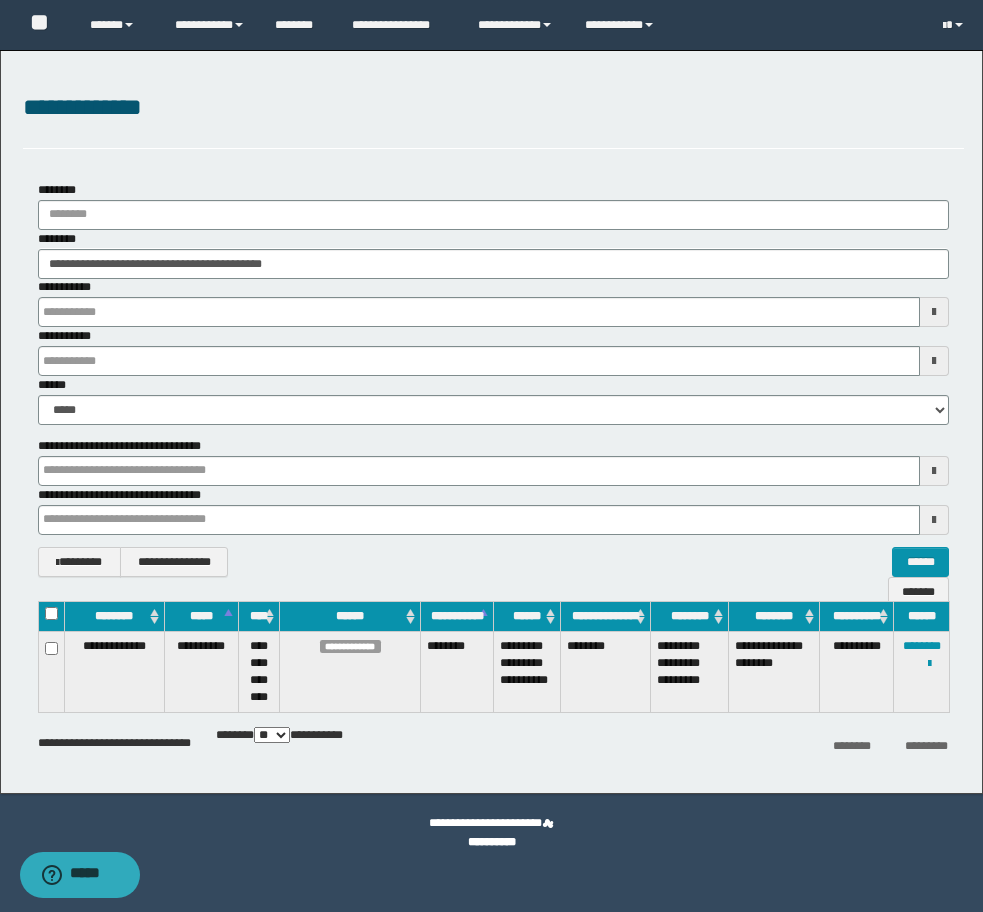 click on "**********" at bounding box center [493, 744] 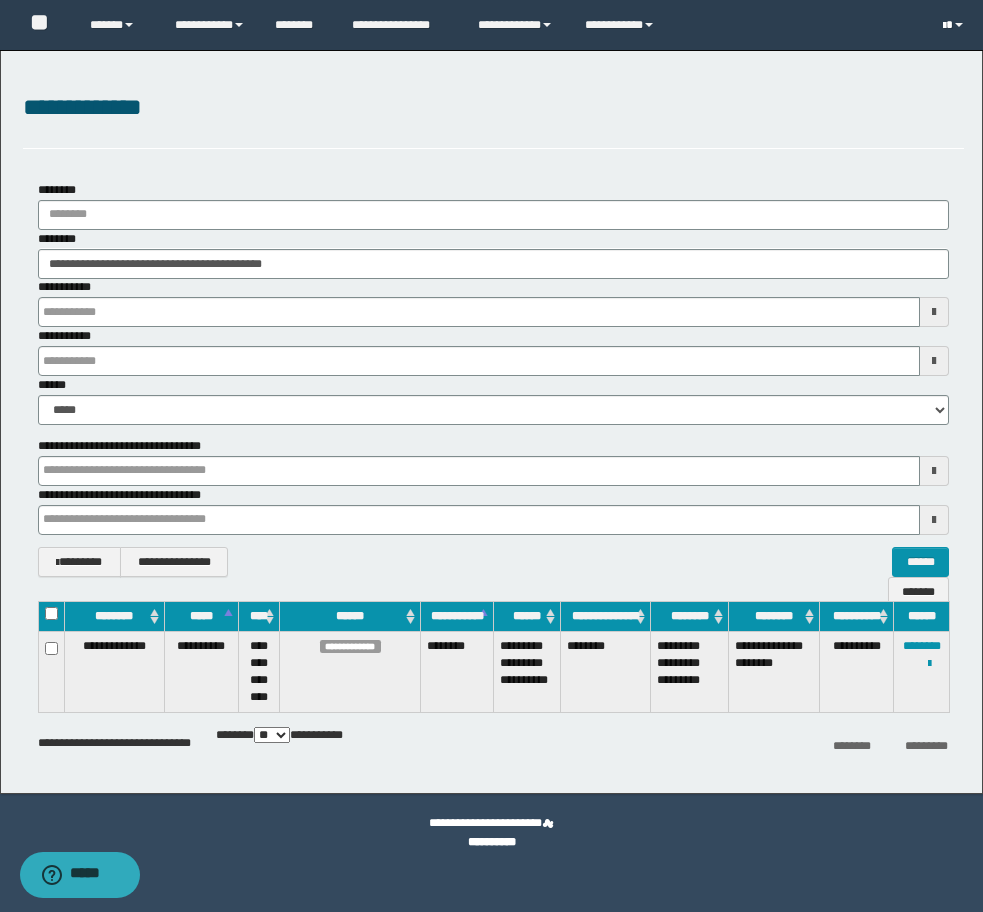 click at bounding box center [944, 26] 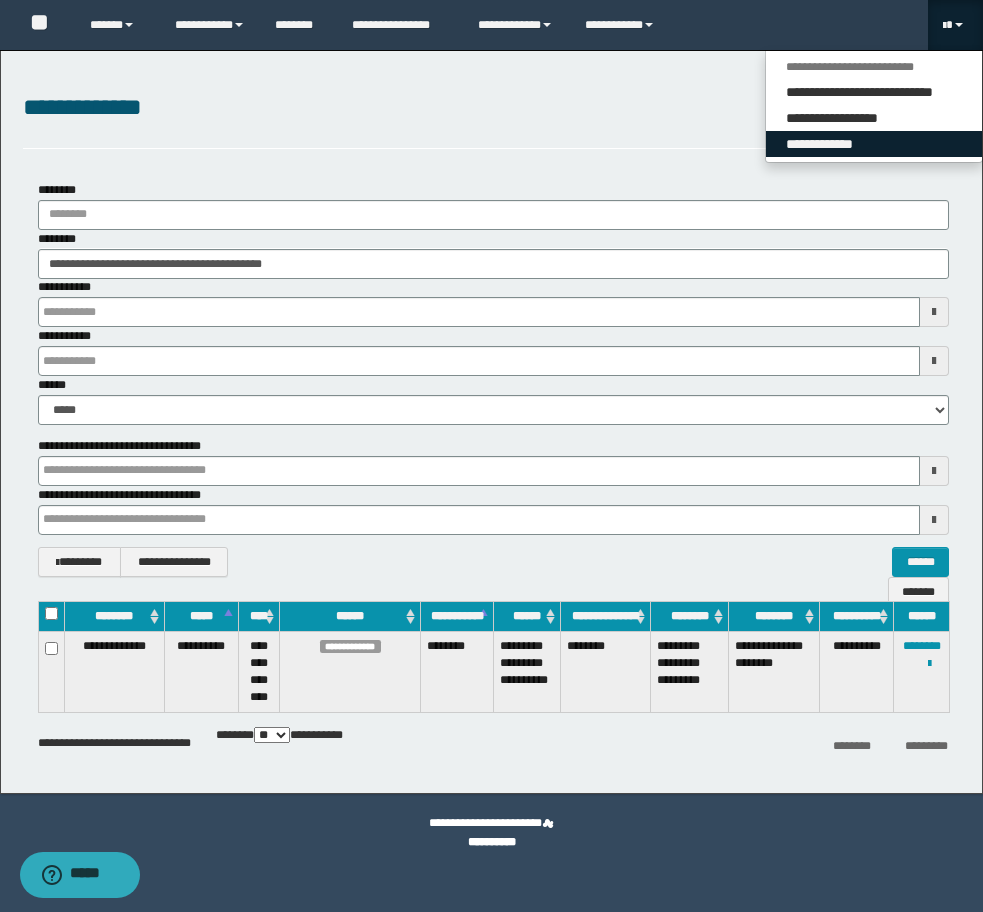 click on "**********" at bounding box center (874, 144) 